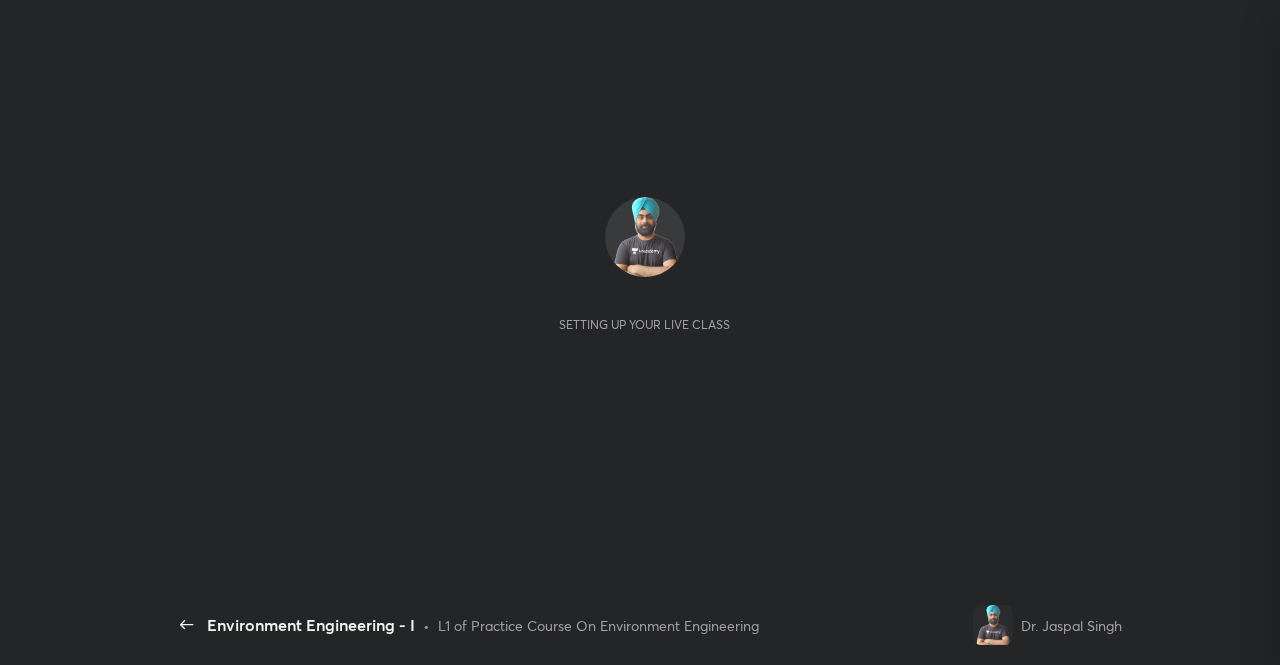 scroll, scrollTop: 0, scrollLeft: 0, axis: both 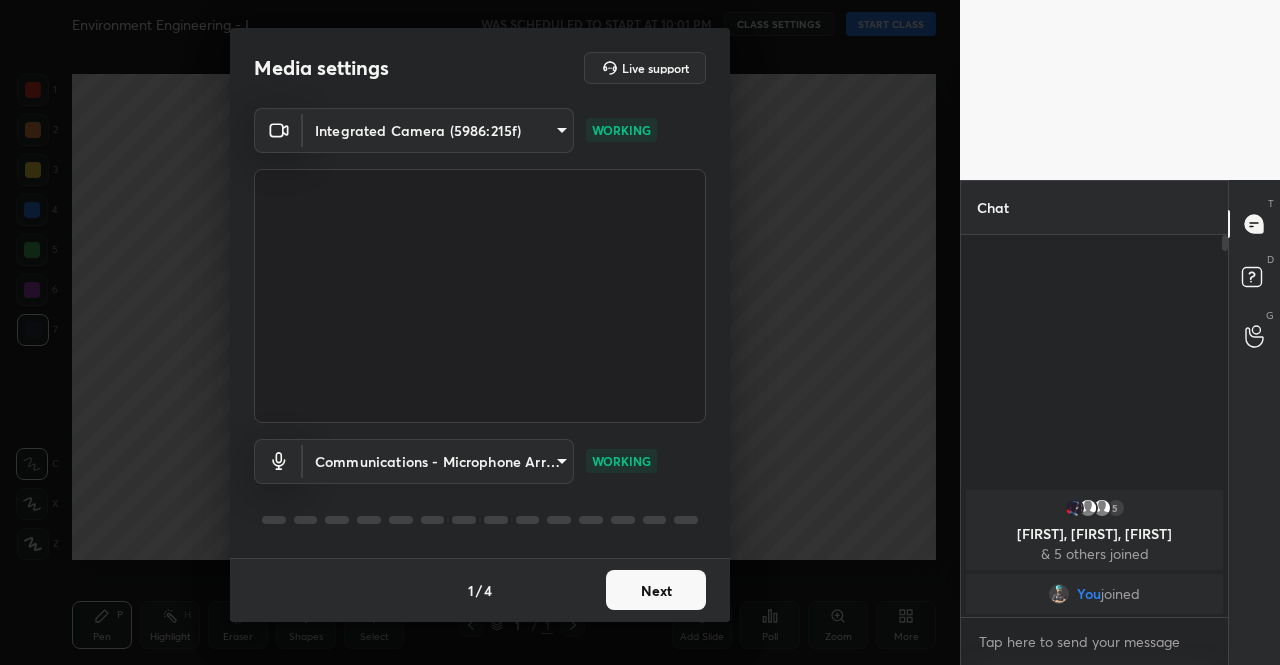 click on "Next" at bounding box center [656, 590] 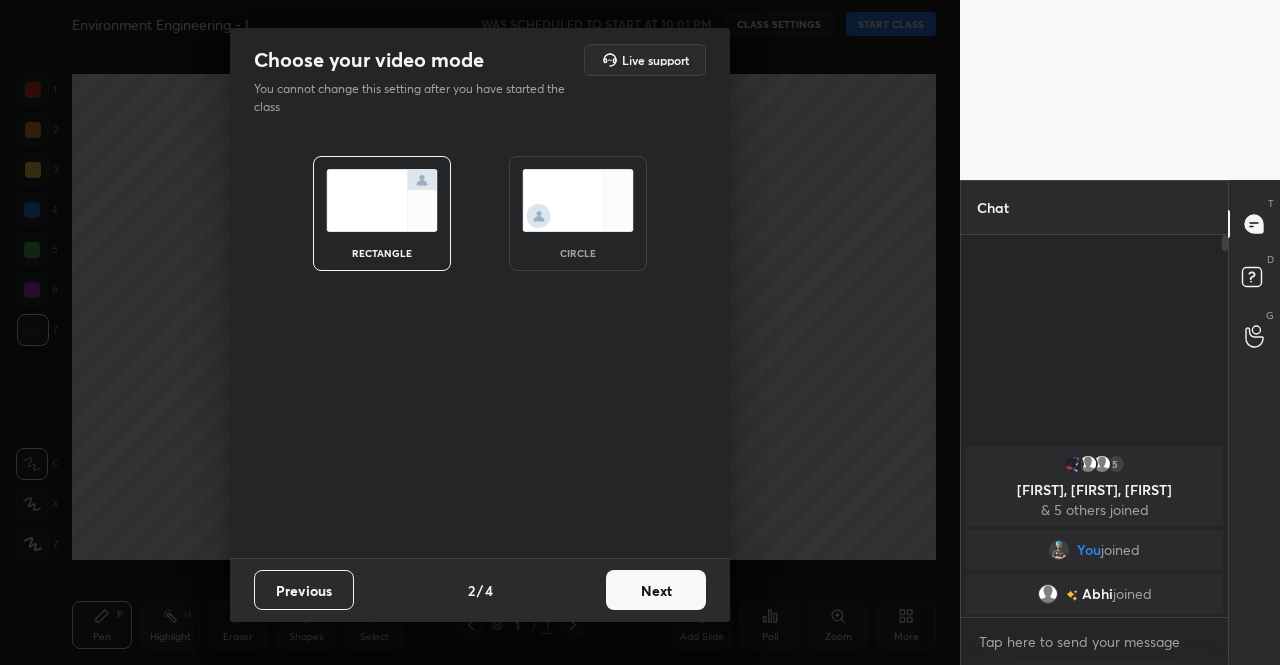 click on "Next" at bounding box center (656, 590) 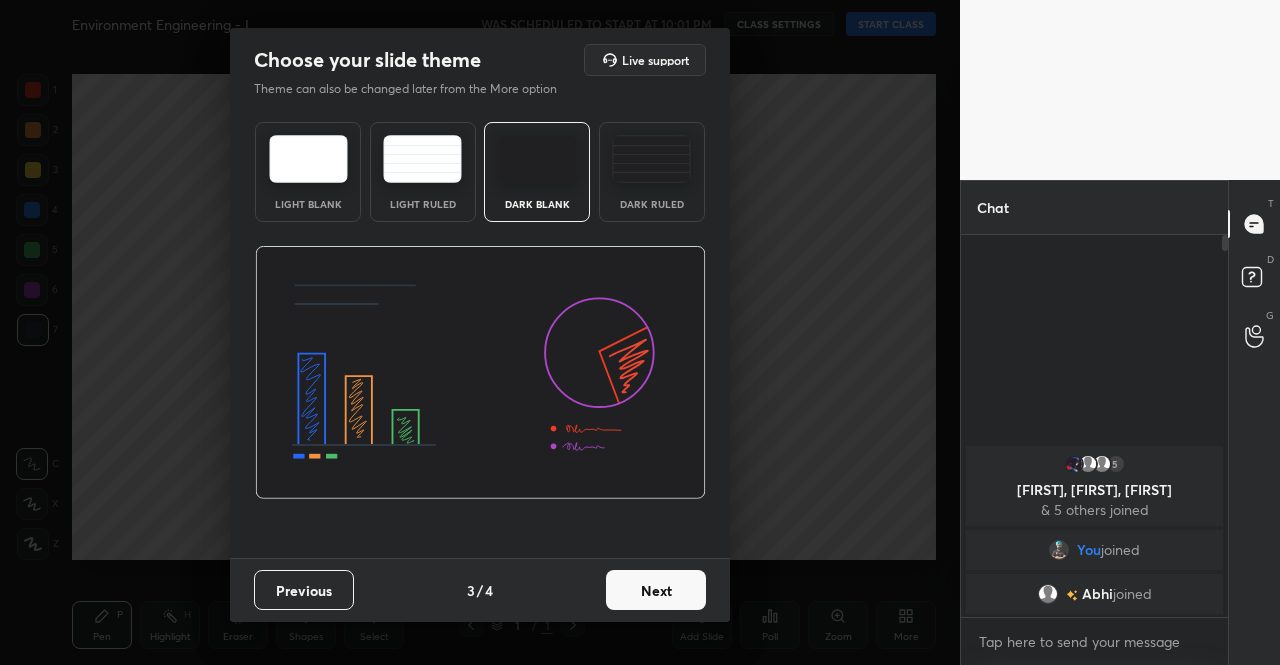 click on "Next" at bounding box center (656, 590) 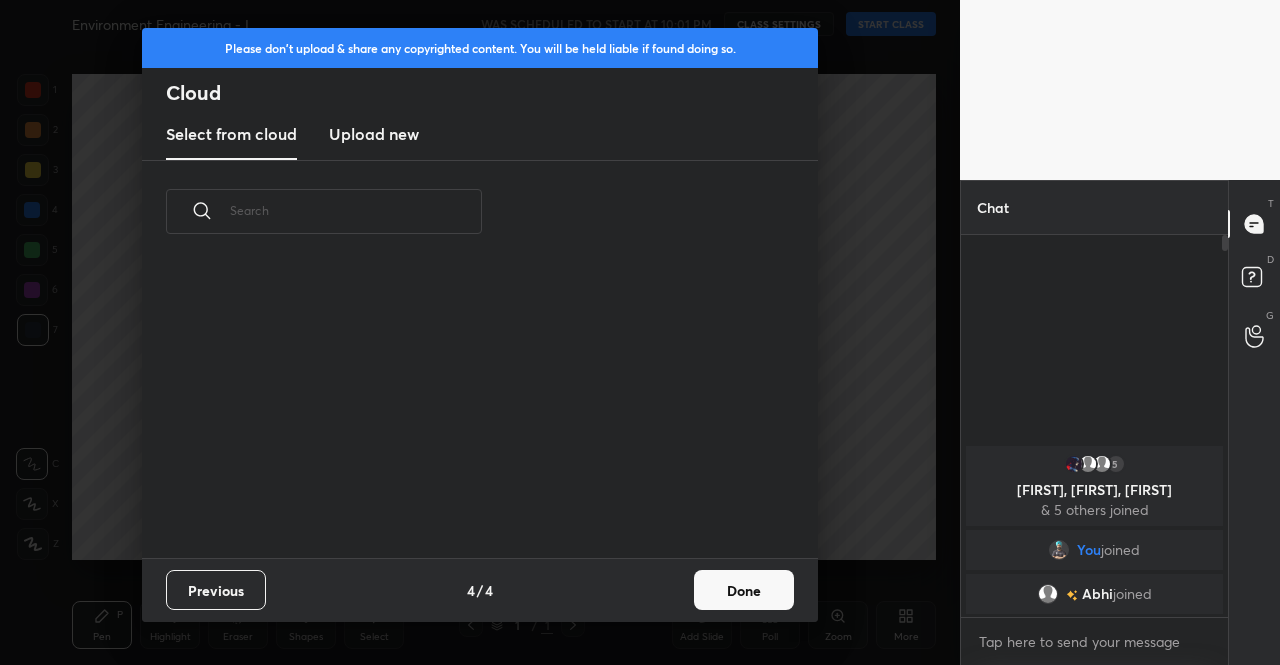 click on "Done" at bounding box center [744, 590] 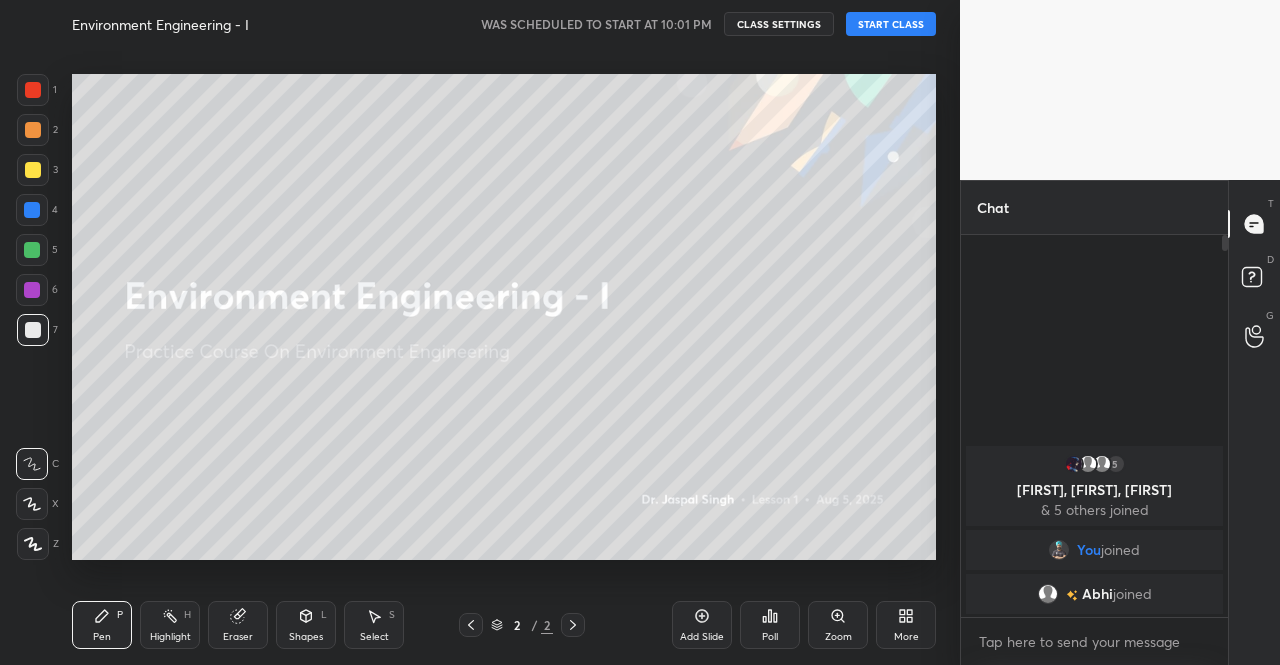 click on "More" at bounding box center (906, 625) 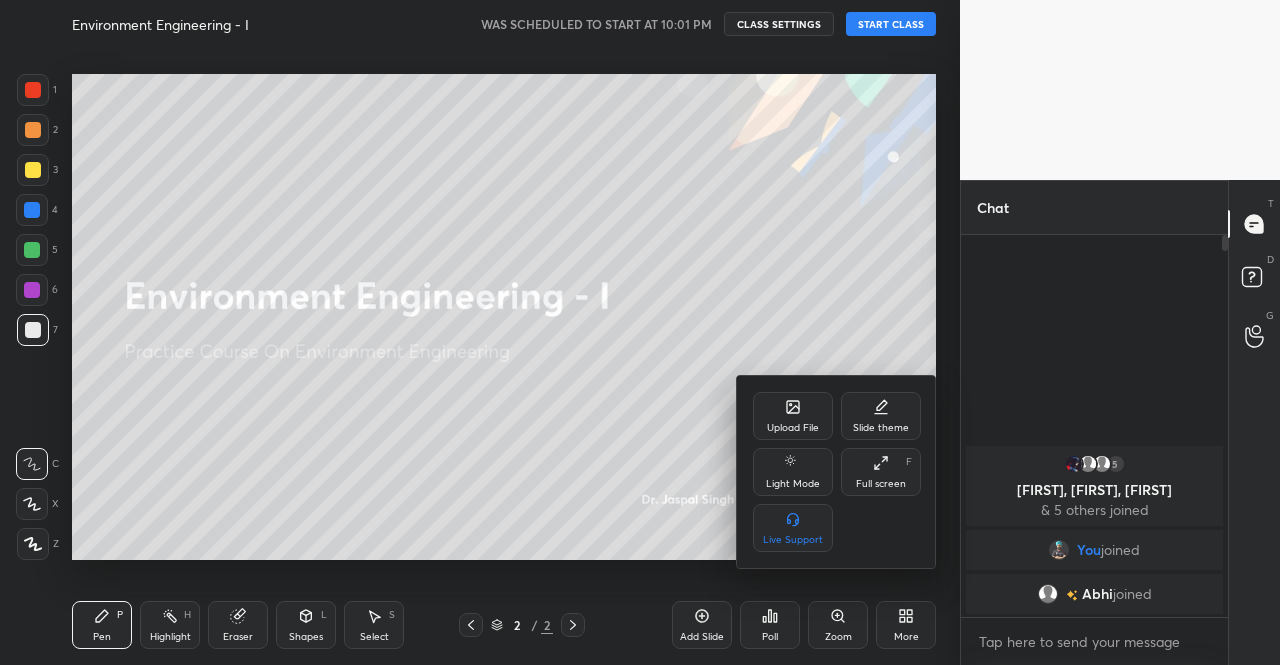 click on "Upload File" at bounding box center (793, 428) 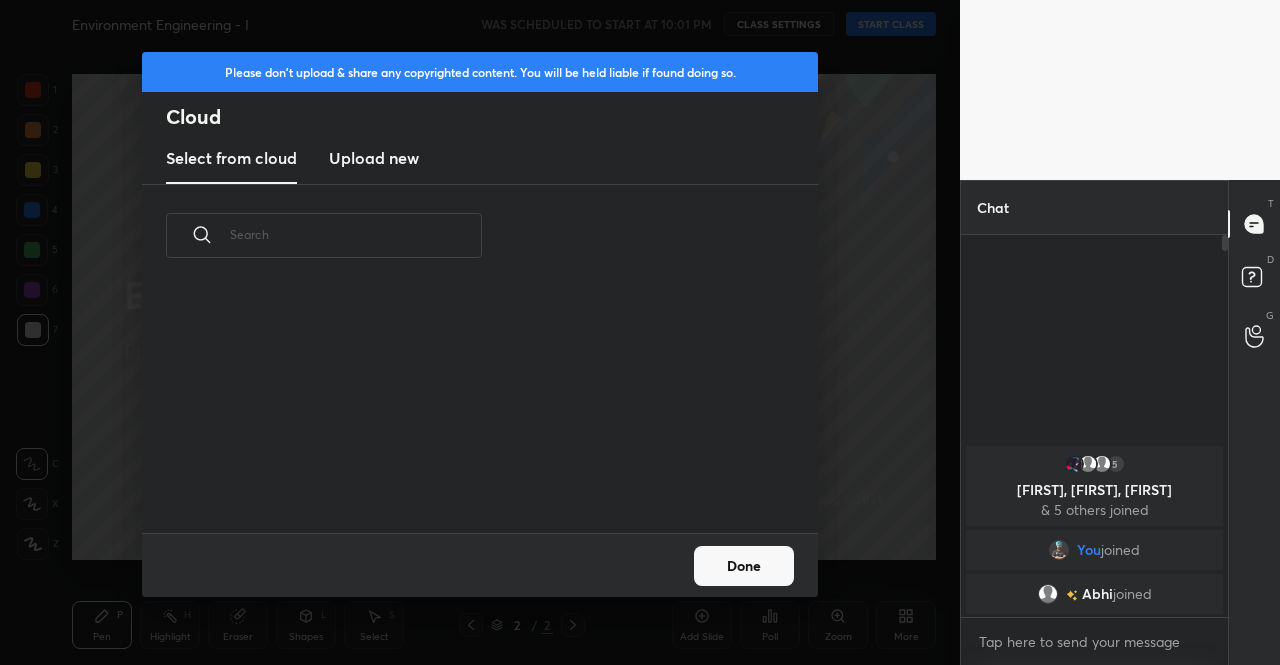 scroll, scrollTop: 7, scrollLeft: 11, axis: both 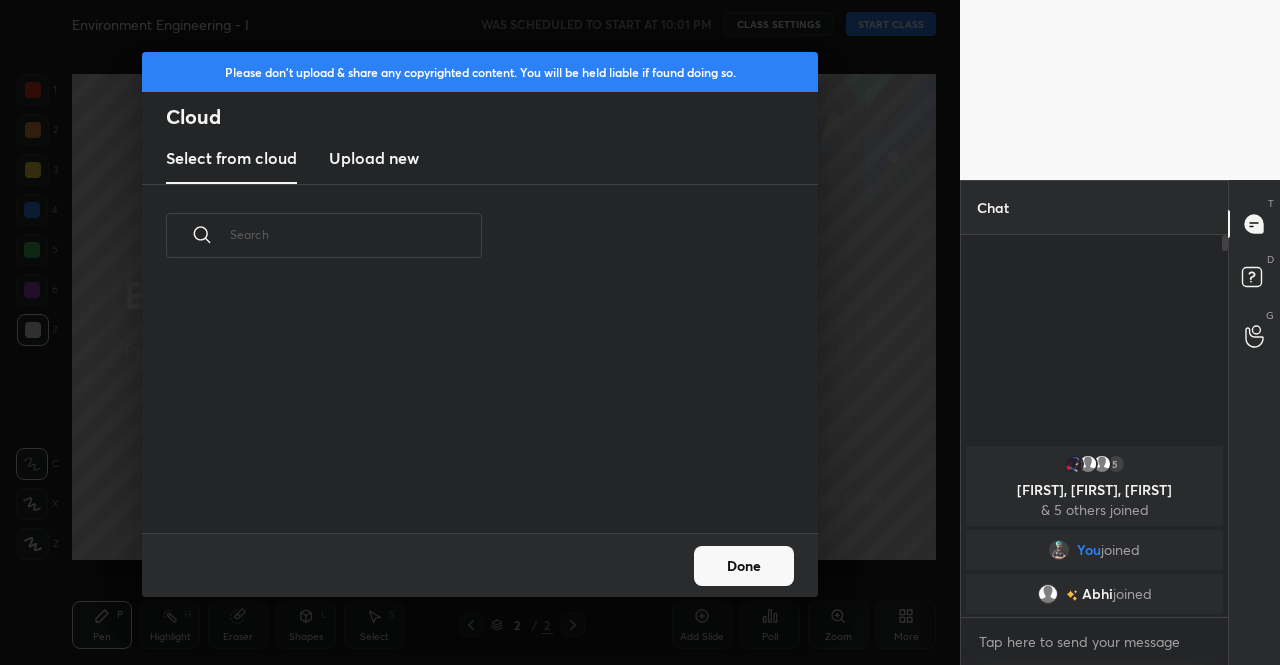 click on "Upload new" at bounding box center [374, 158] 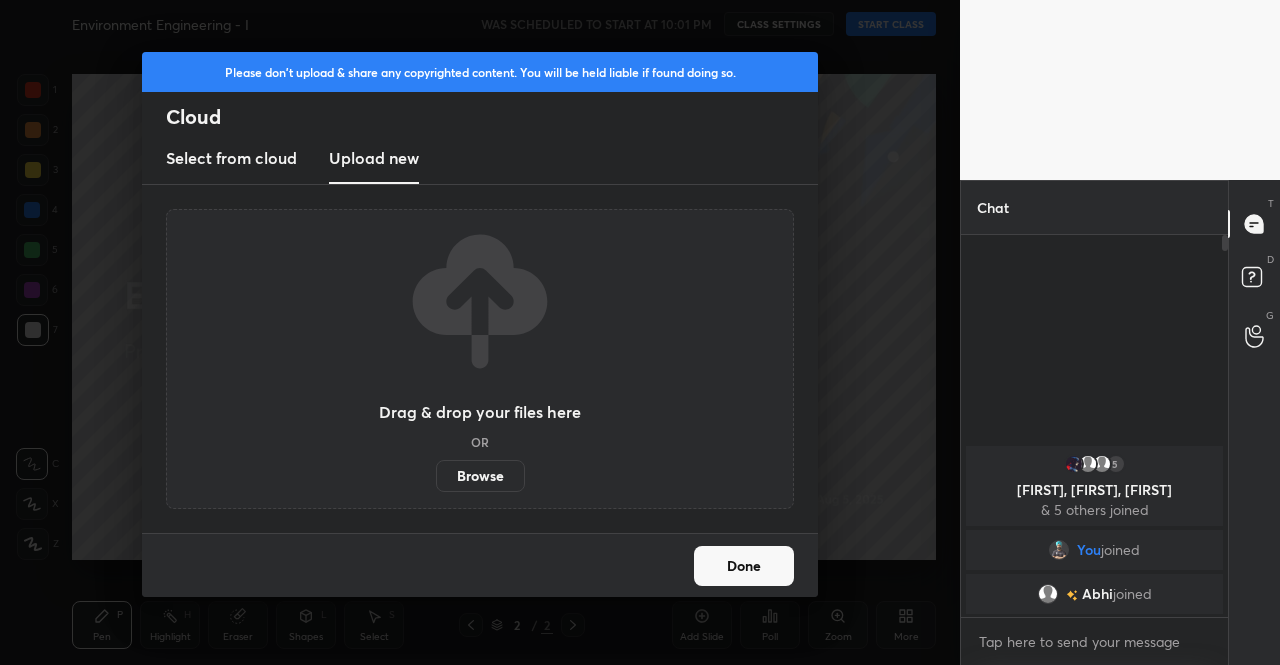 click on "Browse" at bounding box center [480, 476] 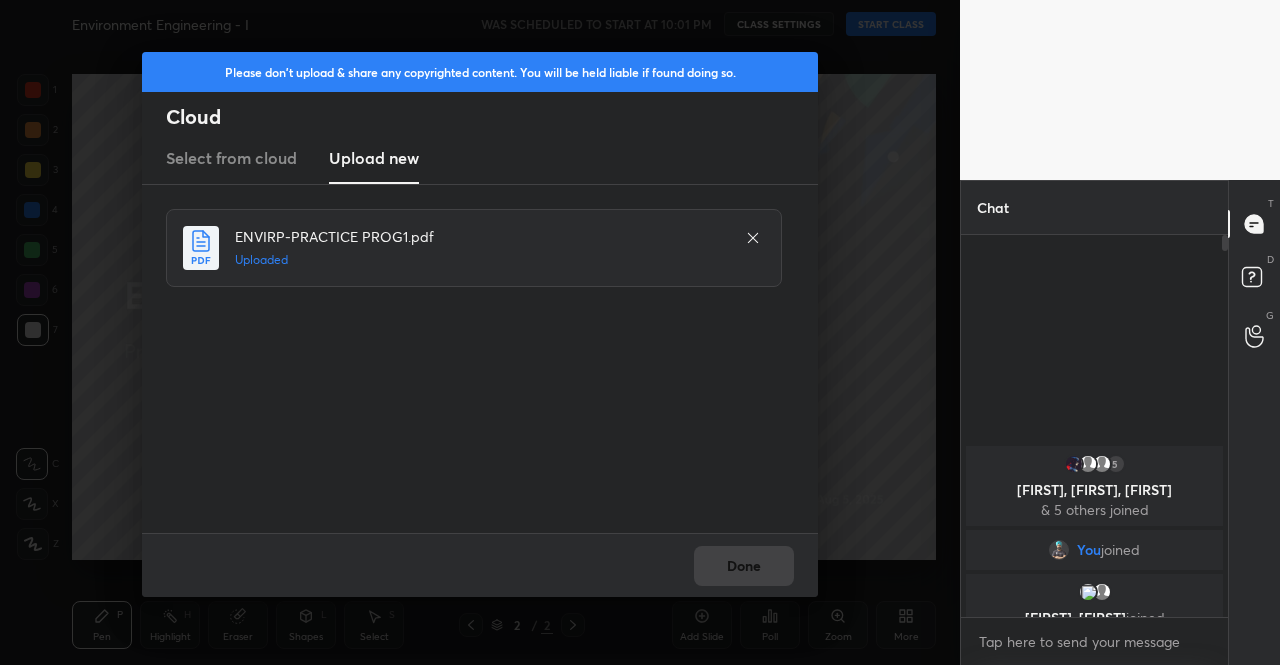 click on "Done" at bounding box center (480, 565) 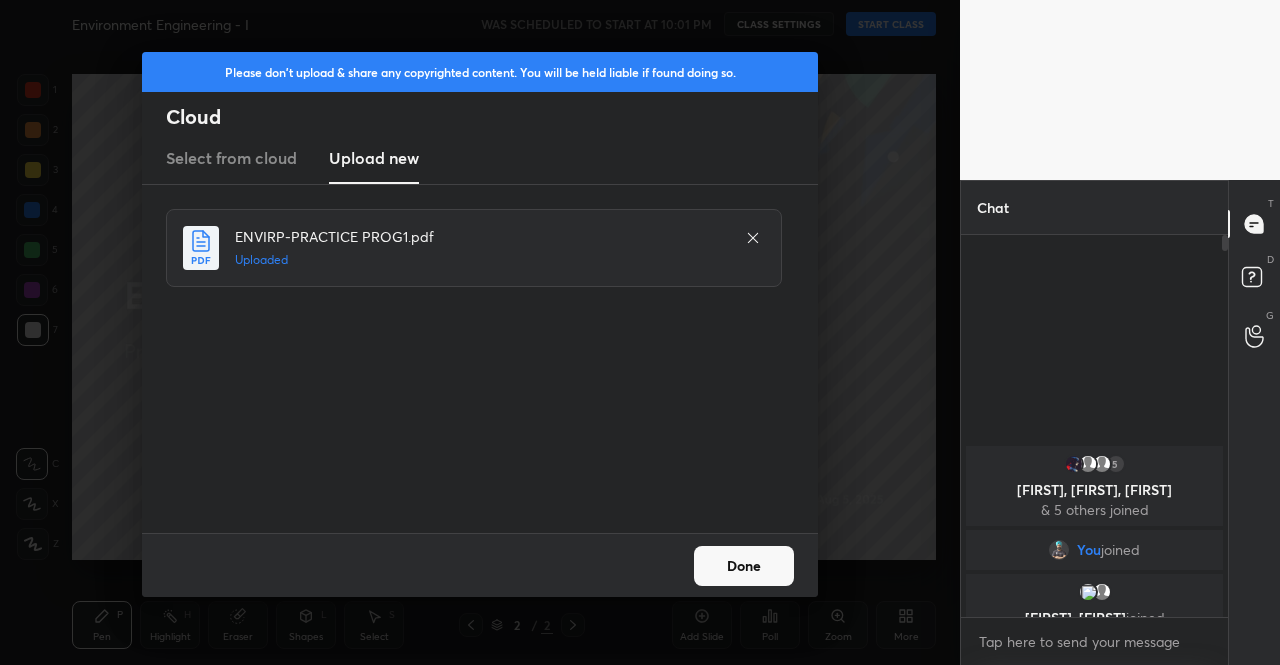 click on "Done" at bounding box center [744, 566] 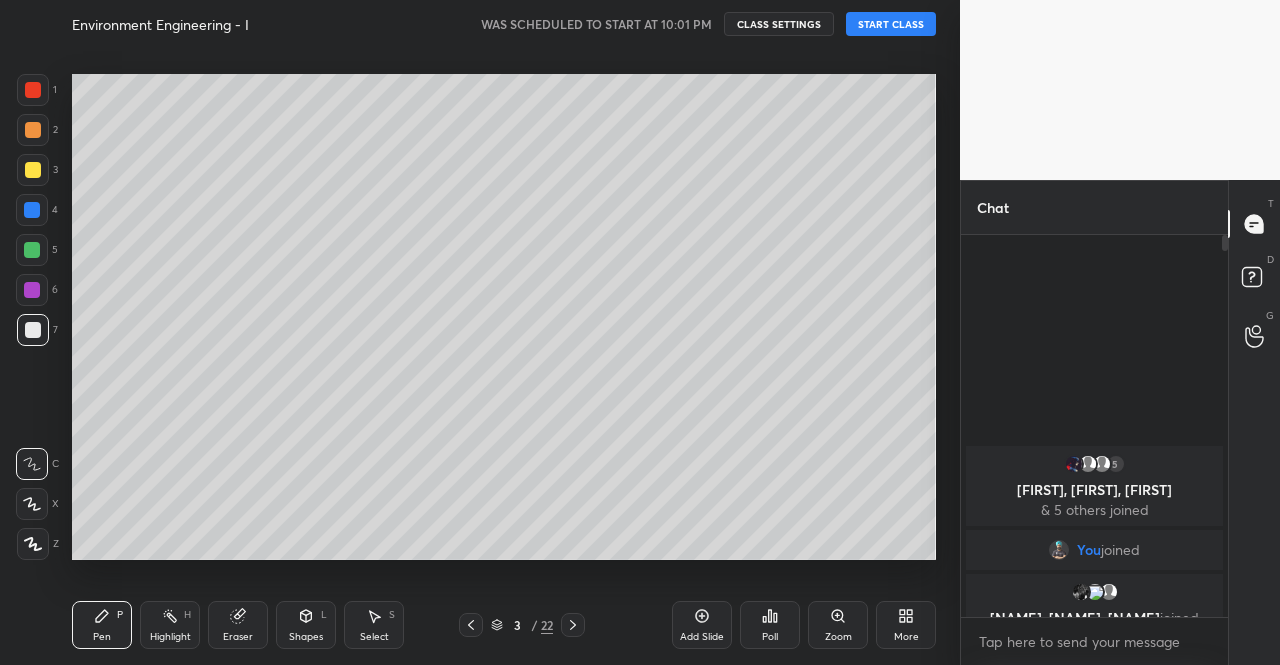click on "START CLASS" at bounding box center (891, 24) 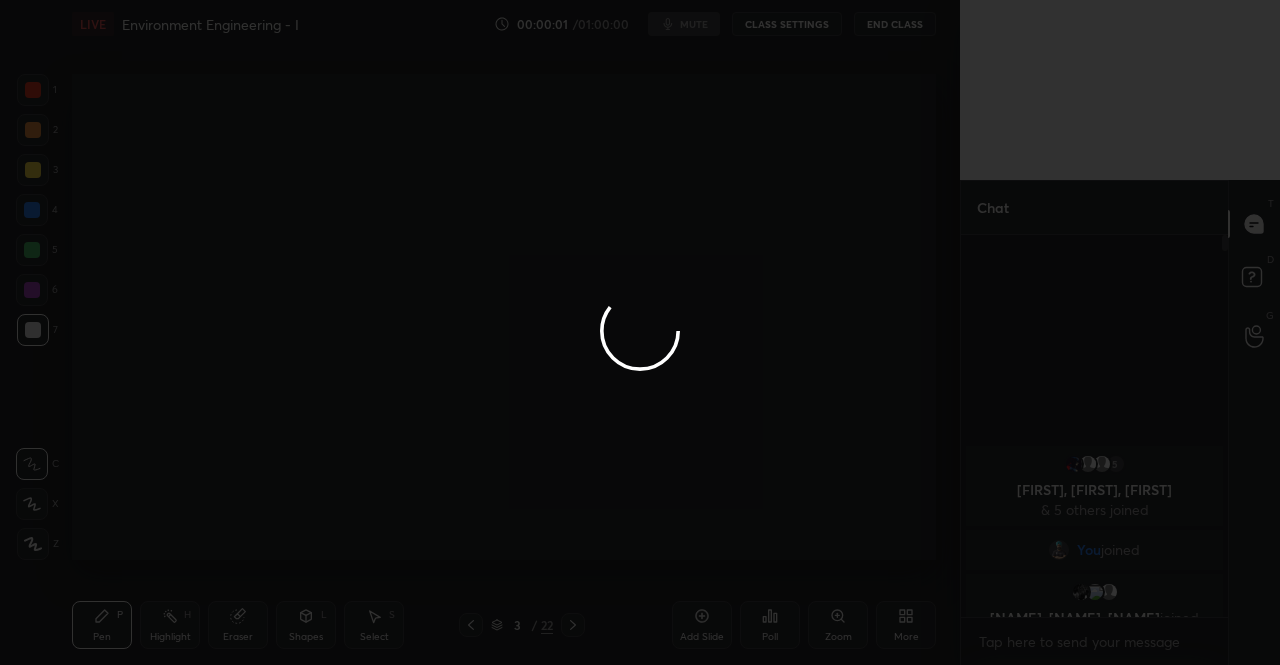 click at bounding box center (640, 332) 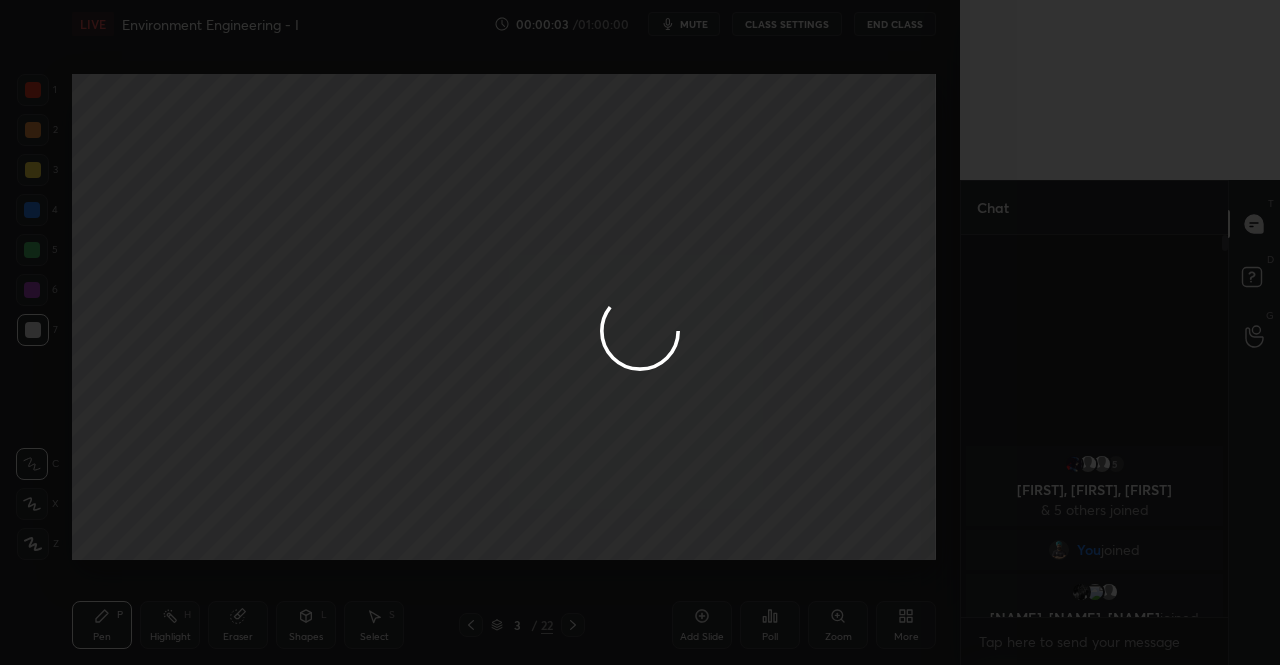 click at bounding box center (640, 332) 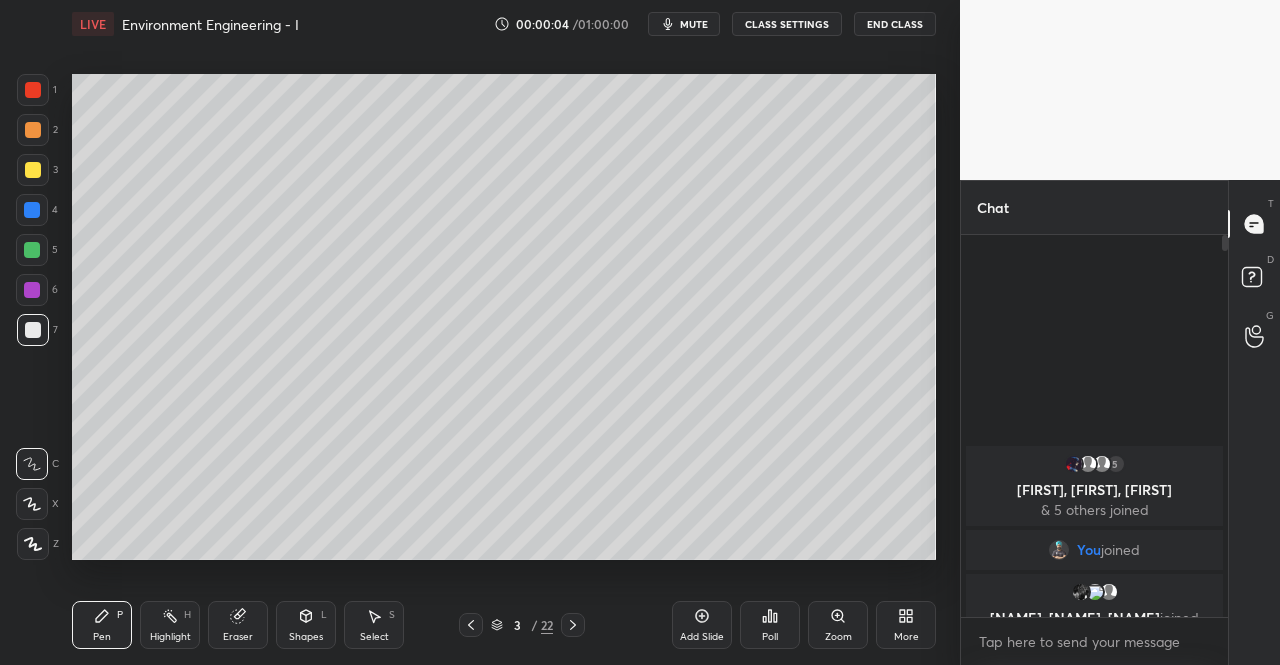 click on "mute" at bounding box center (694, 24) 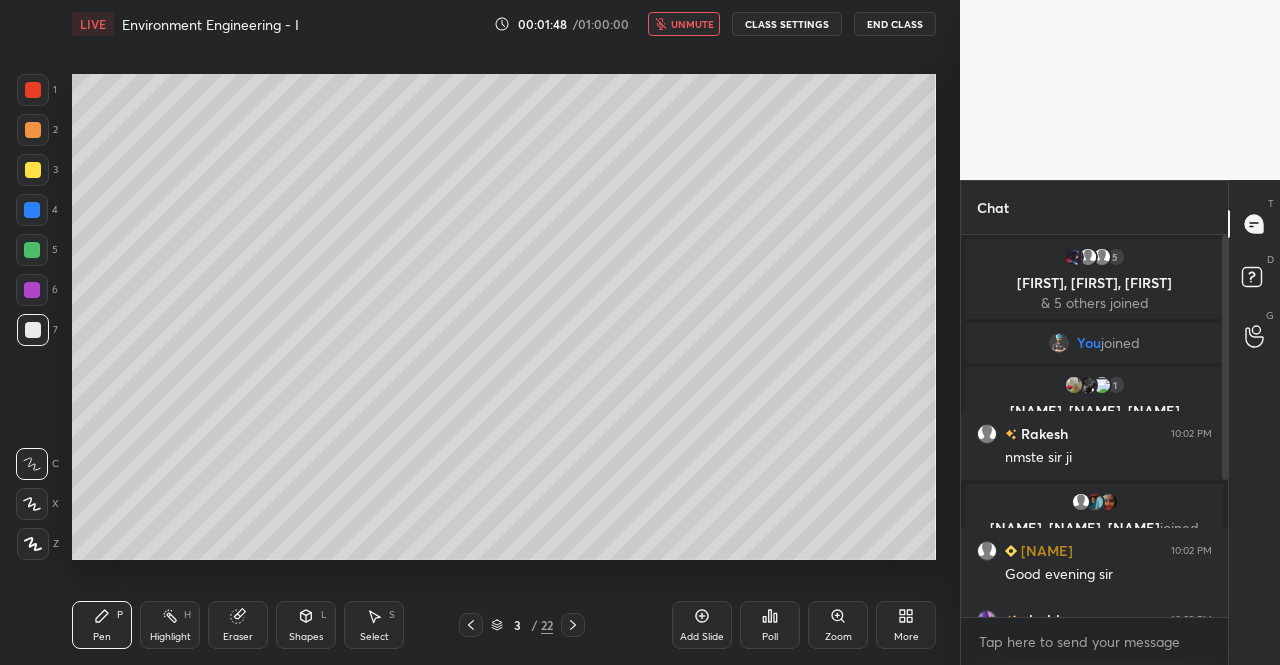 scroll, scrollTop: 335, scrollLeft: 261, axis: both 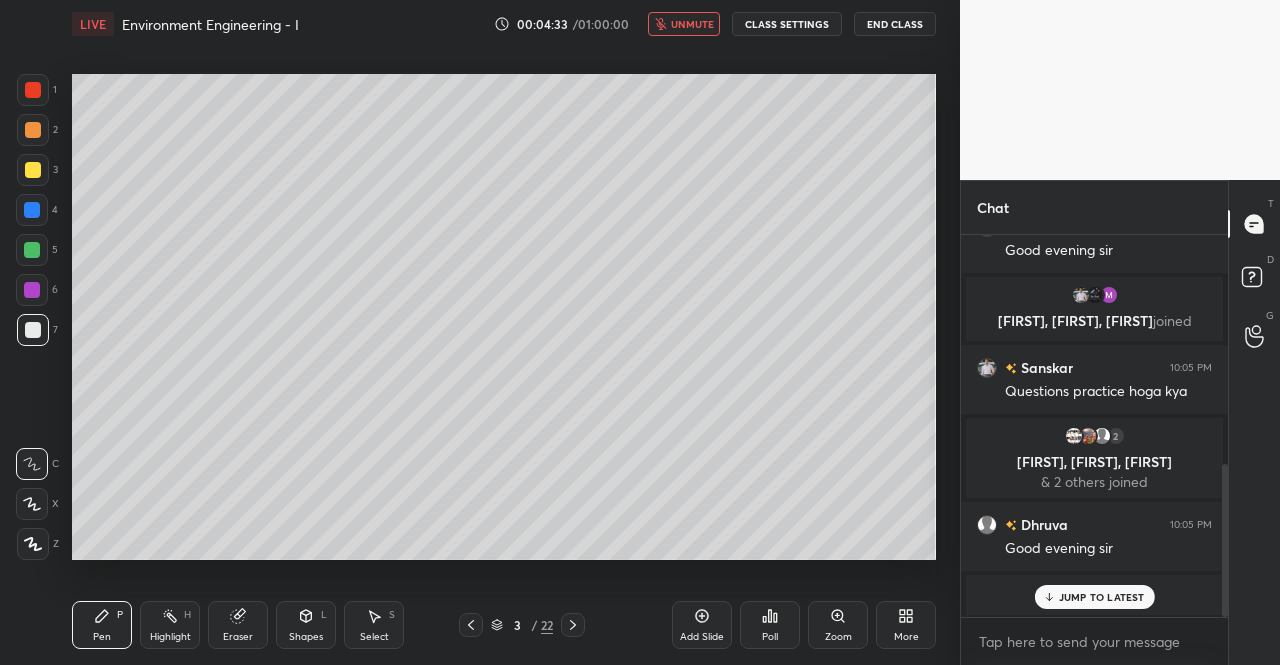 click on "unmute" at bounding box center [692, 24] 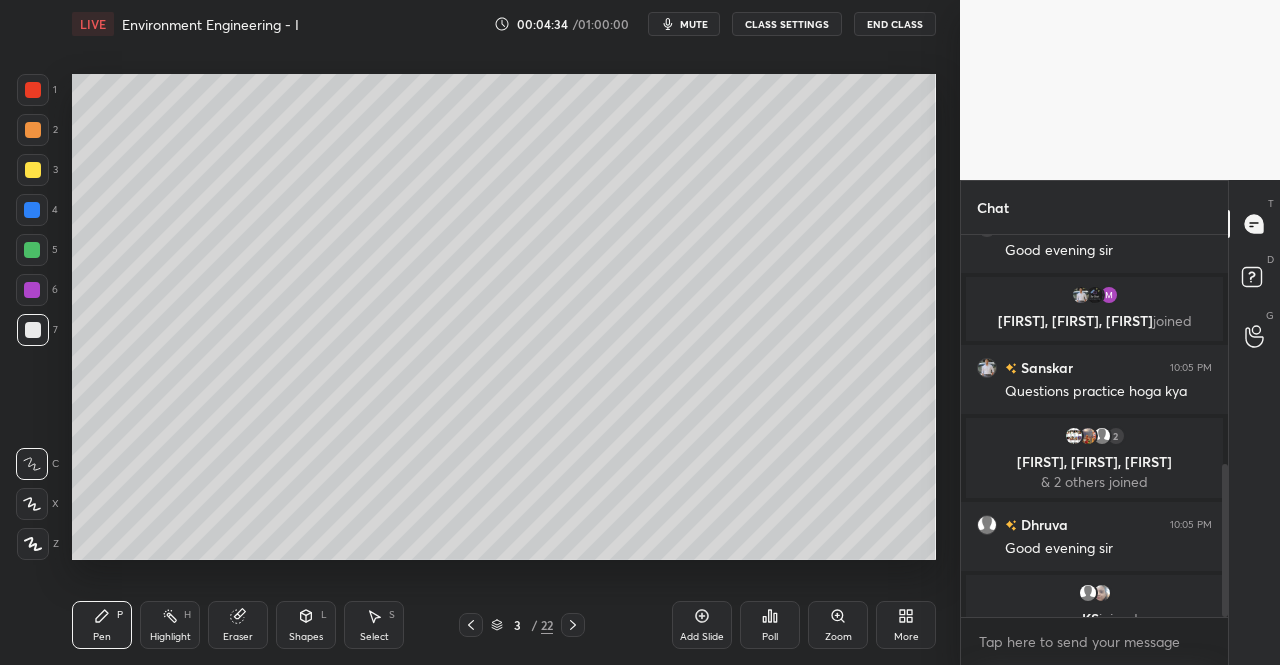 click at bounding box center [33, 170] 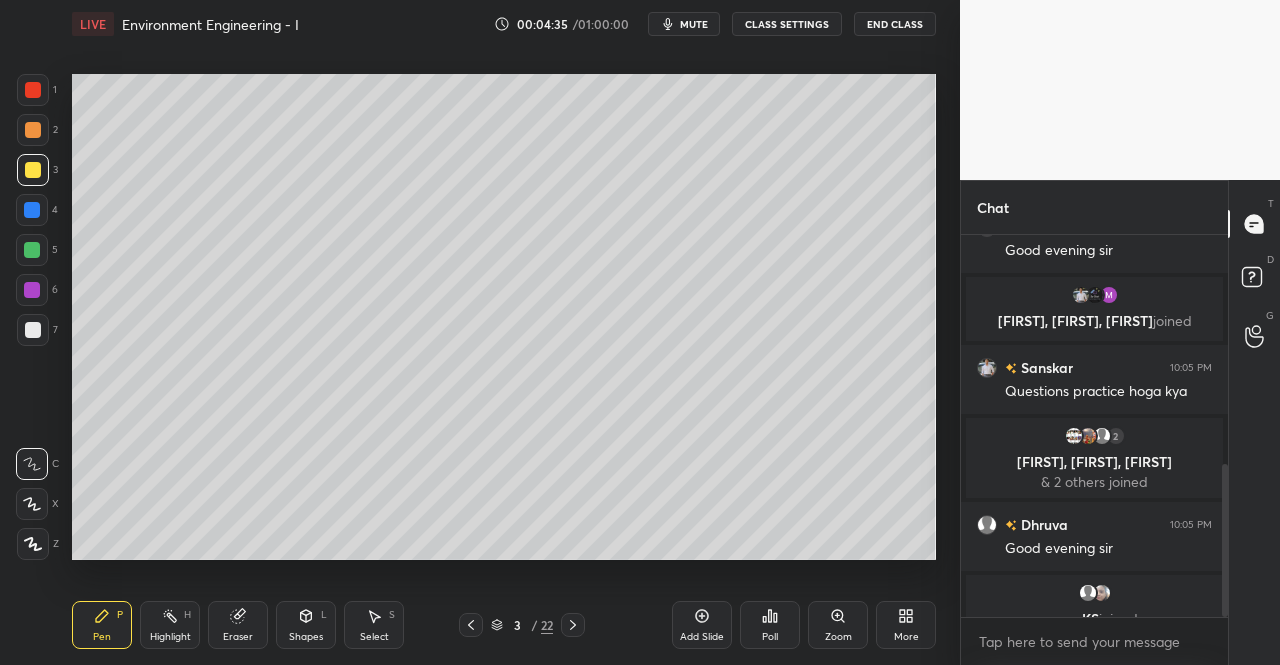 scroll, scrollTop: 614, scrollLeft: 0, axis: vertical 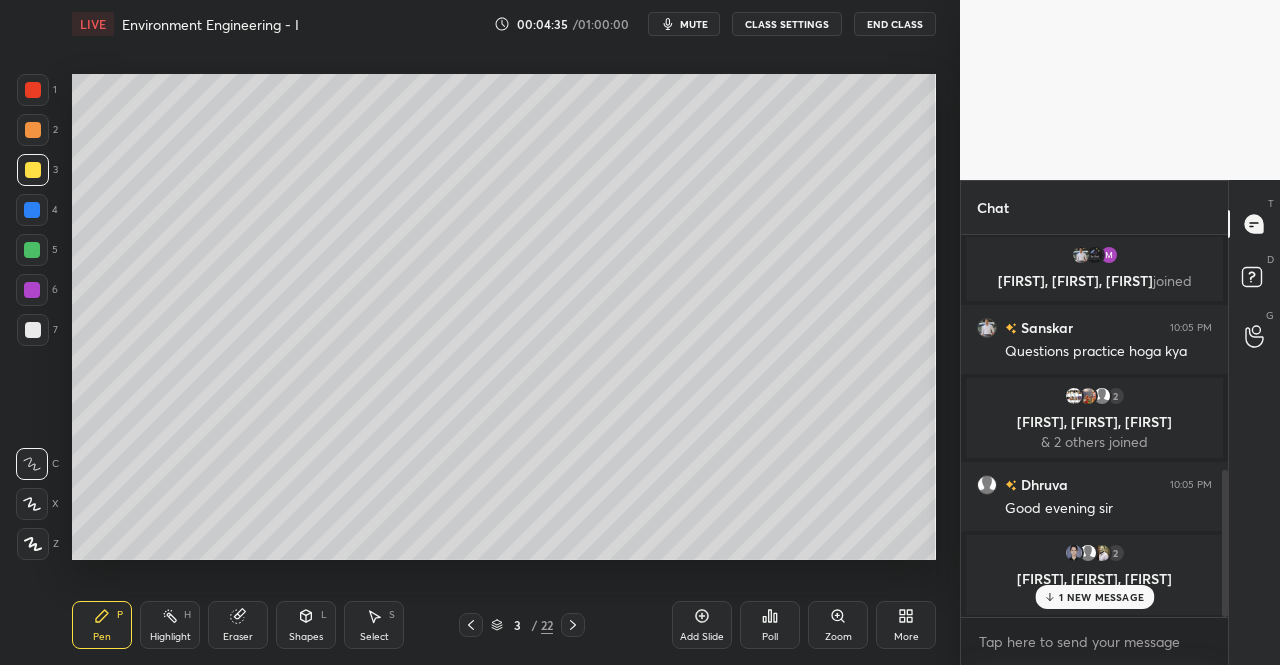 click 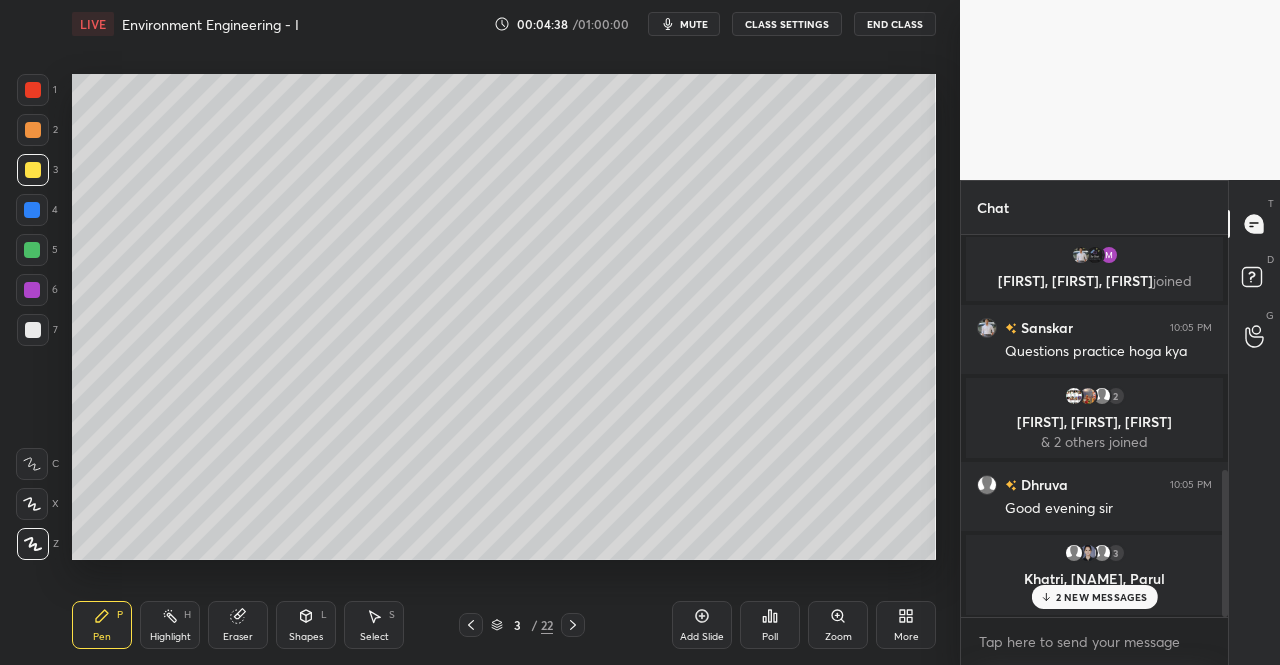 drag, startPoint x: 656, startPoint y: 639, endPoint x: 526, endPoint y: 573, distance: 145.79437 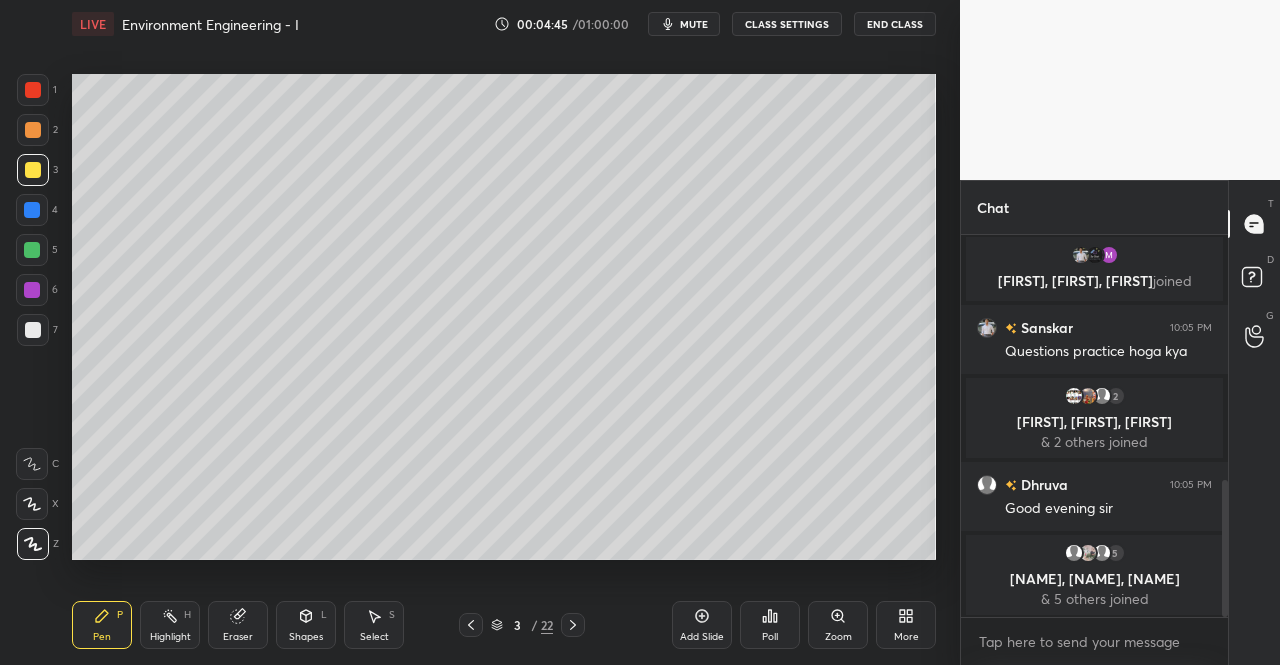 scroll, scrollTop: 684, scrollLeft: 0, axis: vertical 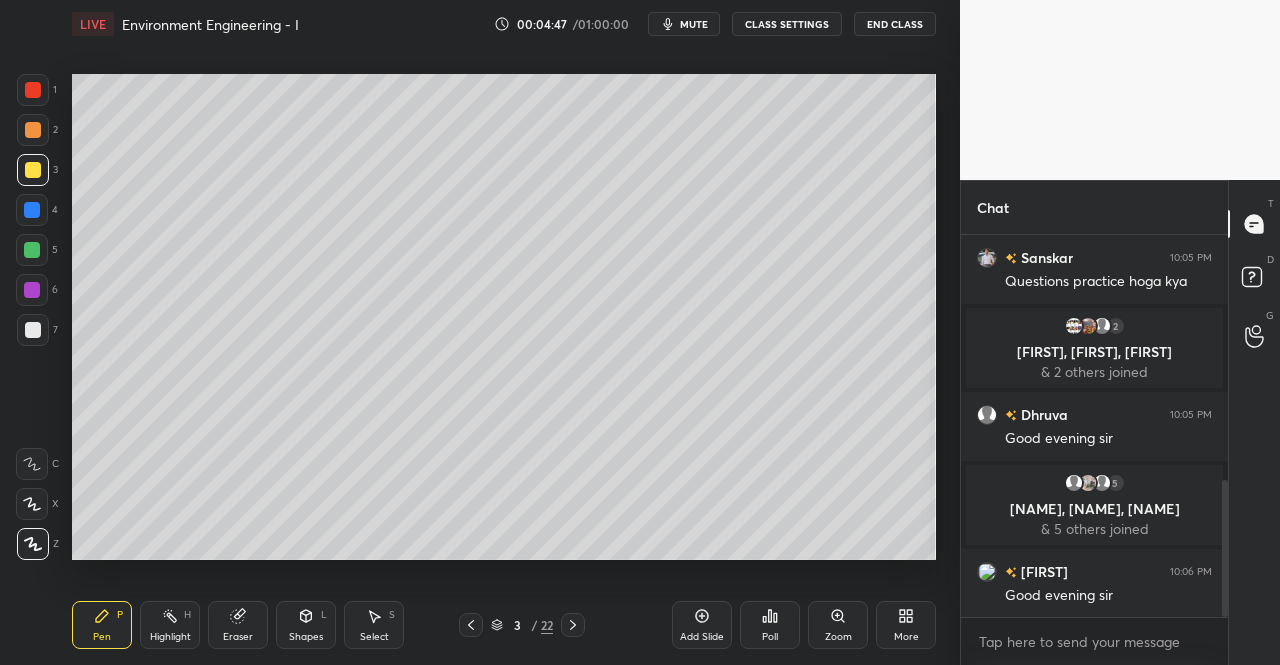 click on "Pen P" at bounding box center (102, 625) 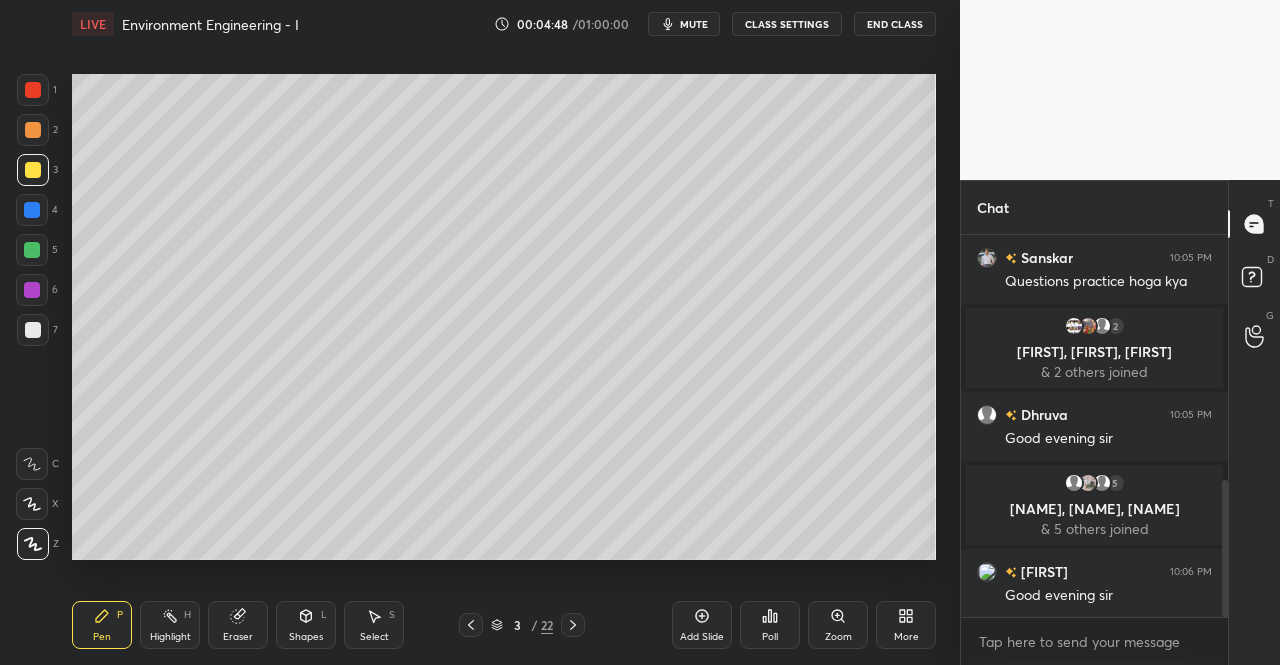 click on "Pen P" at bounding box center (102, 625) 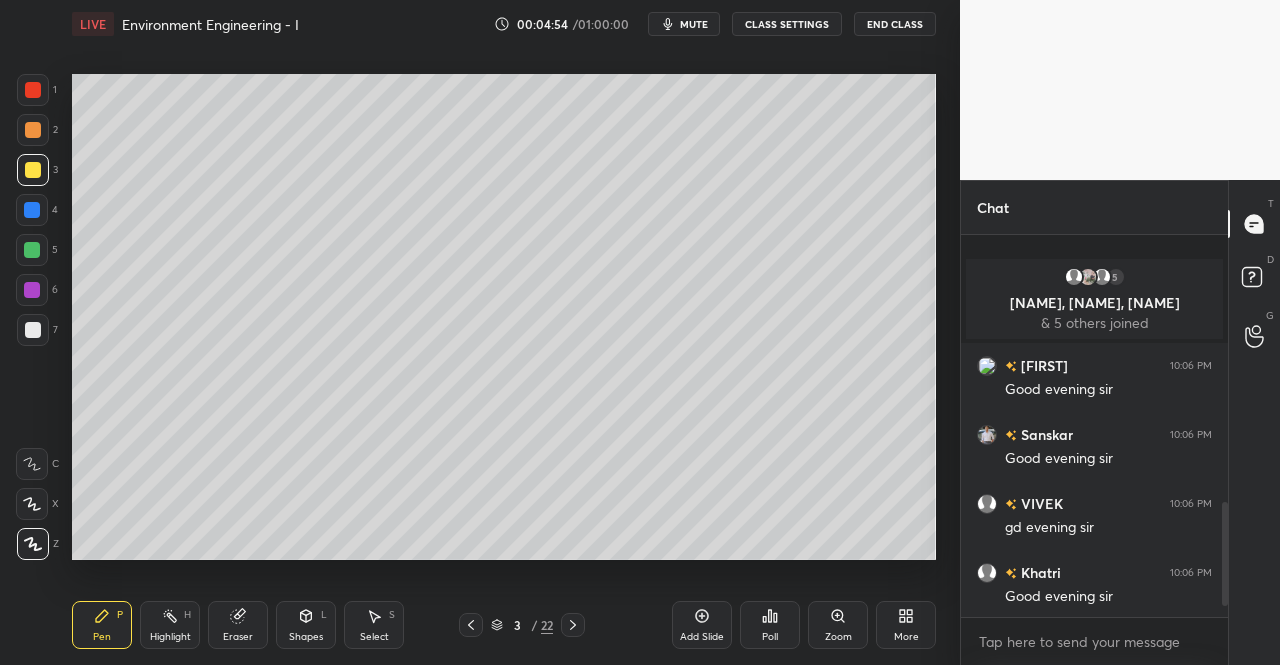 scroll, scrollTop: 1028, scrollLeft: 0, axis: vertical 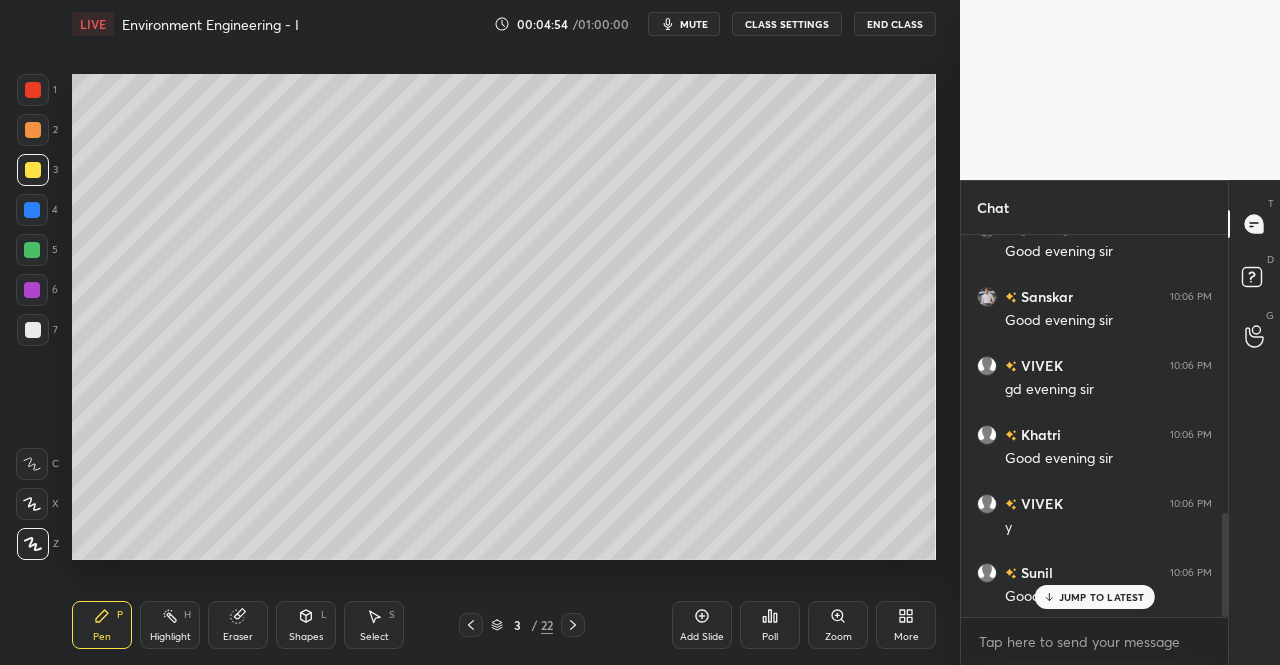 click on "JUMP TO LATEST" at bounding box center (1102, 597) 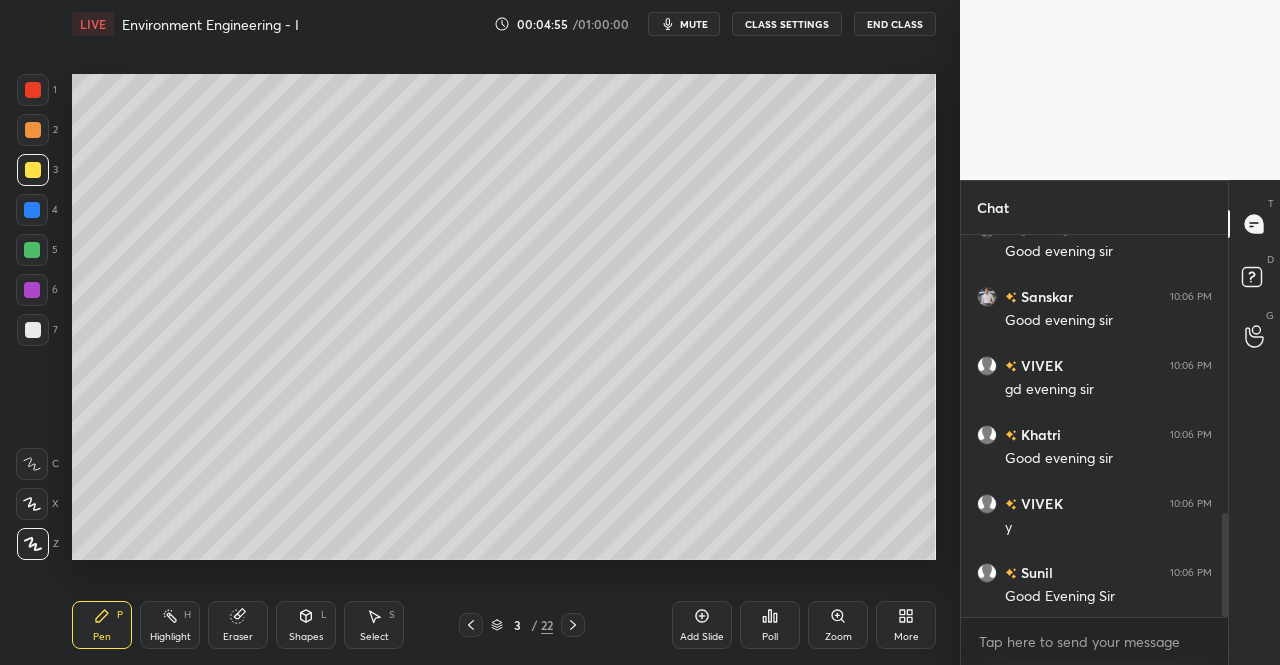 scroll, scrollTop: 1098, scrollLeft: 0, axis: vertical 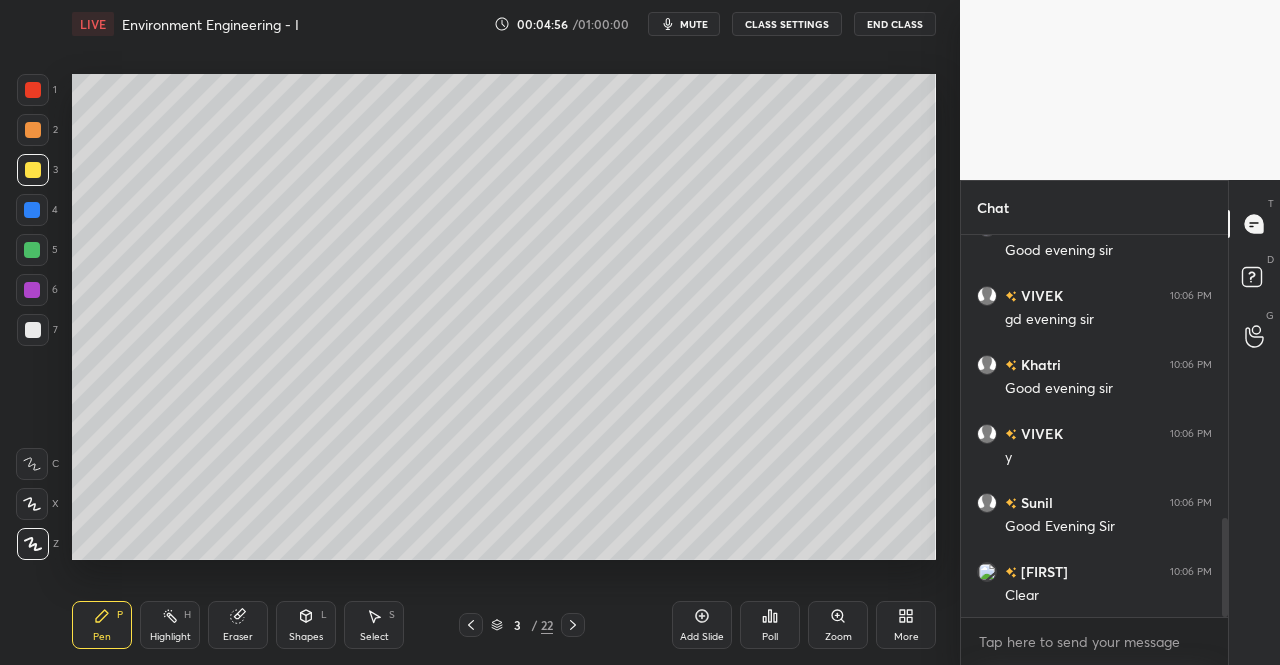 drag, startPoint x: 94, startPoint y: 621, endPoint x: 111, endPoint y: 583, distance: 41.62932 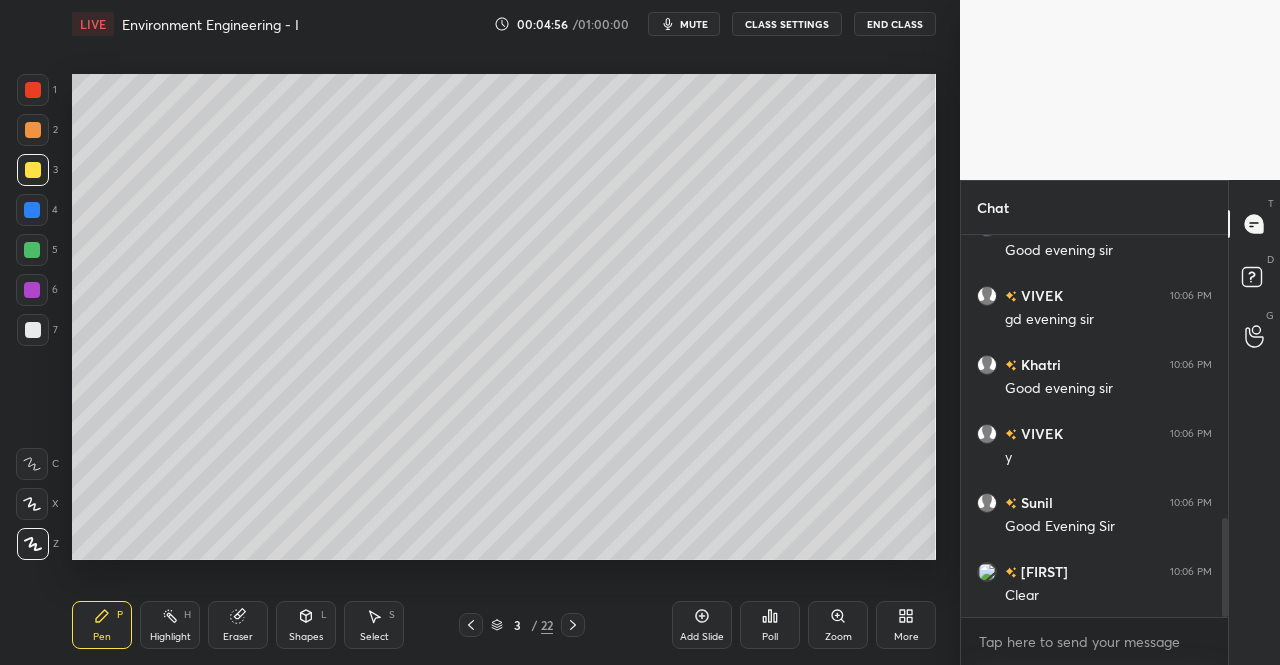 click 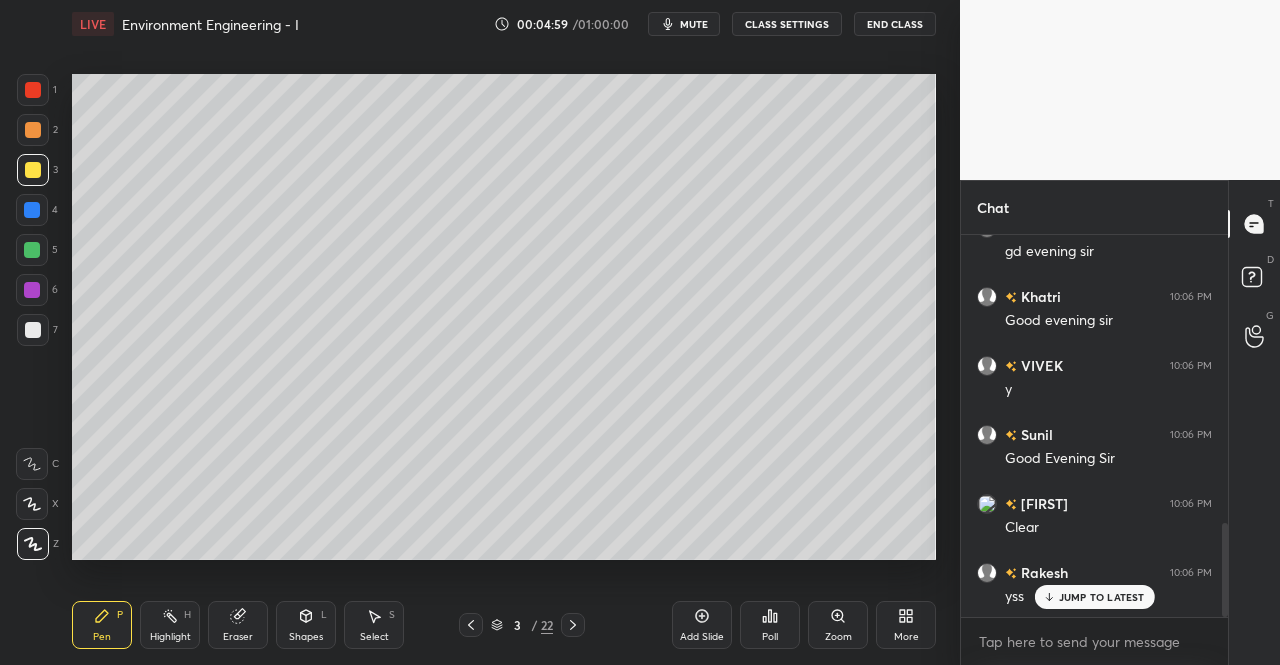 scroll, scrollTop: 1236, scrollLeft: 0, axis: vertical 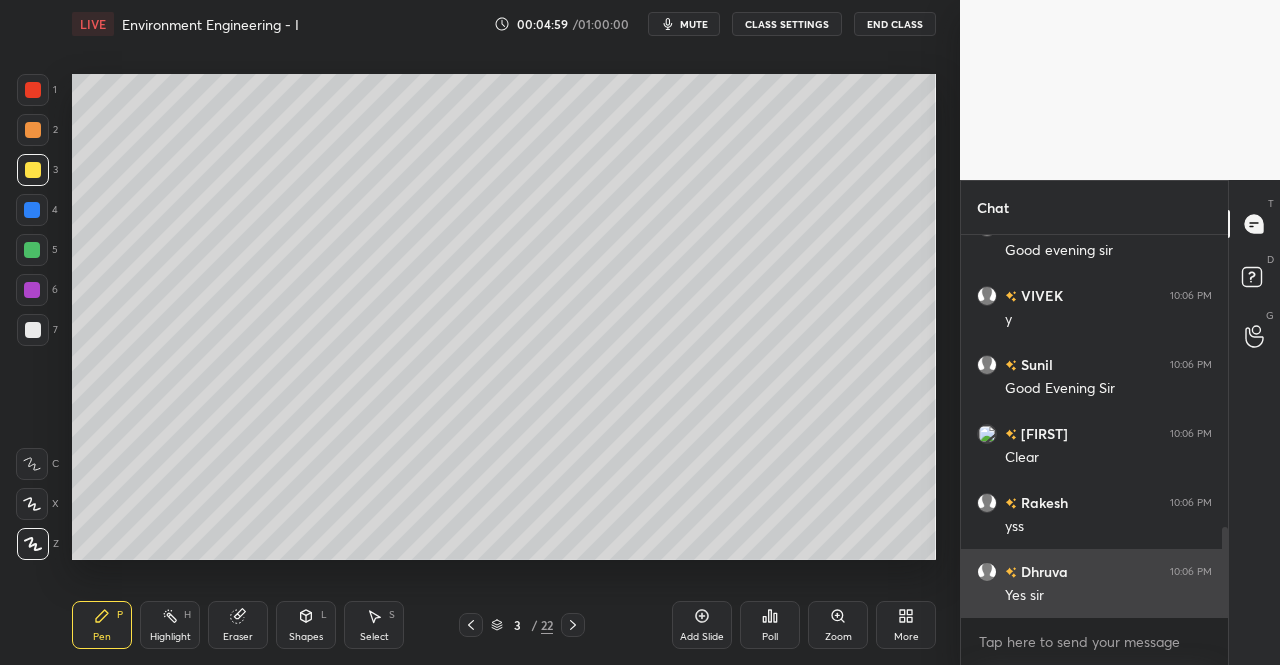 click on "Yes sir" at bounding box center (1108, 596) 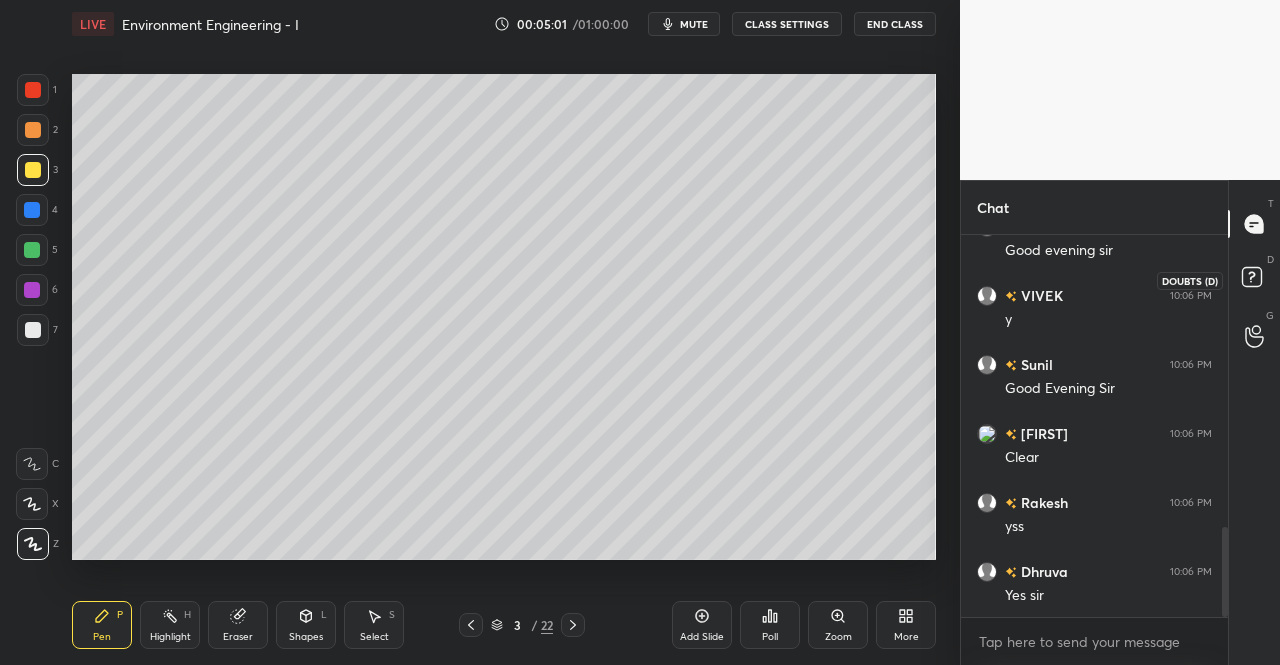 click 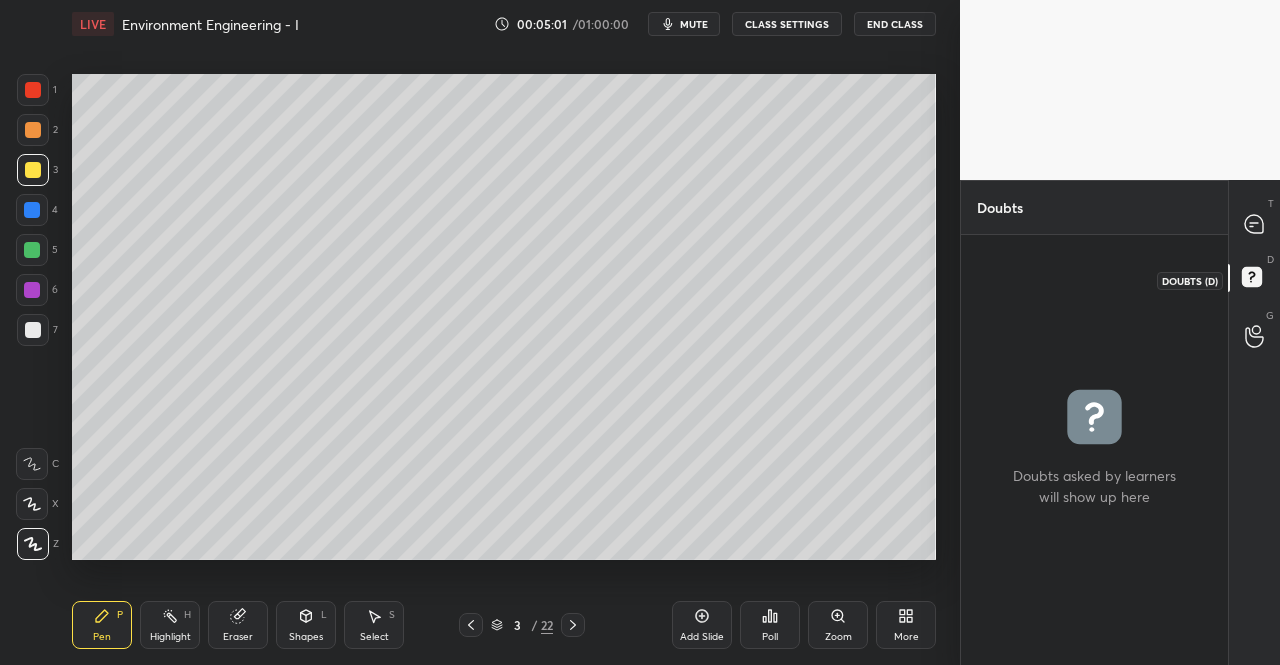 click 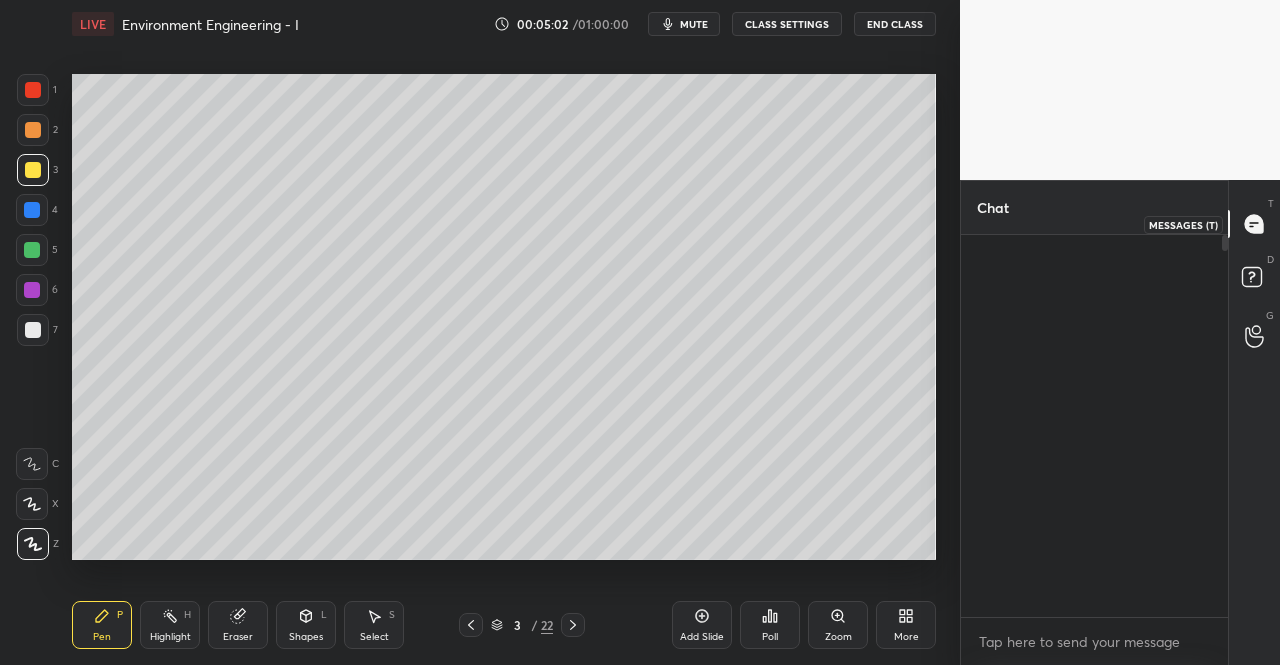 scroll, scrollTop: 1236, scrollLeft: 0, axis: vertical 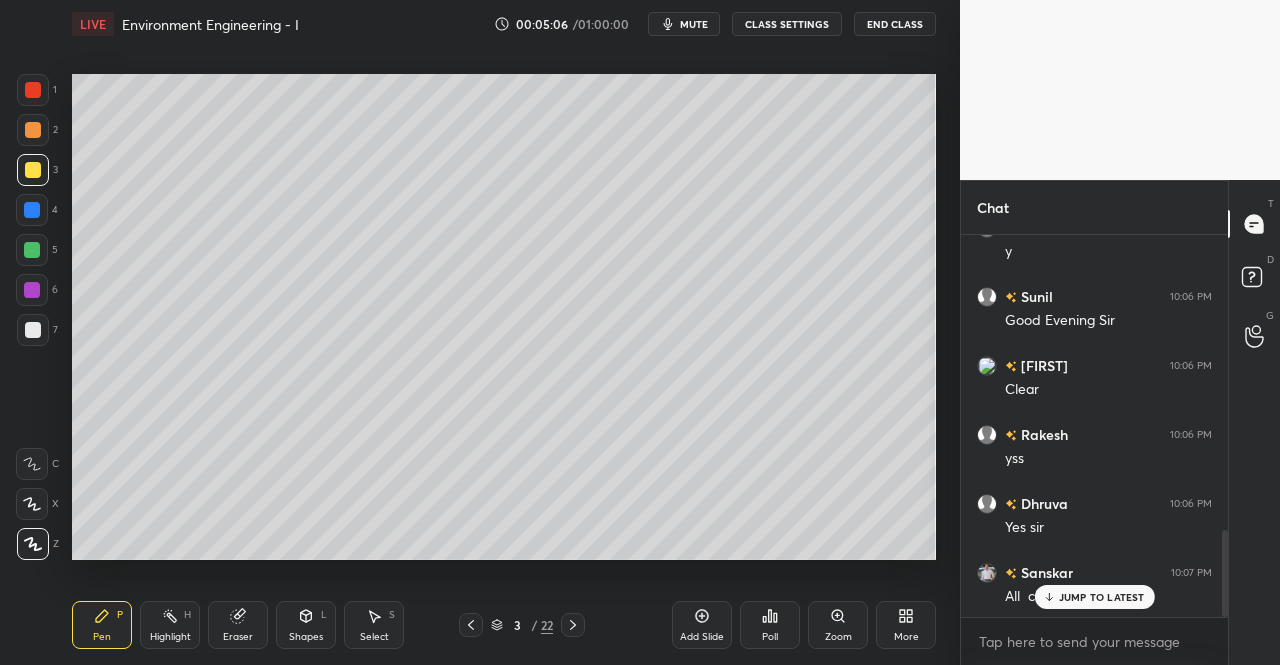 click on "JUMP TO LATEST" at bounding box center [1094, 597] 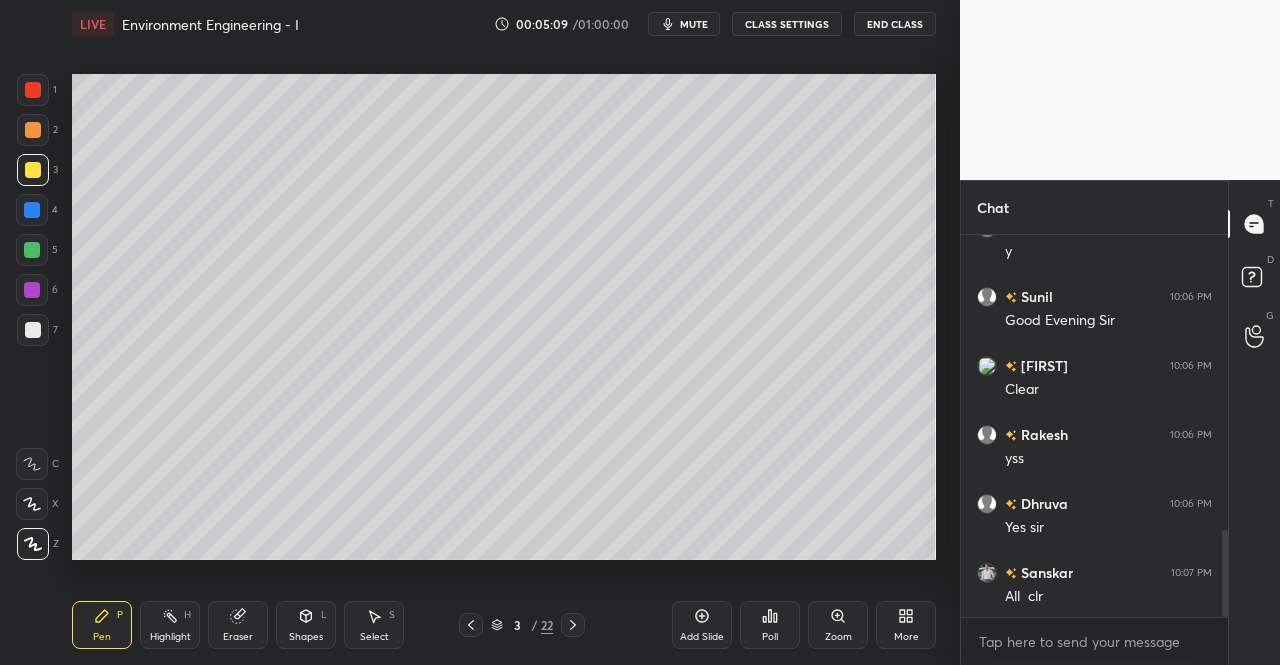 click 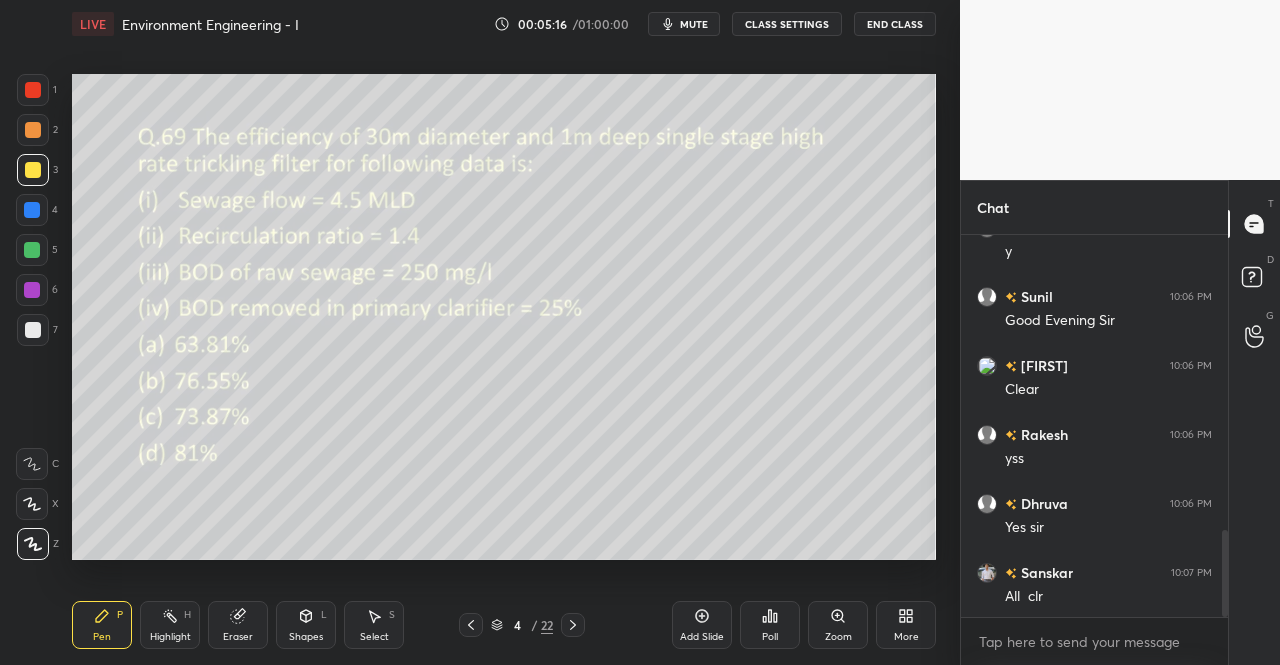 click 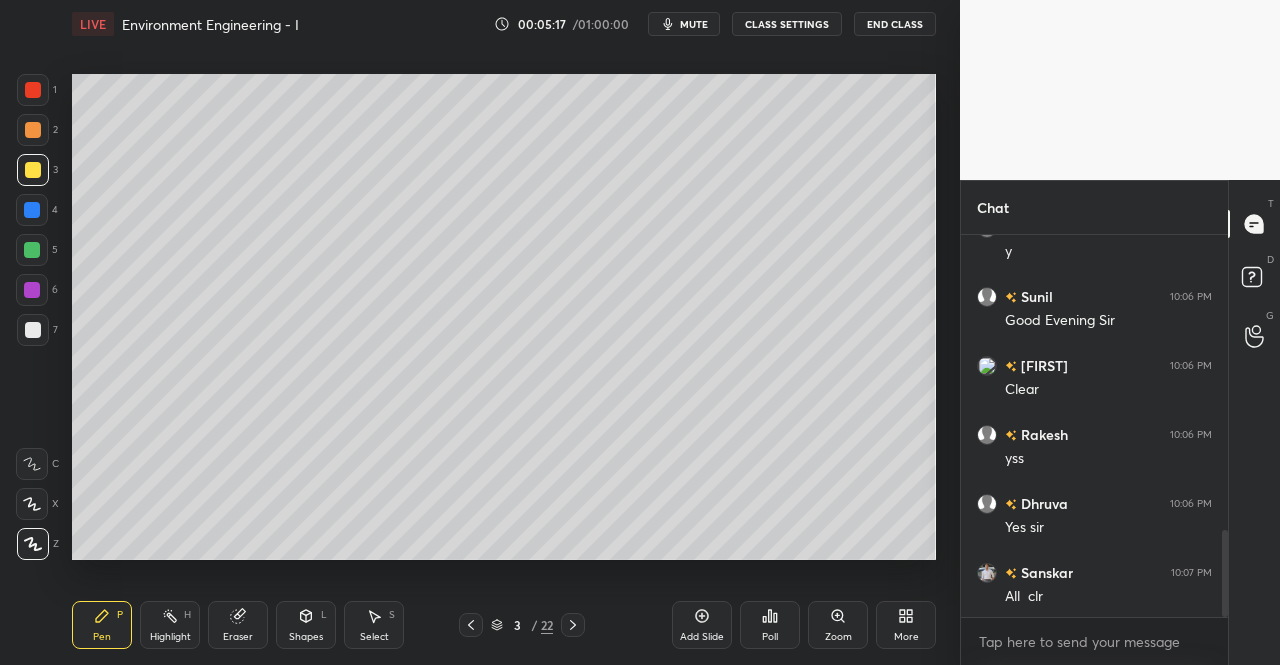 click at bounding box center (573, 625) 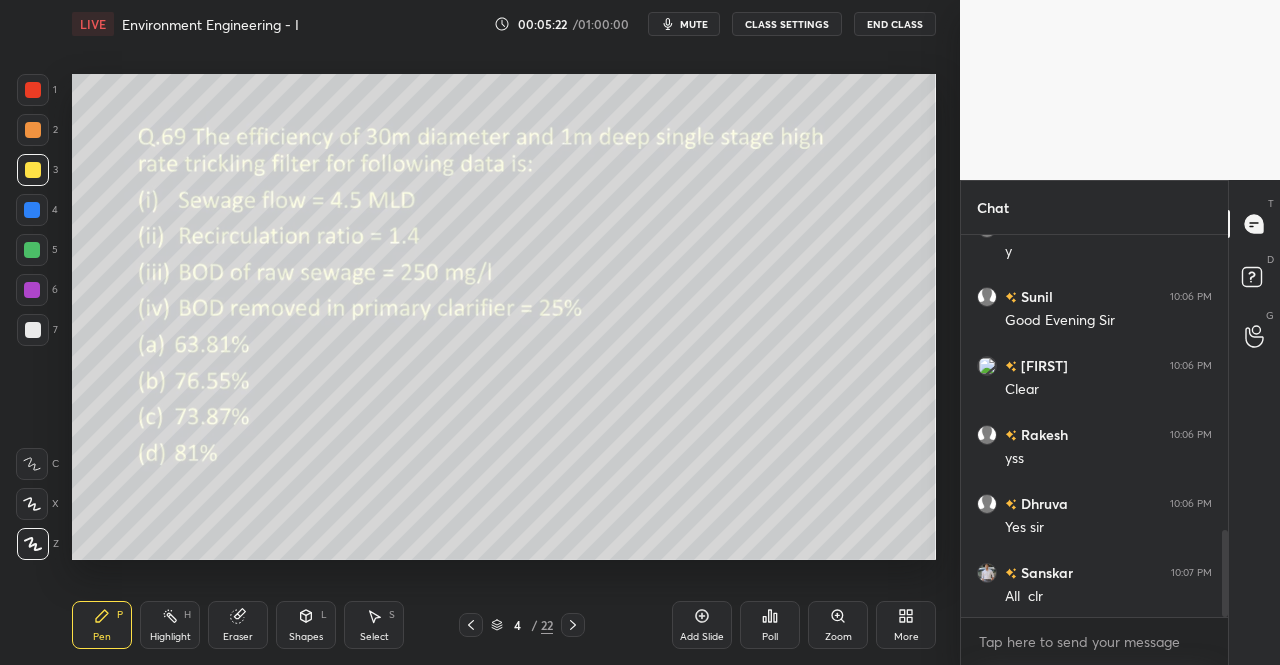 click on "Environment Engineering - I • L1 of Practice Course On Environment Engineering Dr. Jaspal Singh Pen P Highlight H Eraser Shapes L Select S 4 / 22 Add Slide Poll Zoom More" at bounding box center (504, 332) 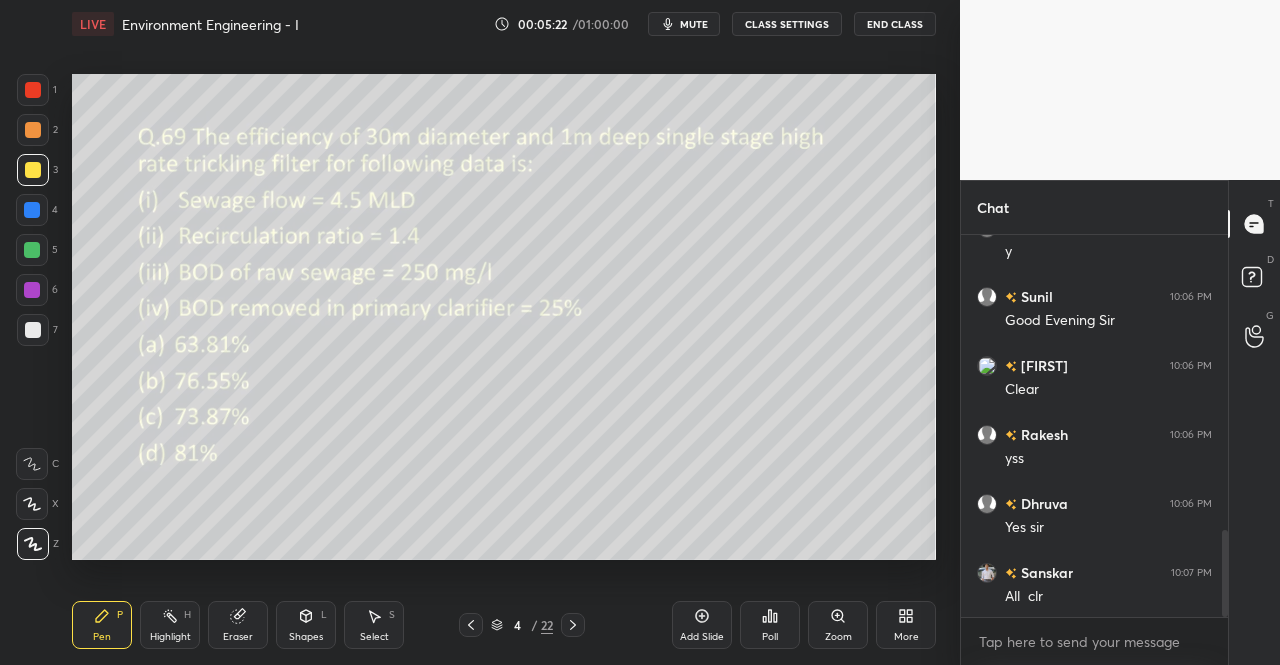 click on "Pen P" at bounding box center (102, 625) 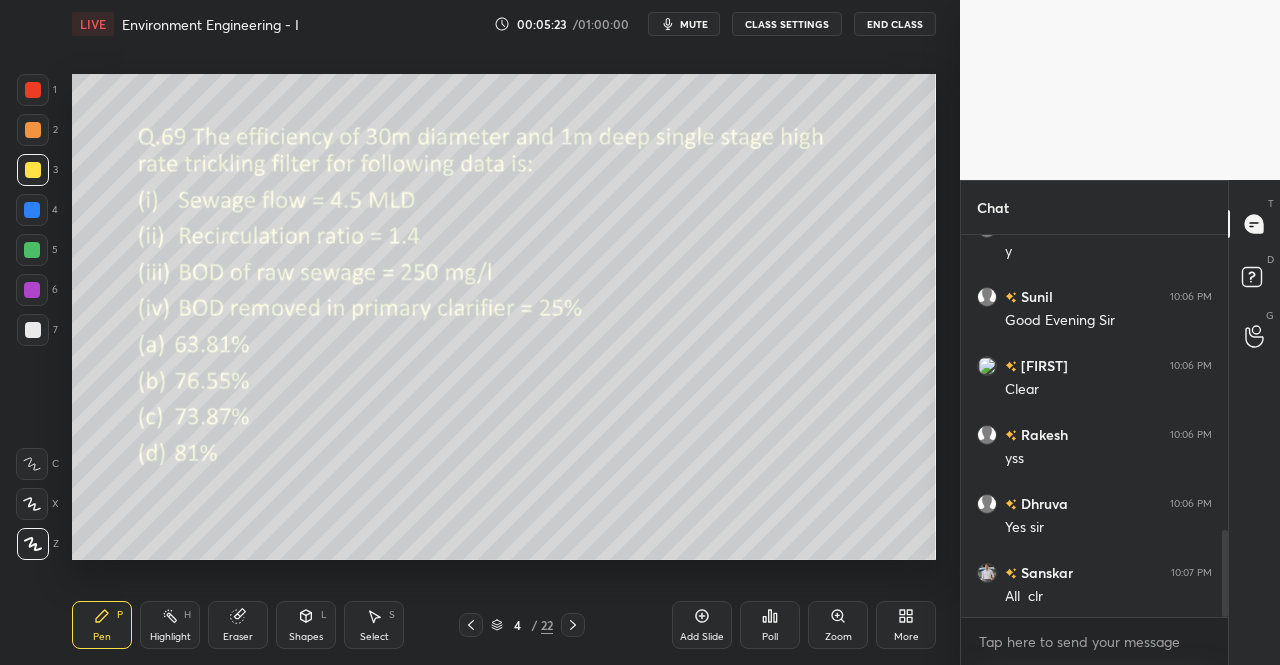 click at bounding box center (33, 170) 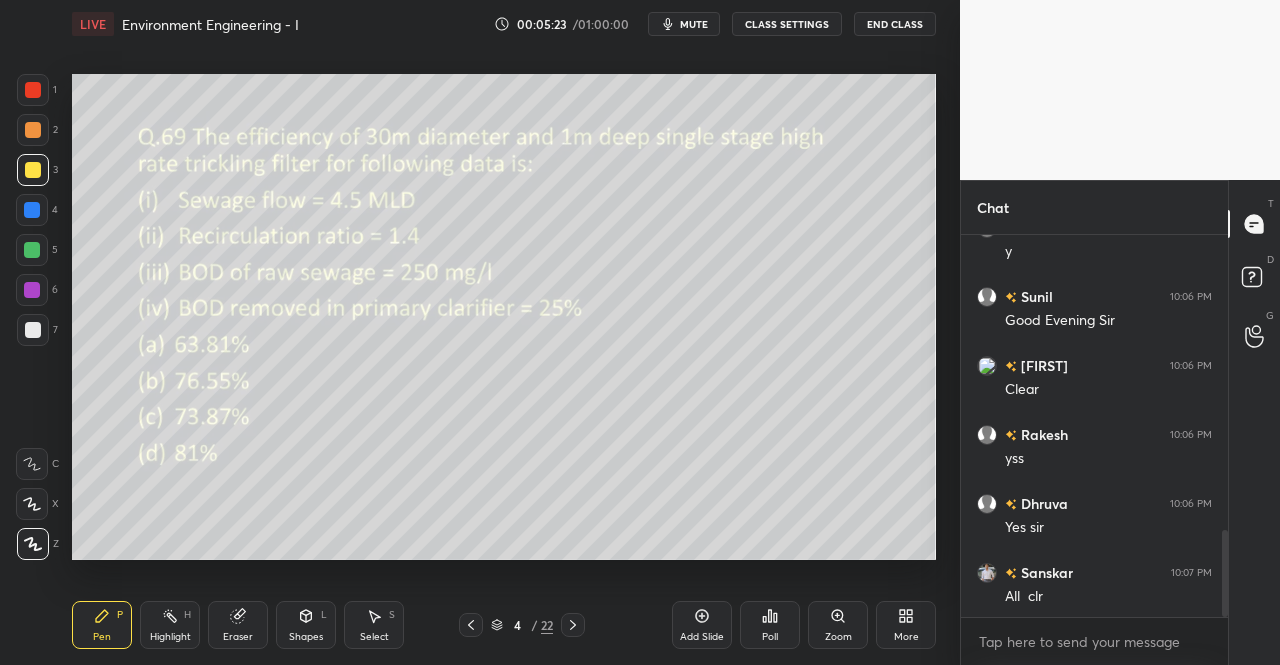 click at bounding box center (33, 170) 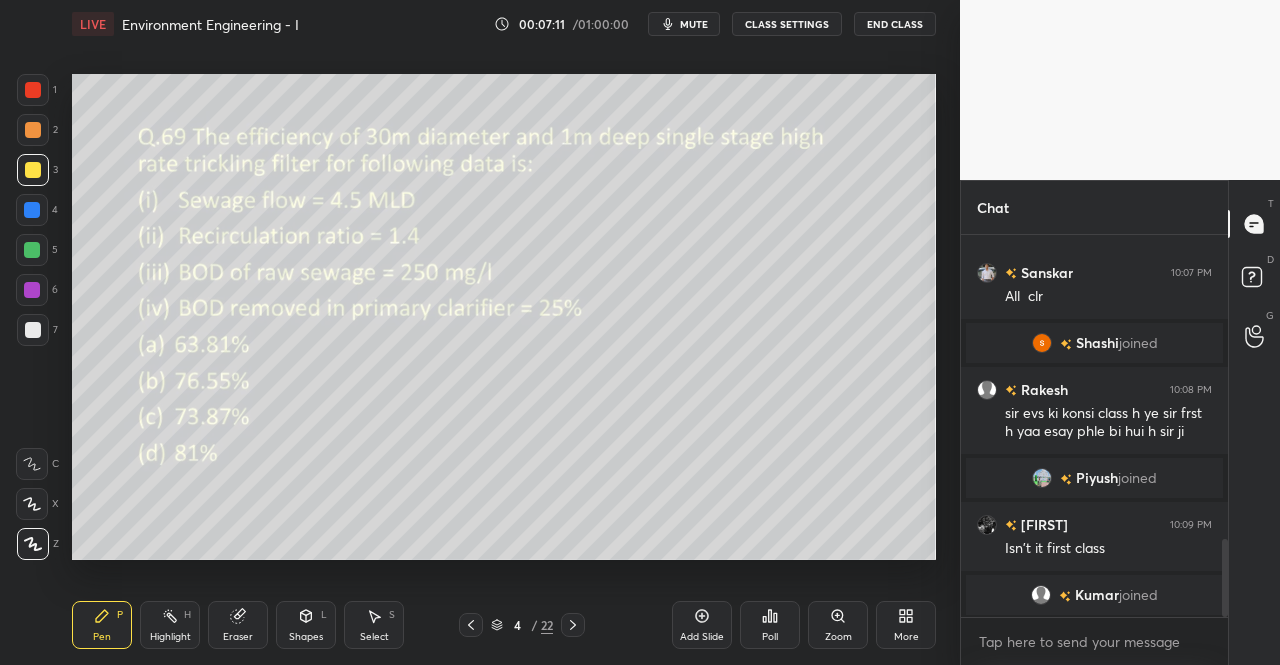 scroll, scrollTop: 1490, scrollLeft: 0, axis: vertical 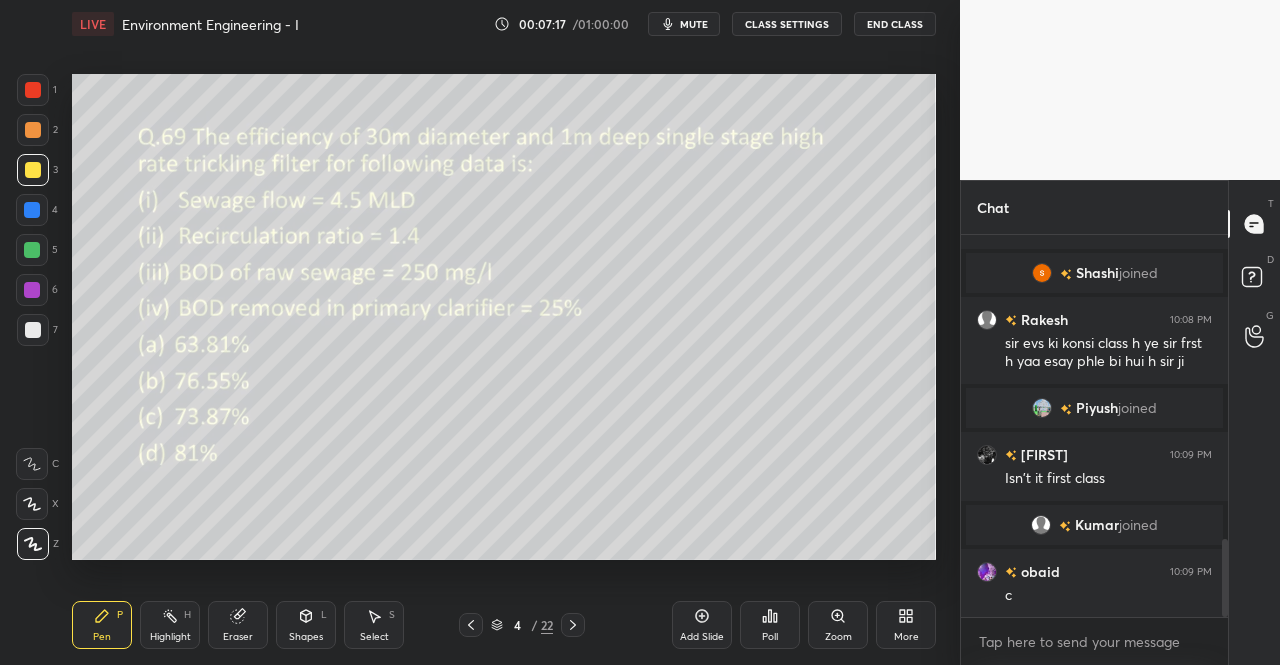 click on "Pen P" at bounding box center (102, 625) 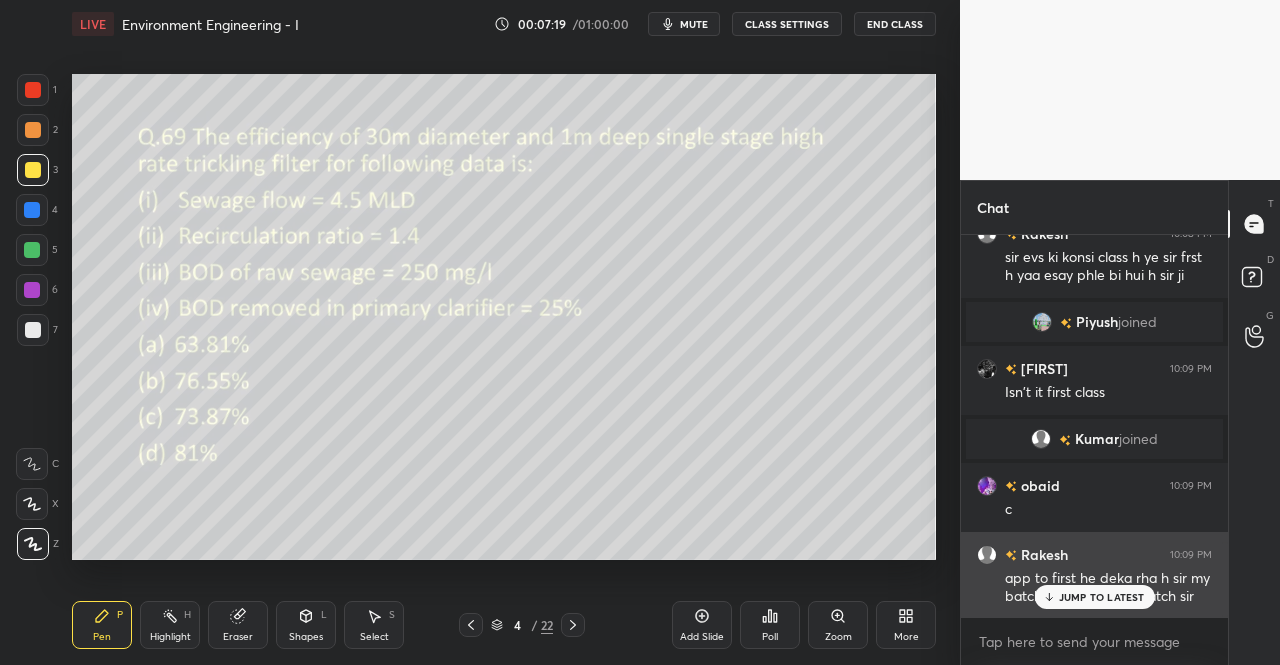 click on "Rakesh 10:09 PM app to first he deka rha h sir my batch is rpsc pratice batch sir" at bounding box center (1094, 575) 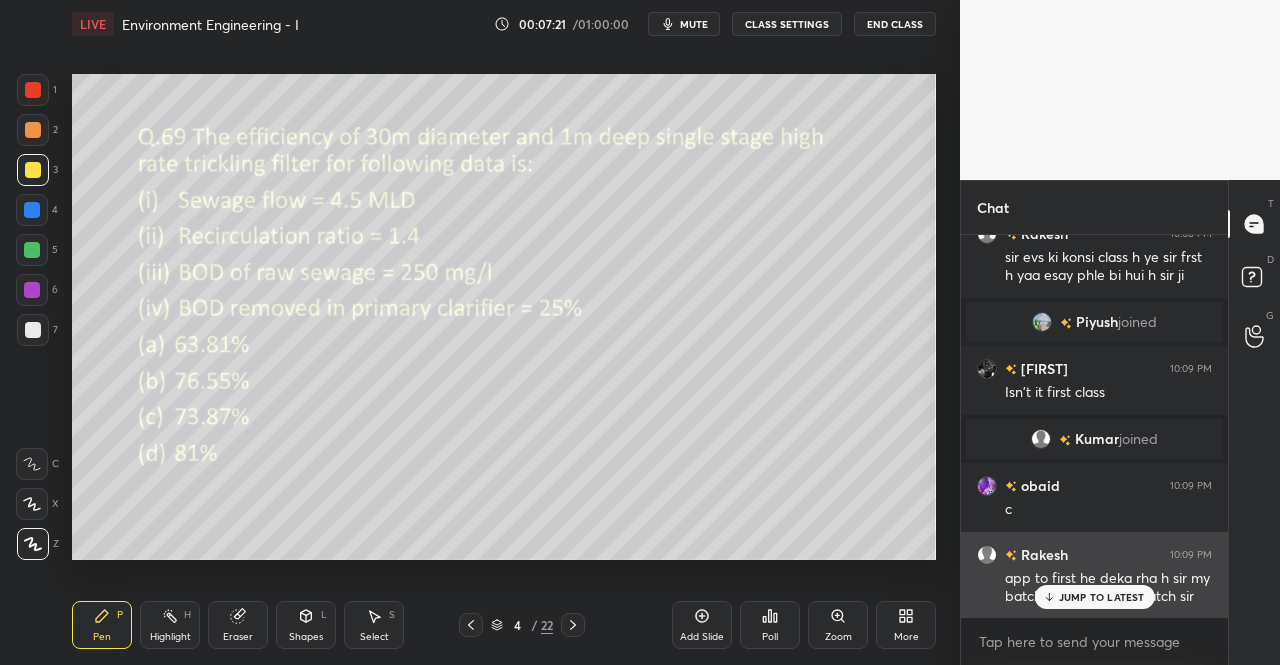 click on "JUMP TO LATEST" at bounding box center (1102, 597) 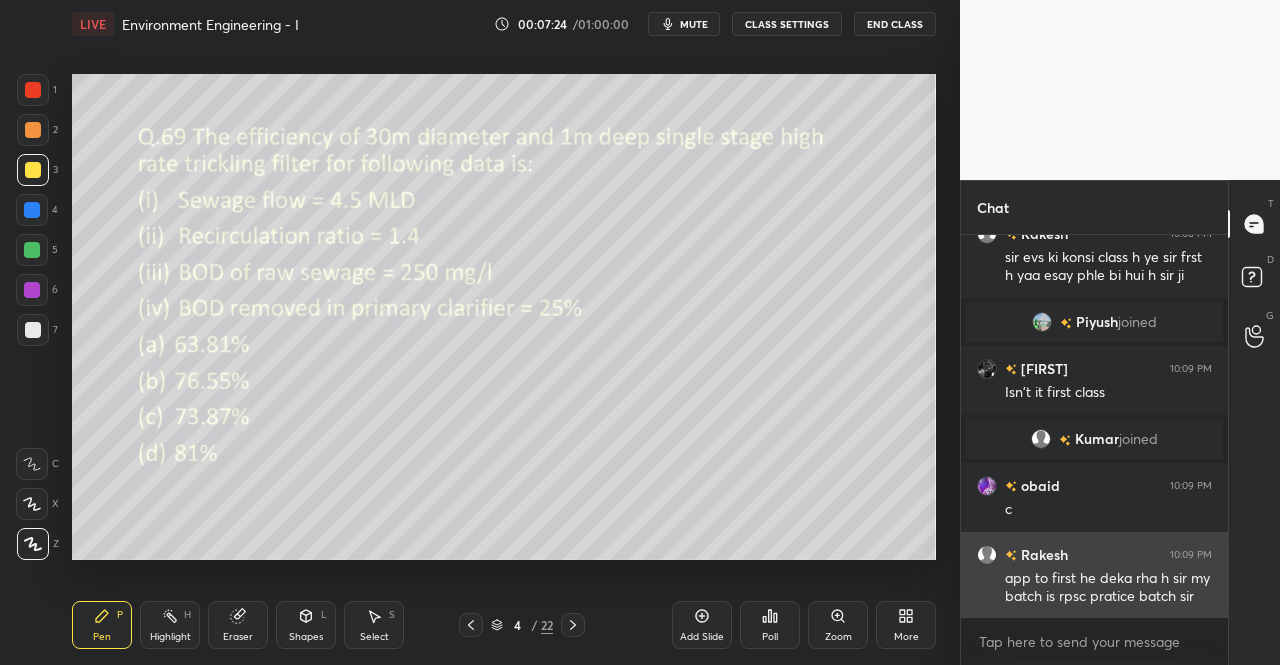scroll, scrollTop: 1664, scrollLeft: 0, axis: vertical 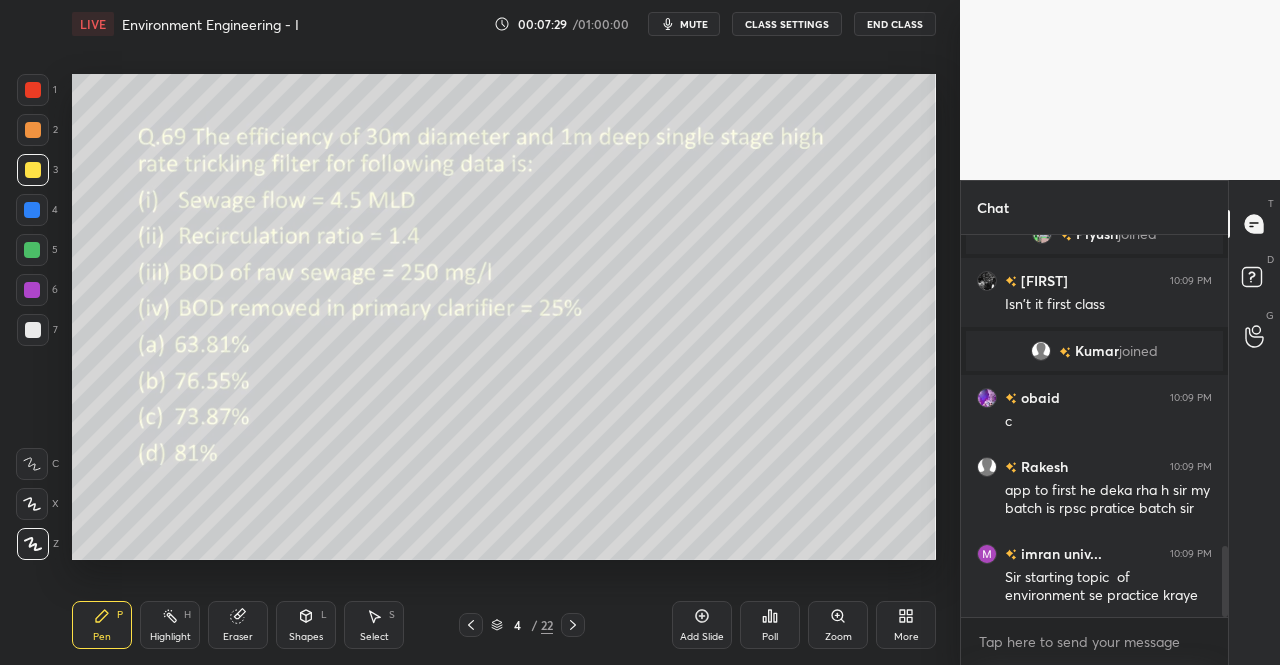 click 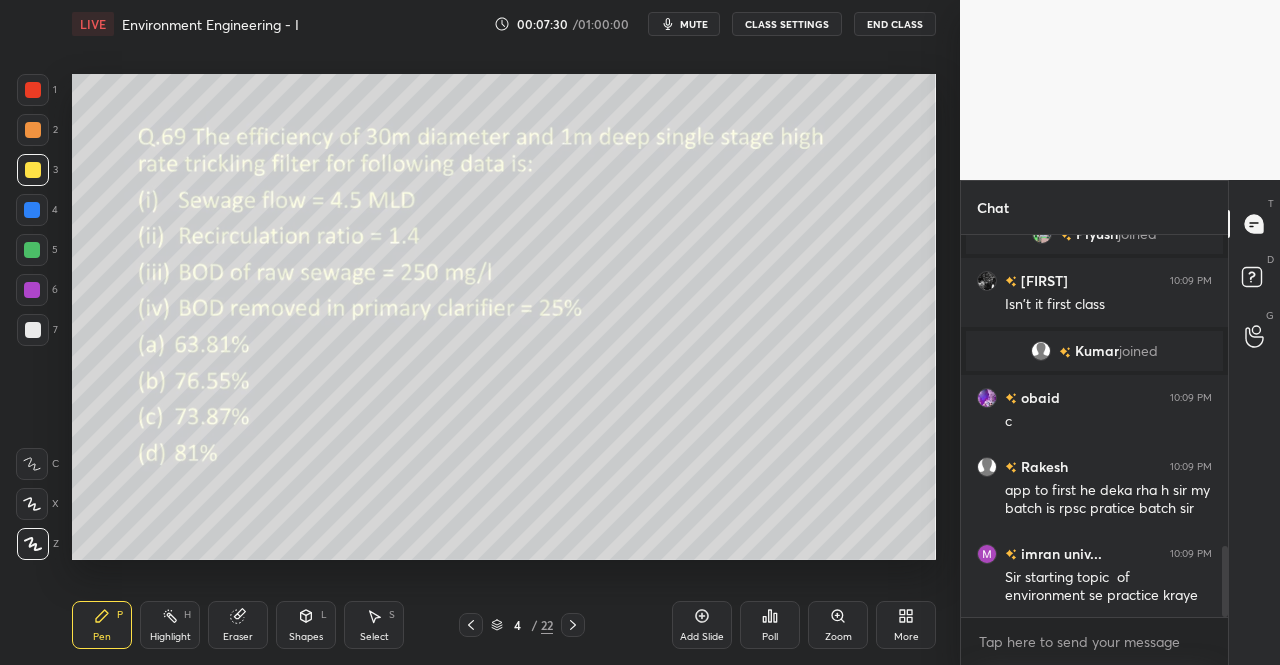 click 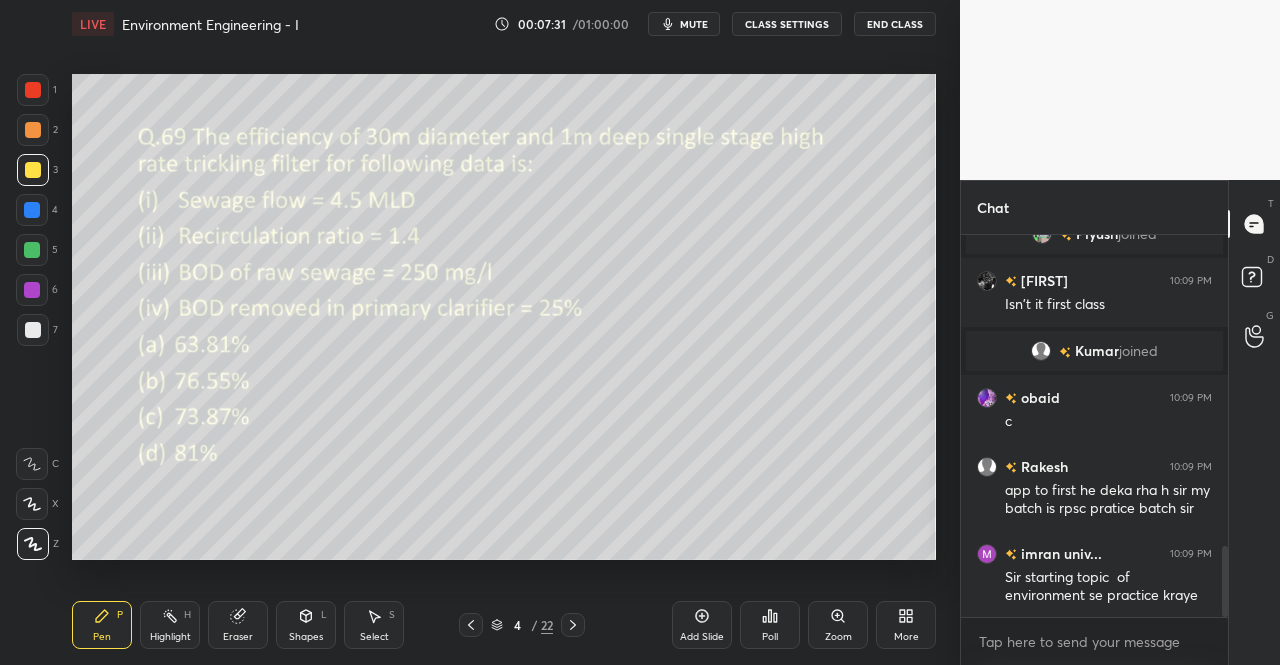 scroll, scrollTop: 1712, scrollLeft: 0, axis: vertical 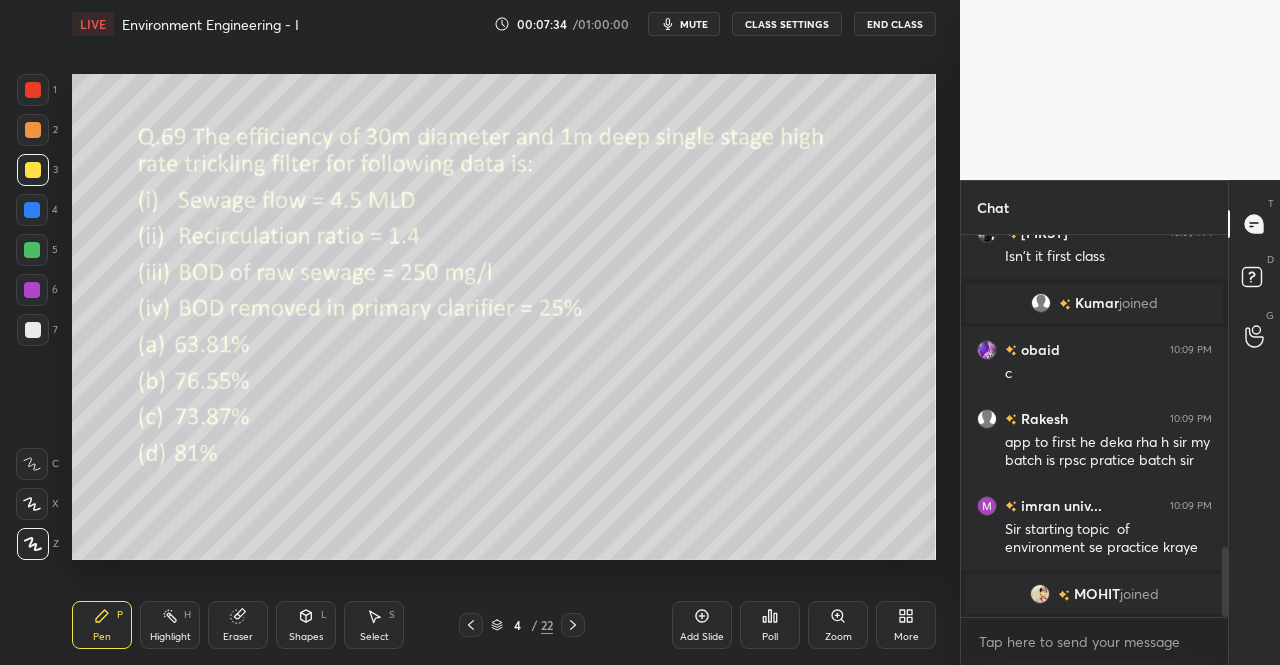 click on "Pen" at bounding box center [102, 637] 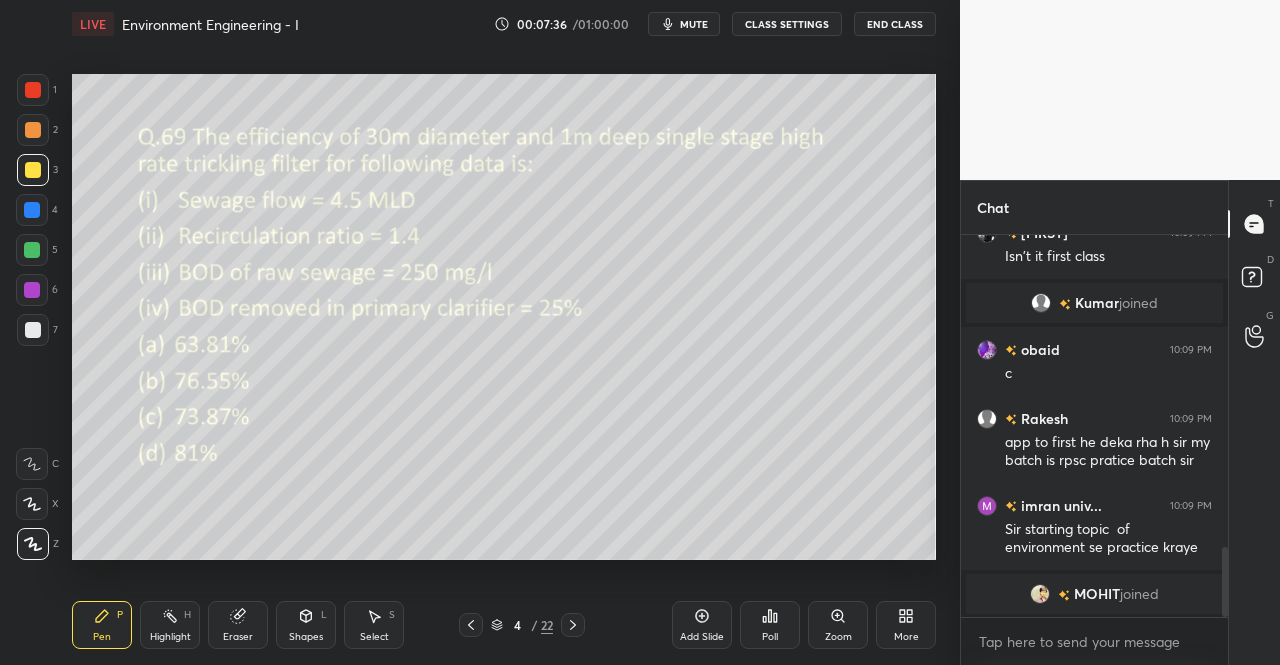 click on "Pen P" at bounding box center [102, 625] 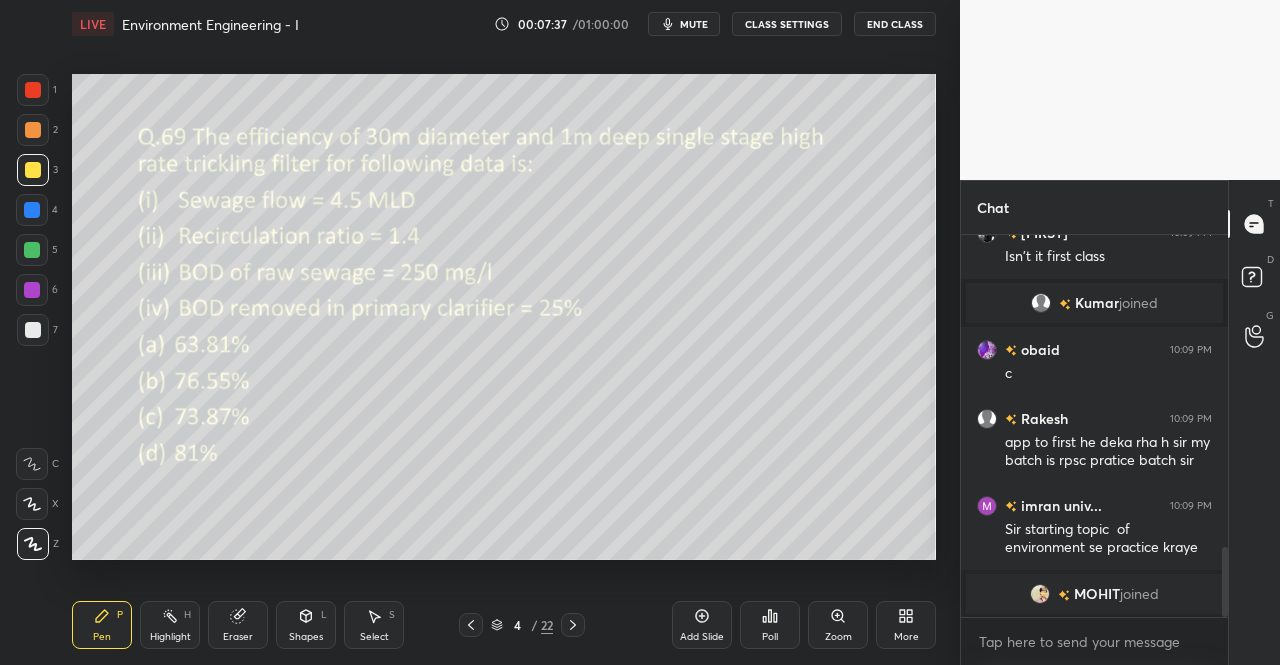 click on "Eraser" at bounding box center (238, 625) 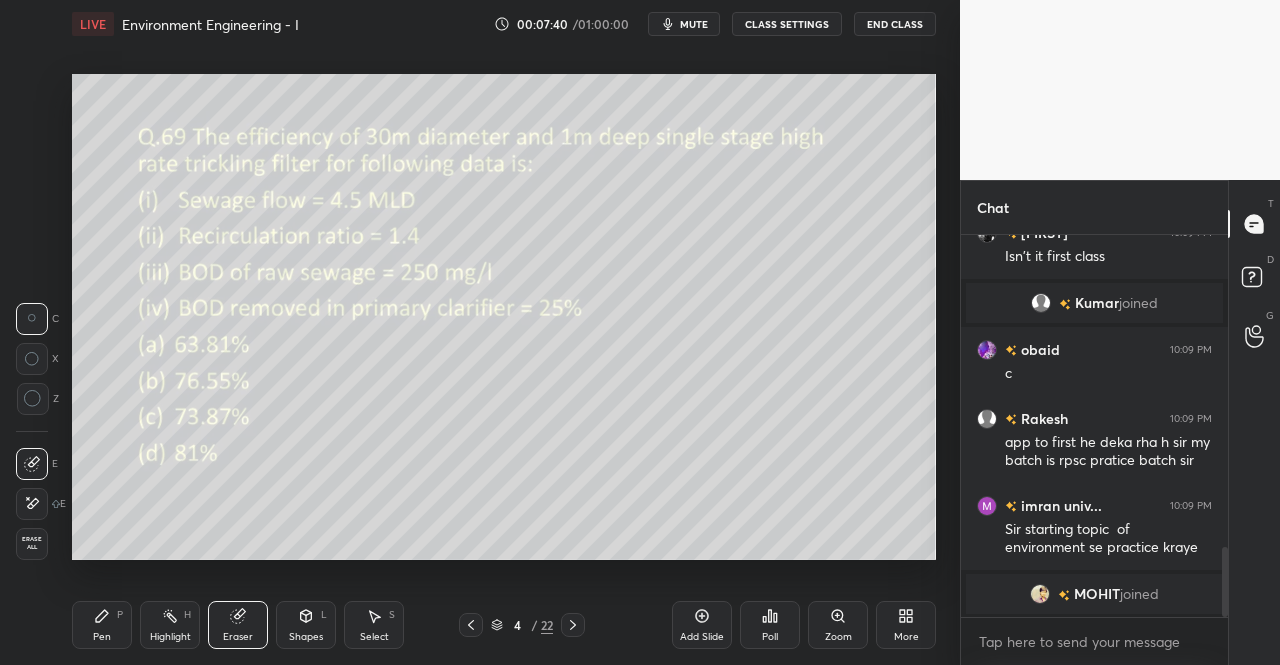click on "Pen P" at bounding box center (102, 625) 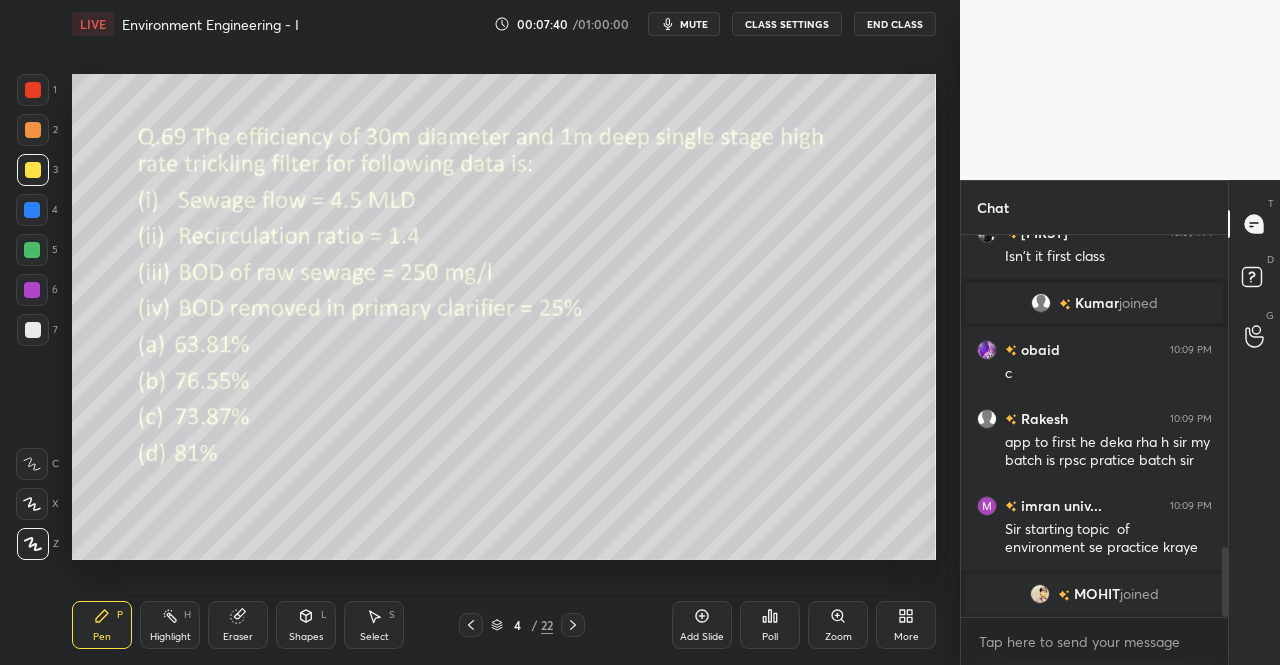 click on "Pen P" at bounding box center [102, 625] 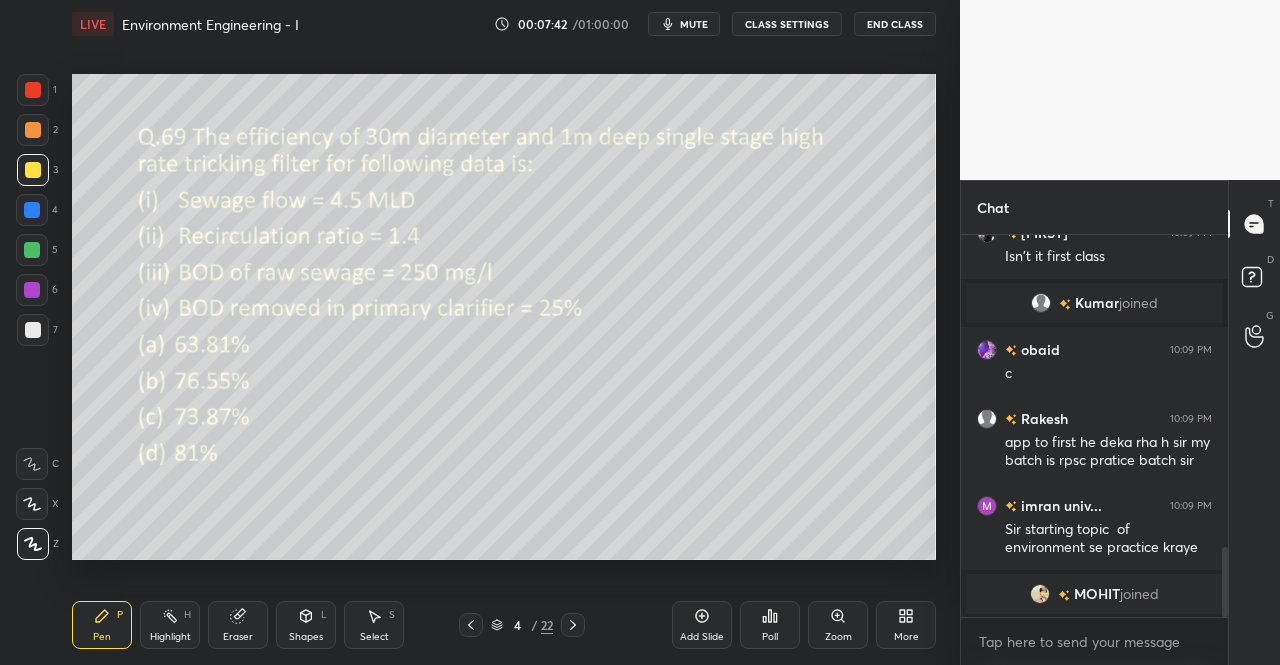 click on "Pen P" at bounding box center (102, 625) 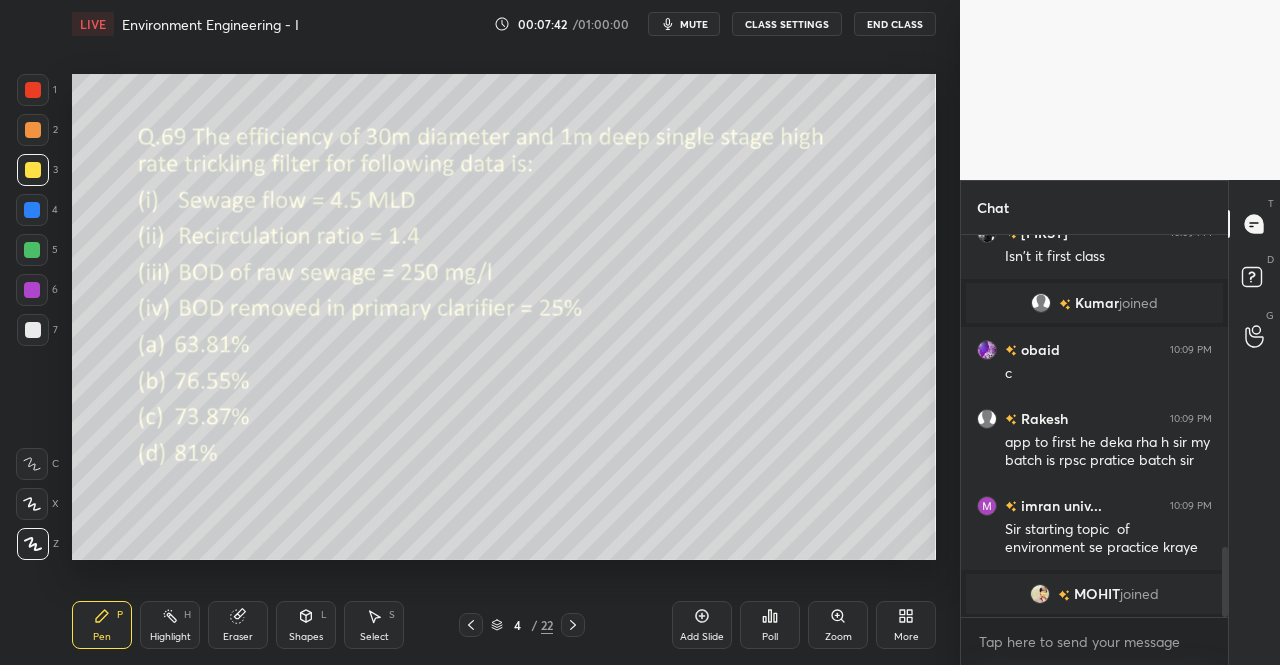 click 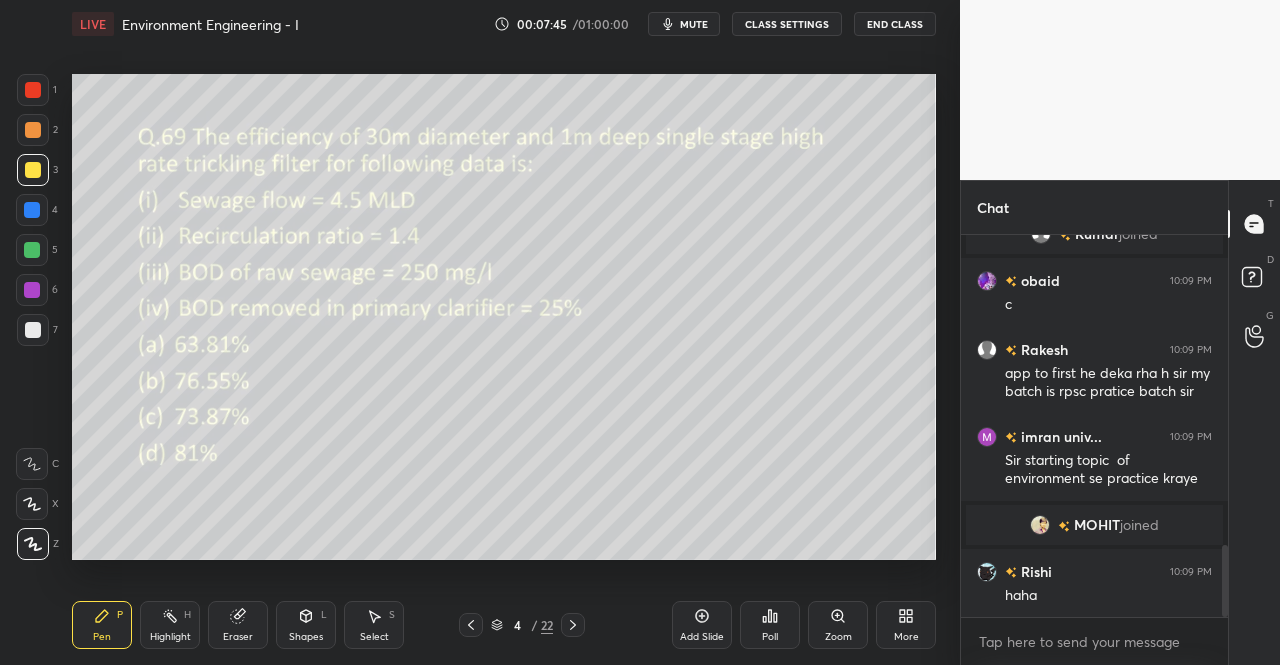 scroll, scrollTop: 1648, scrollLeft: 0, axis: vertical 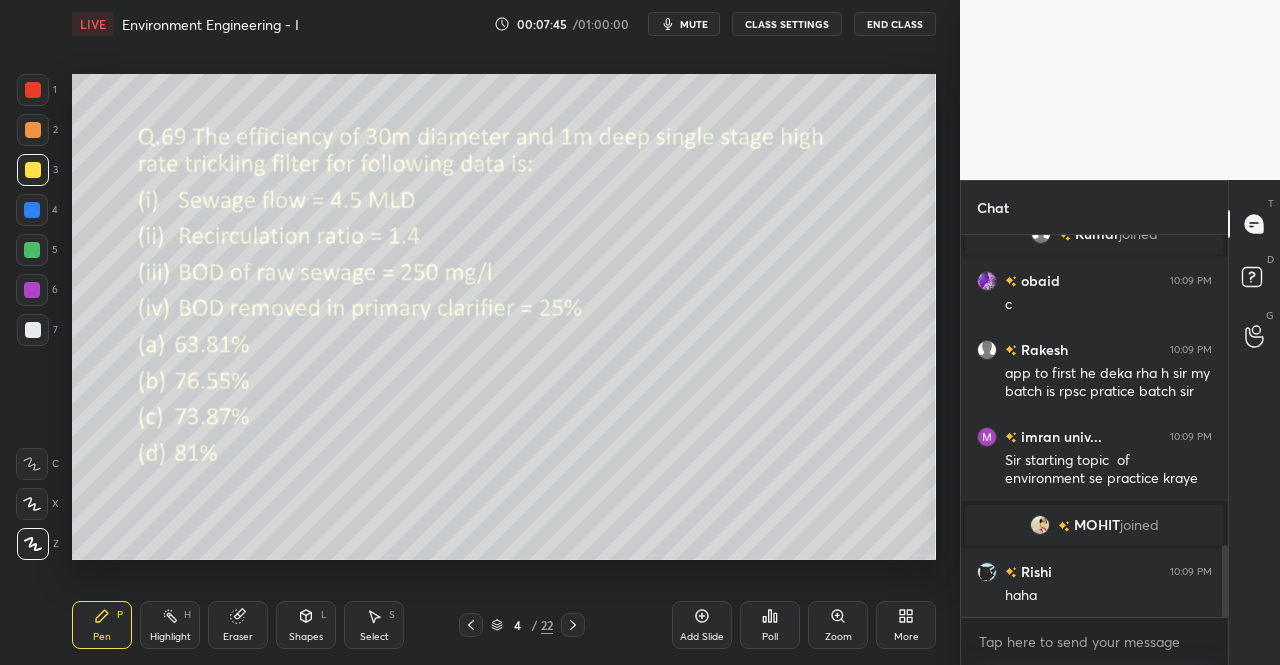click on "Pen P" at bounding box center (102, 625) 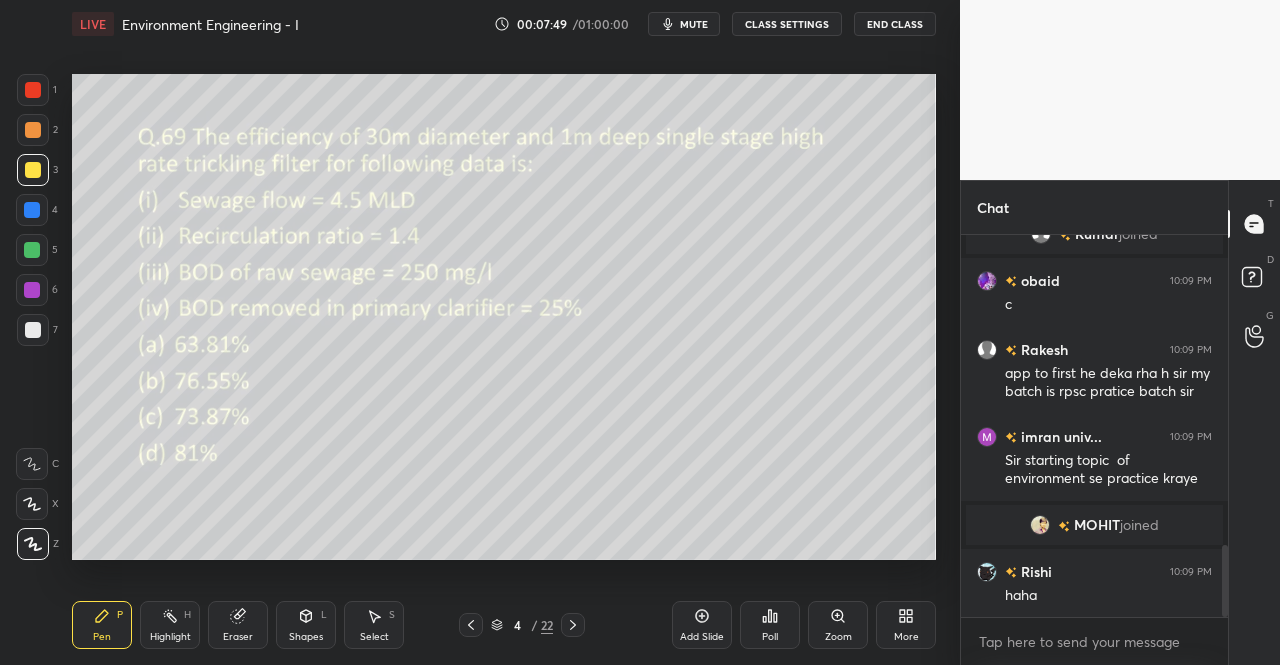 click on "Pen" at bounding box center [102, 637] 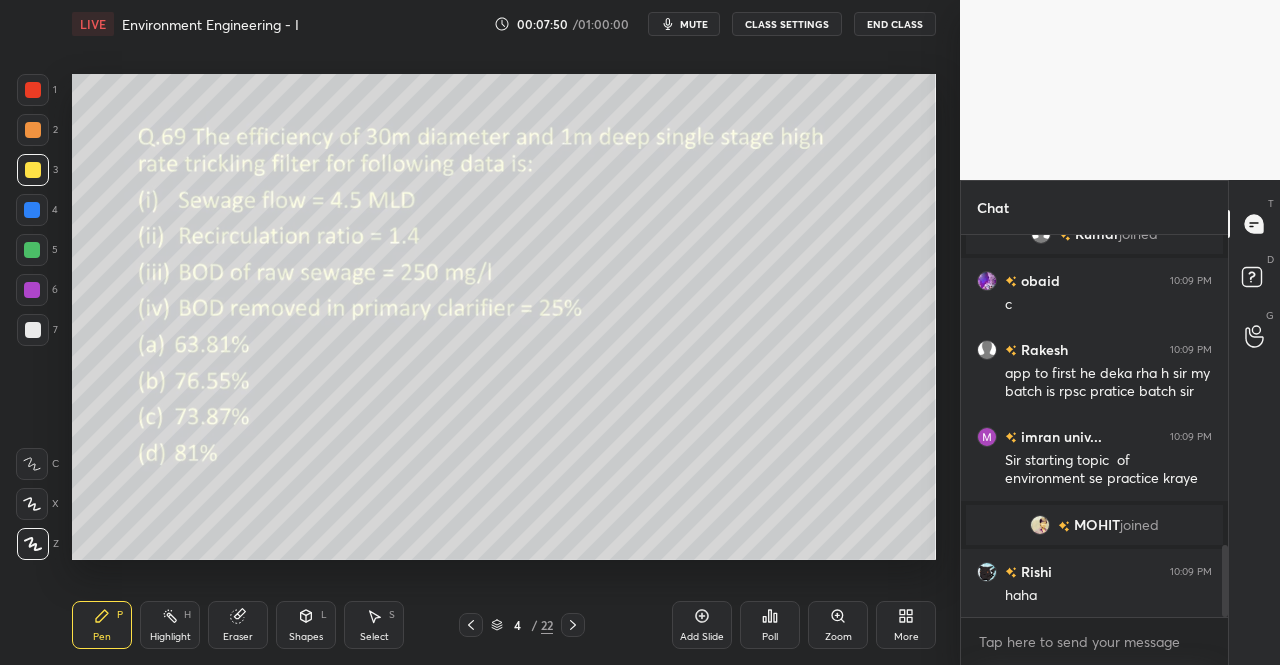click on "Pen" at bounding box center (102, 637) 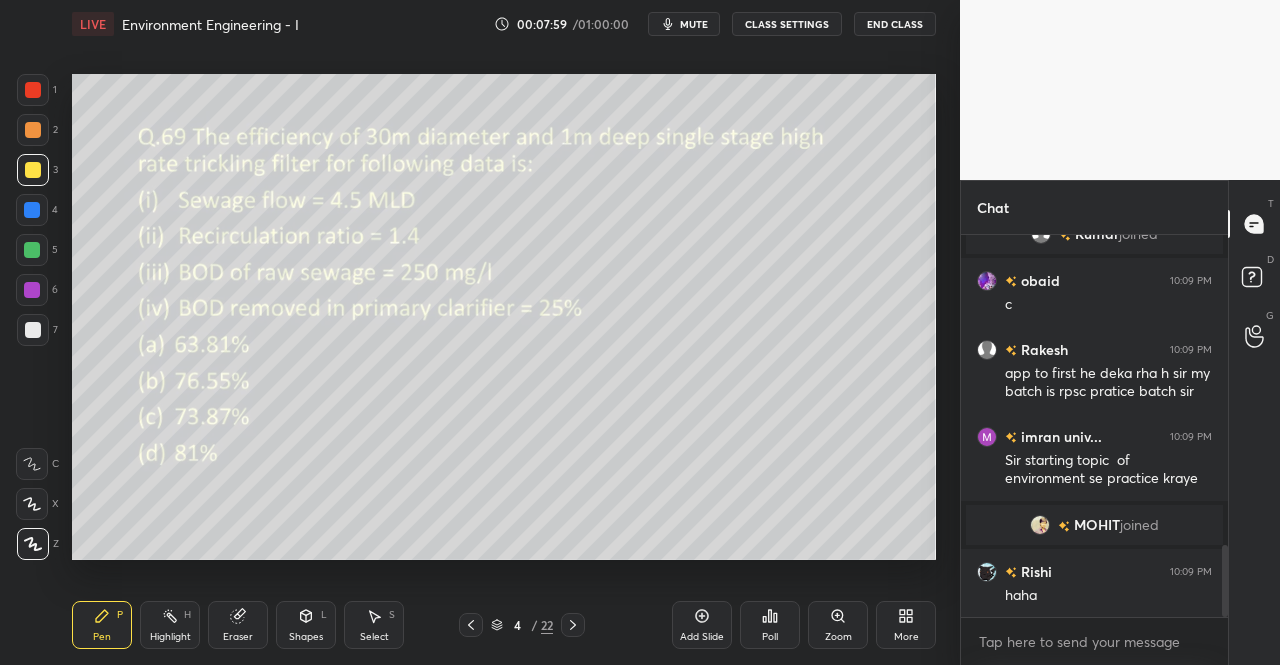 click 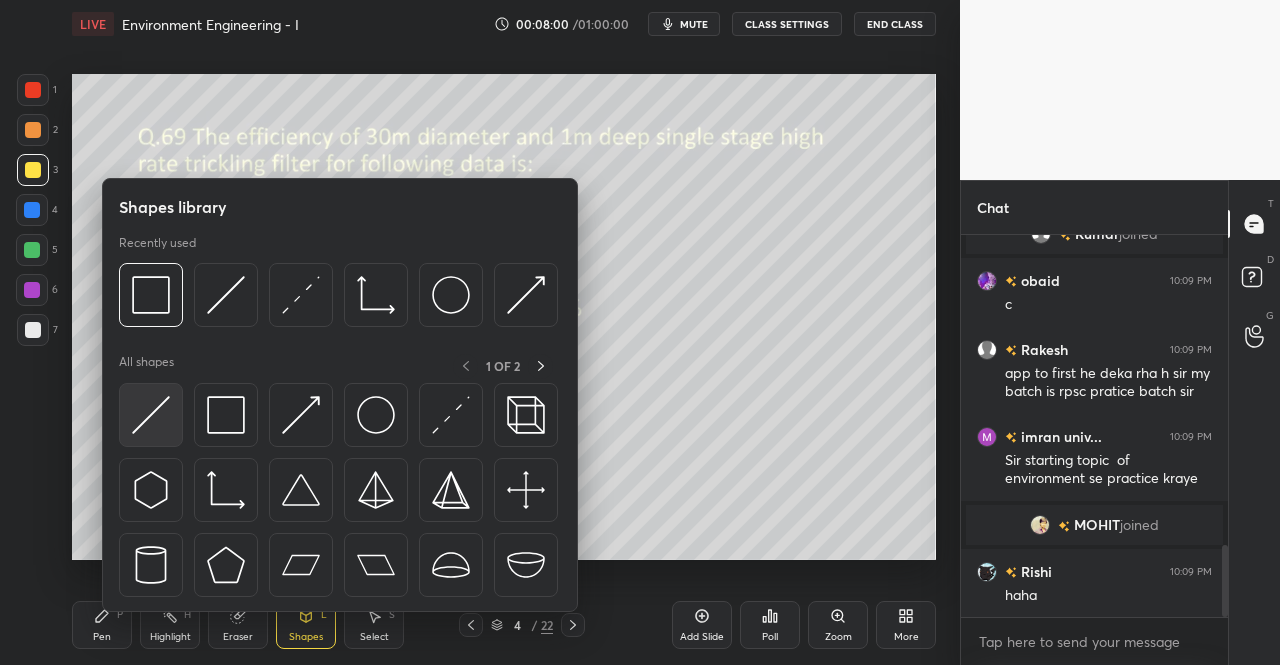 click at bounding box center [151, 415] 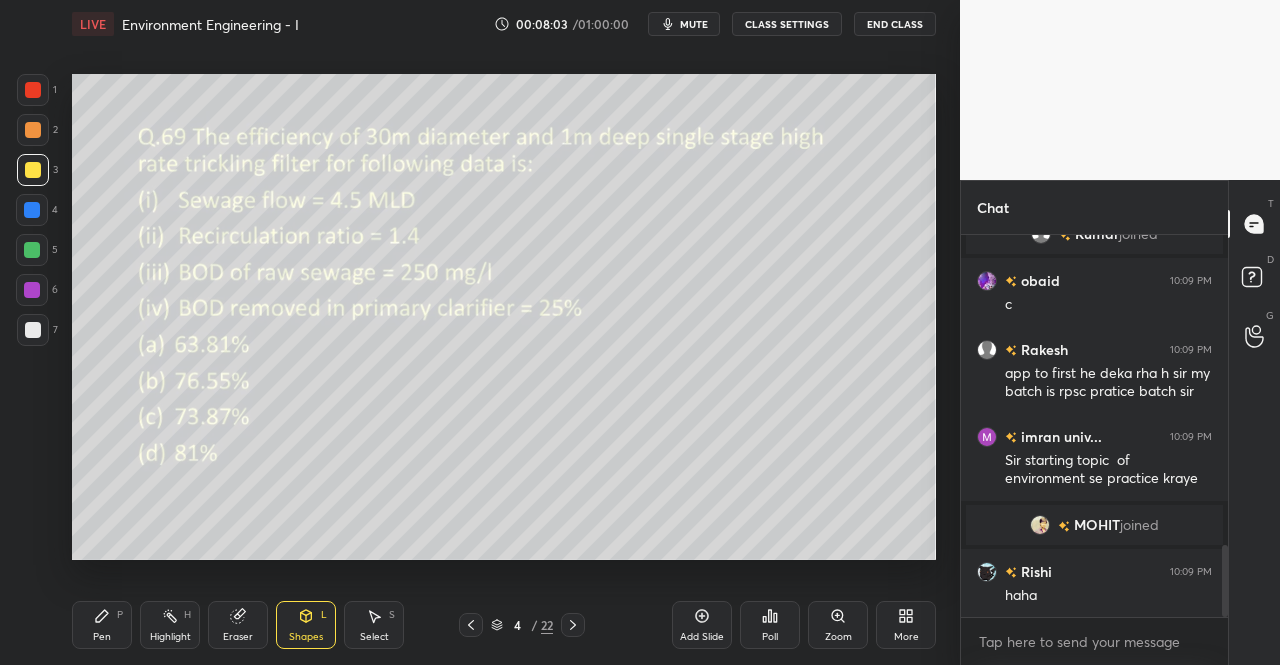 click on "Pen P" at bounding box center (102, 625) 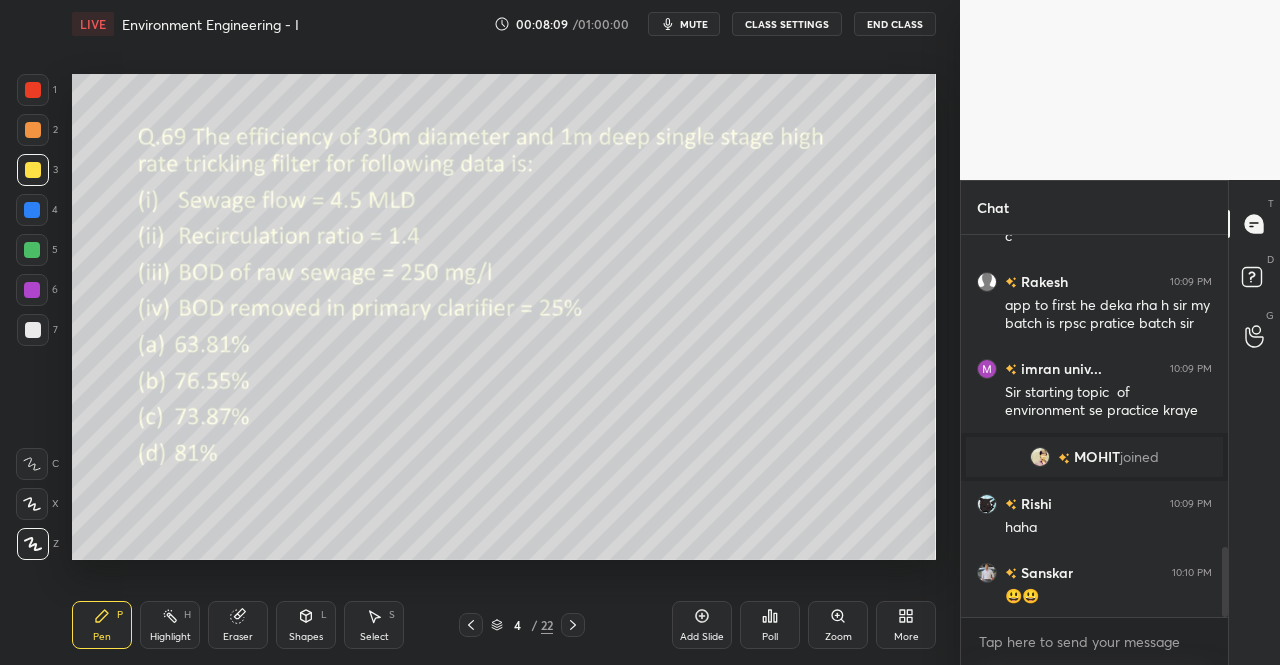click on "Shapes" at bounding box center (306, 637) 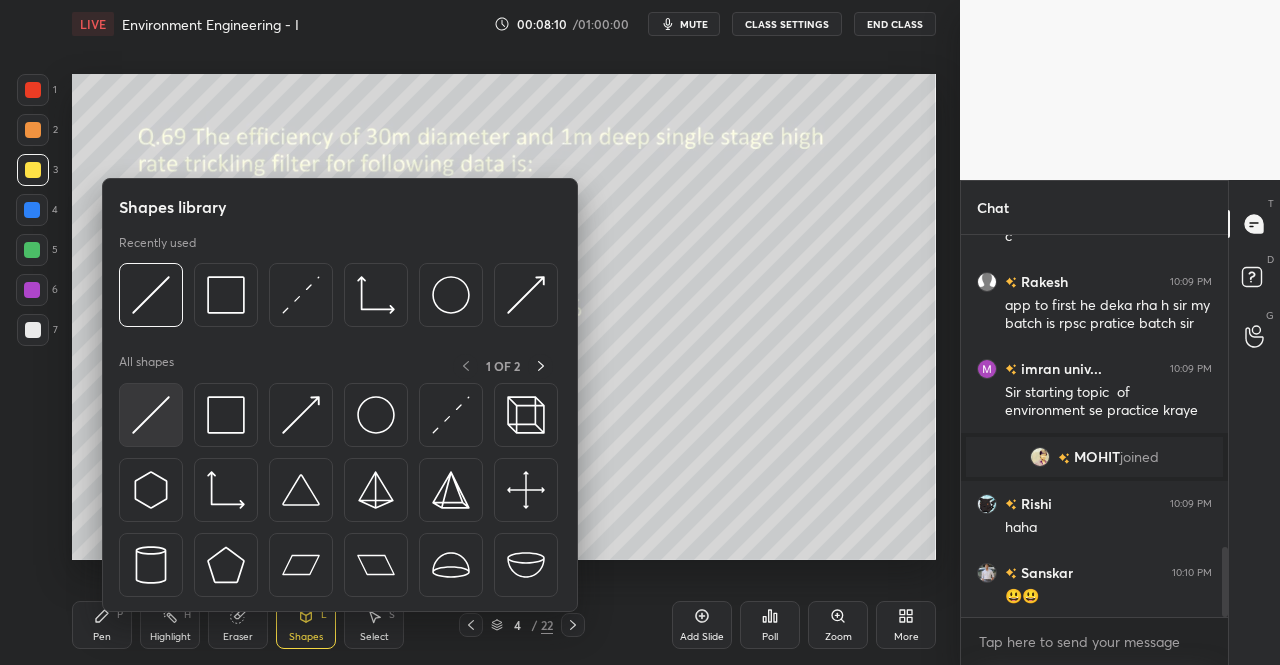 click at bounding box center (151, 415) 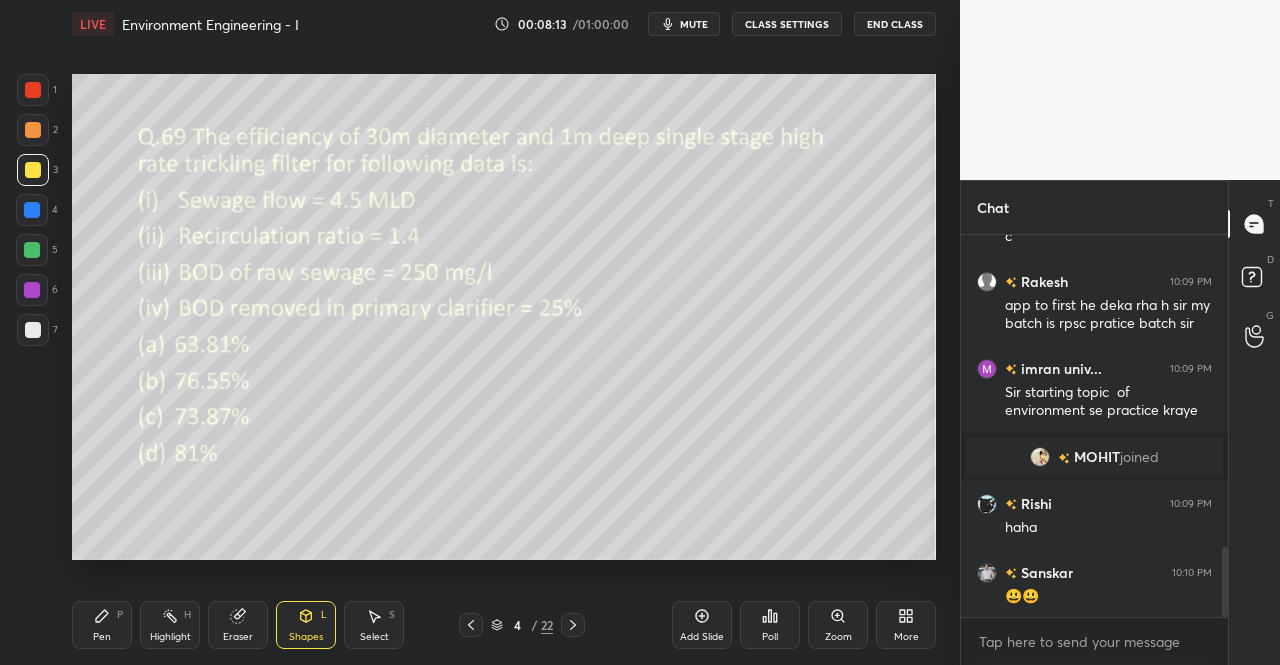 click on "Pen P" at bounding box center (102, 625) 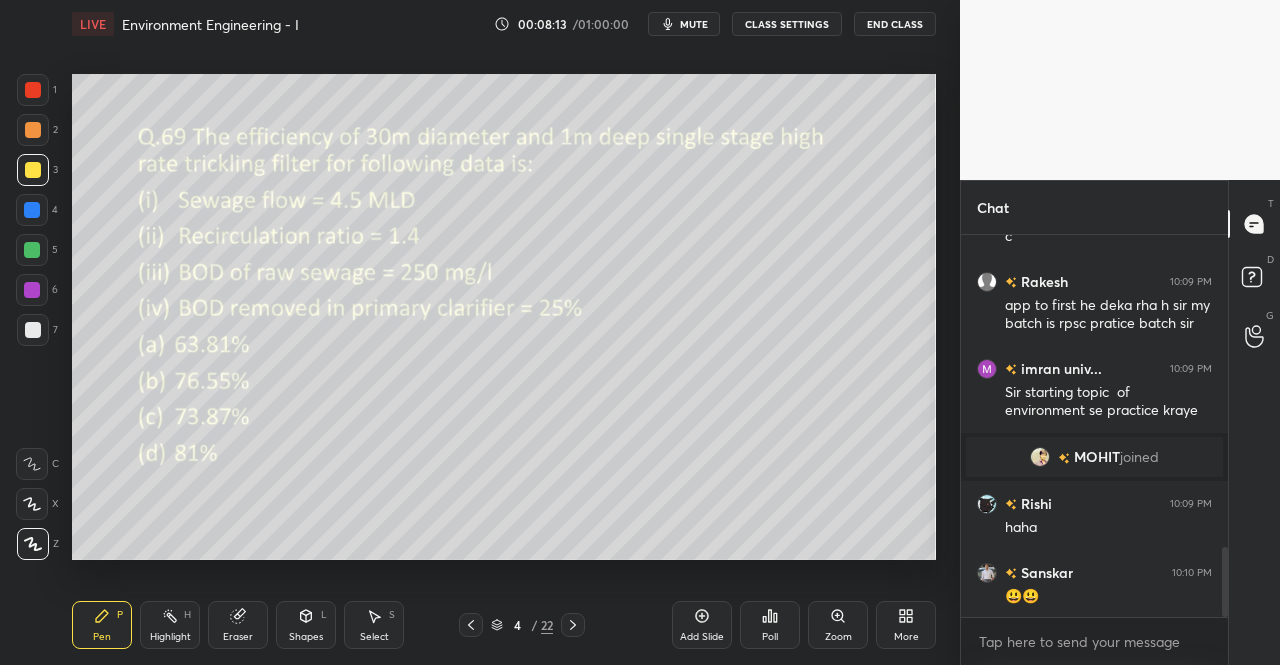 click 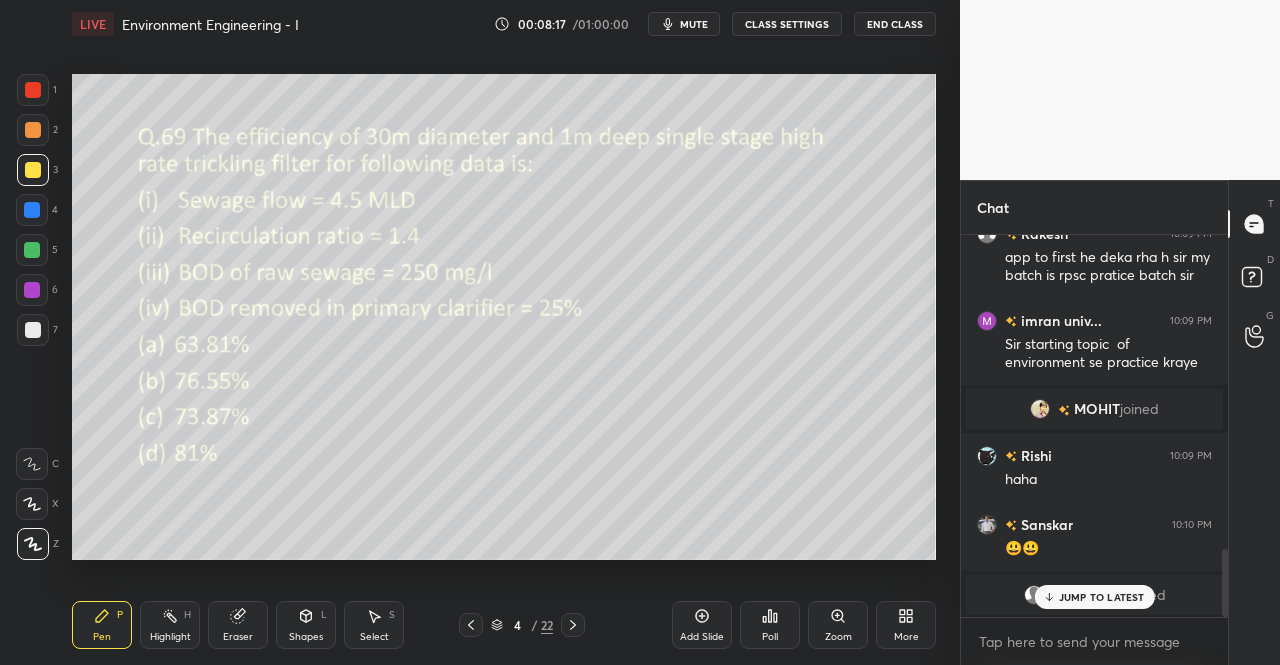 scroll, scrollTop: 1738, scrollLeft: 0, axis: vertical 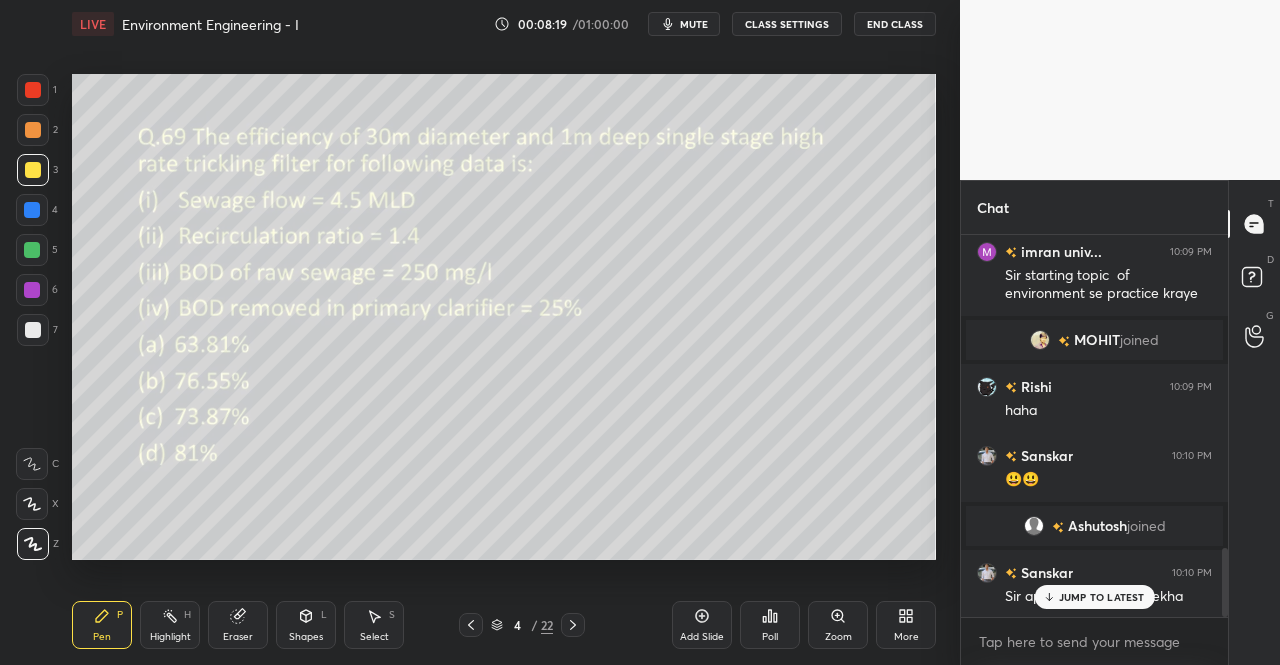 click on "JUMP TO LATEST" at bounding box center (1102, 597) 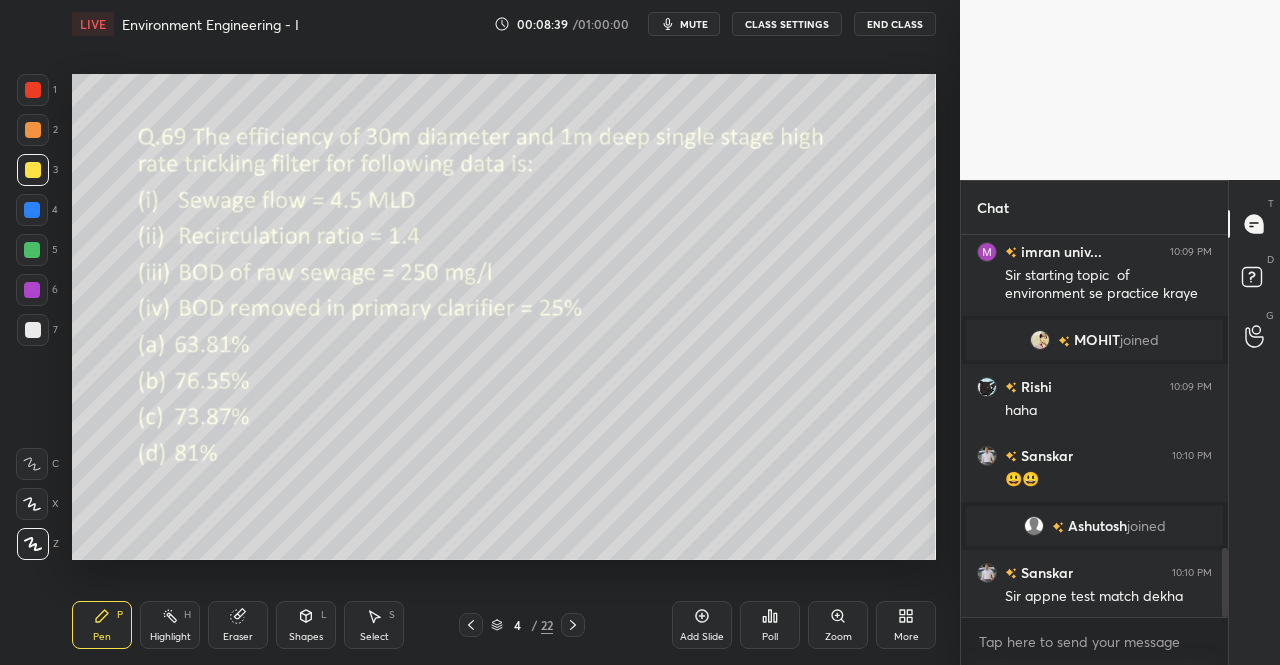 click on "Select S" at bounding box center [374, 625] 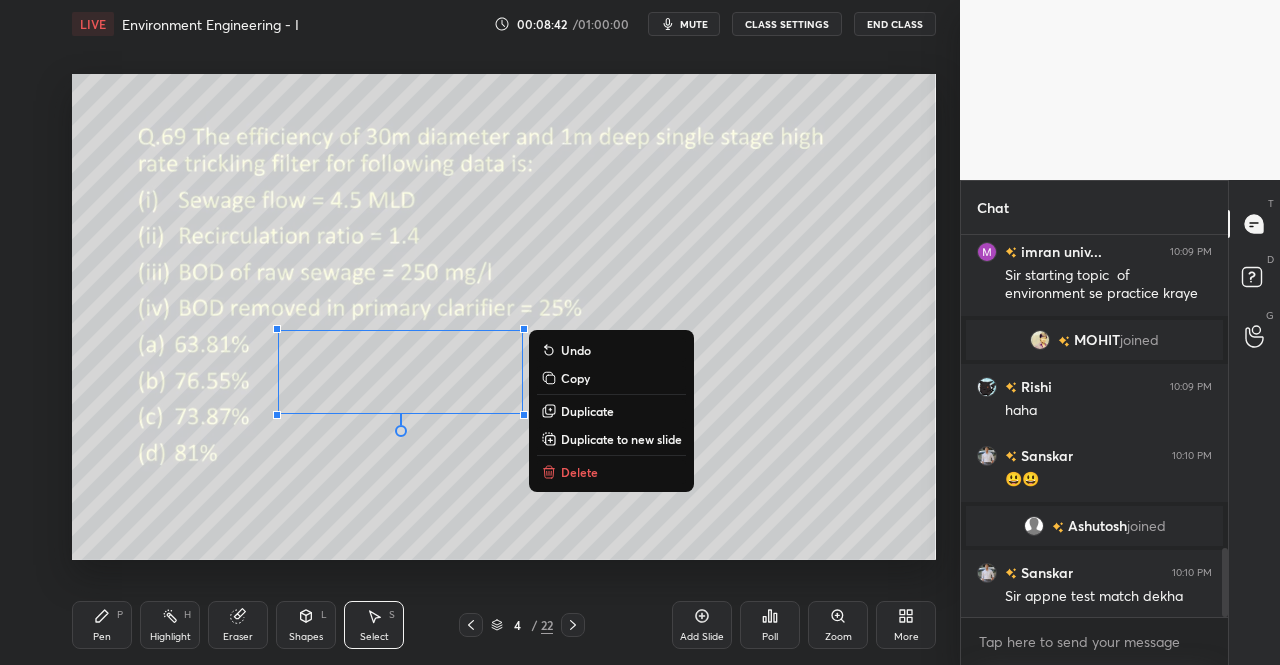 click on "0 ° Undo Copy Duplicate Duplicate to new slide Delete" at bounding box center [504, 317] 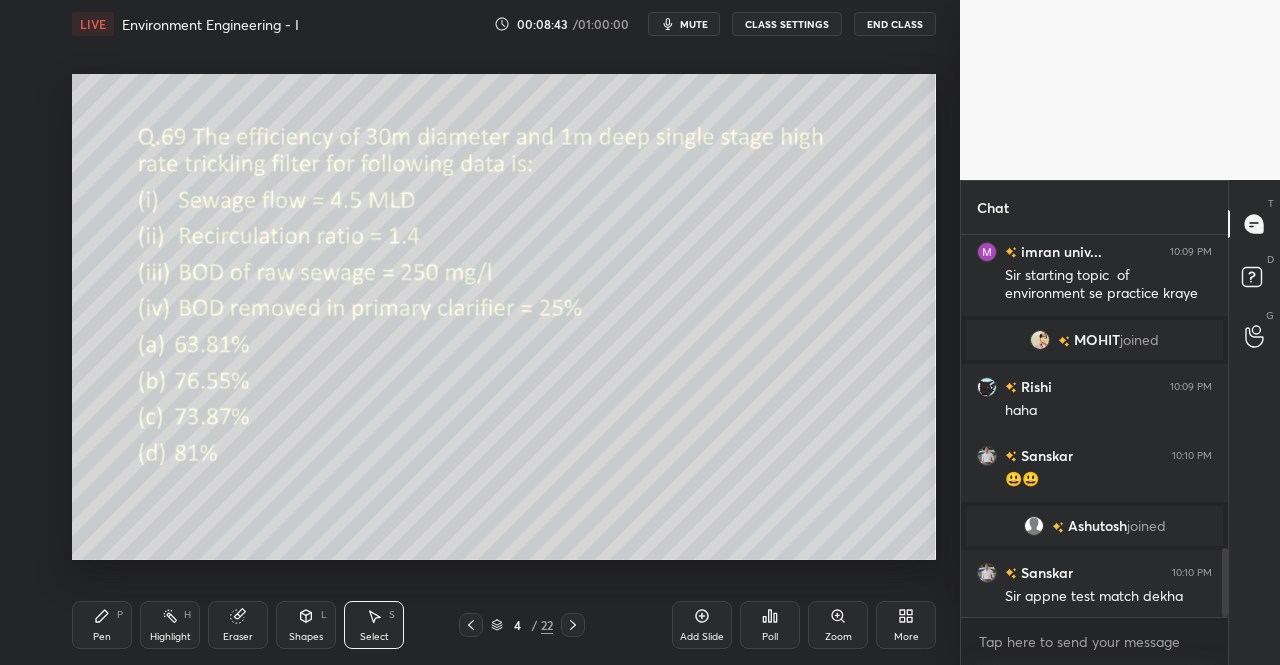 click on "Pen P" at bounding box center [102, 625] 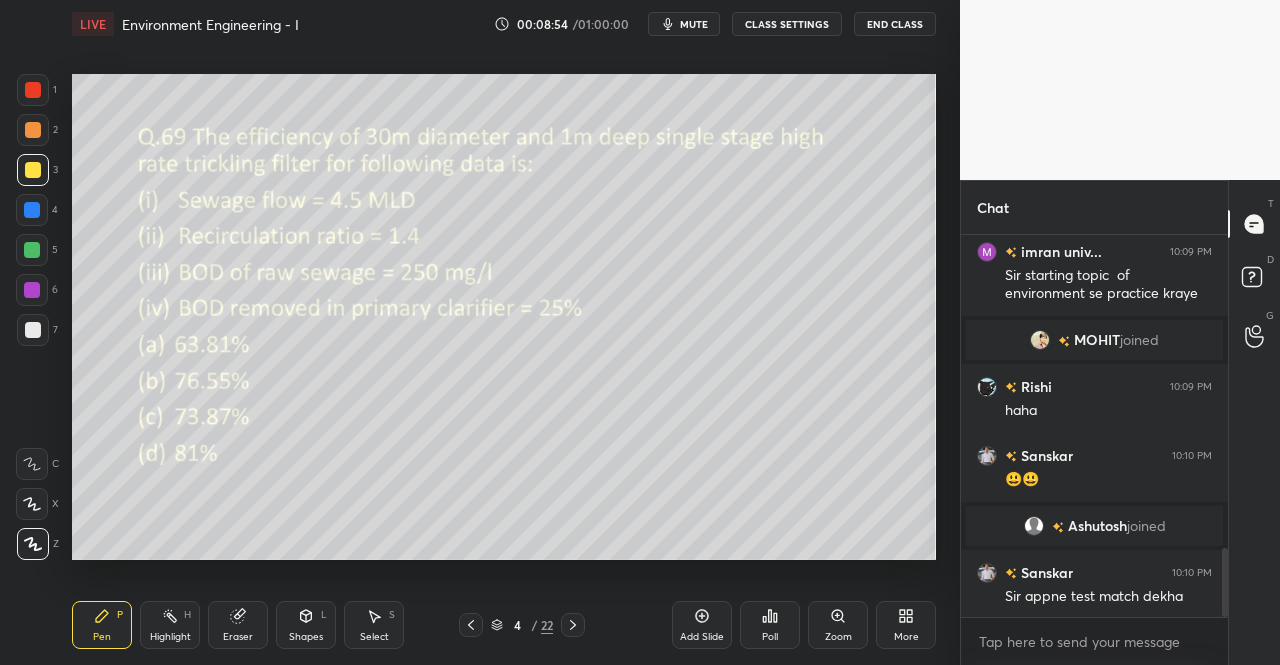 click on "Eraser" at bounding box center [238, 625] 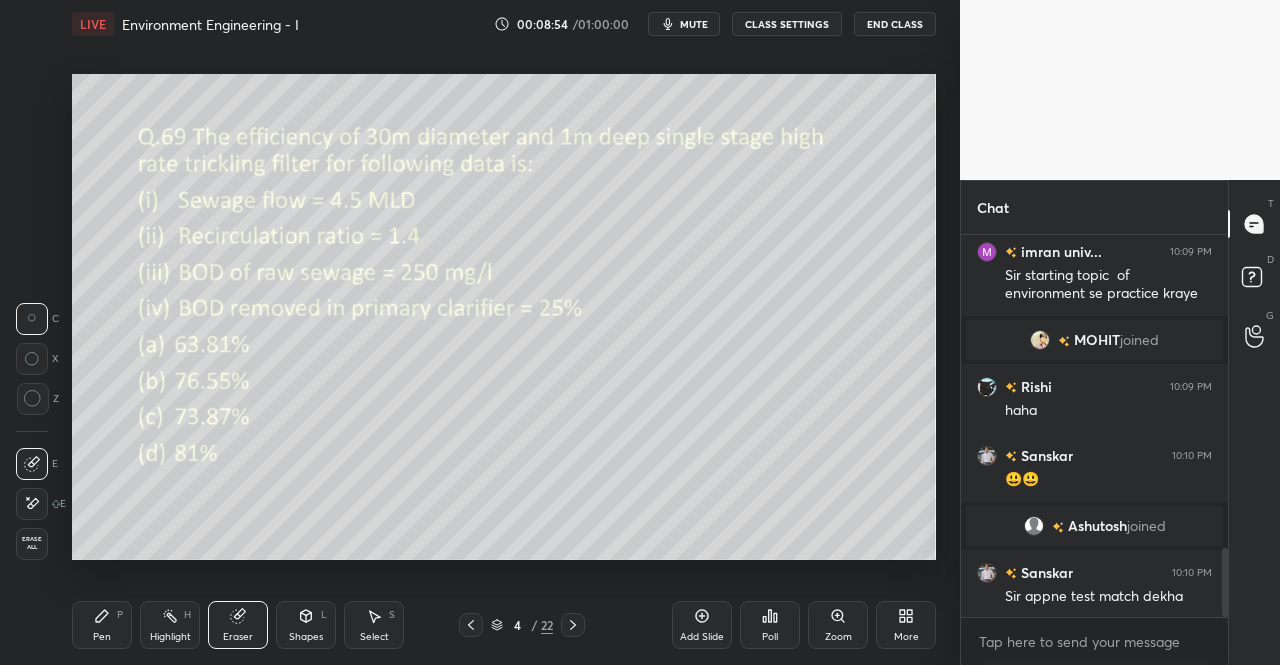 click on "Eraser" at bounding box center [238, 625] 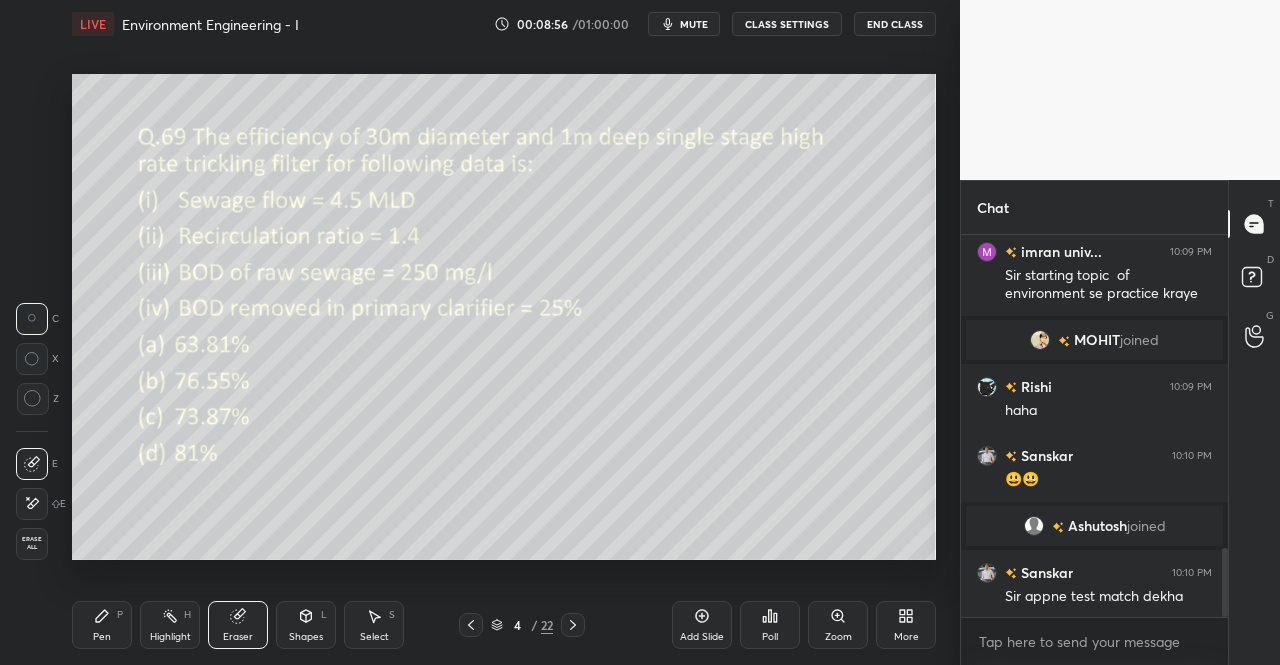 scroll, scrollTop: 1786, scrollLeft: 0, axis: vertical 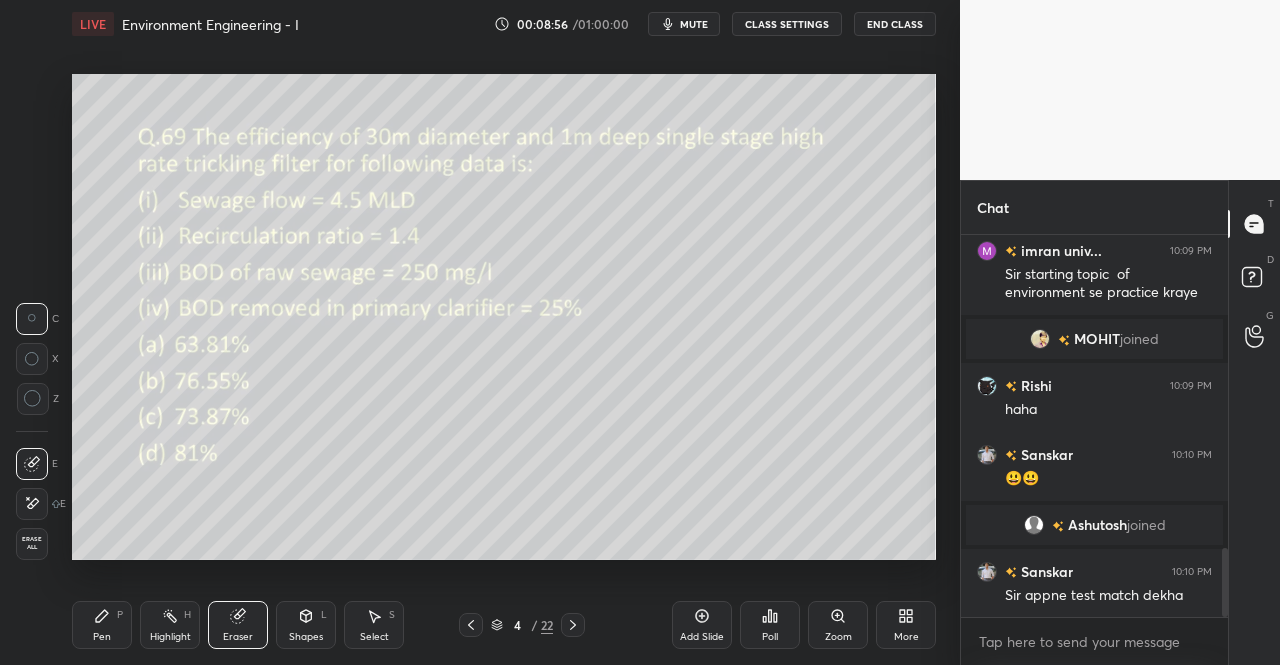 click 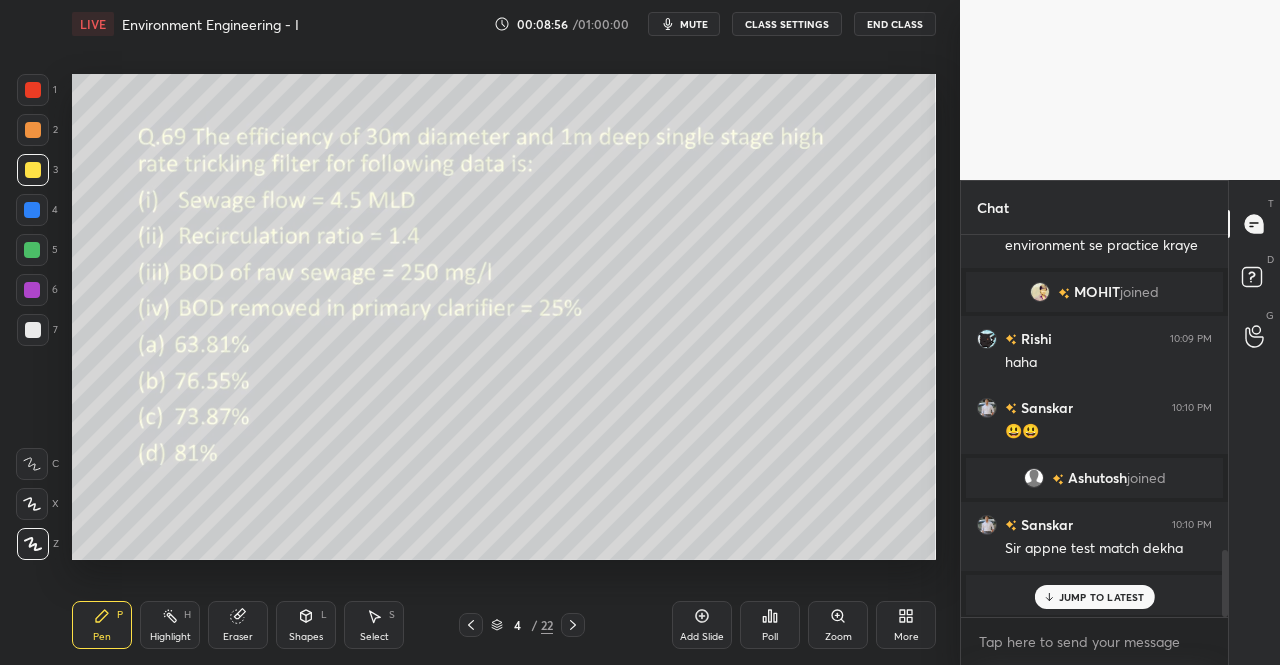 click on "Pen P" at bounding box center (102, 625) 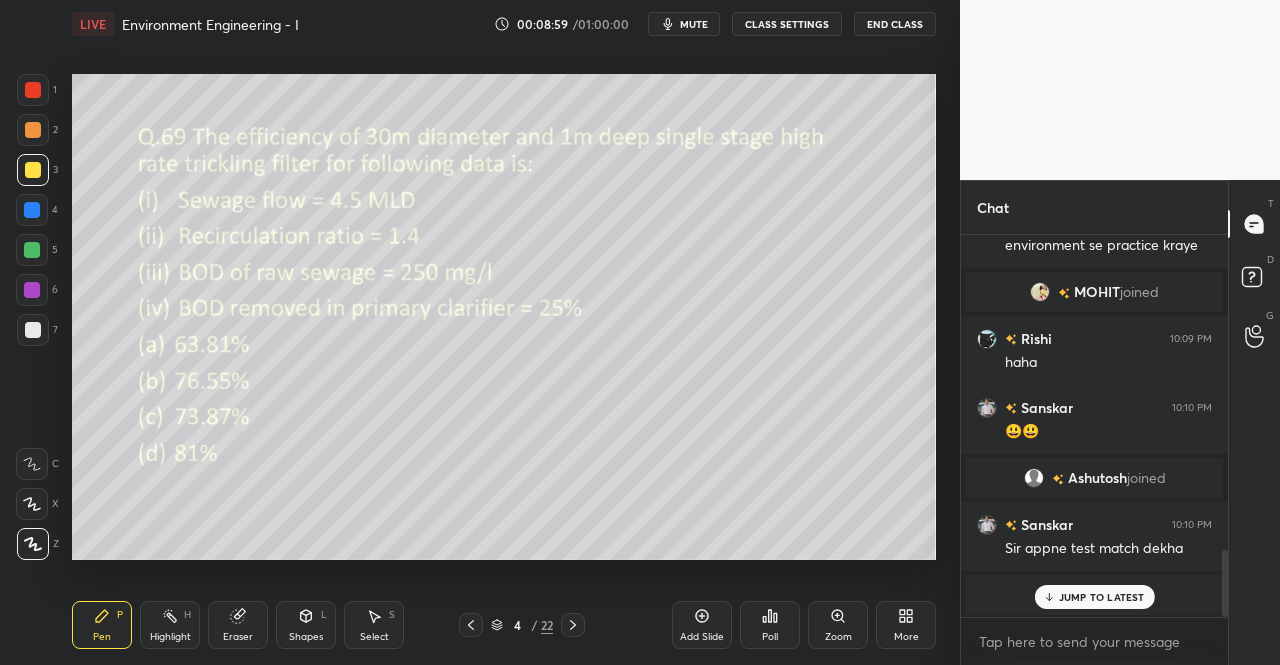 click on "Shapes L" at bounding box center [306, 625] 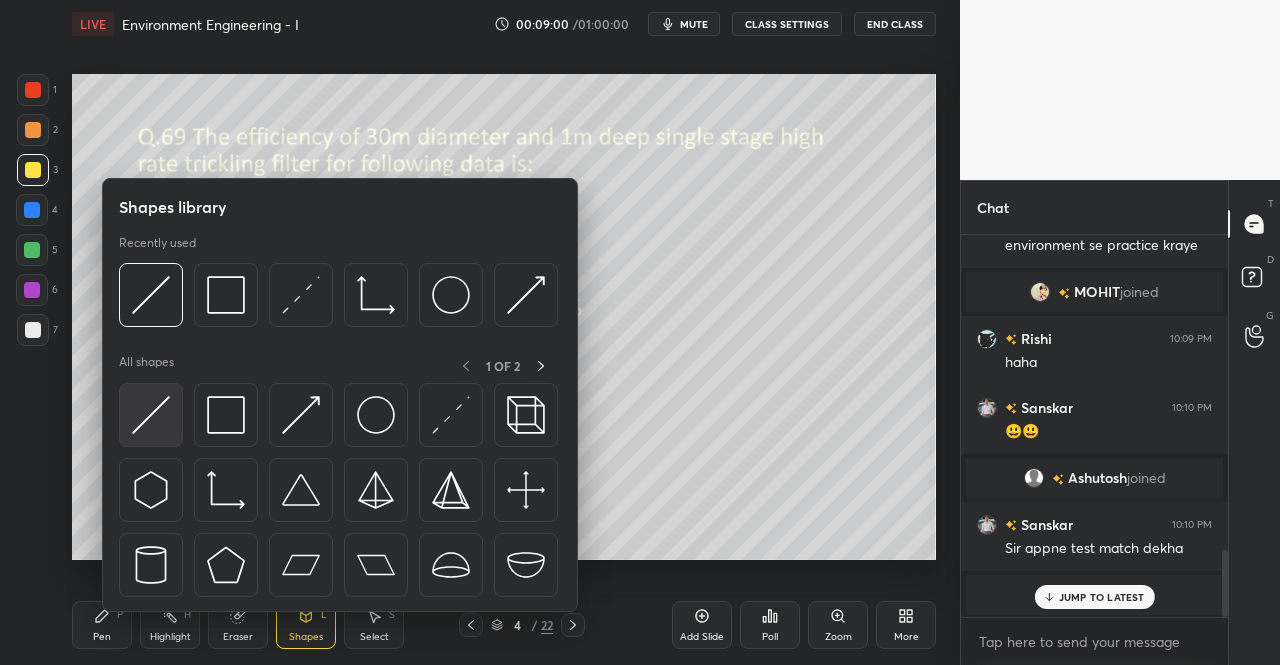 click at bounding box center (151, 415) 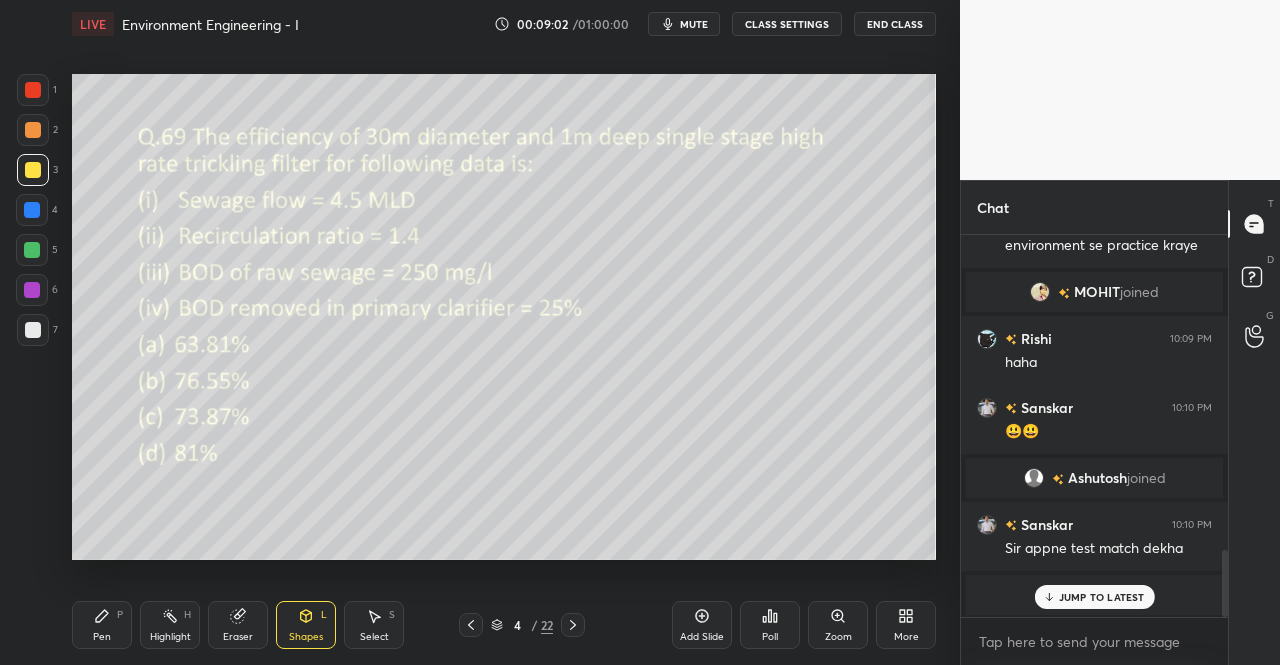 click on "Pen P" at bounding box center [102, 625] 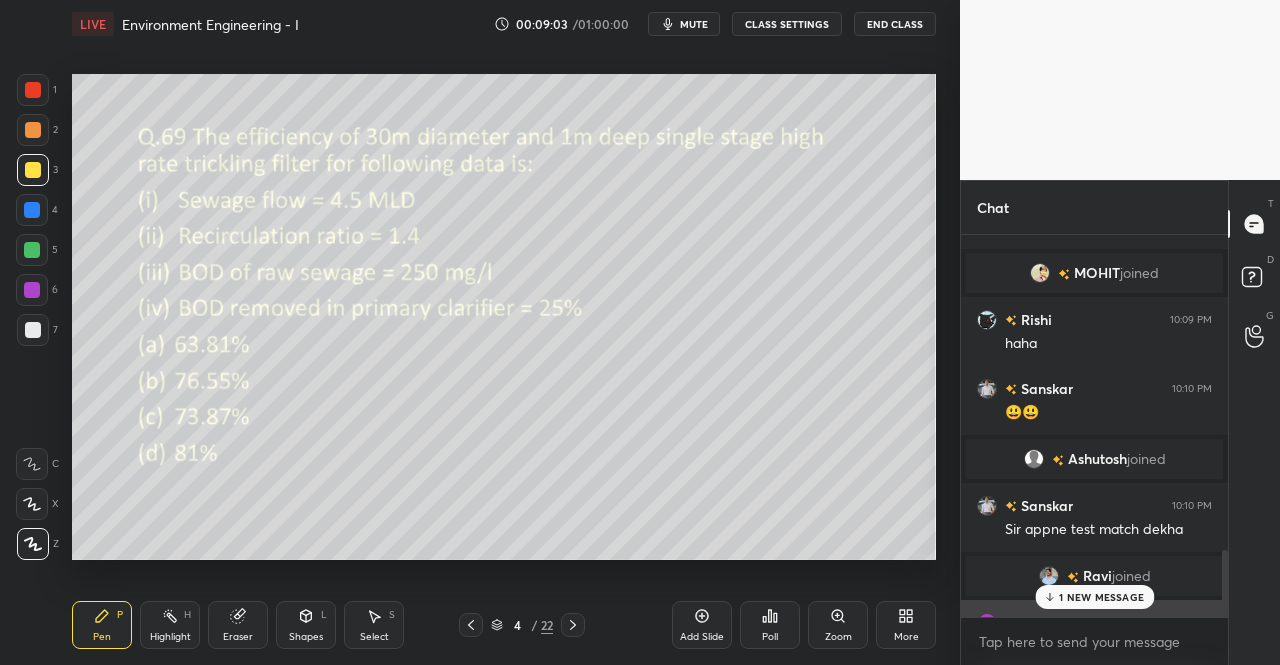 scroll, scrollTop: 1836, scrollLeft: 0, axis: vertical 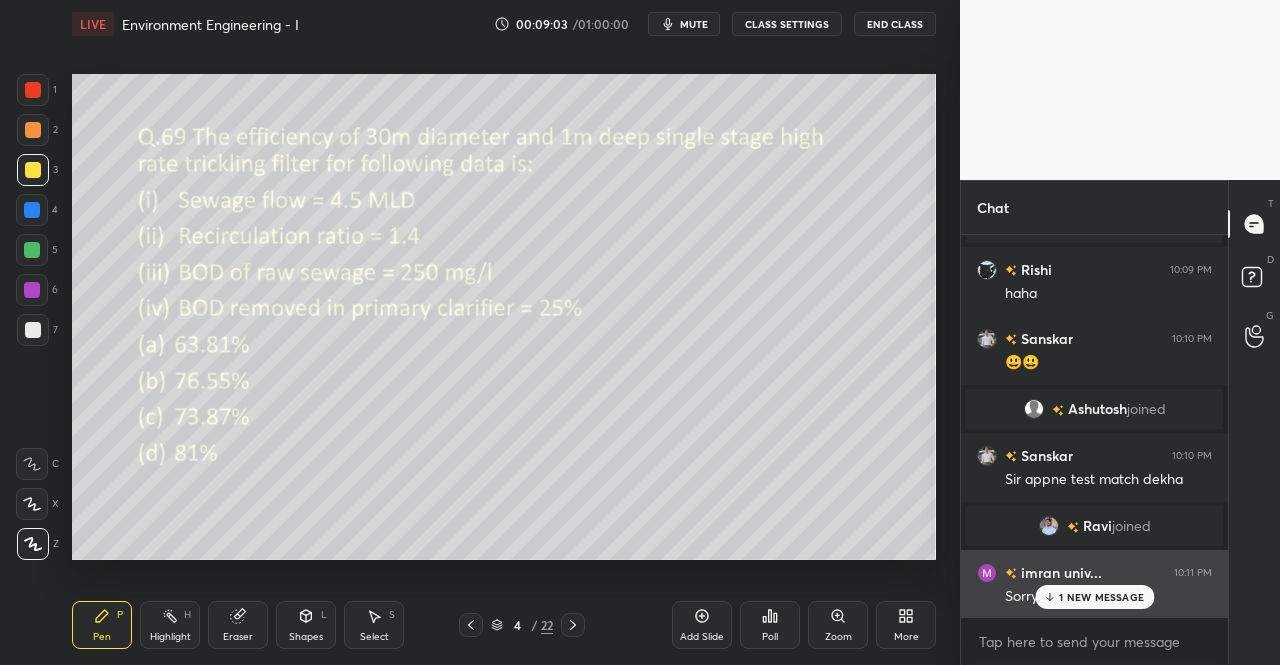 click on "1 NEW MESSAGE" at bounding box center [1101, 597] 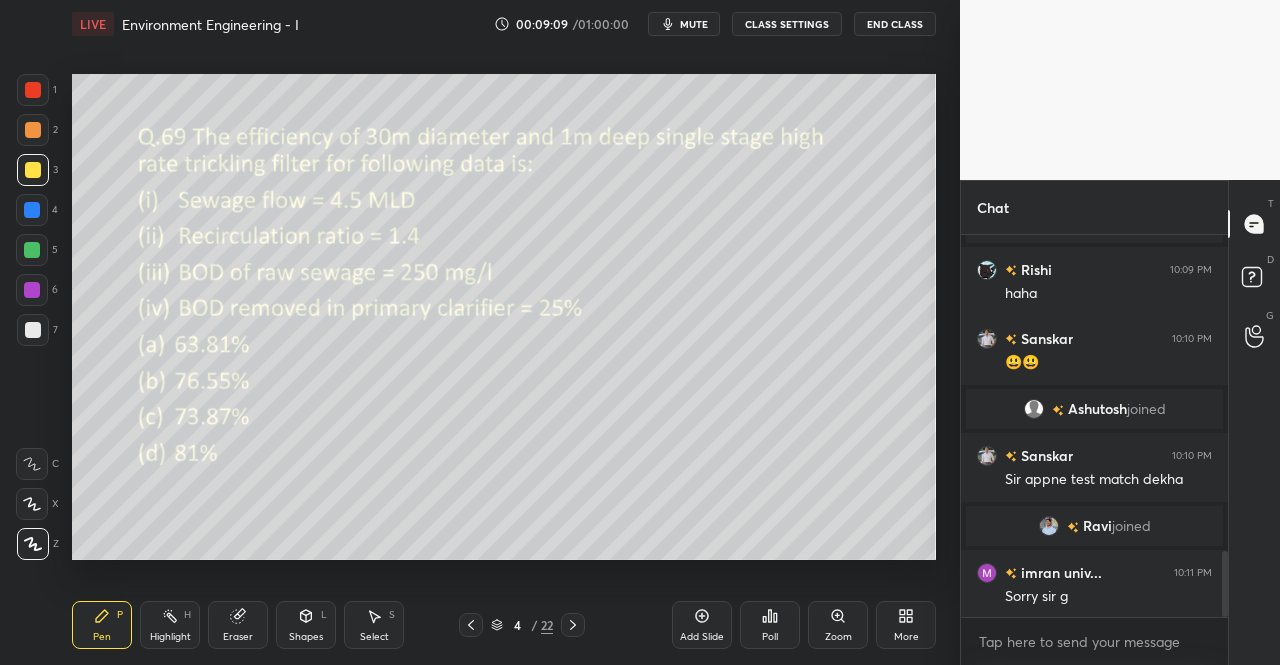 click on "Pen P" at bounding box center [102, 625] 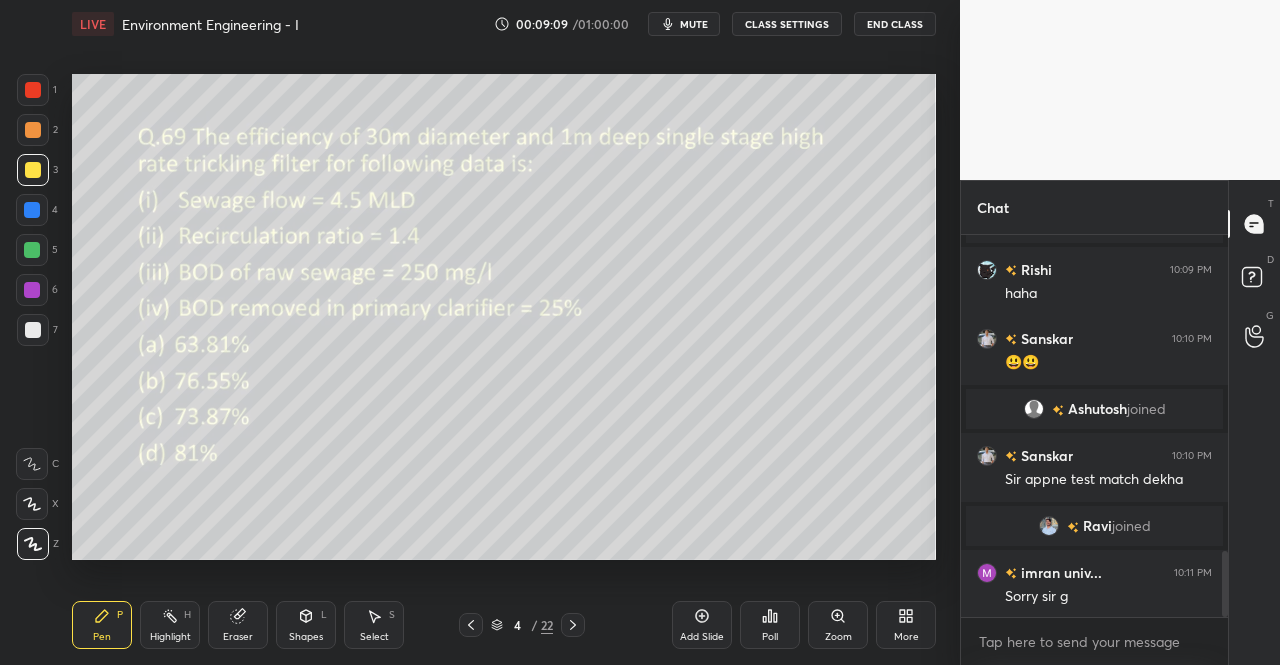 click 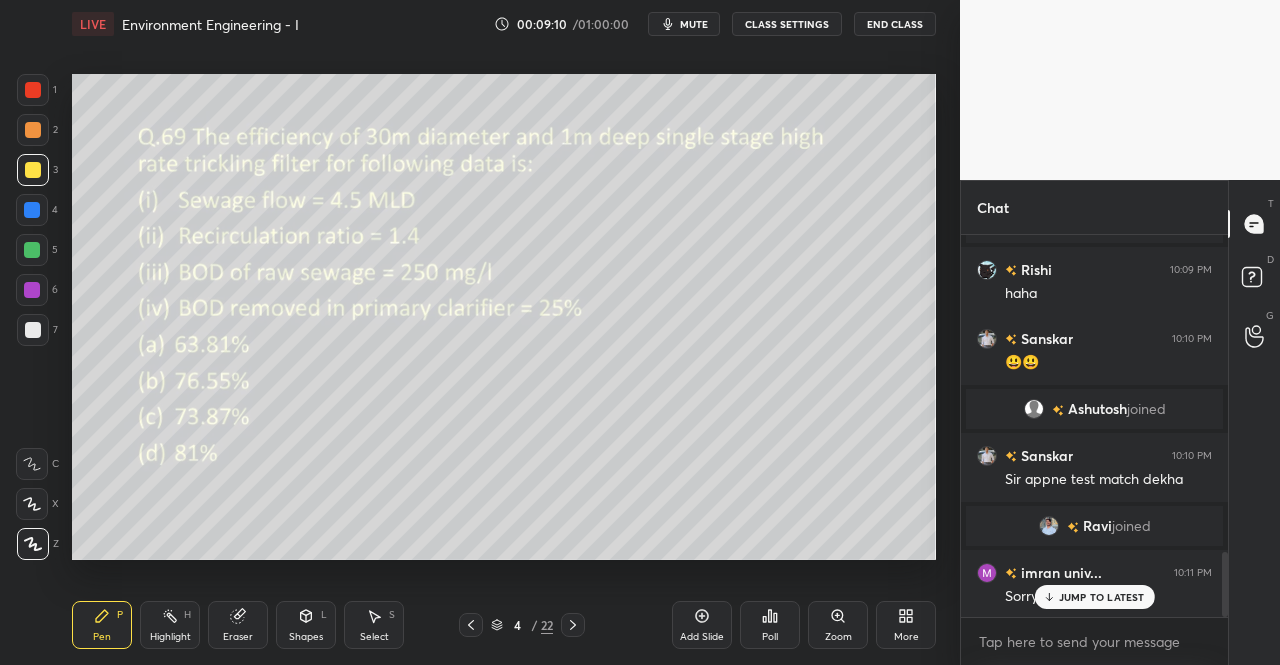 scroll, scrollTop: 1884, scrollLeft: 0, axis: vertical 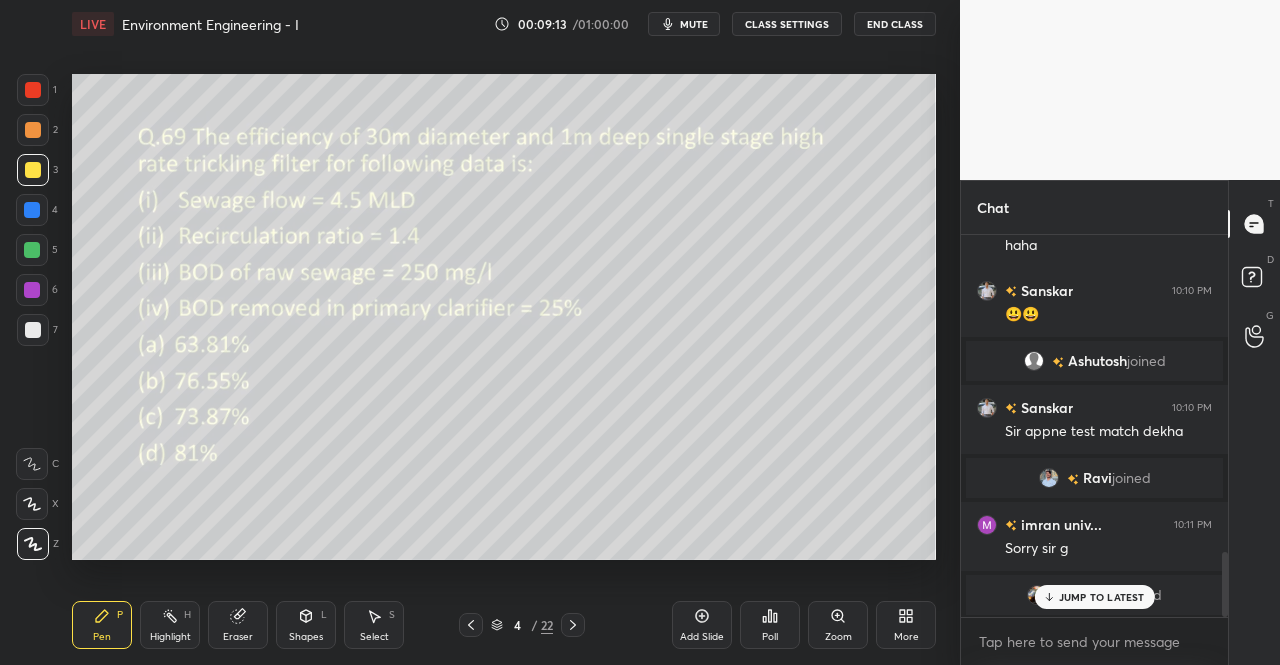 click on "JUMP TO LATEST" at bounding box center [1102, 597] 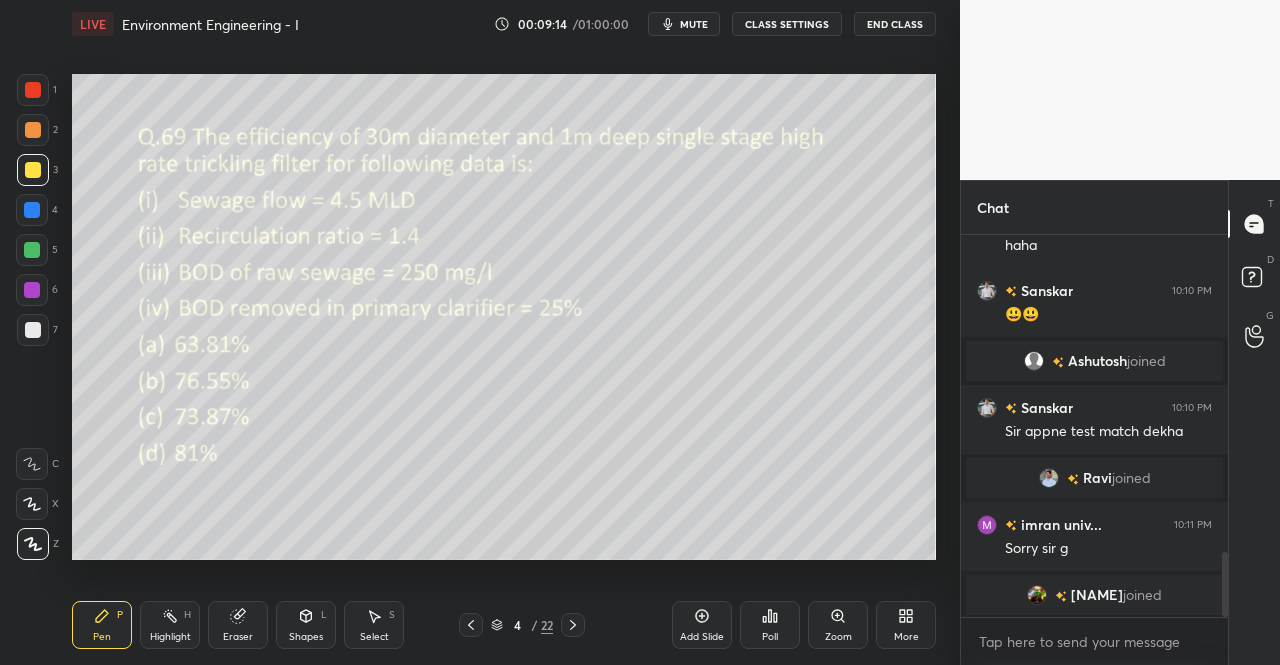 click on "Pen P" at bounding box center [102, 625] 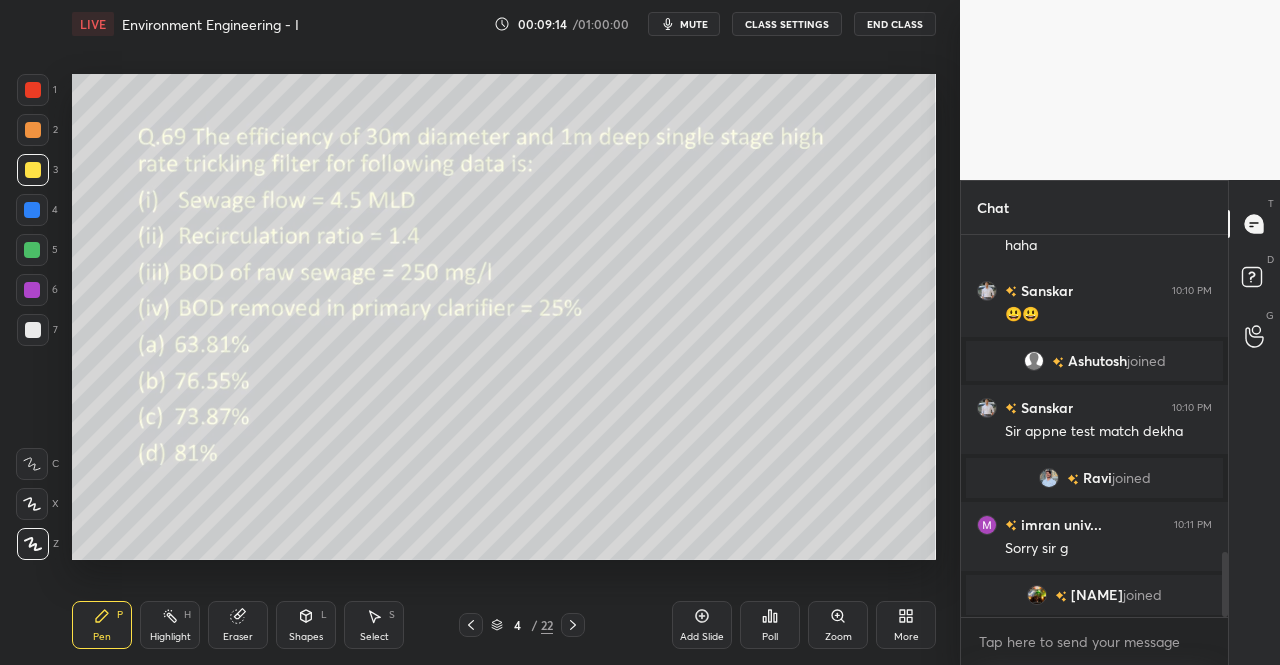 click on "Pen P" at bounding box center (102, 625) 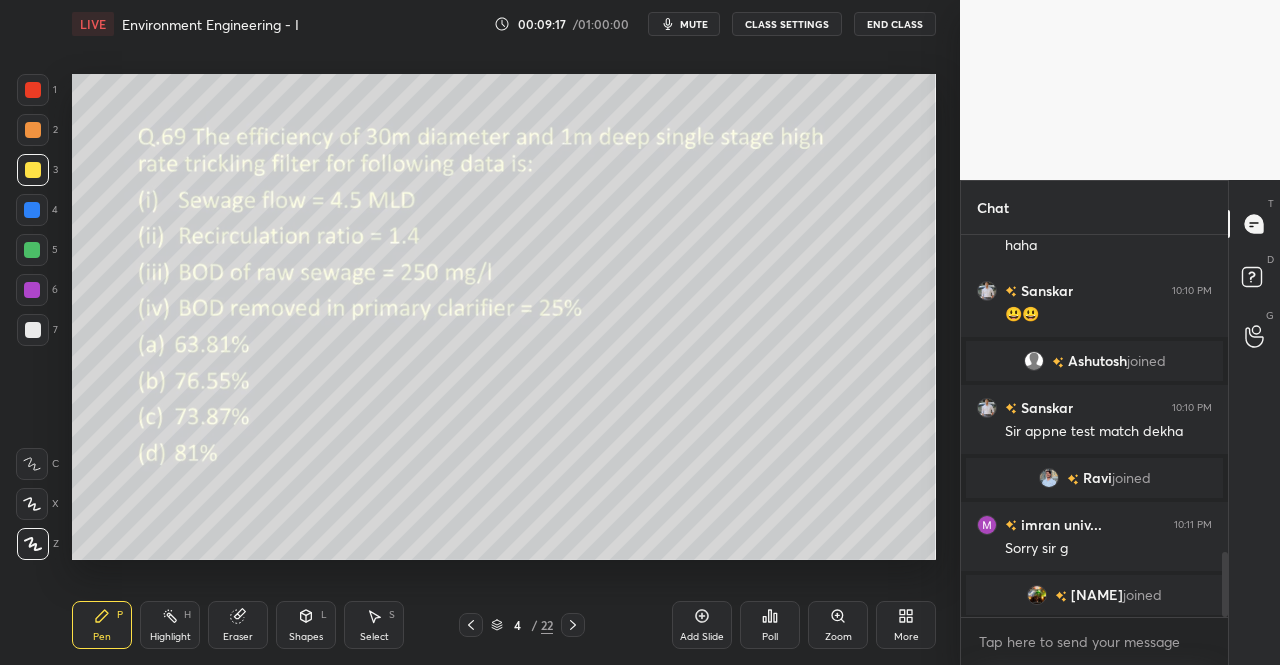 click on "Eraser" at bounding box center (238, 637) 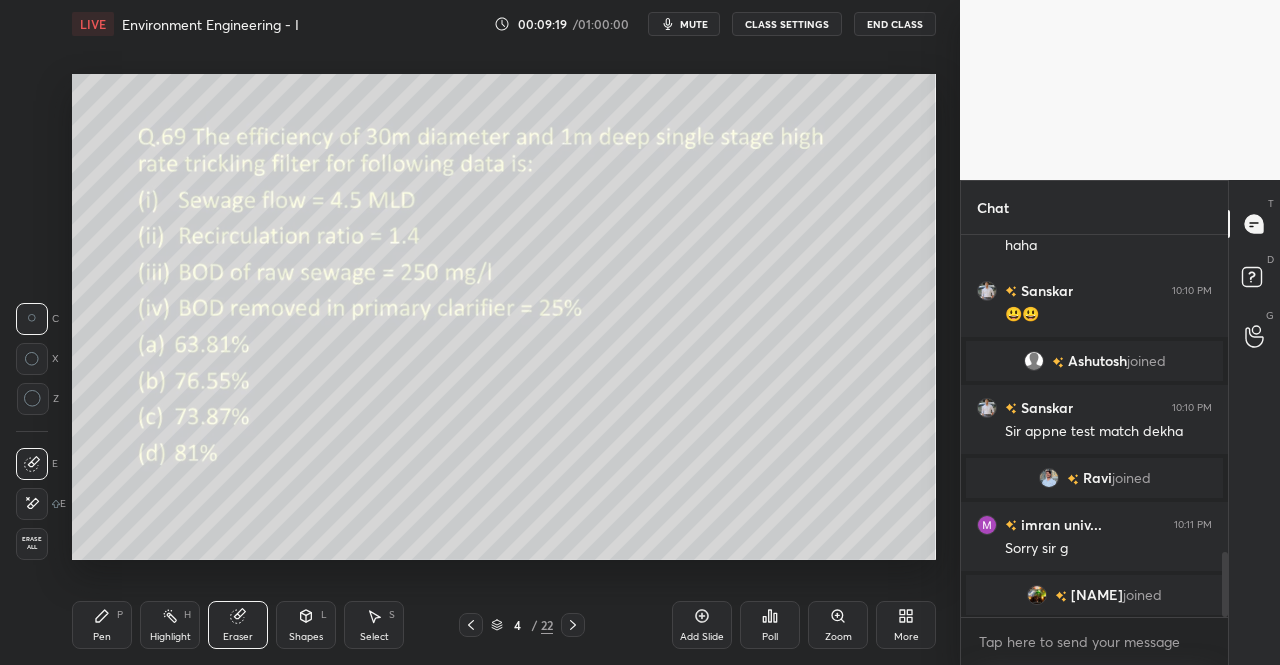 click on "Pen P" at bounding box center [102, 625] 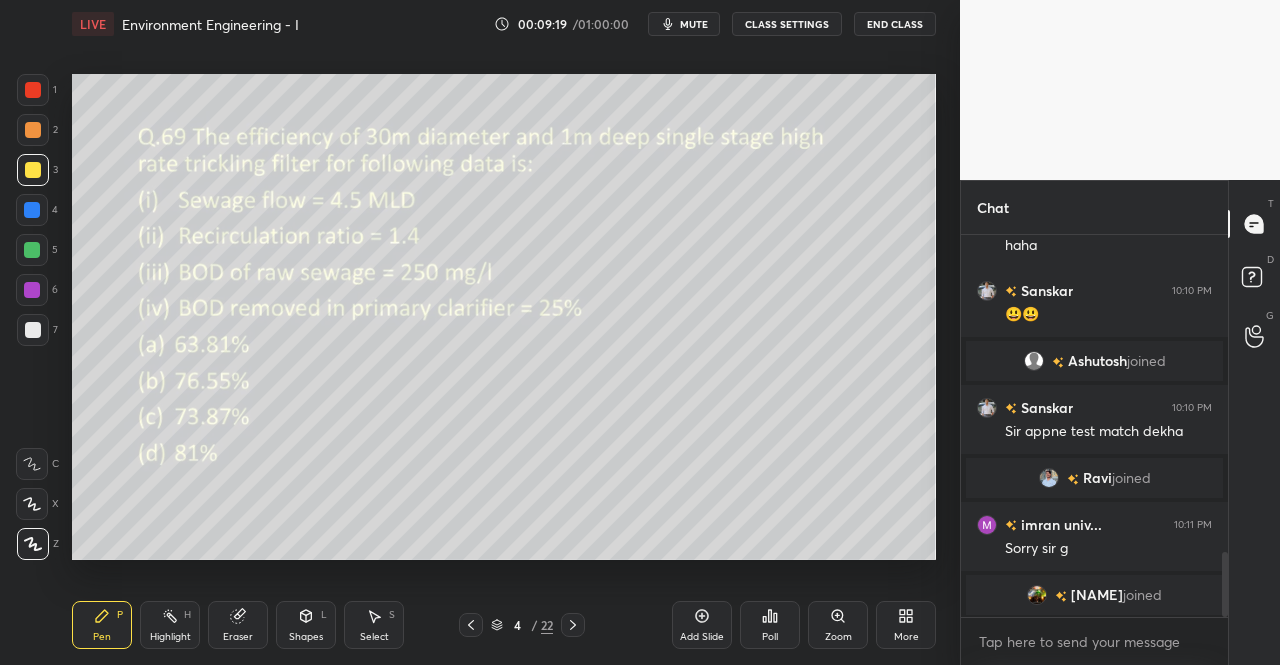 click on "Pen P" at bounding box center (102, 625) 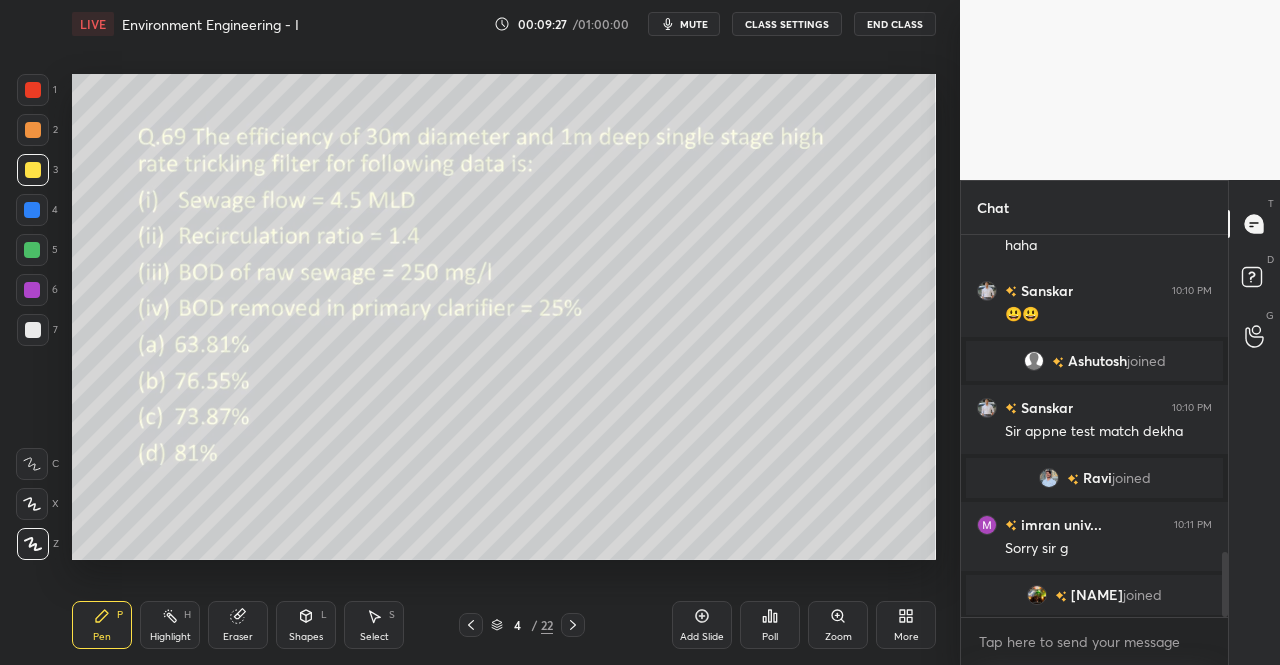 click on "Shapes" at bounding box center (306, 637) 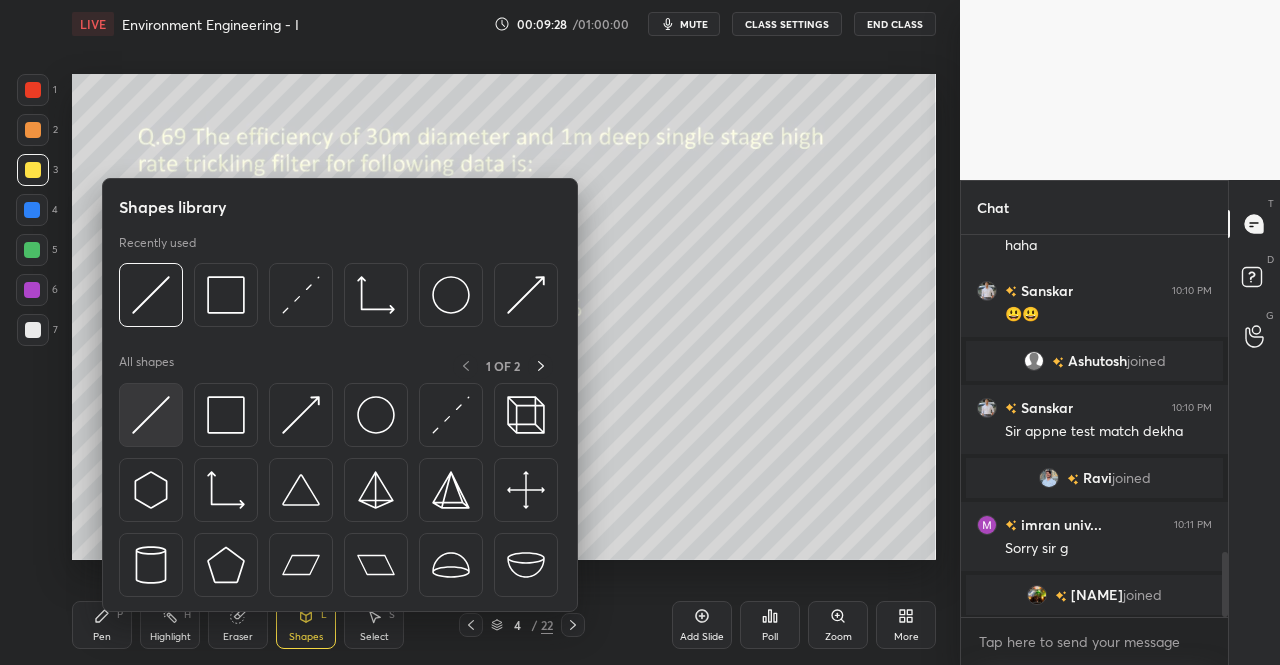 click at bounding box center [151, 415] 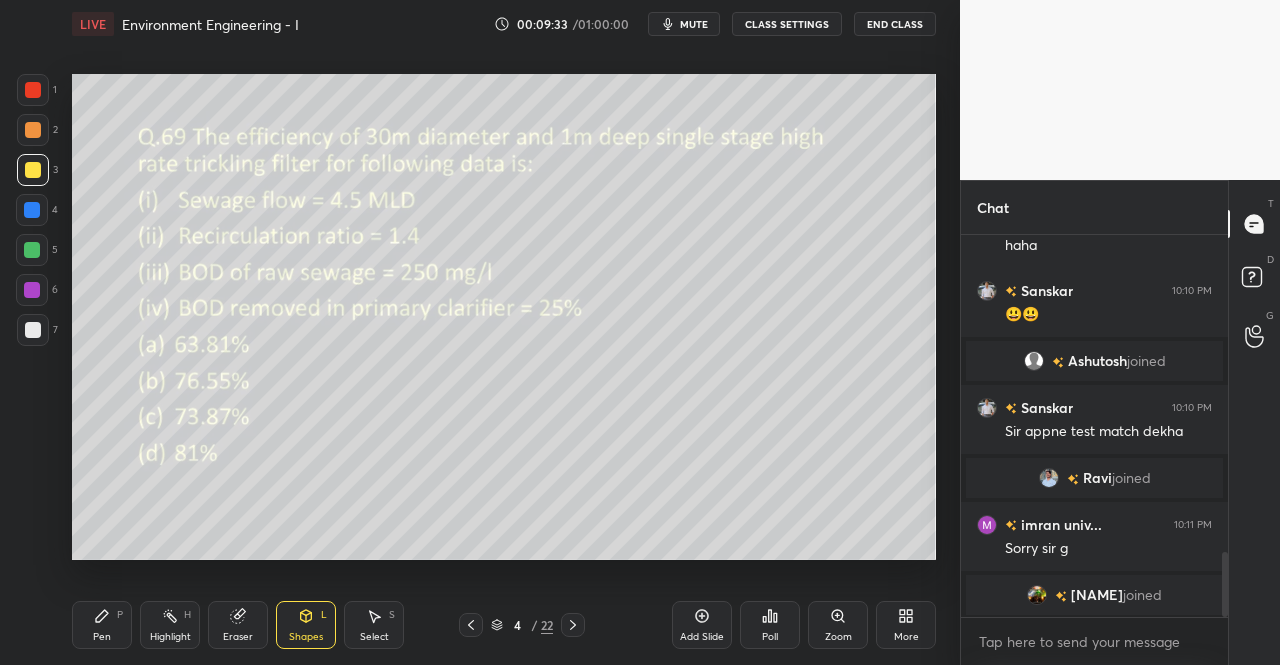 click 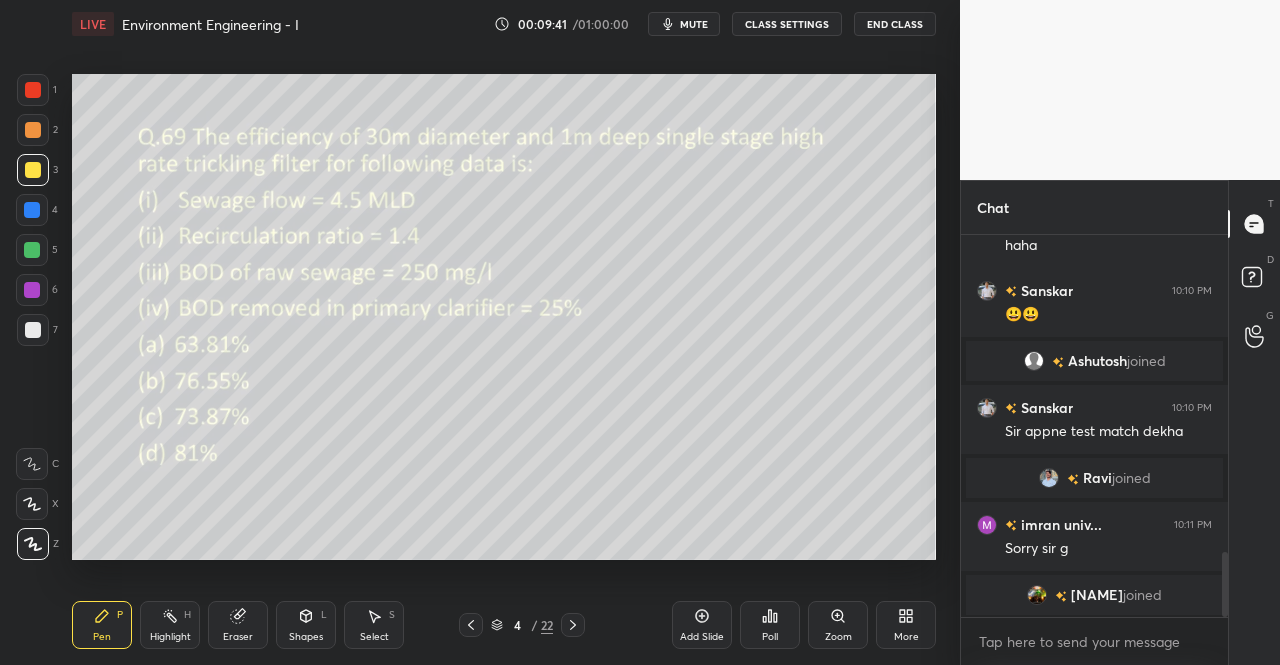 click on "Pen P" at bounding box center (102, 625) 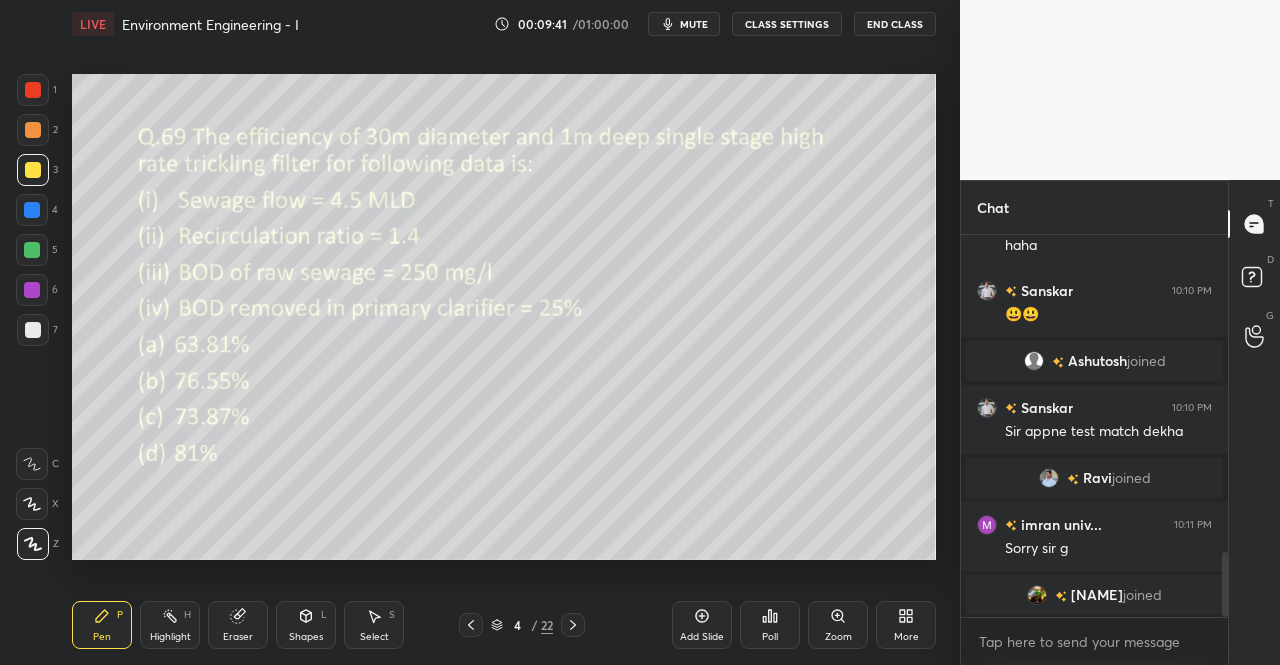 click on "Pen P" at bounding box center (102, 625) 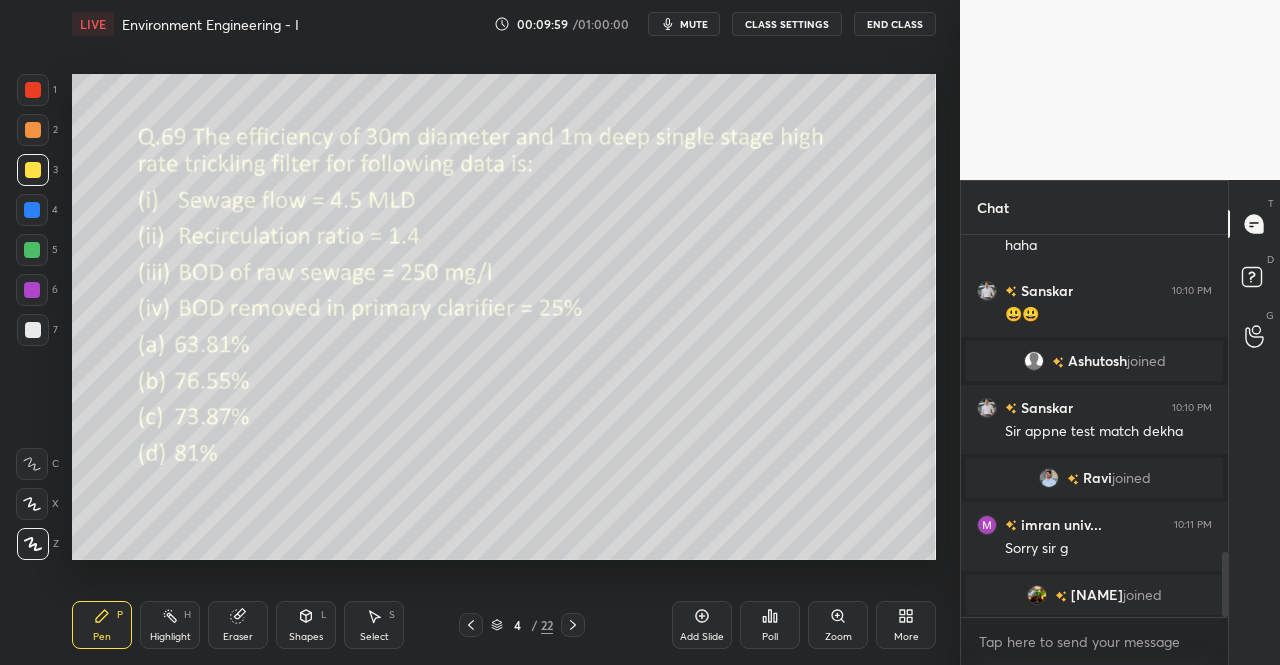 click 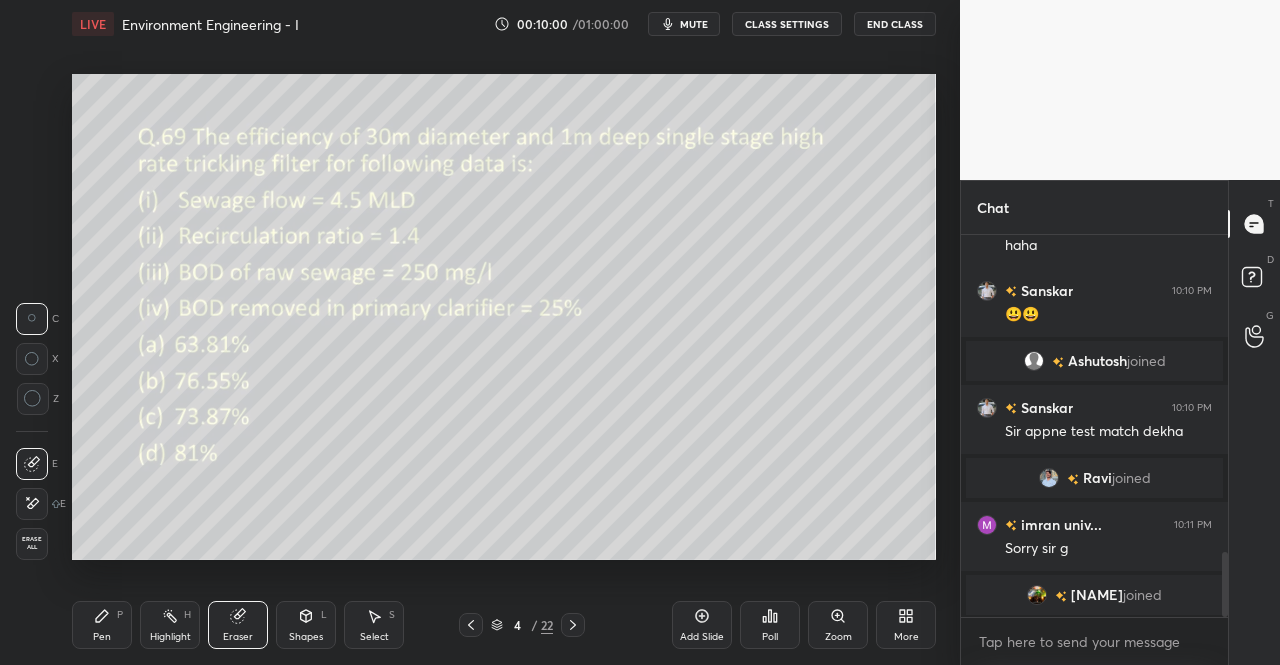 scroll, scrollTop: 1908, scrollLeft: 0, axis: vertical 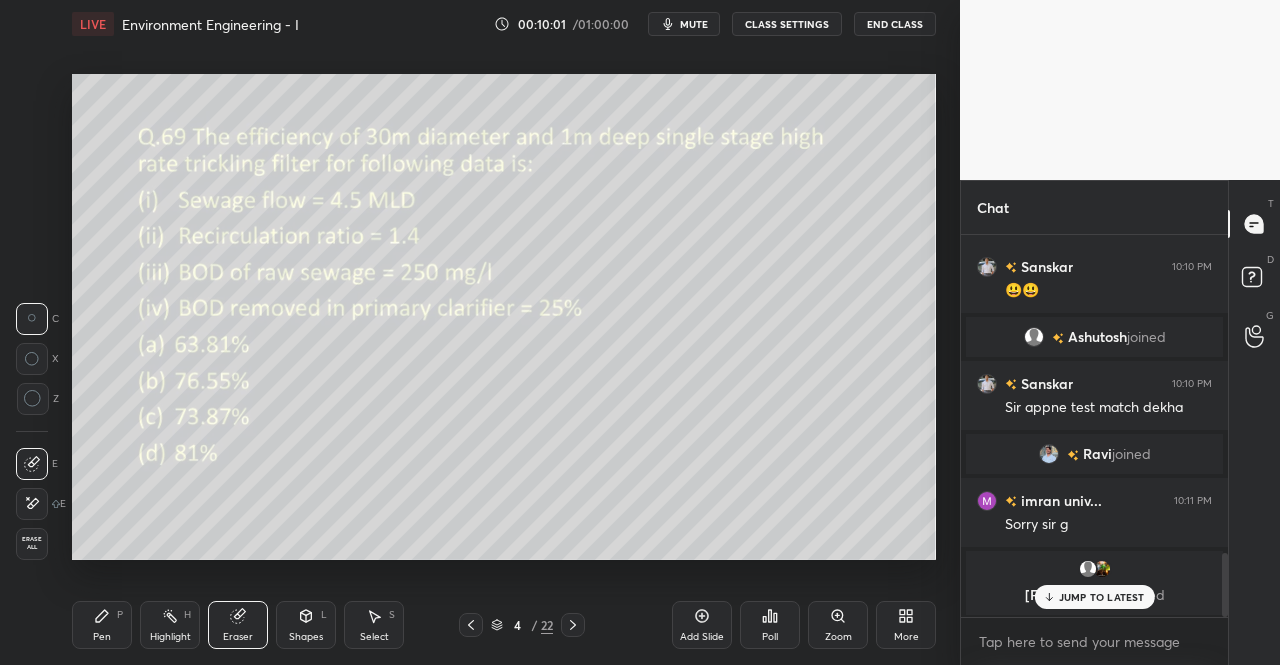click on "Pen P" at bounding box center (102, 625) 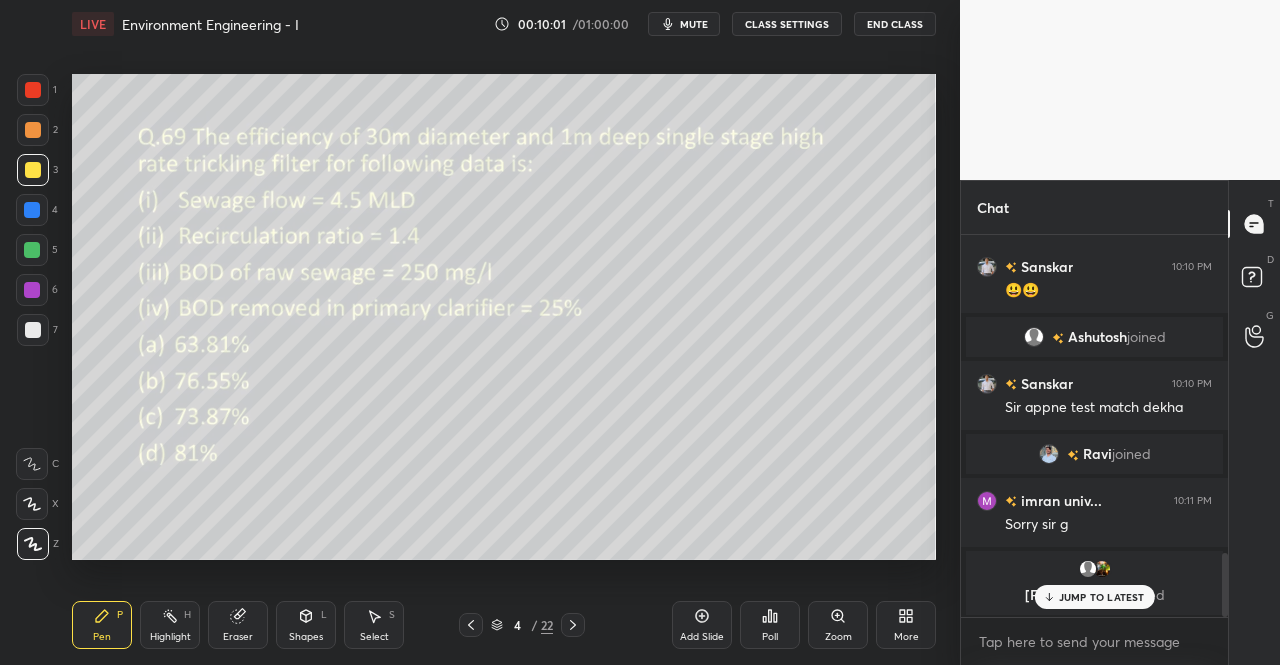 click on "Pen P" at bounding box center (102, 625) 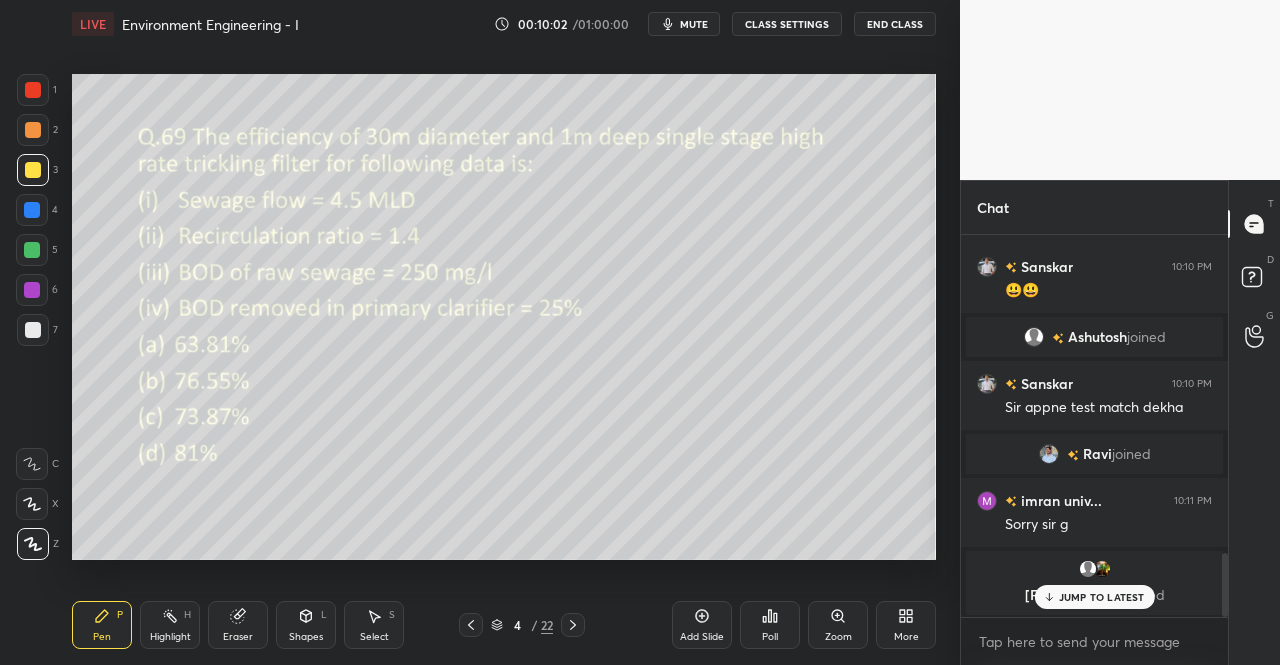 scroll, scrollTop: 1940, scrollLeft: 0, axis: vertical 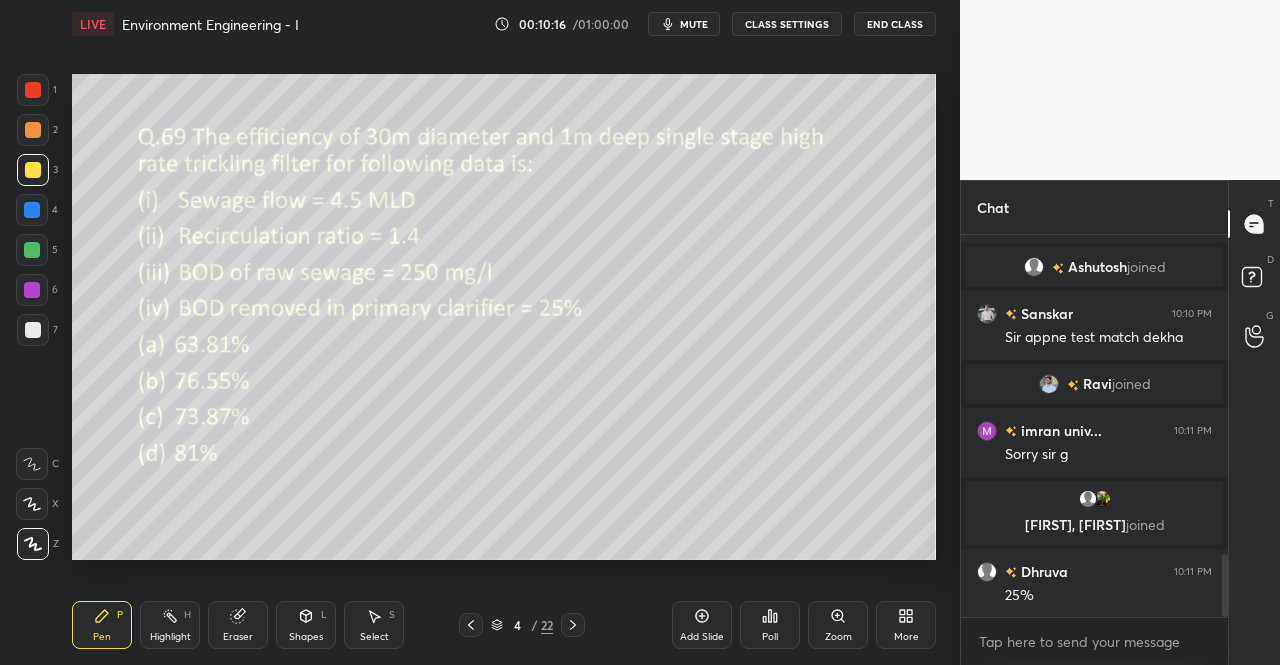 click on "Eraser" at bounding box center [238, 637] 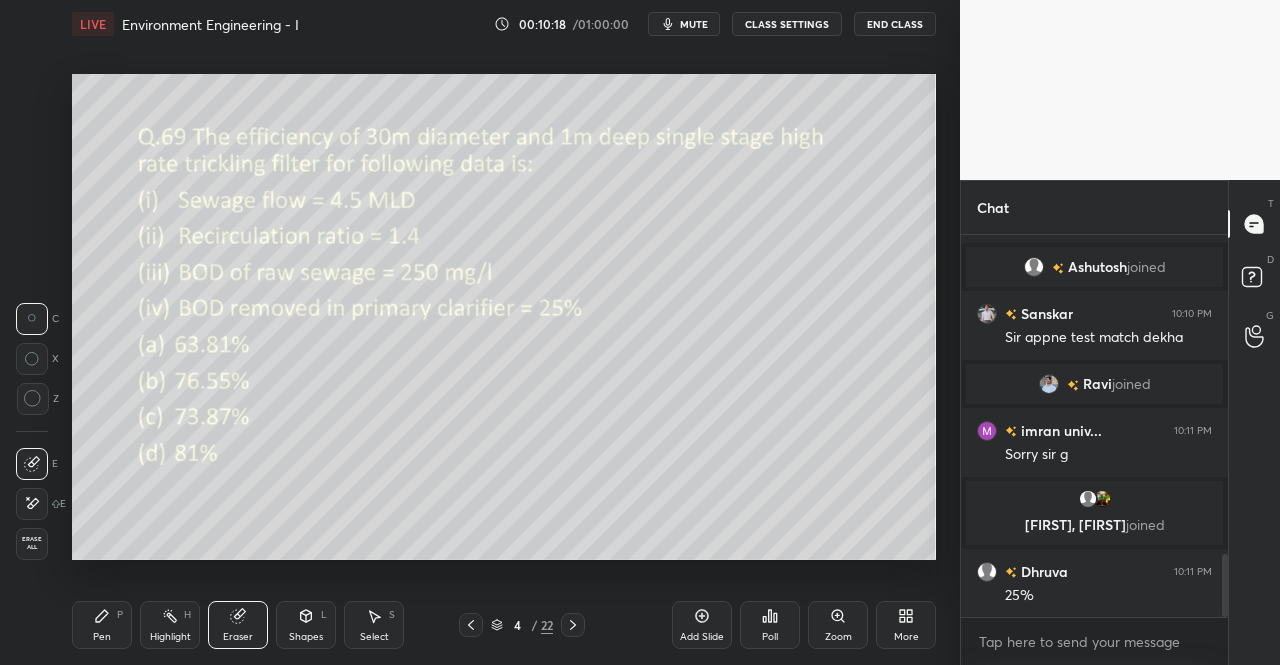 click on "Pen P" at bounding box center [102, 625] 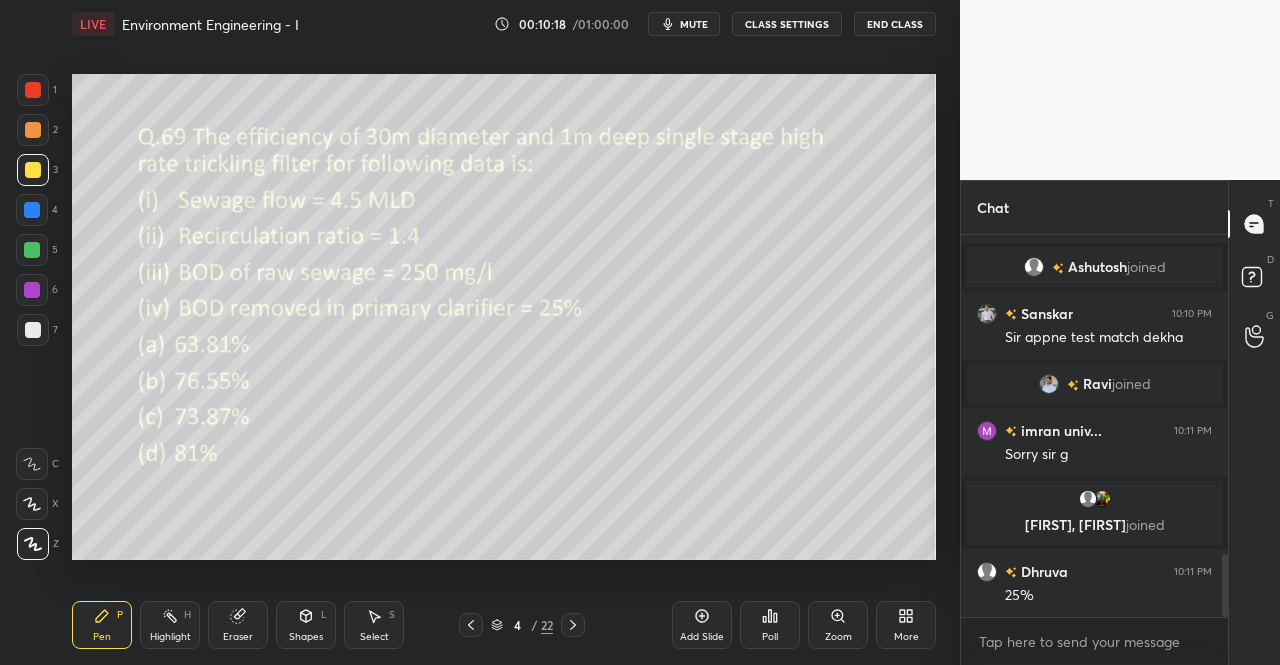click on "Pen P" at bounding box center [102, 625] 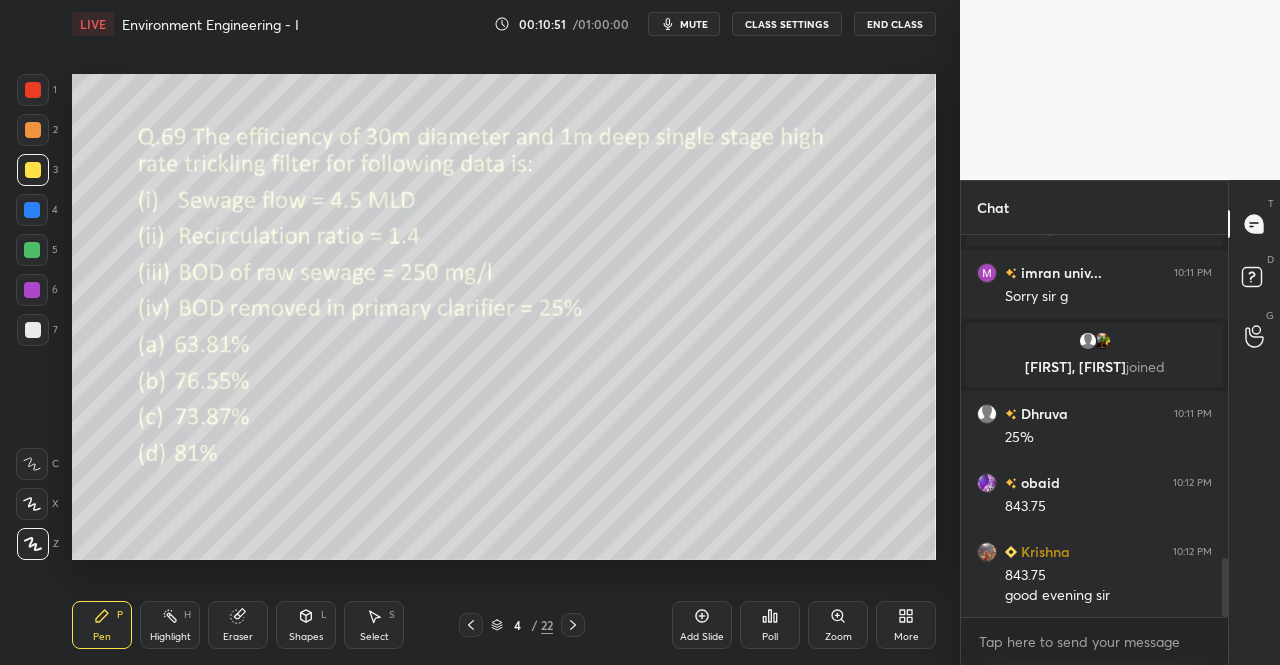 scroll, scrollTop: 2146, scrollLeft: 0, axis: vertical 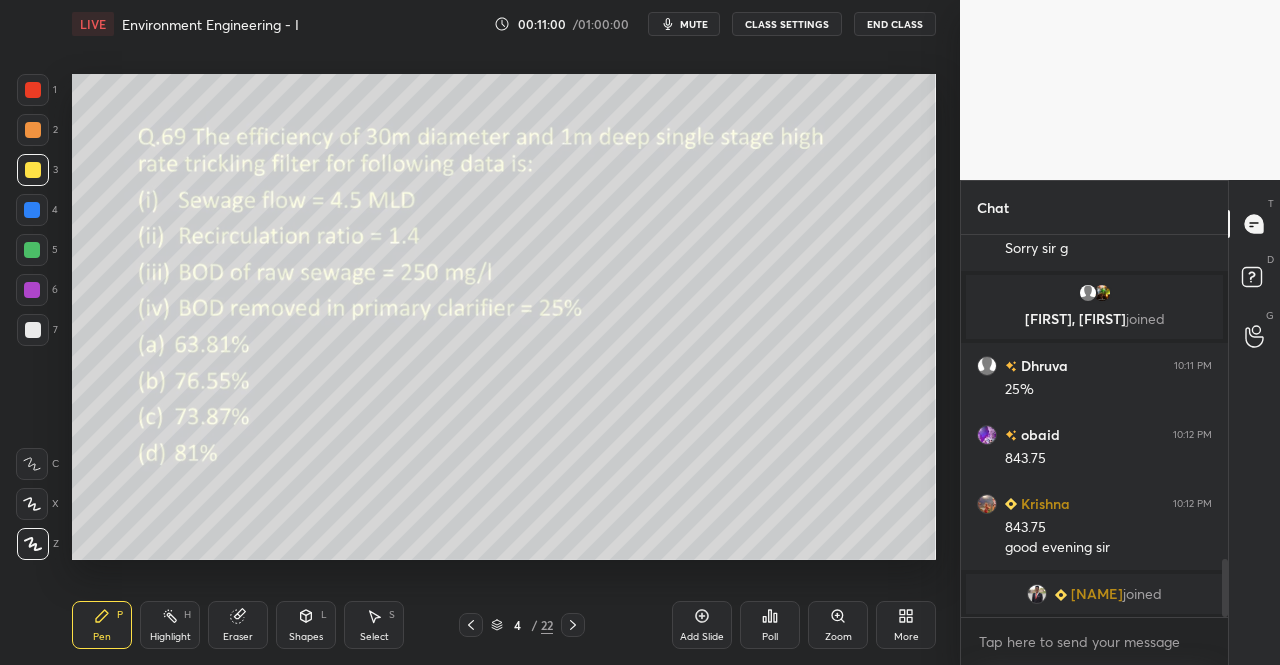 click 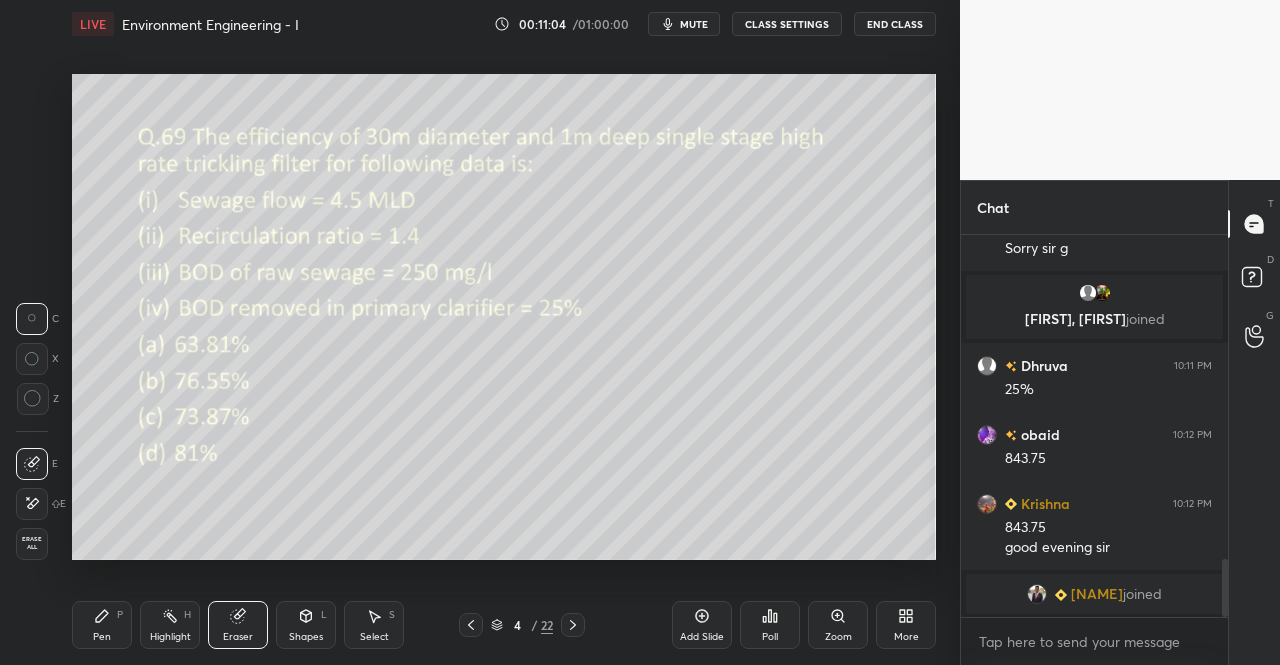 click on "Pen" at bounding box center (102, 637) 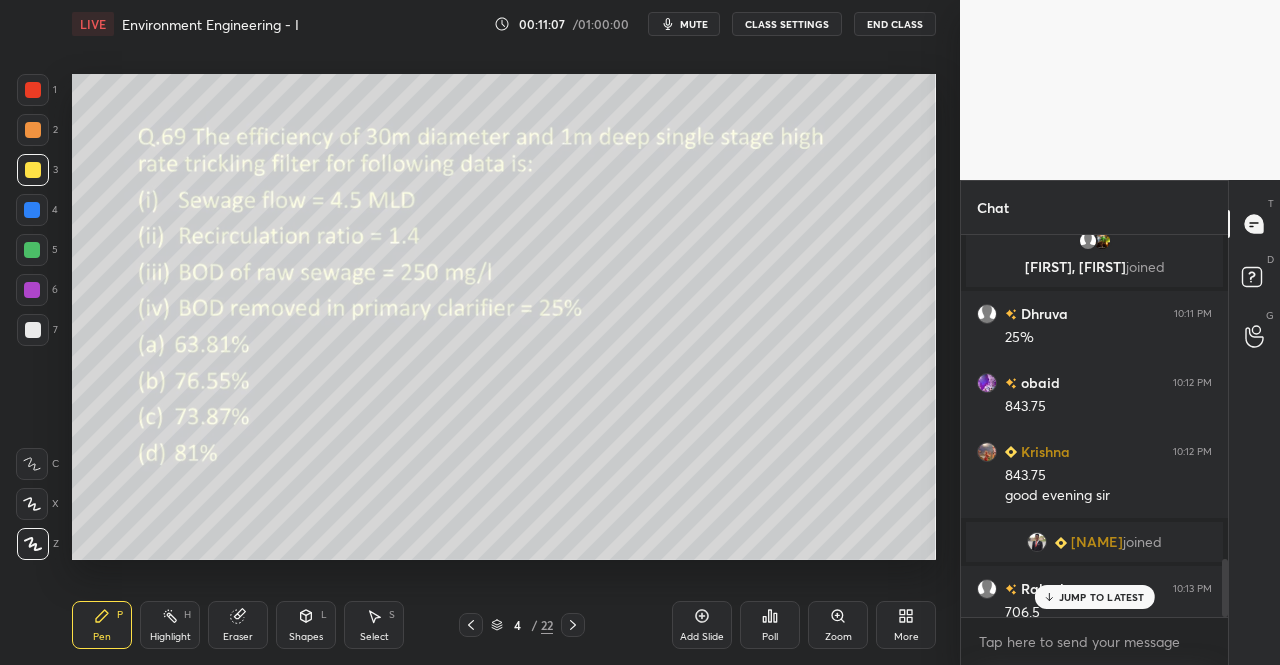 scroll, scrollTop: 2162, scrollLeft: 0, axis: vertical 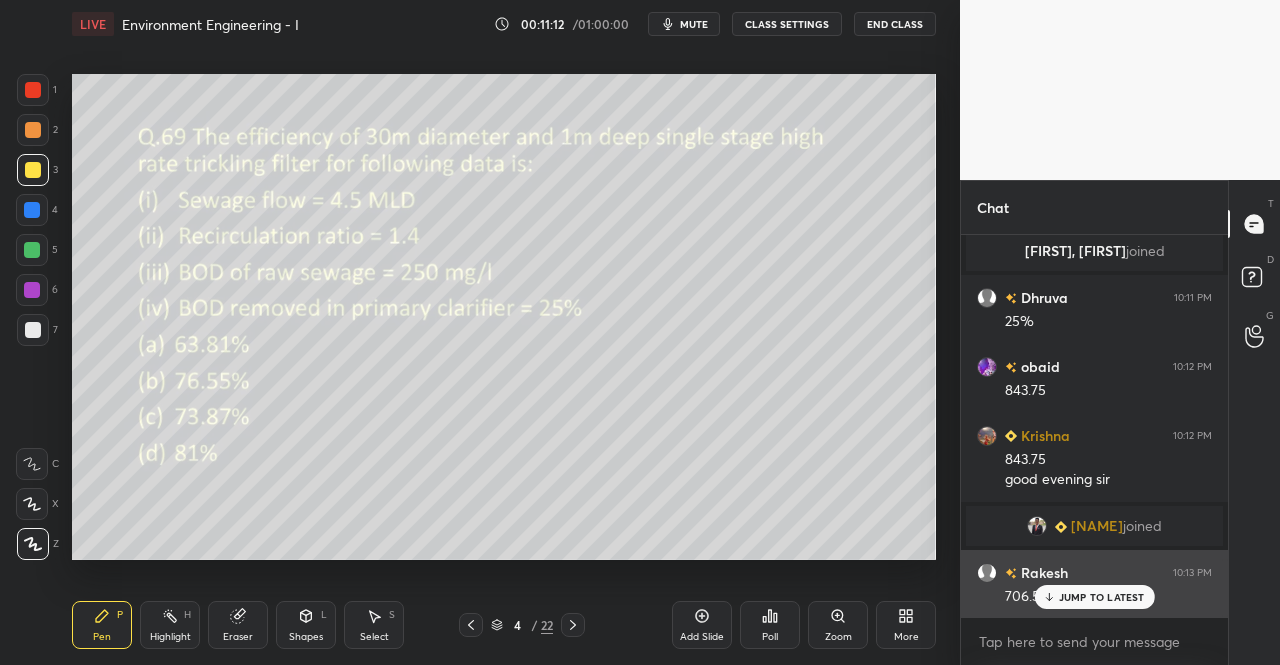 click on "JUMP TO LATEST" at bounding box center [1094, 597] 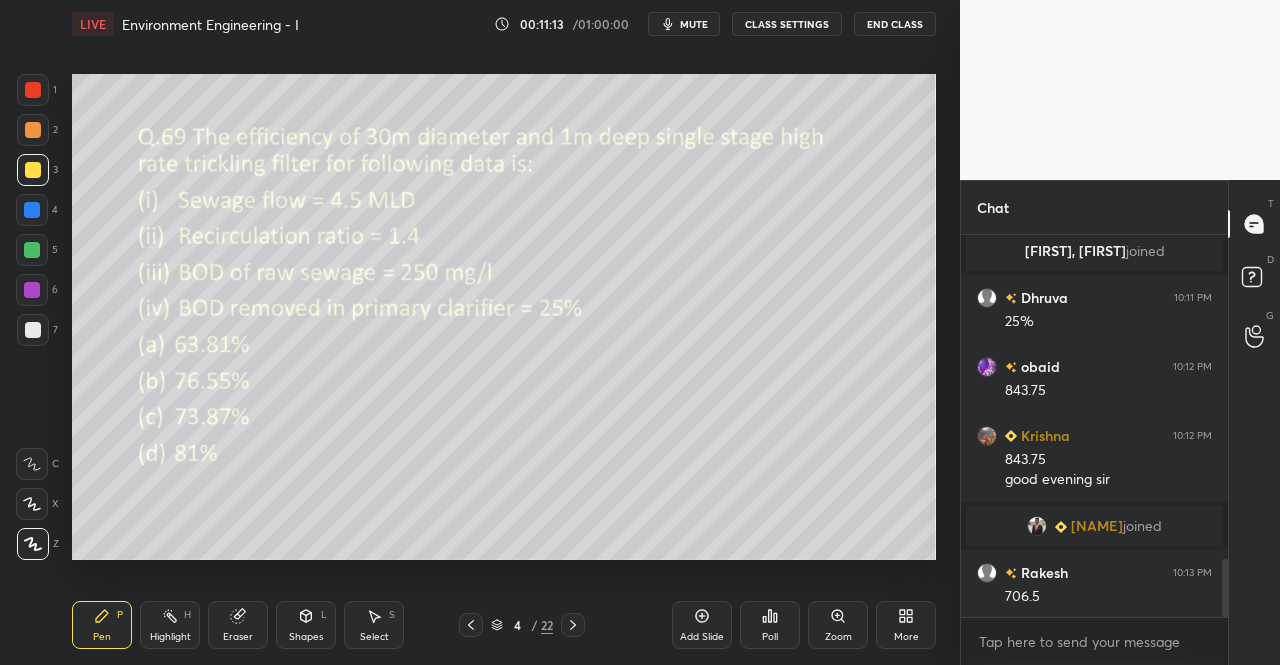 click on "Eraser" at bounding box center [238, 625] 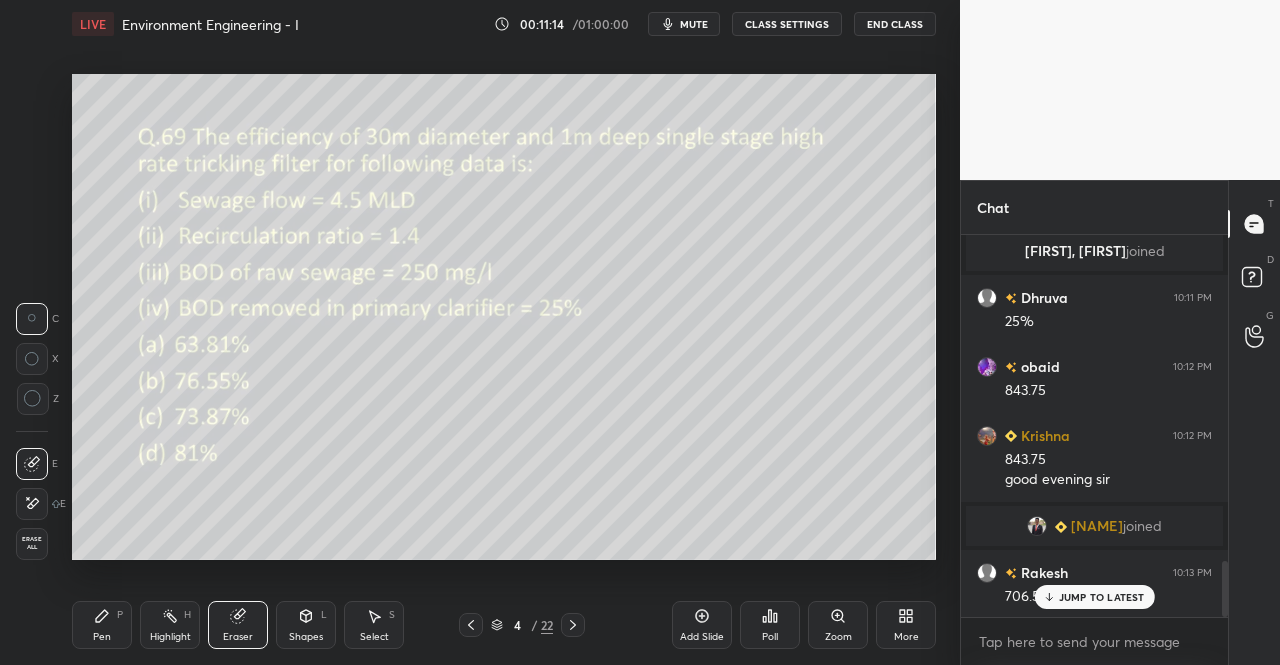 scroll, scrollTop: 2210, scrollLeft: 0, axis: vertical 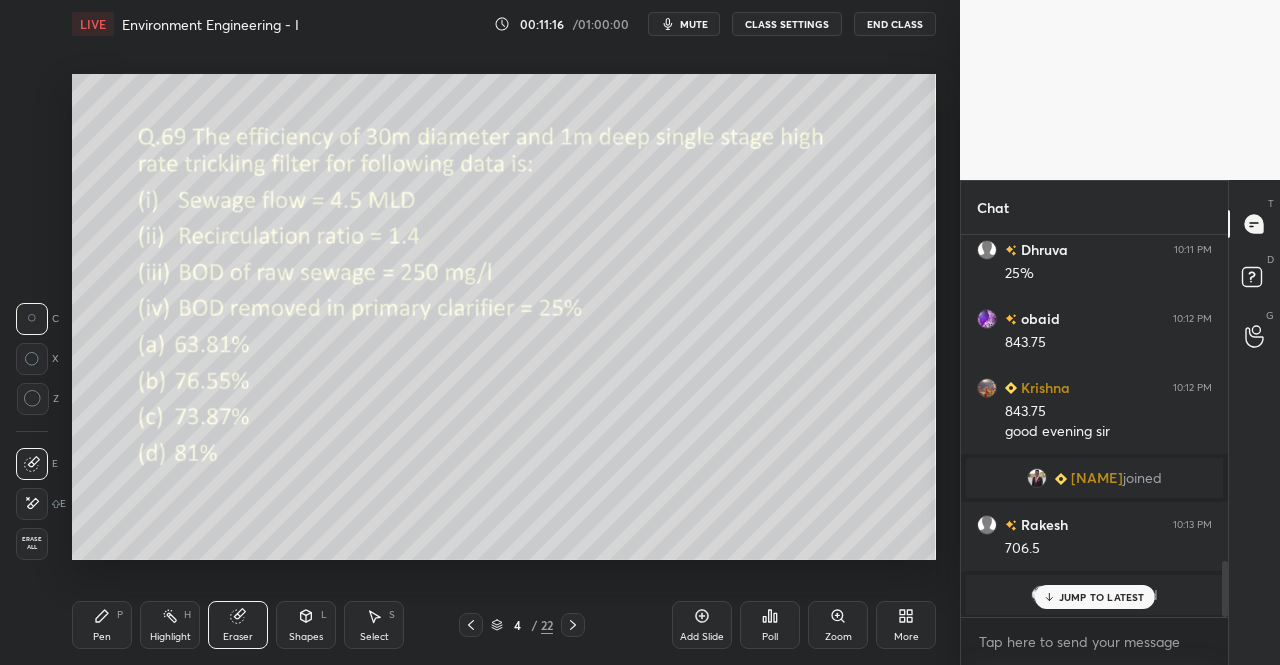 click on "Pen P" at bounding box center [102, 625] 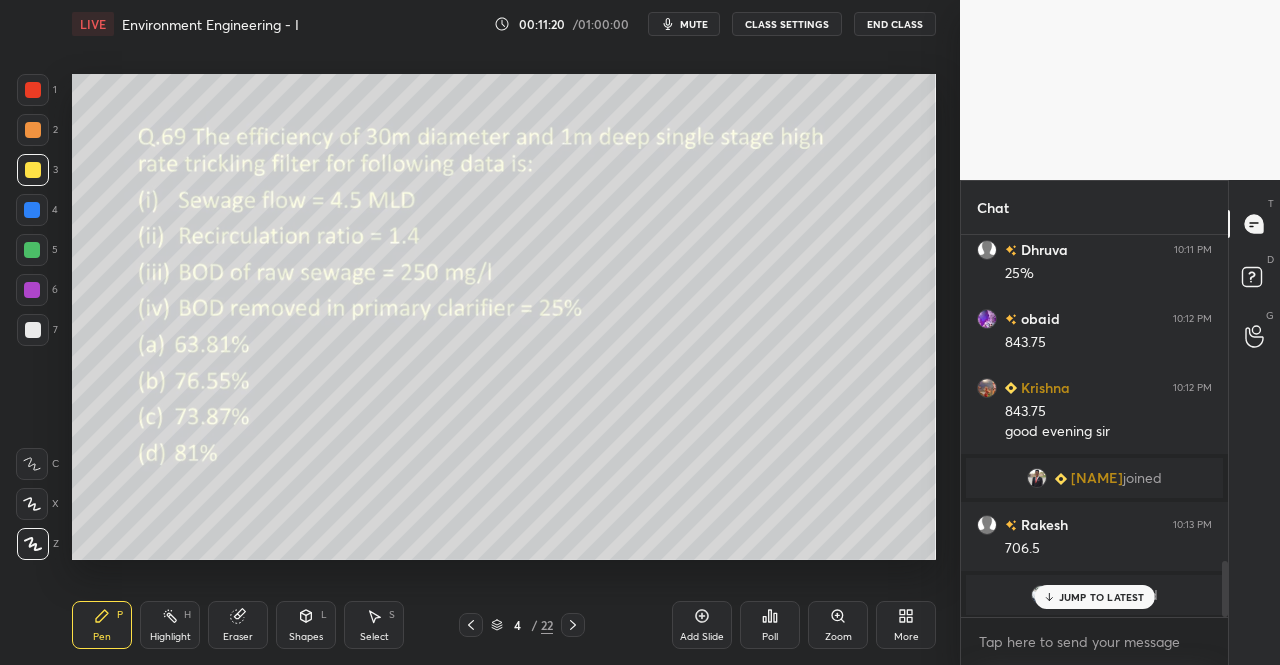 click on "JUMP TO LATEST" at bounding box center [1102, 597] 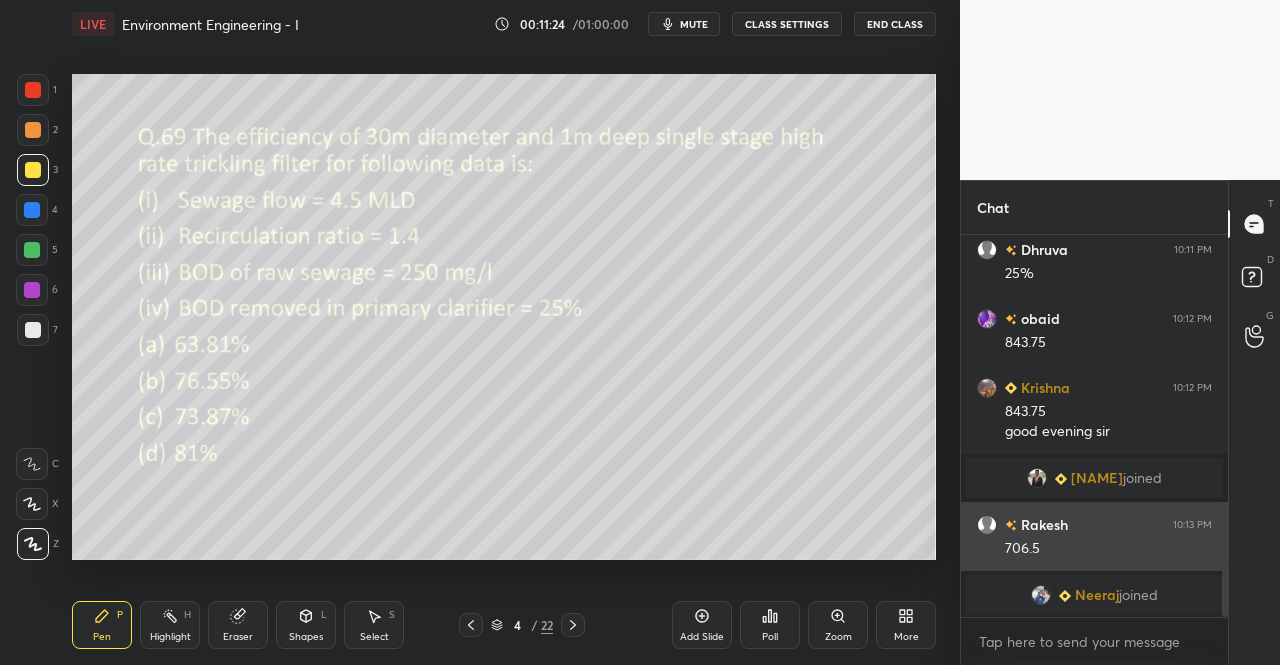 scroll, scrollTop: 2244, scrollLeft: 0, axis: vertical 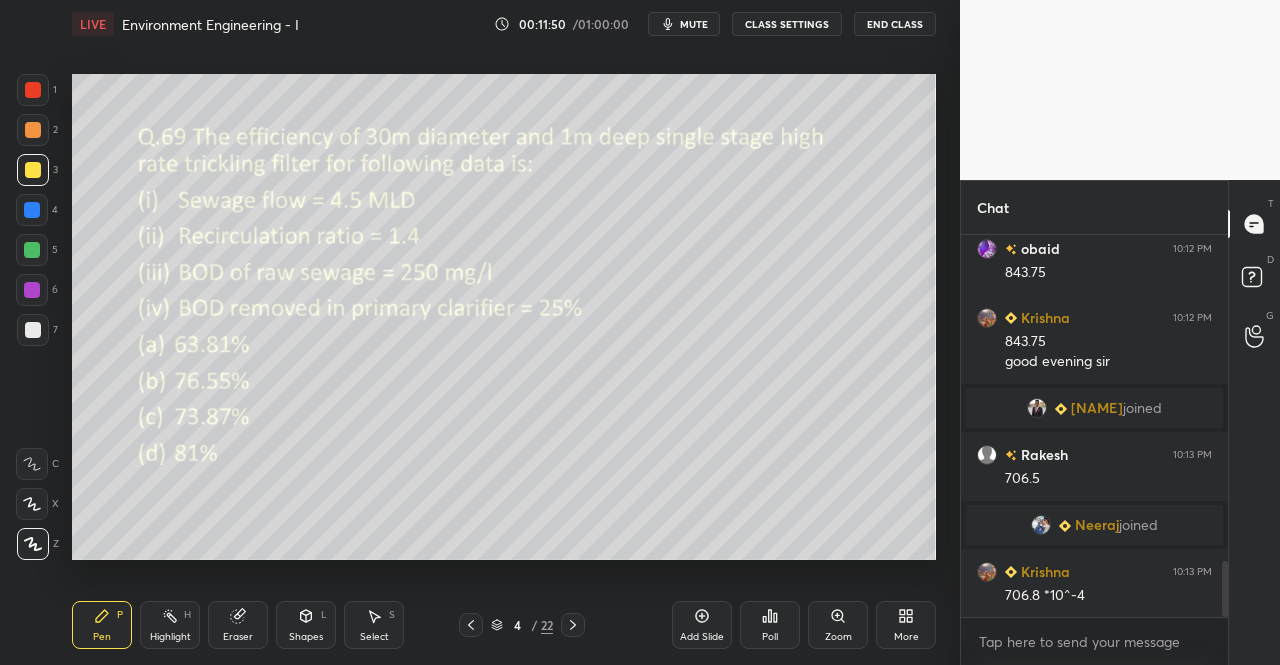click on "Eraser" at bounding box center (238, 625) 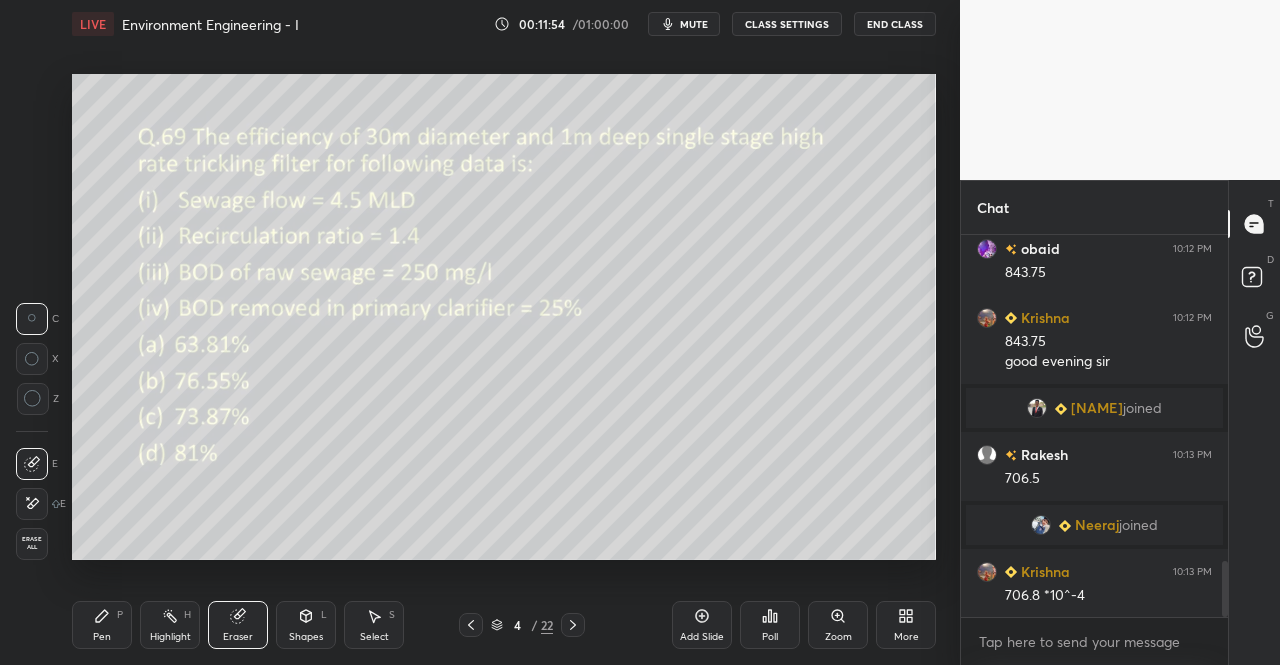 click 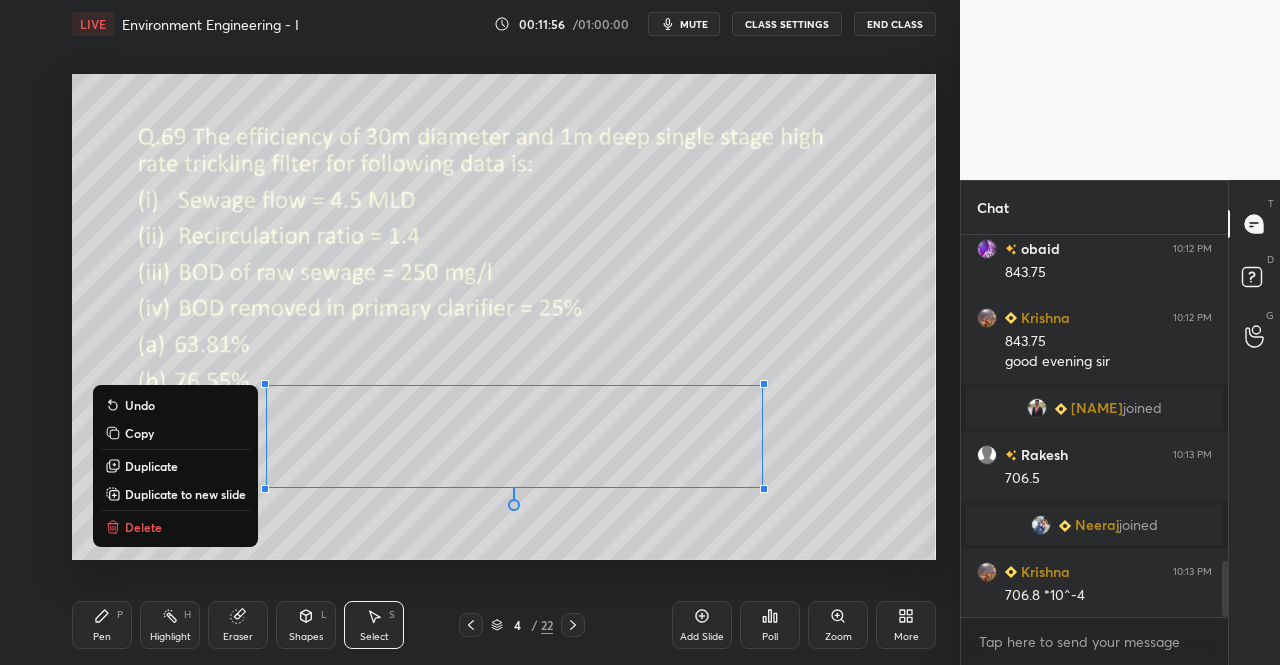 click on "Pen P" at bounding box center [102, 625] 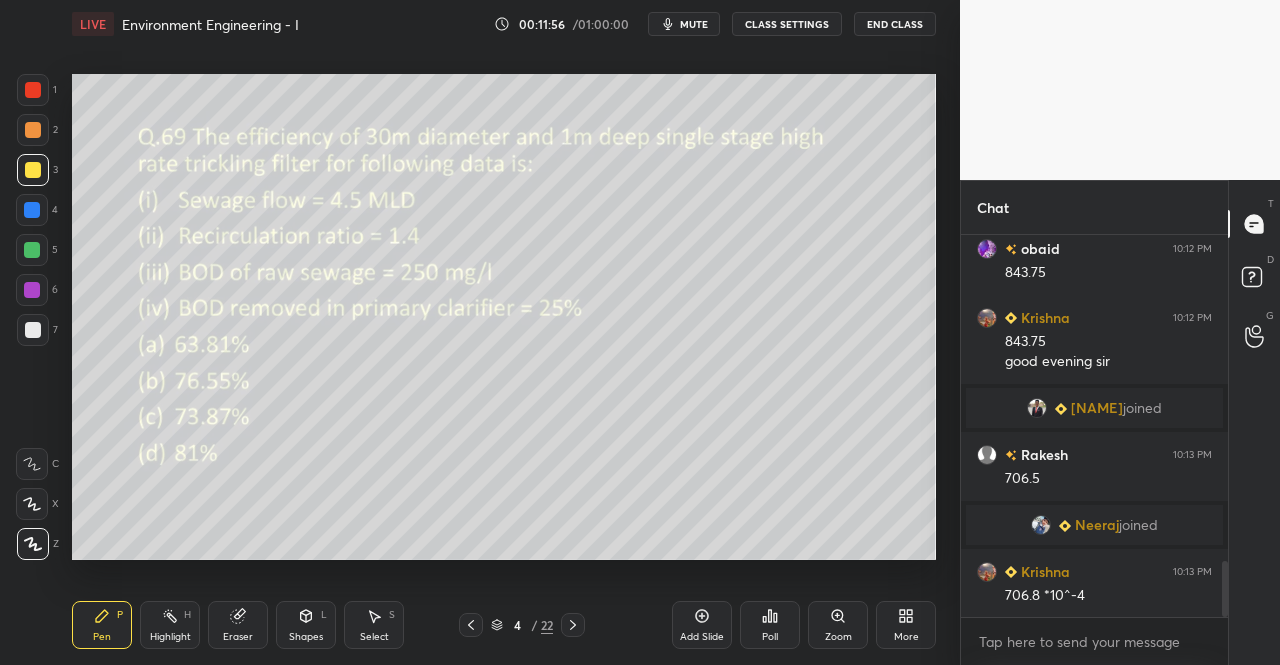 click 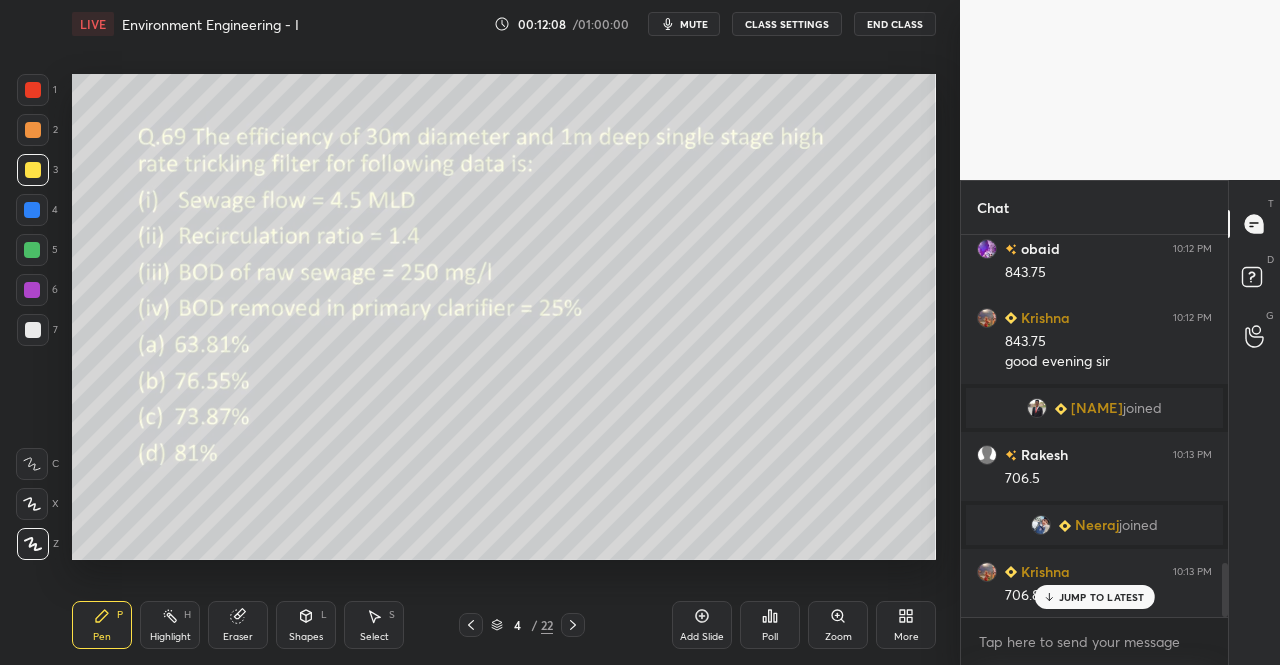 scroll, scrollTop: 2312, scrollLeft: 0, axis: vertical 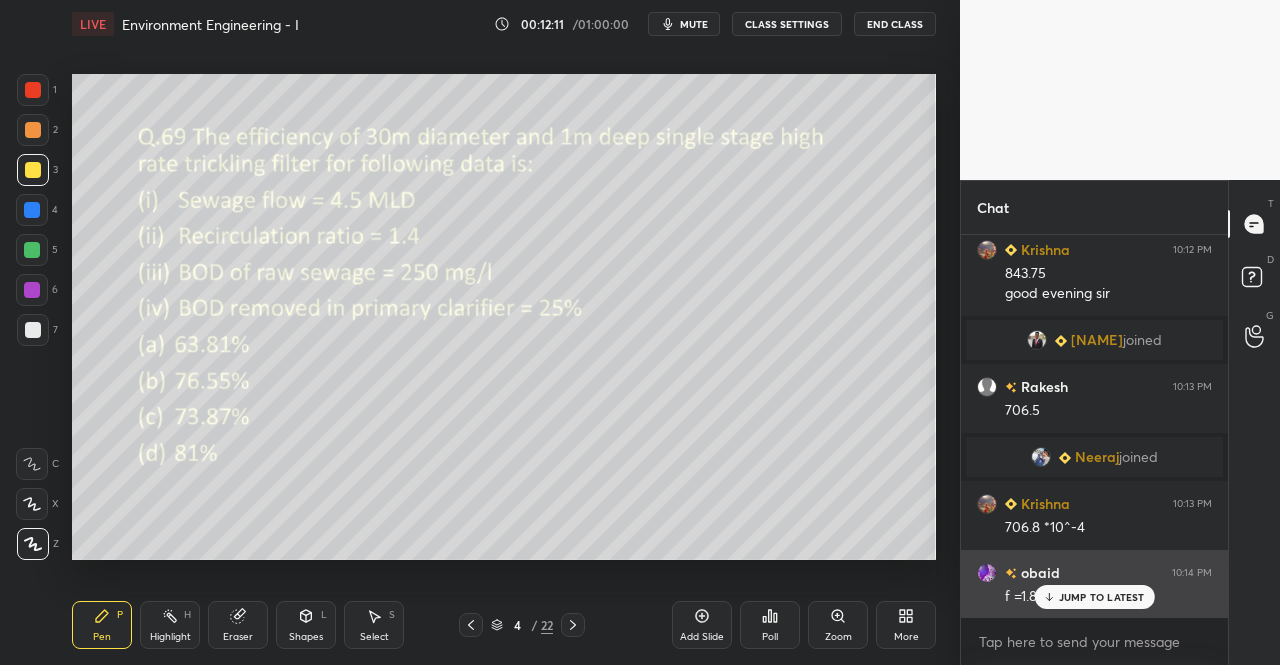 click on "JUMP TO LATEST" at bounding box center [1094, 597] 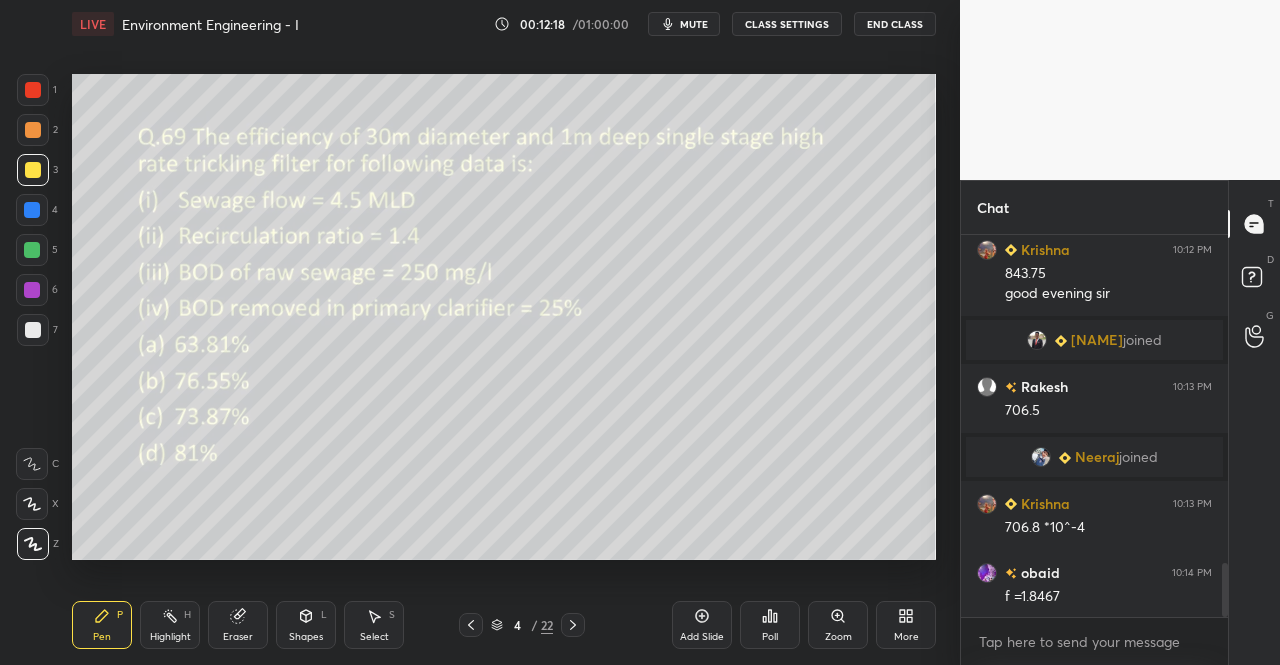 click 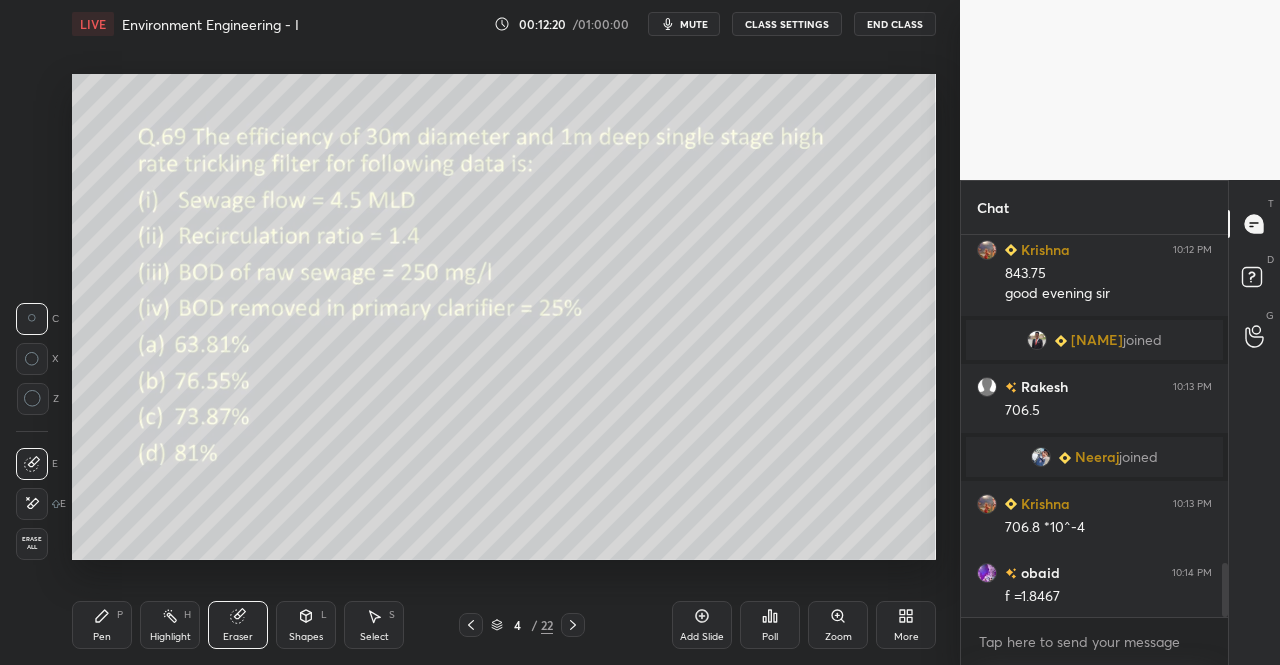 click on "Pen P" at bounding box center (102, 625) 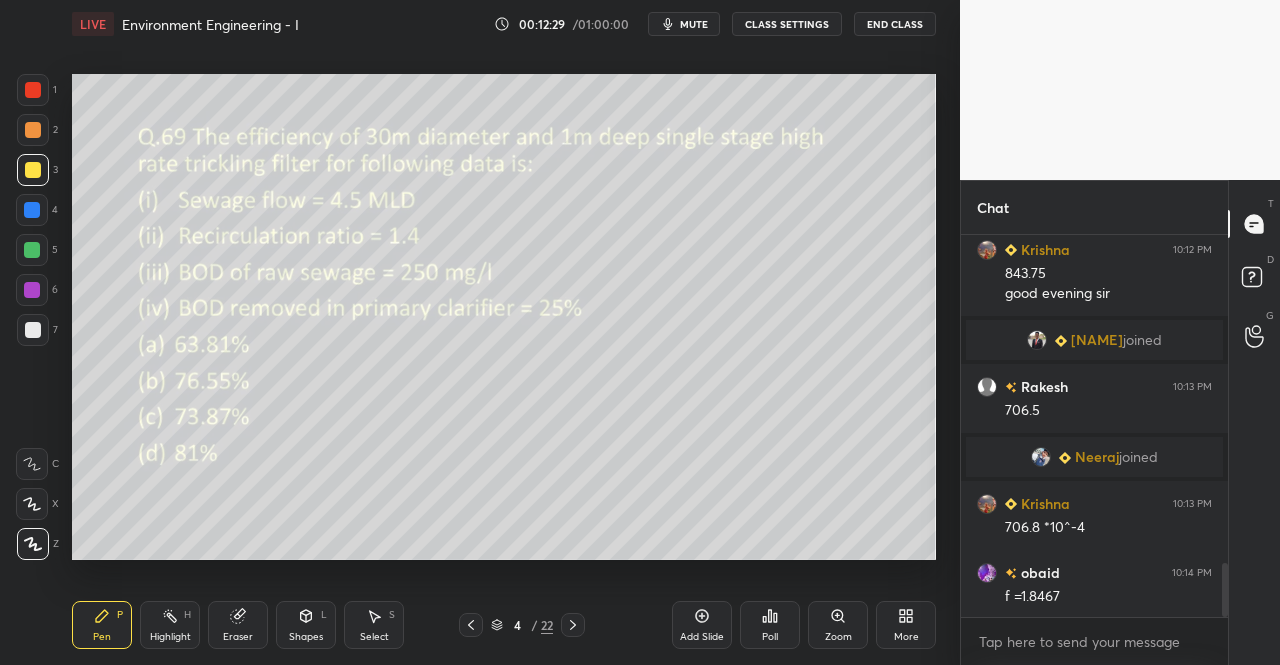 click on "Eraser" at bounding box center (238, 625) 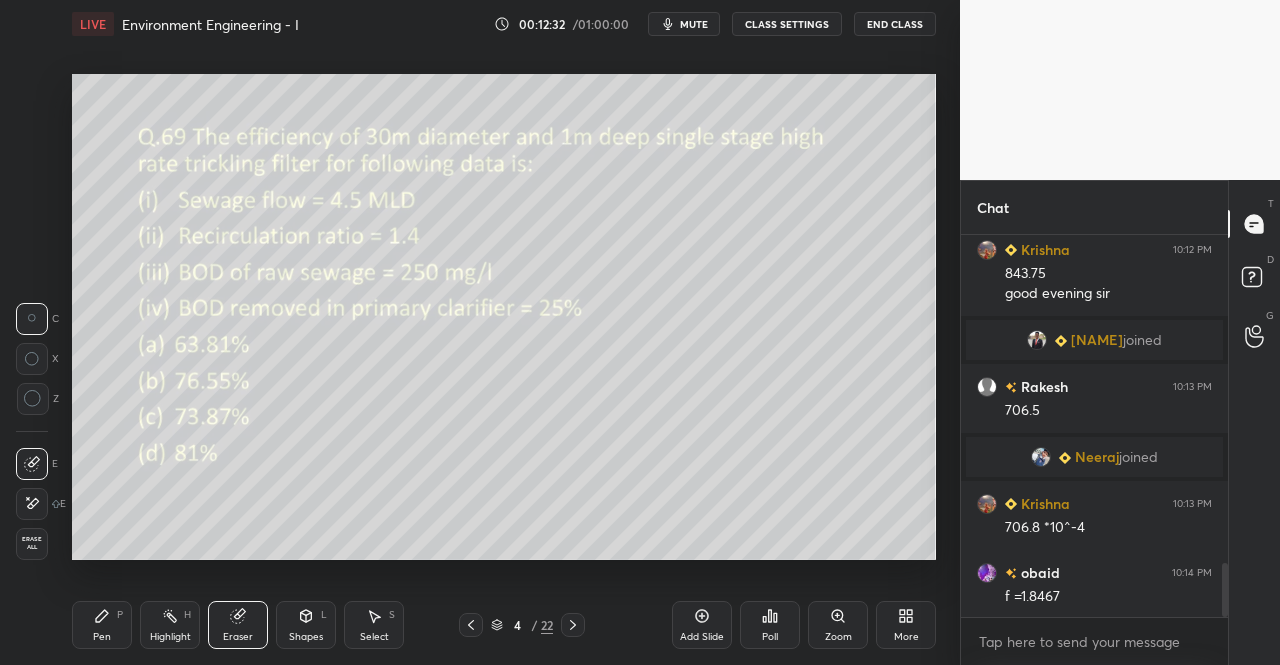 scroll, scrollTop: 2382, scrollLeft: 0, axis: vertical 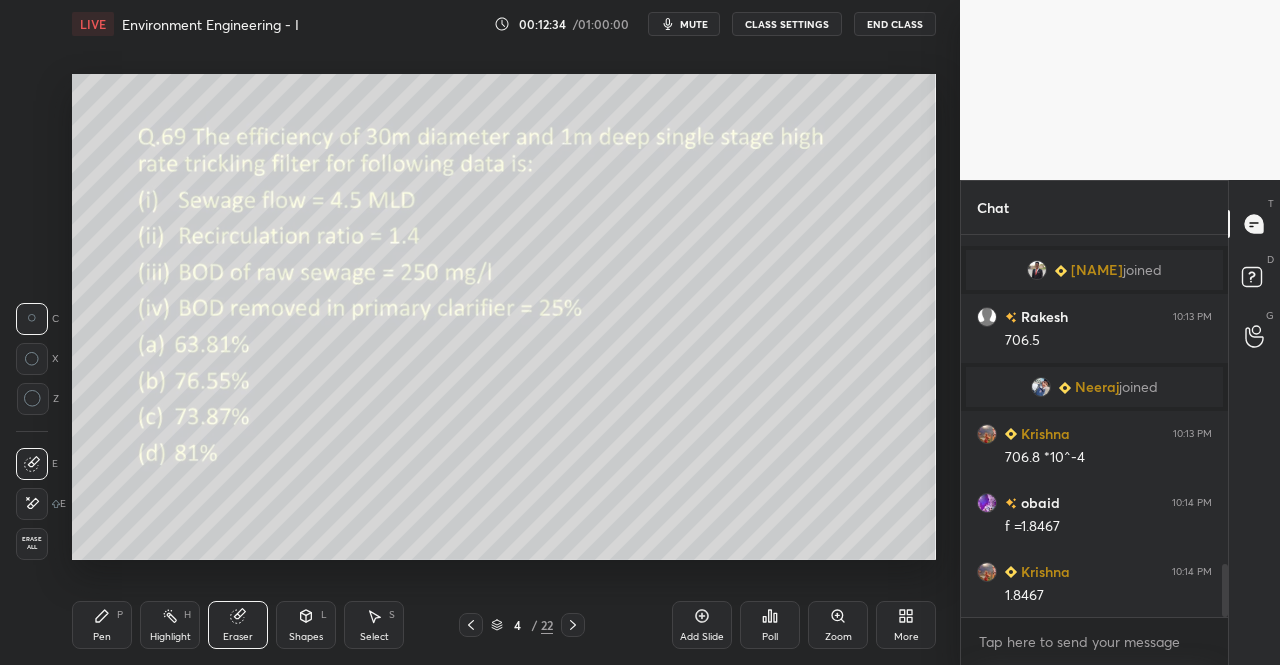 click on "Pen P" at bounding box center (102, 625) 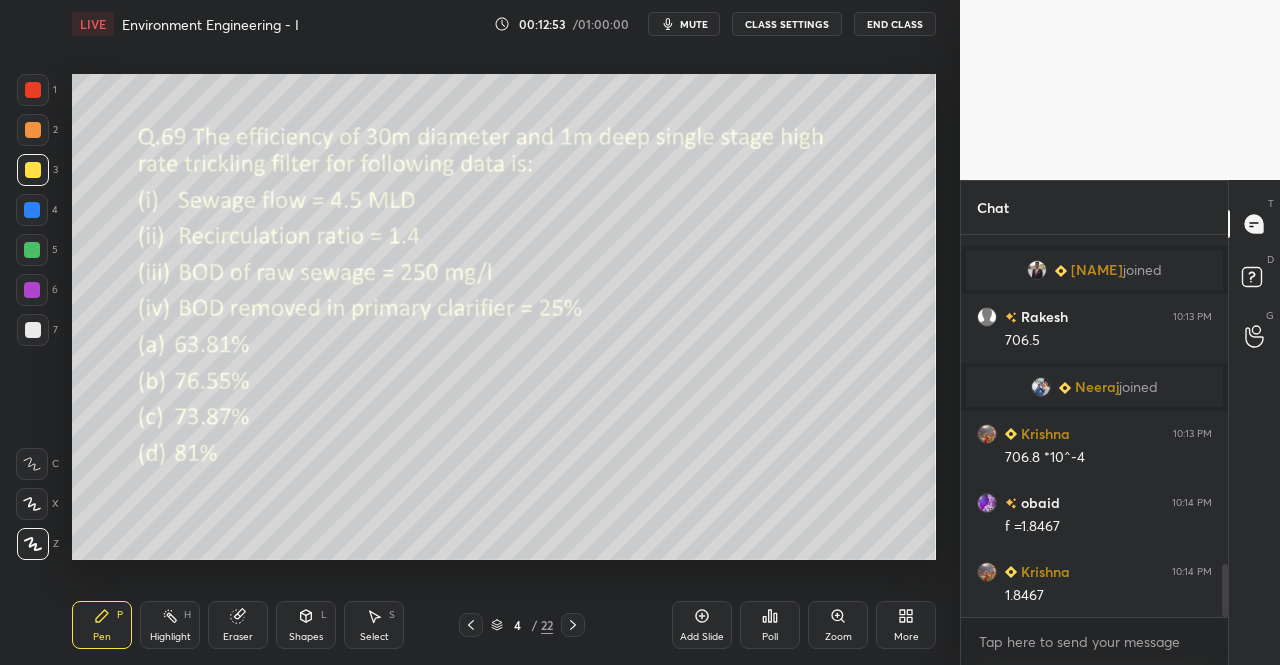 click on "Eraser" at bounding box center (238, 625) 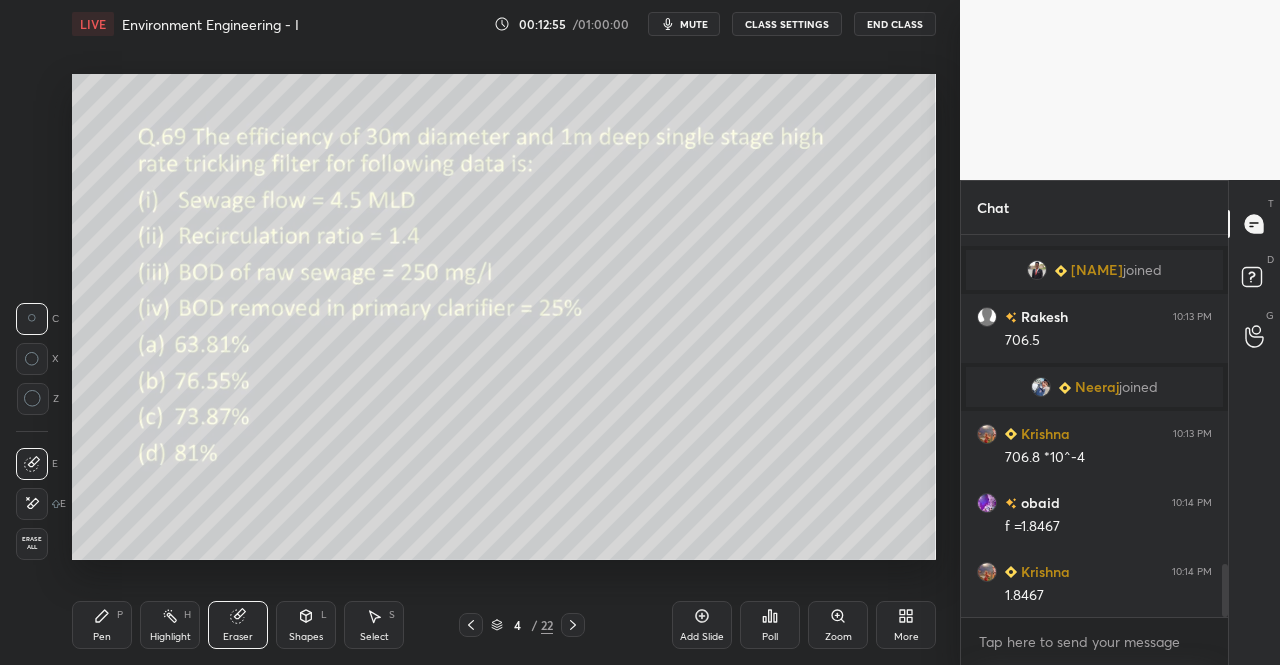 scroll, scrollTop: 2430, scrollLeft: 0, axis: vertical 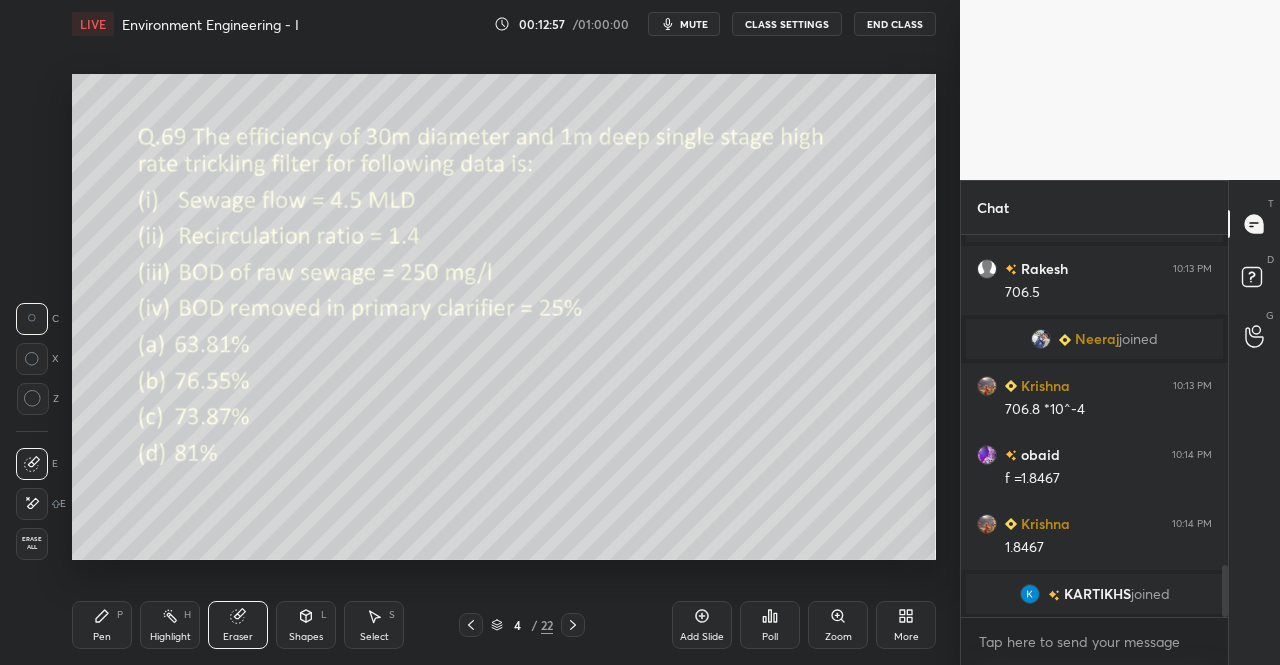 click 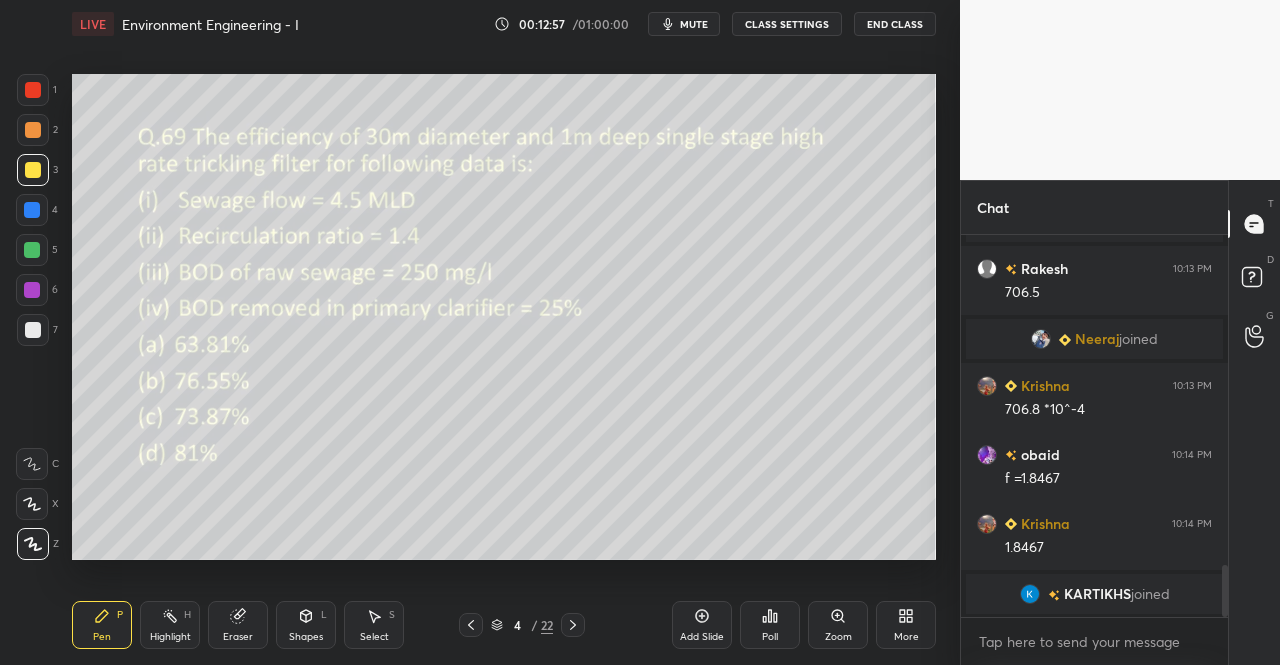 click 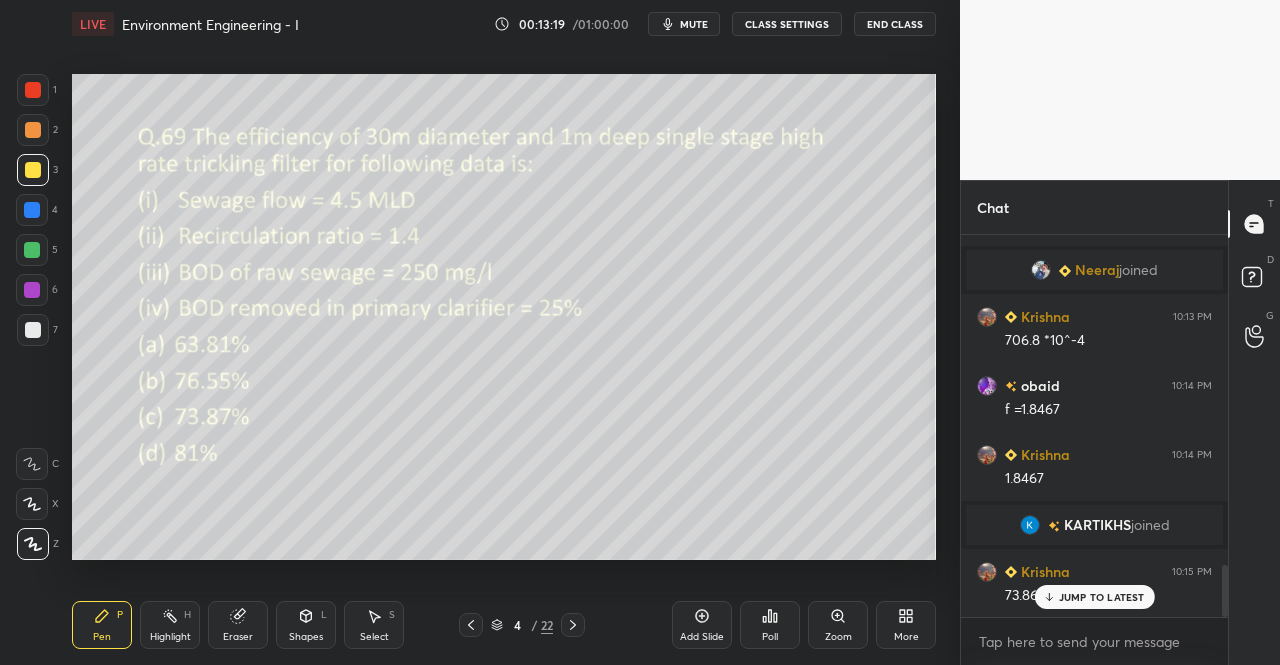 scroll, scrollTop: 2424, scrollLeft: 0, axis: vertical 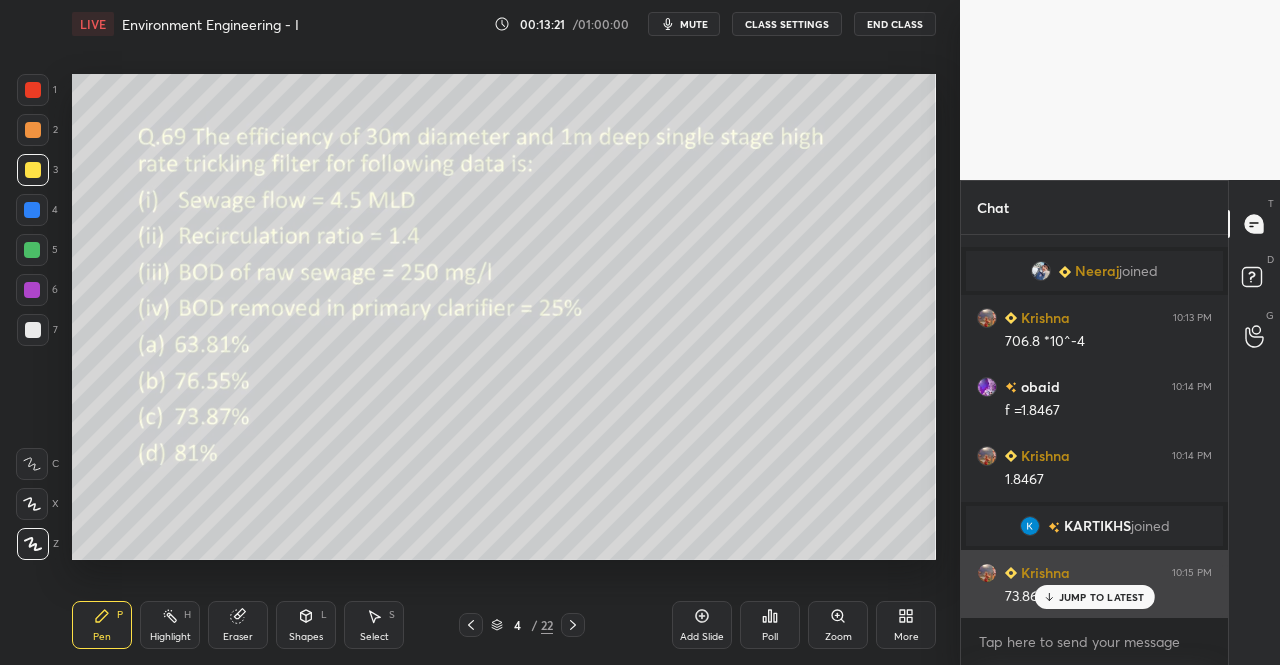 click on "JUMP TO LATEST" at bounding box center (1102, 597) 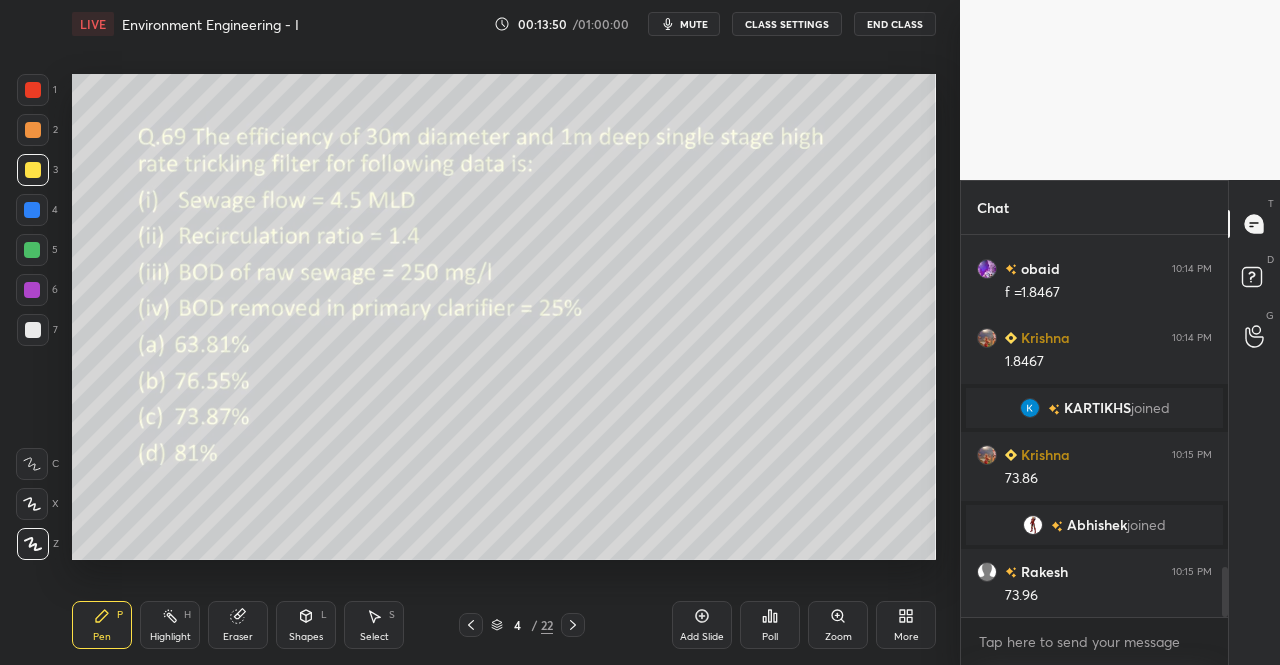 scroll, scrollTop: 2554, scrollLeft: 0, axis: vertical 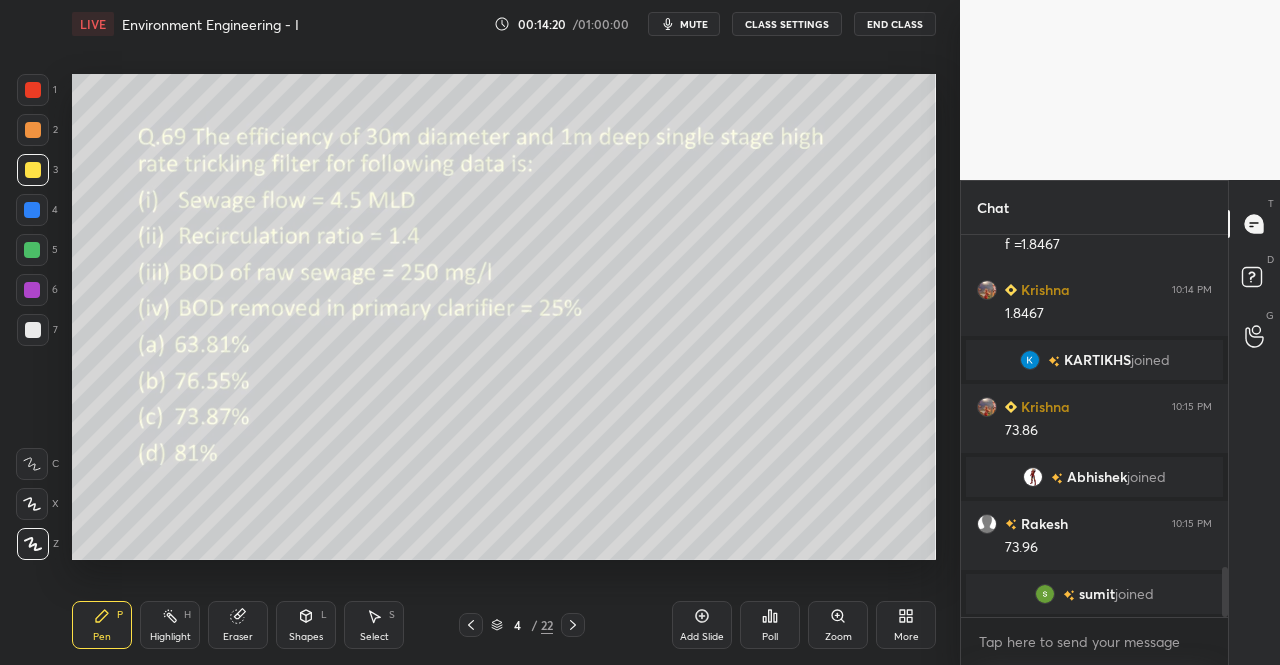 click 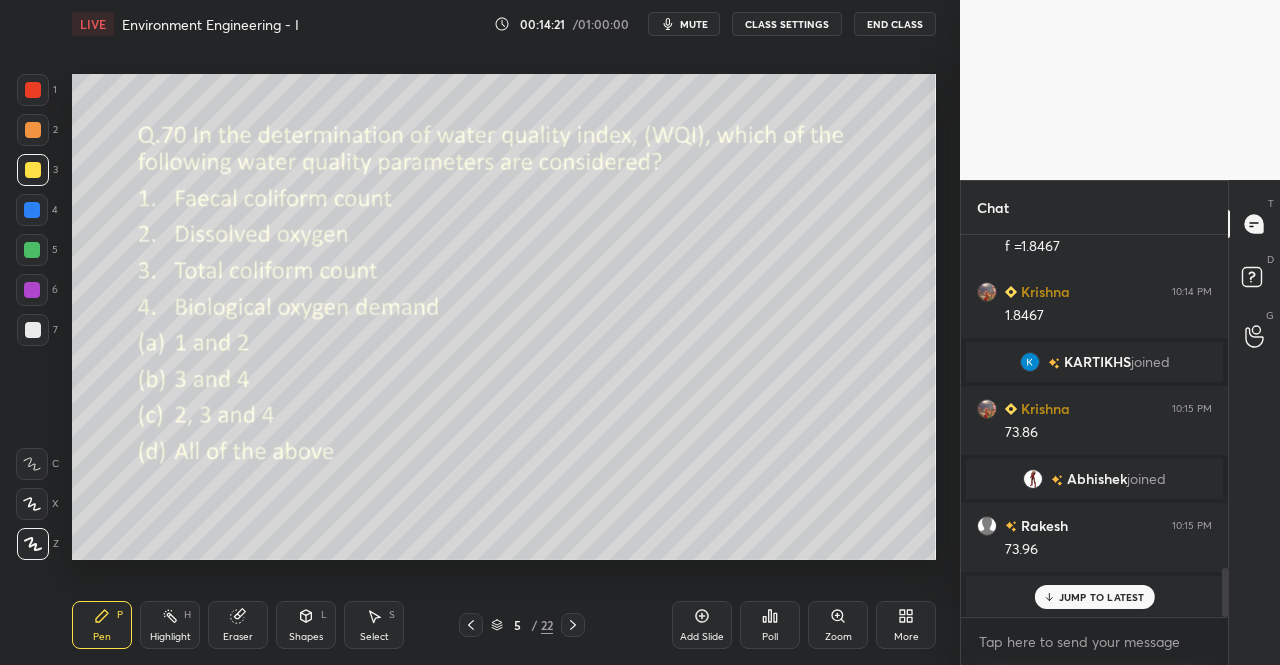 scroll, scrollTop: 2624, scrollLeft: 0, axis: vertical 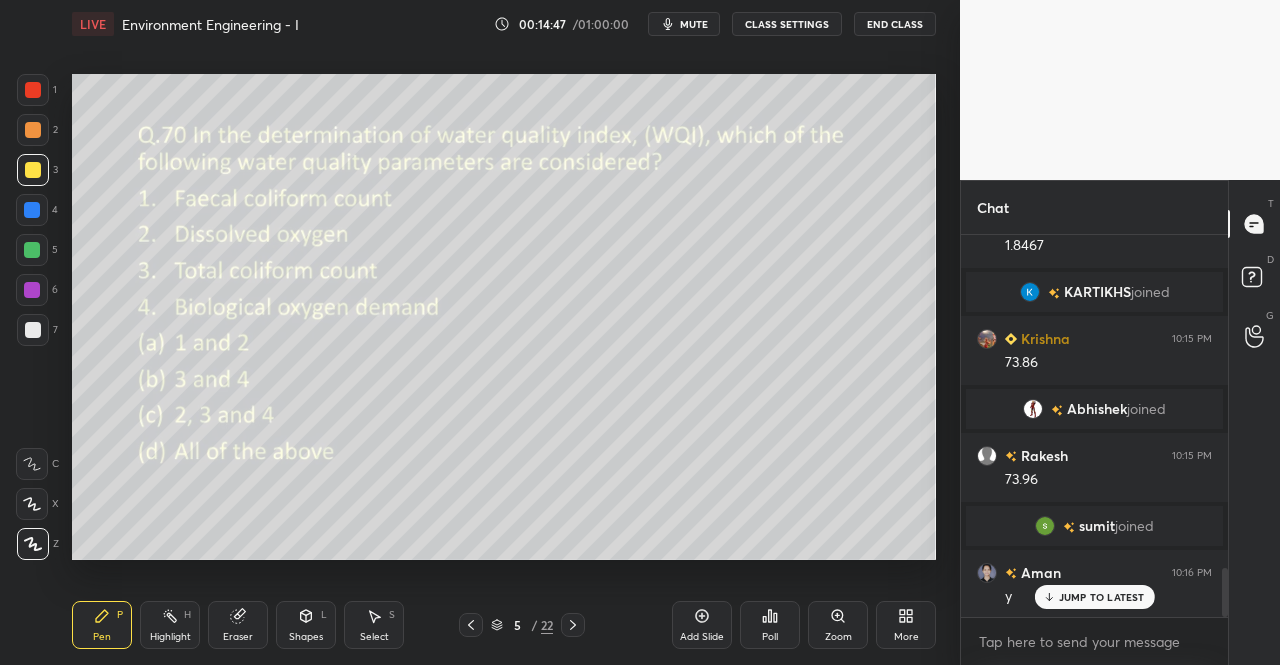 click on "Poll" at bounding box center (770, 625) 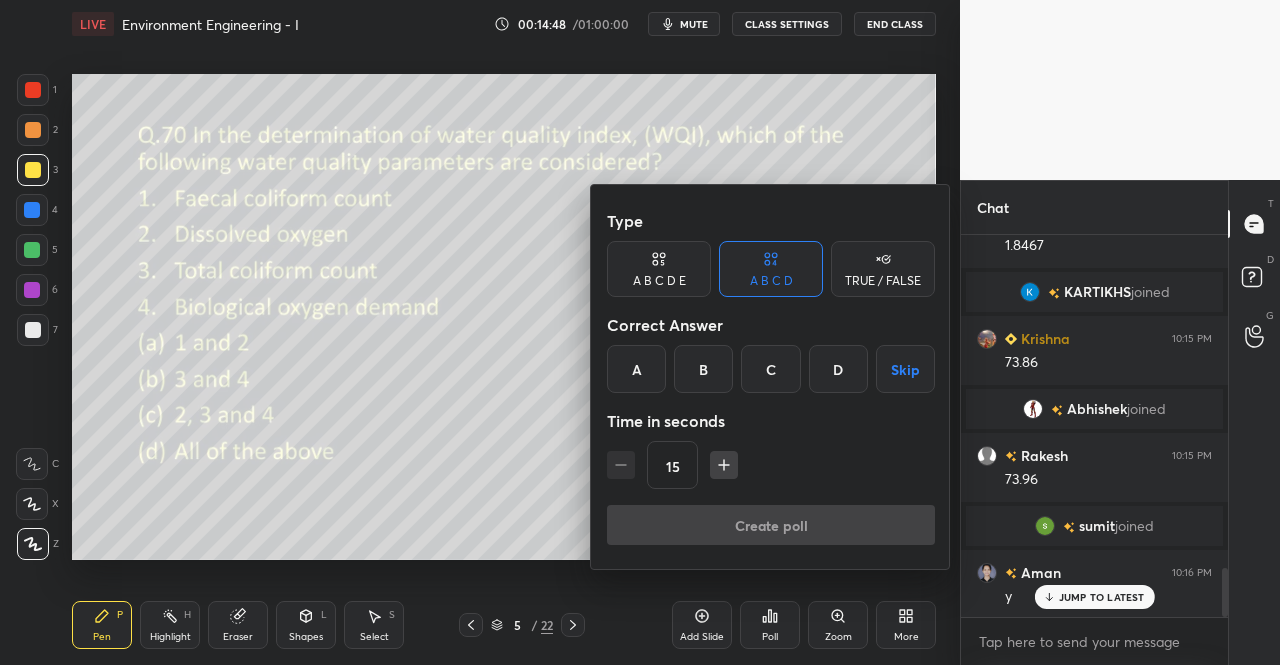 click on "D" at bounding box center [838, 369] 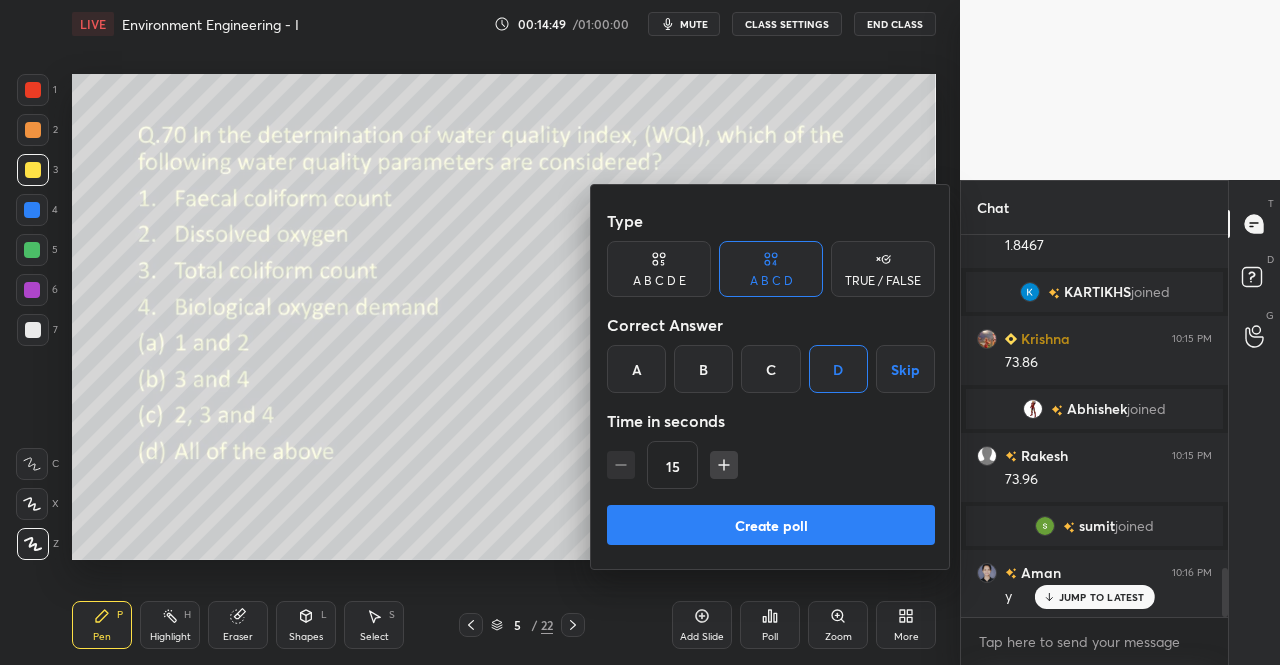 click on "Create poll" at bounding box center [771, 525] 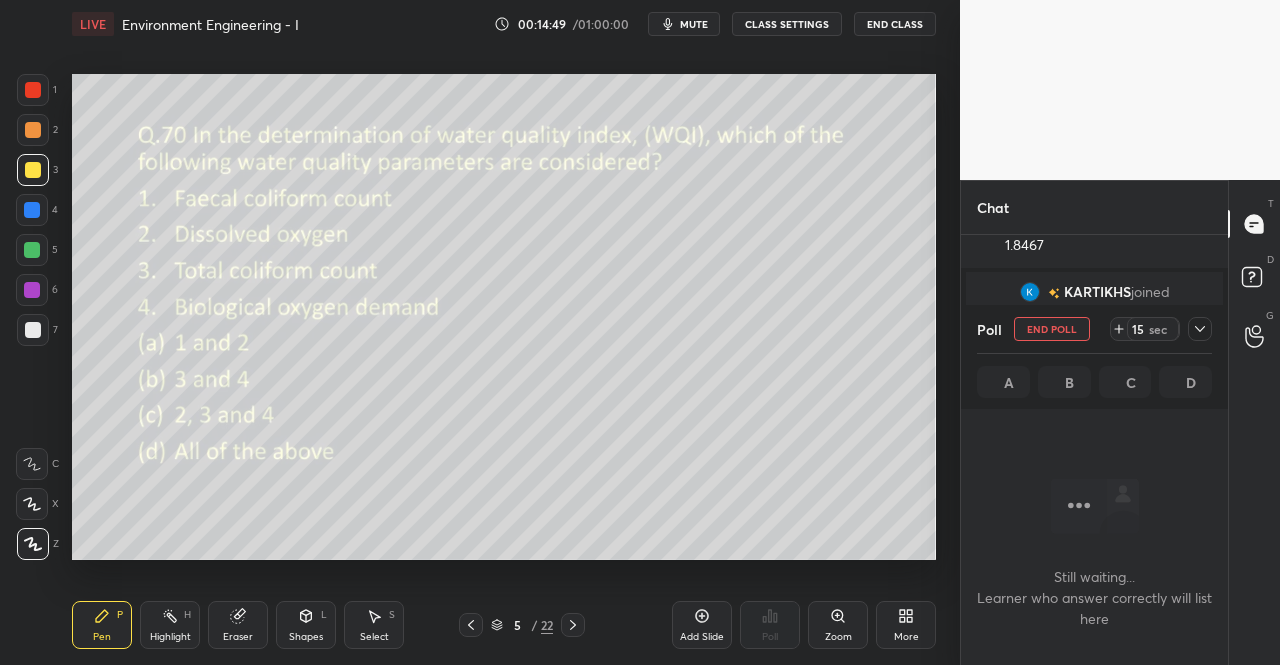 scroll, scrollTop: 334, scrollLeft: 261, axis: both 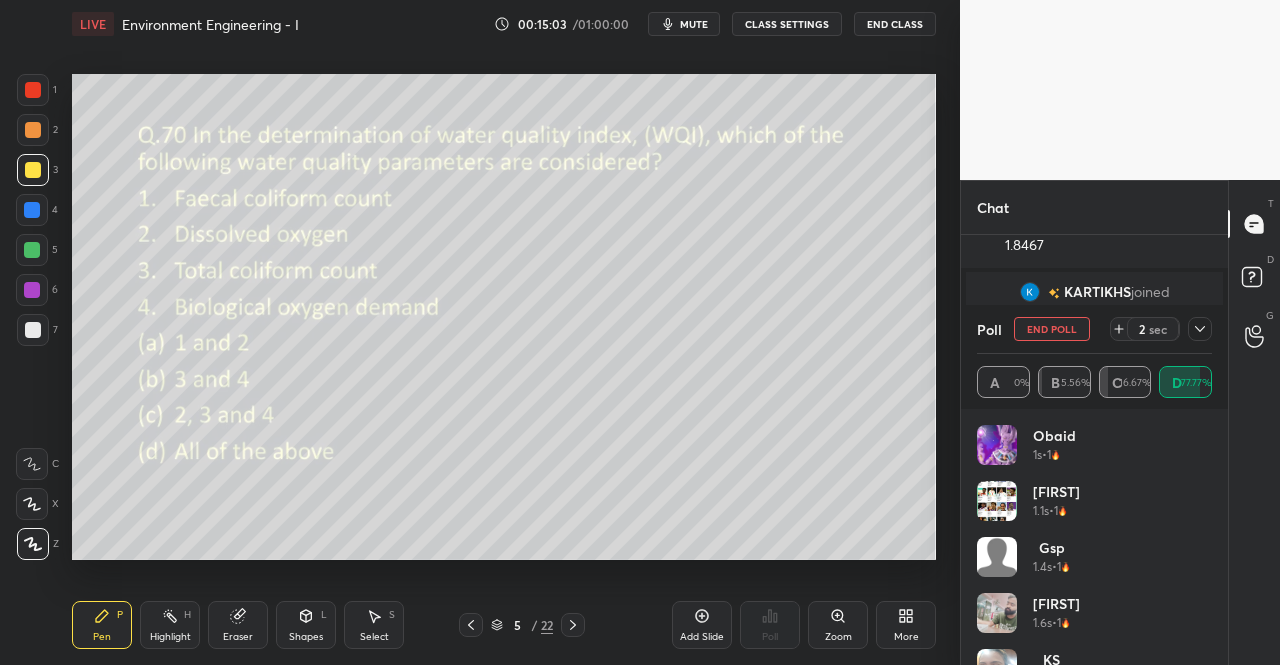 click 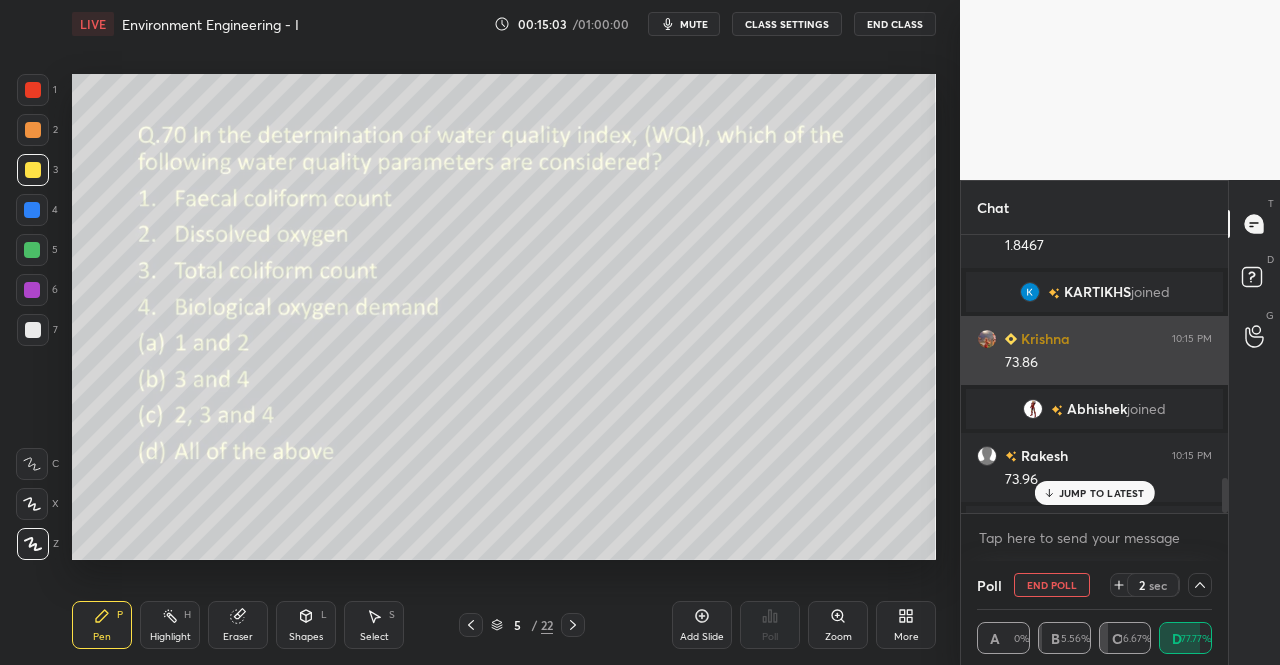 scroll, scrollTop: 174, scrollLeft: 229, axis: both 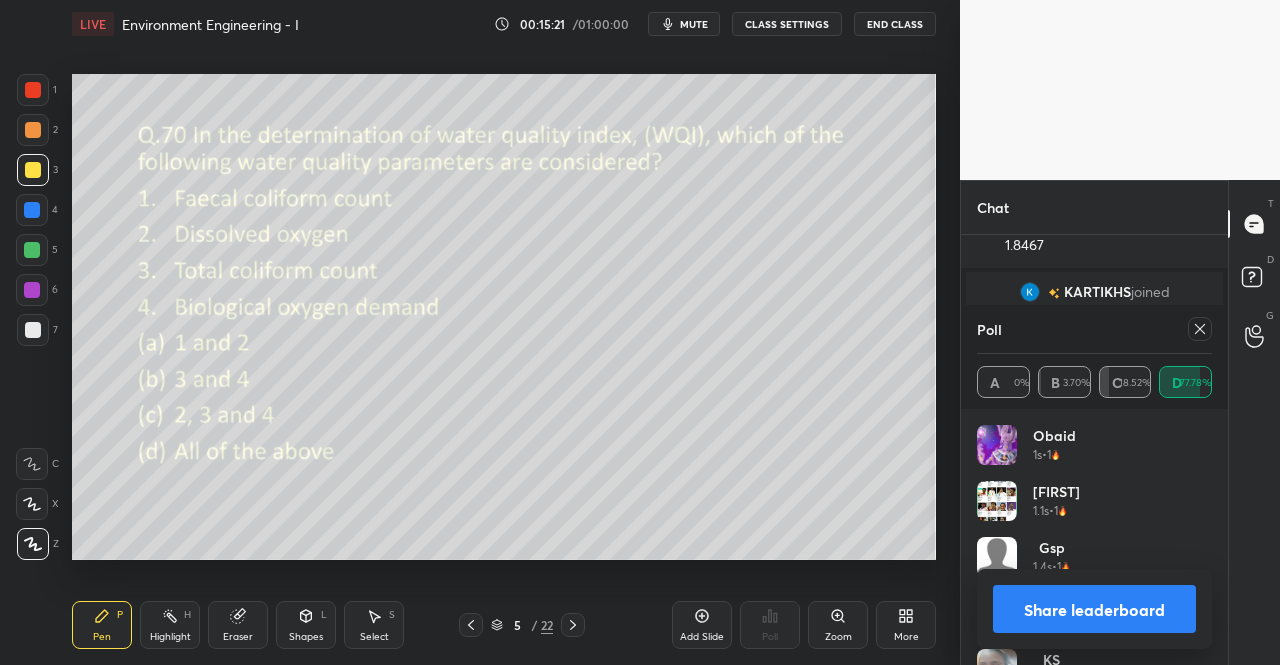 click 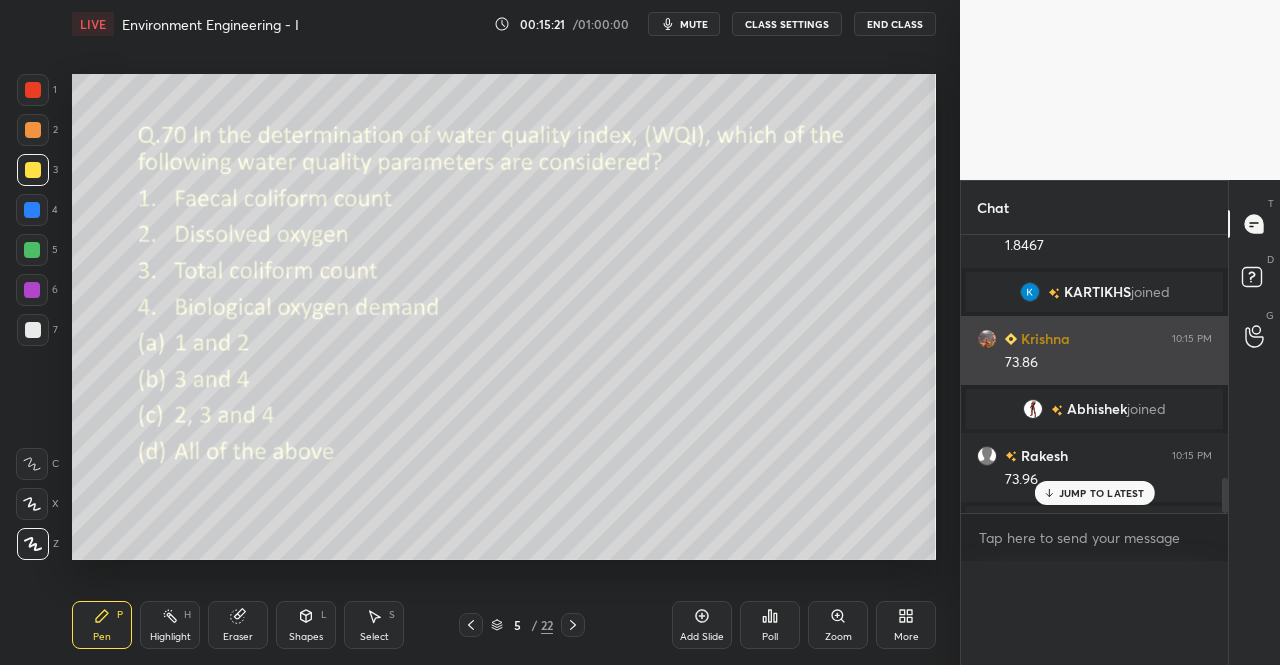 scroll, scrollTop: 1, scrollLeft: 6, axis: both 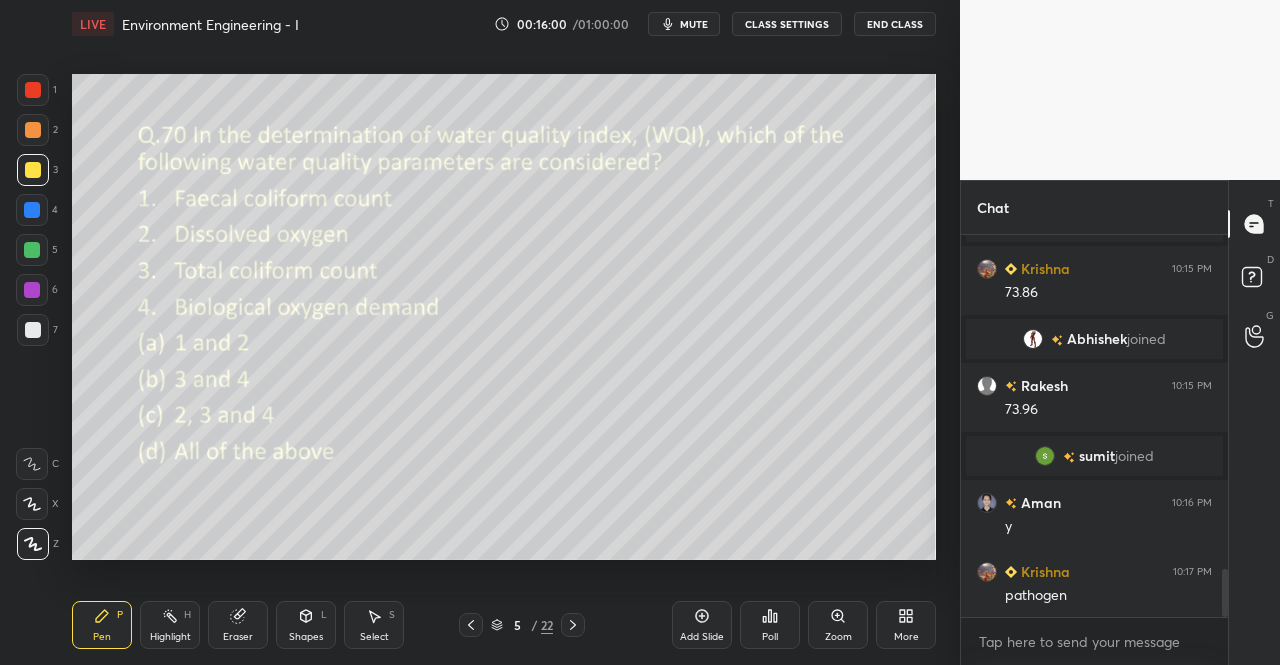 click on "Eraser" at bounding box center [238, 625] 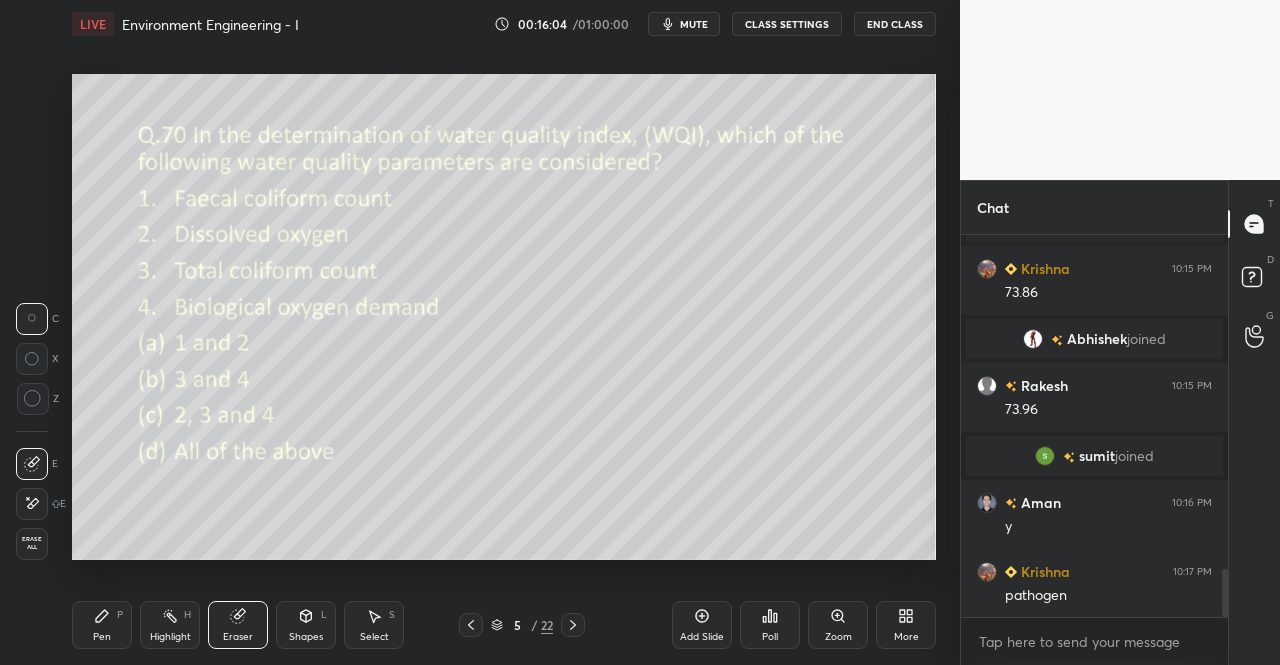 click on "Environment Engineering - I 10:29 PM 55285 Upen  joined Krishna 10:29 PM 13.25 years Rakesh 10:29 PM 13.25 KS 10:29 PM 13.25 Rakesh 10:29 PM sir pn bala dobara bta do Krishna 10:32 PM 59 h answer kya sir JUMP TO LATEST Enable hand raising Enable raise hand to speak to learners. Once enabled, chat will be turned off temporarily. Enable x   Doubts asked by learners will show up here NEW DOUBTS ASKED No one has raised a hand yet Can't raise hand Looks like educator just invited you to speak. Please wait before you can raise your hand again. Got it T Messages (T) D Doubts (D) G Raise Hand (G) ​" at bounding box center [504, 332] 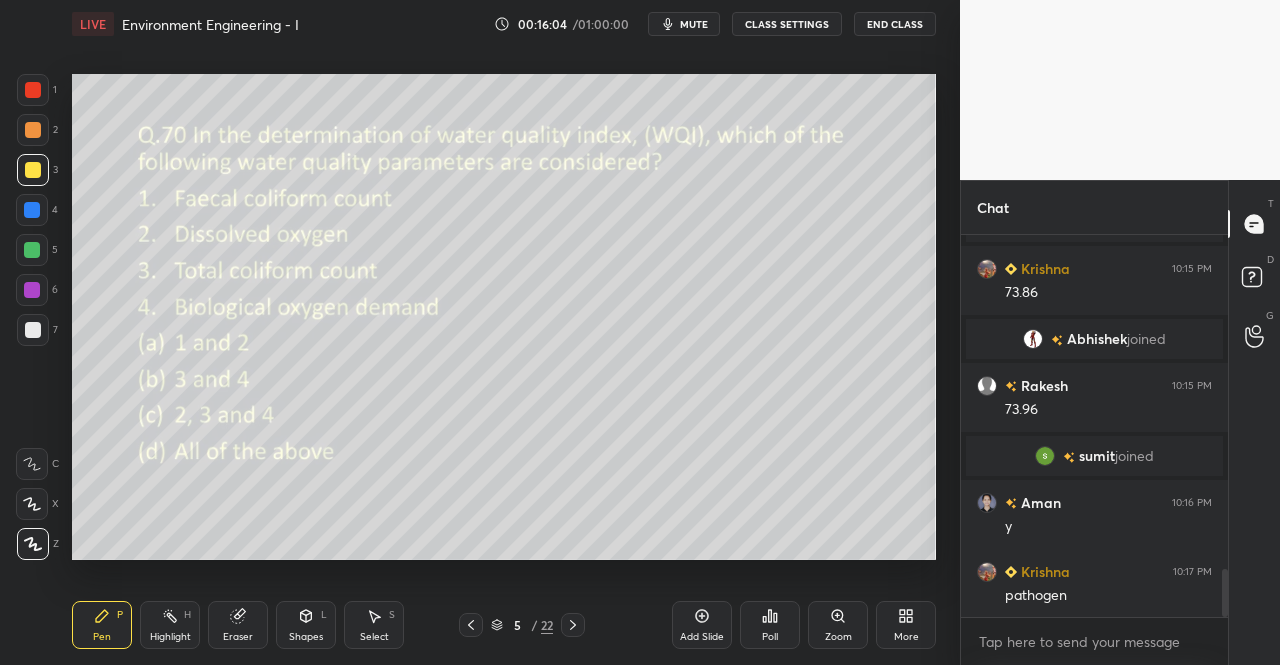 click 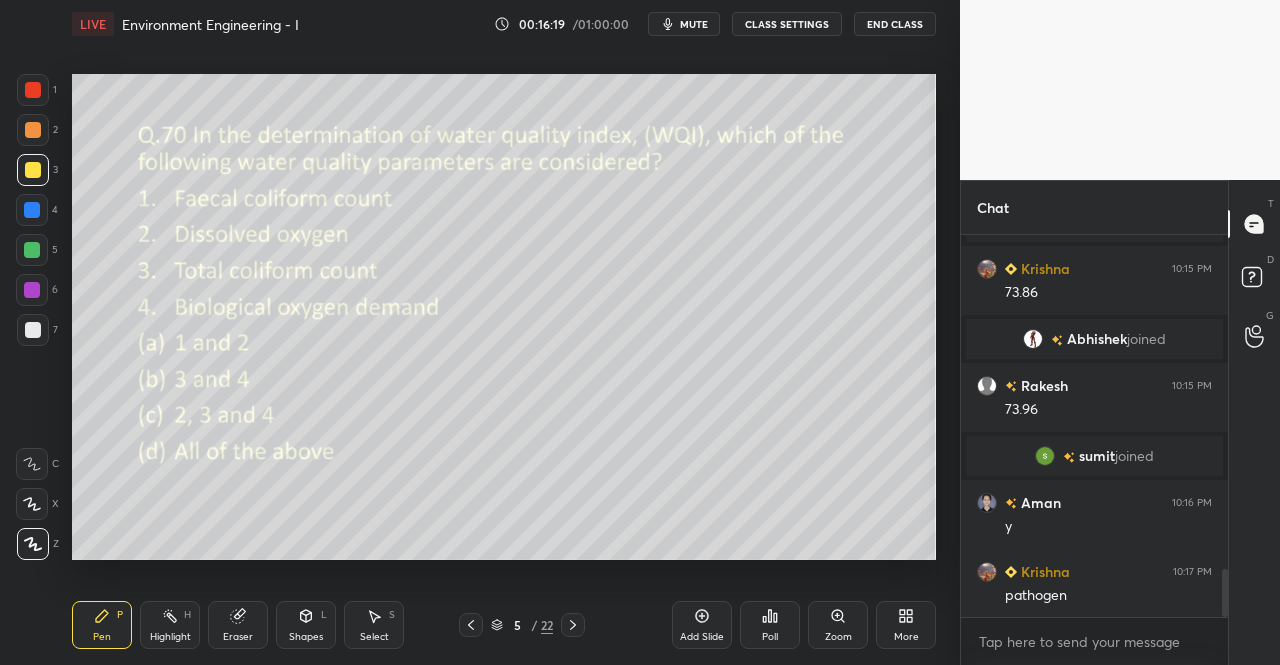 click 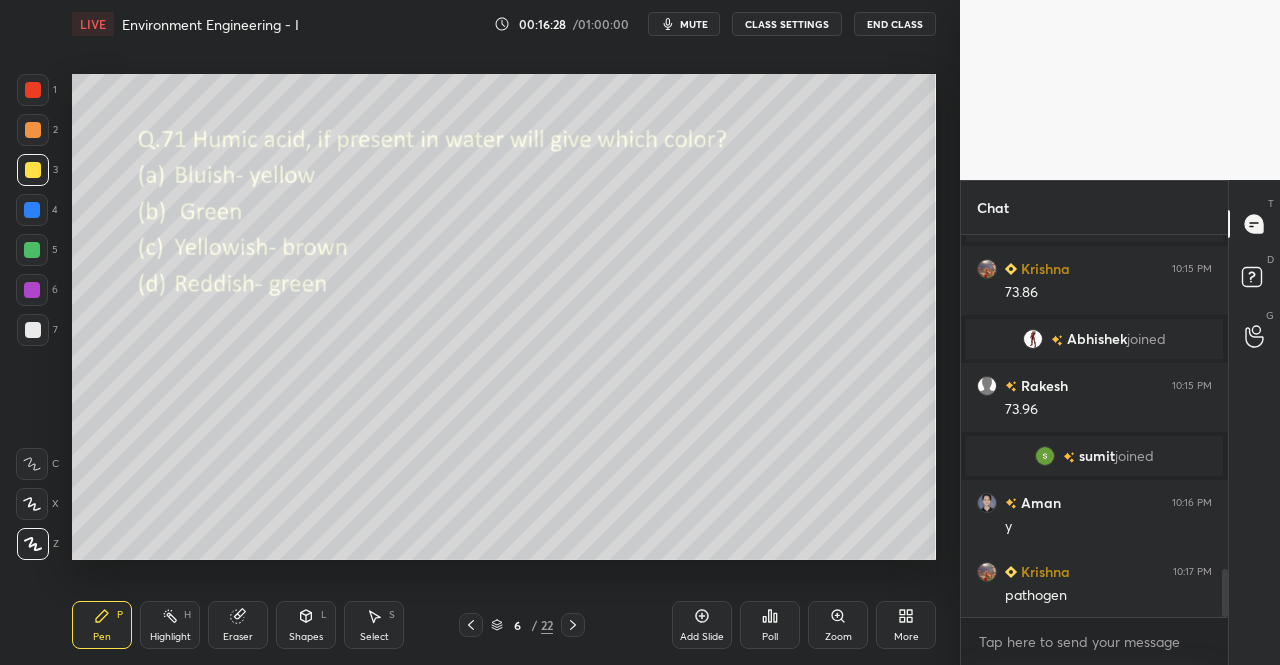 scroll, scrollTop: 2798, scrollLeft: 0, axis: vertical 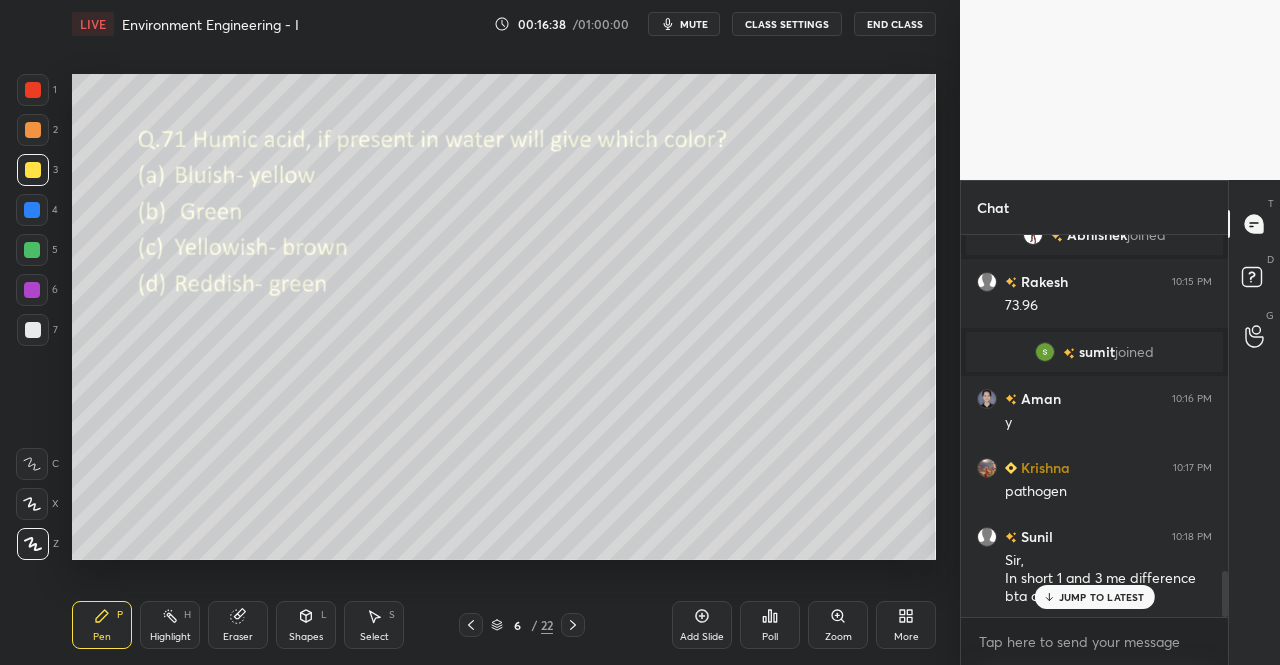 click on "JUMP TO LATEST" at bounding box center [1102, 597] 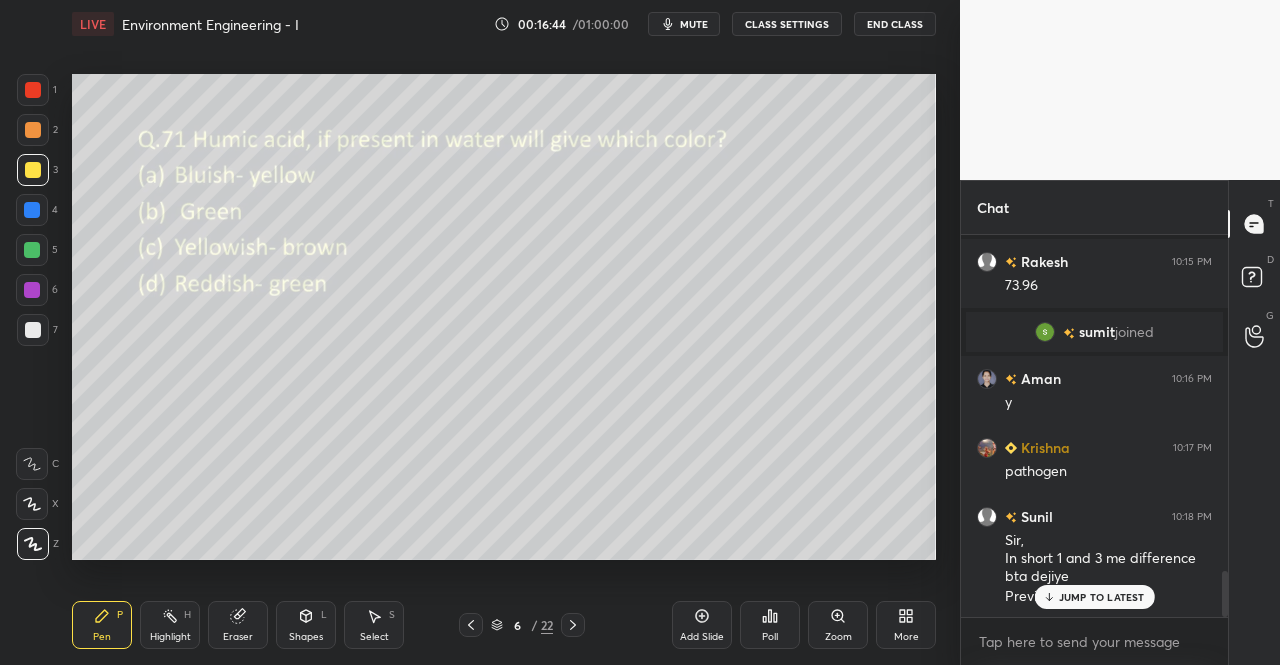 click on "Poll" at bounding box center [770, 625] 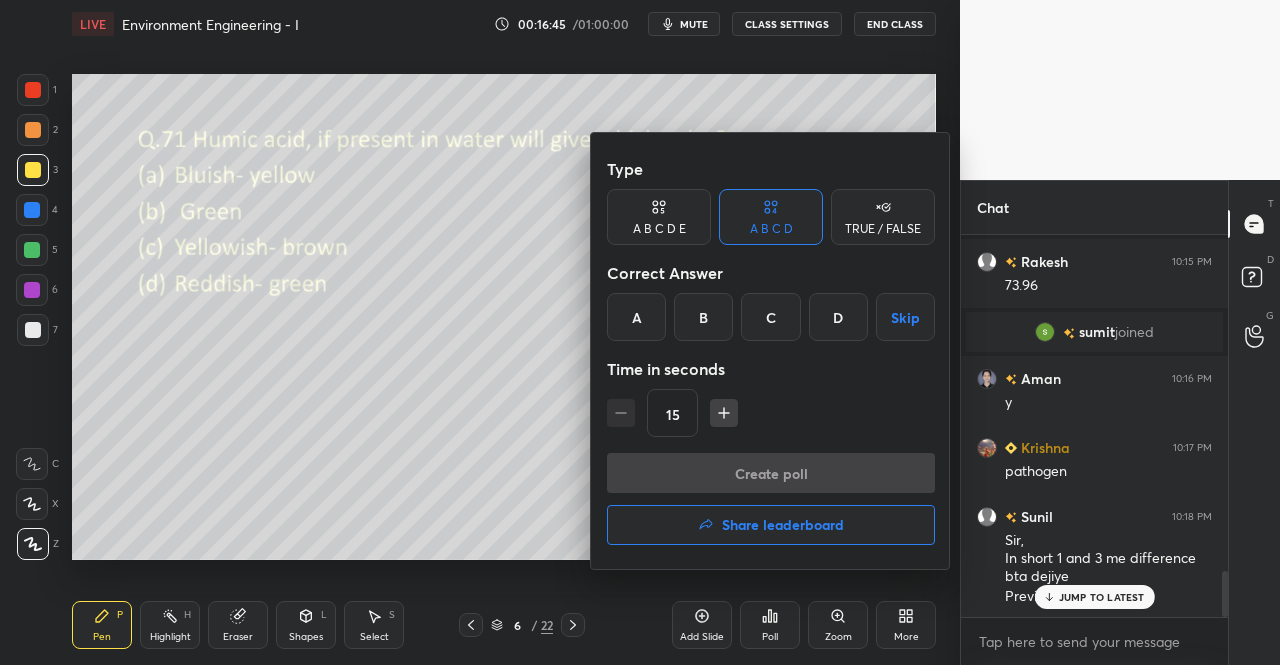 click on "C" at bounding box center (770, 317) 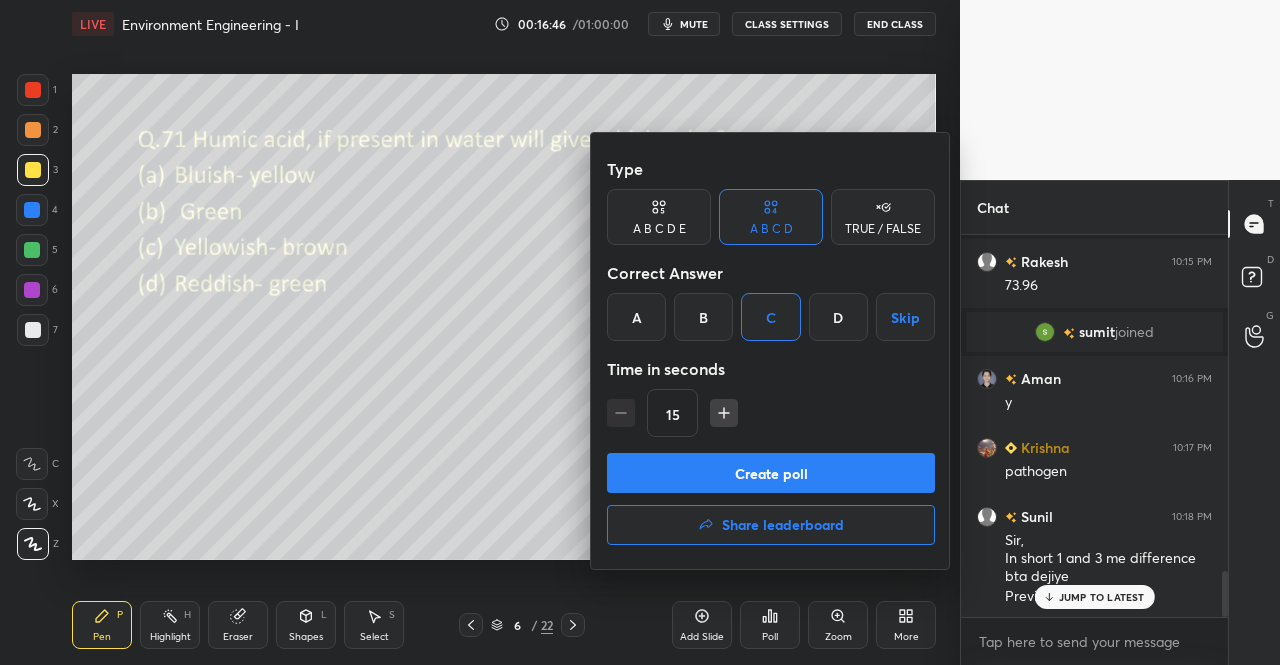 click on "Create poll" at bounding box center (771, 473) 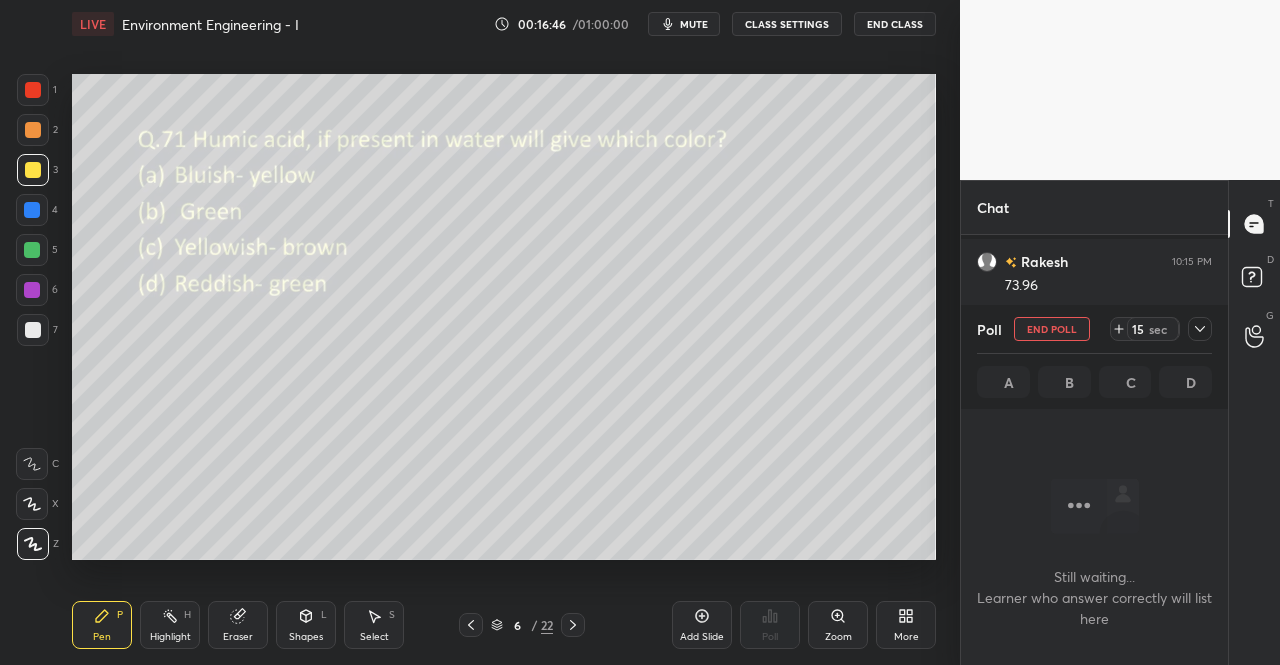 scroll, scrollTop: 334, scrollLeft: 261, axis: both 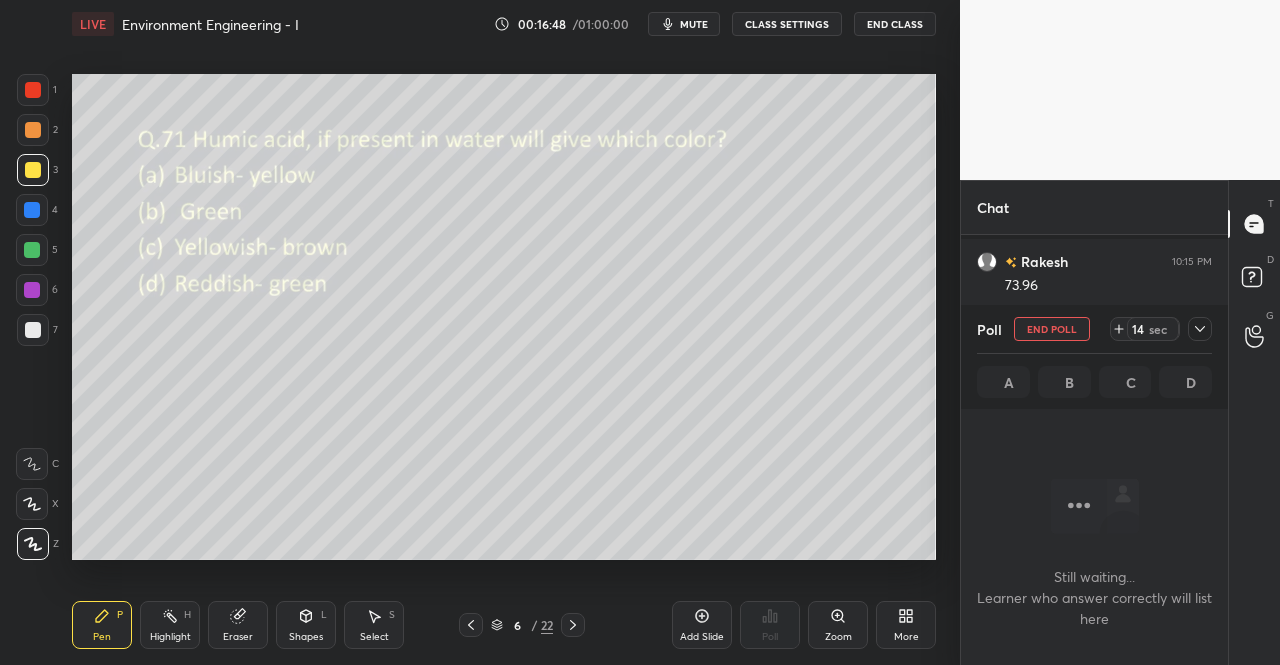 click 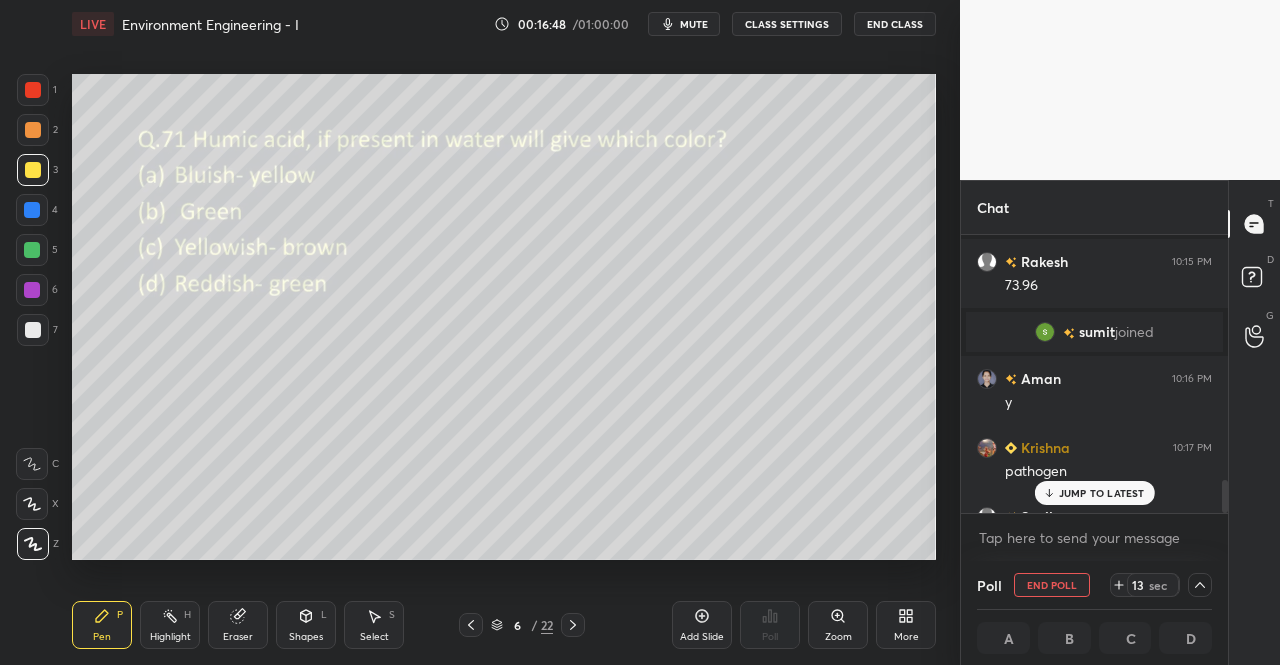 scroll, scrollTop: 1, scrollLeft: 6, axis: both 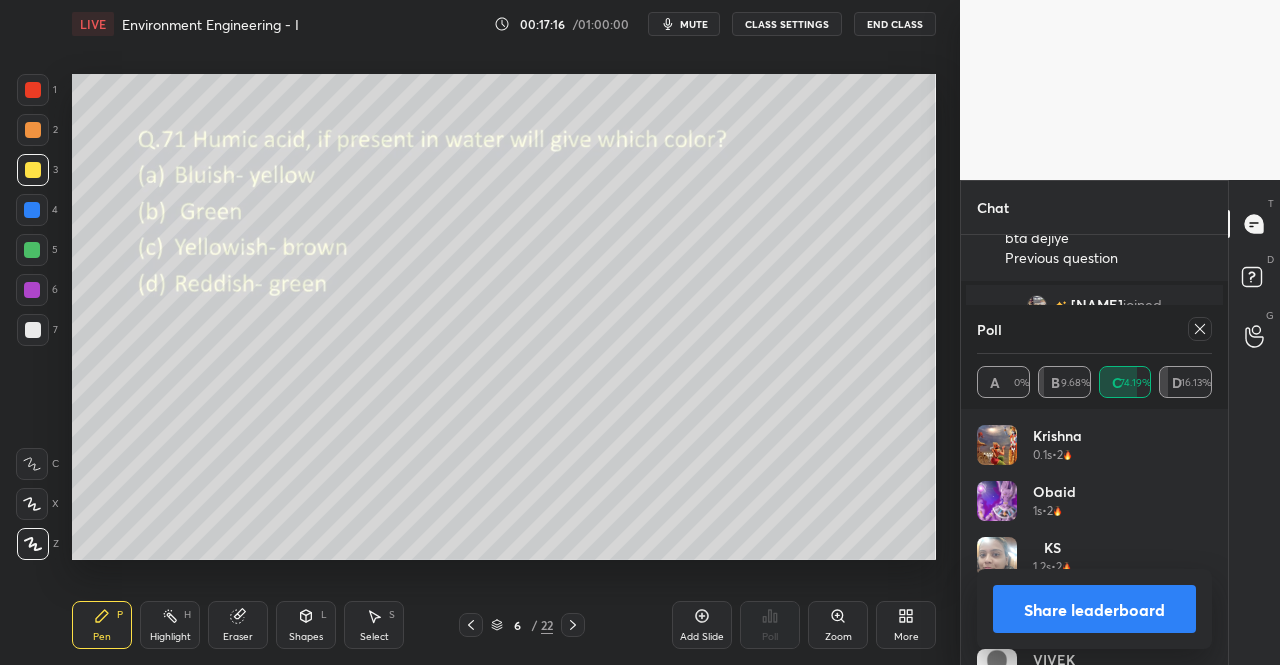 click 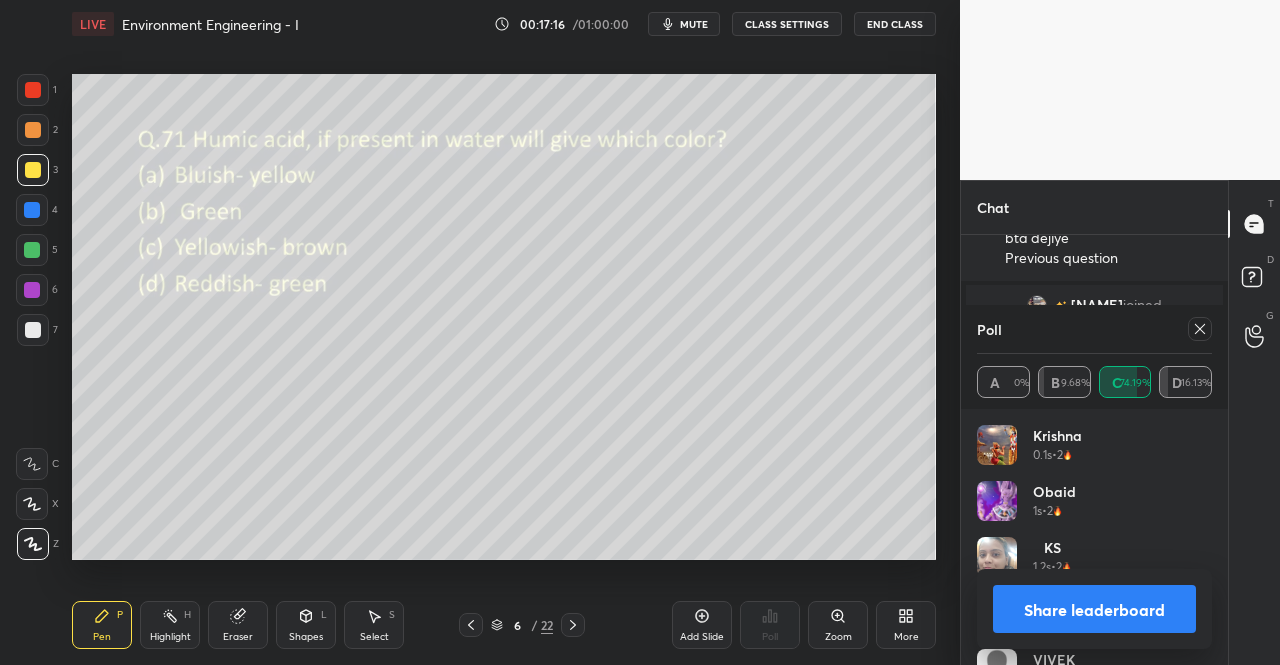 scroll, scrollTop: 88, scrollLeft: 229, axis: both 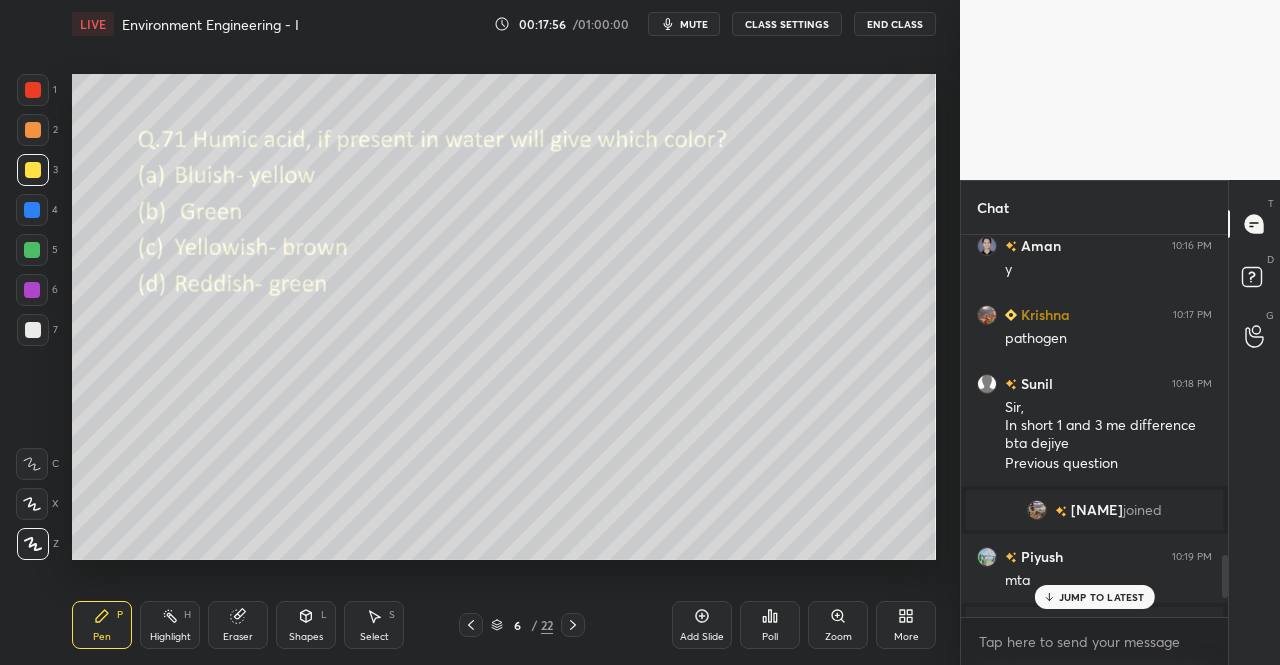 click 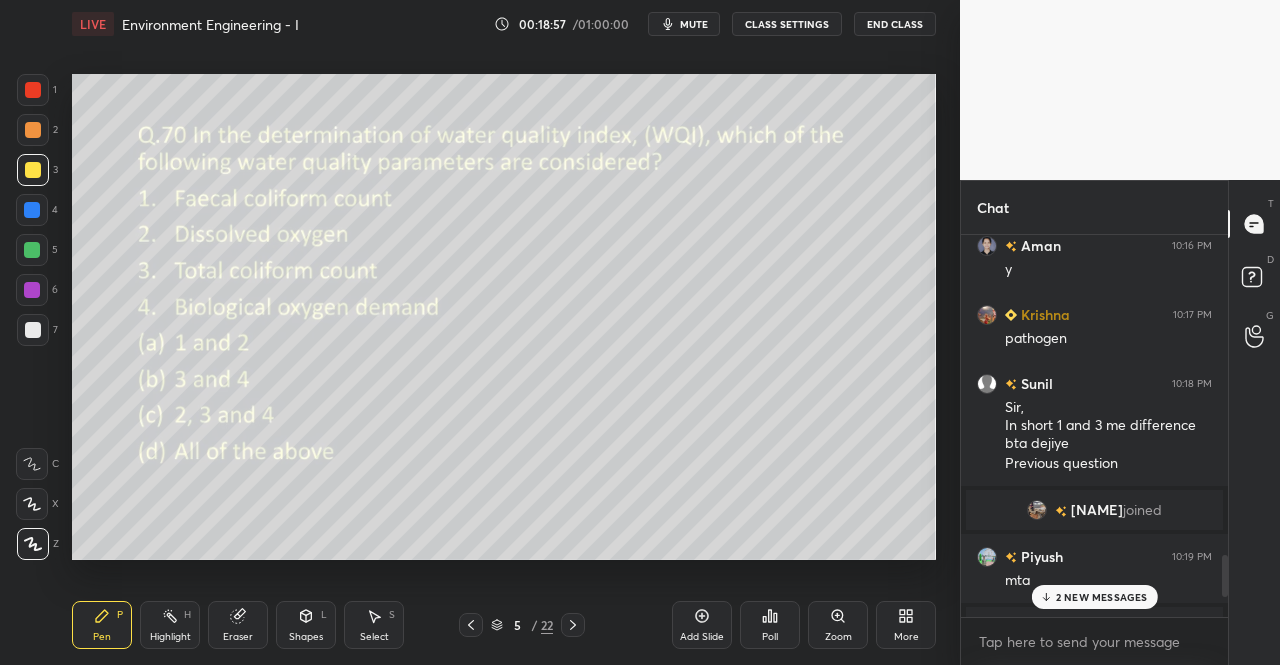 click 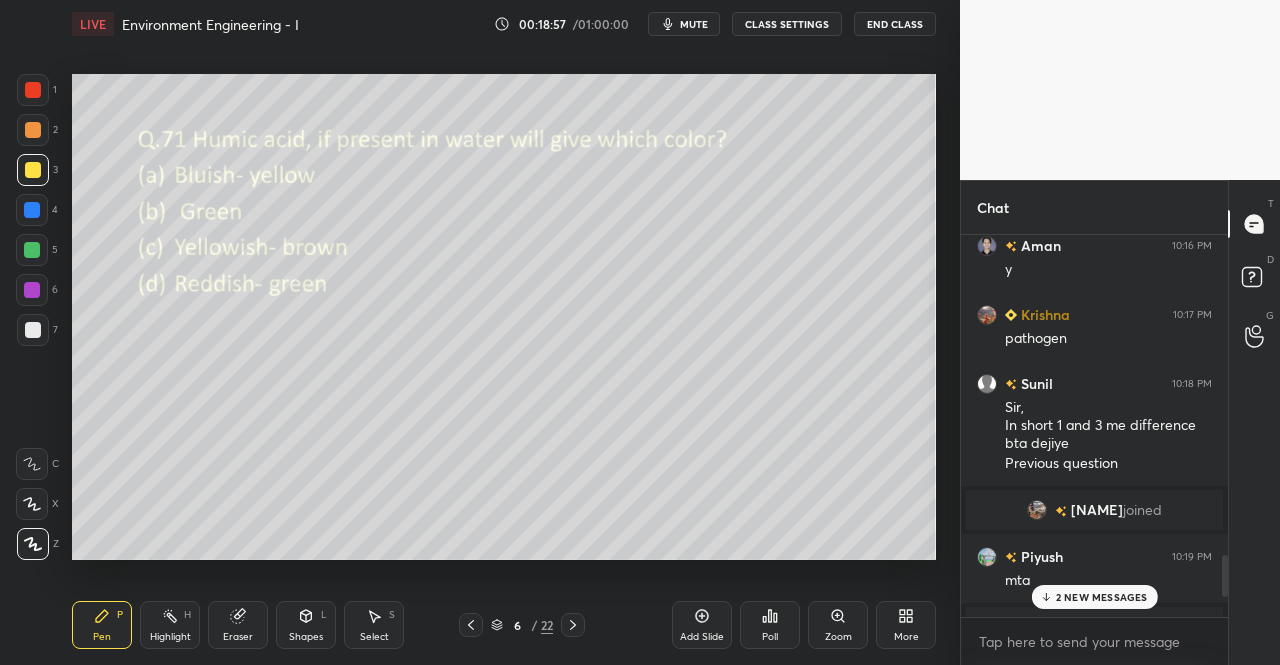 click 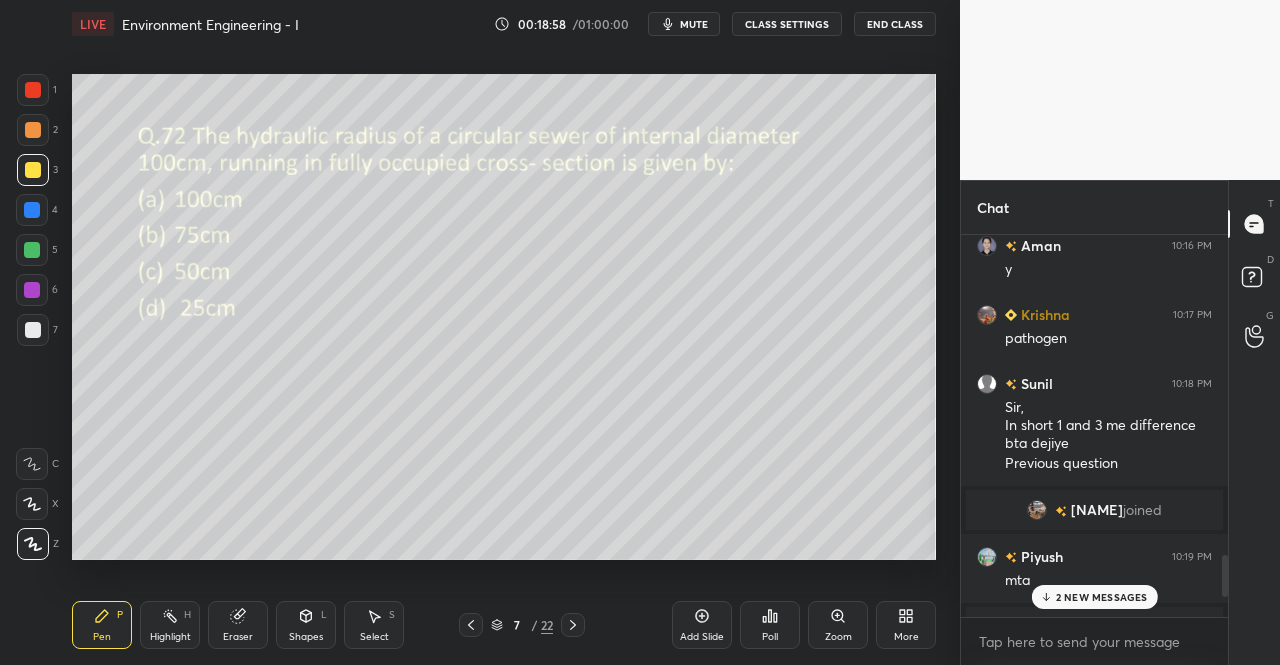 click 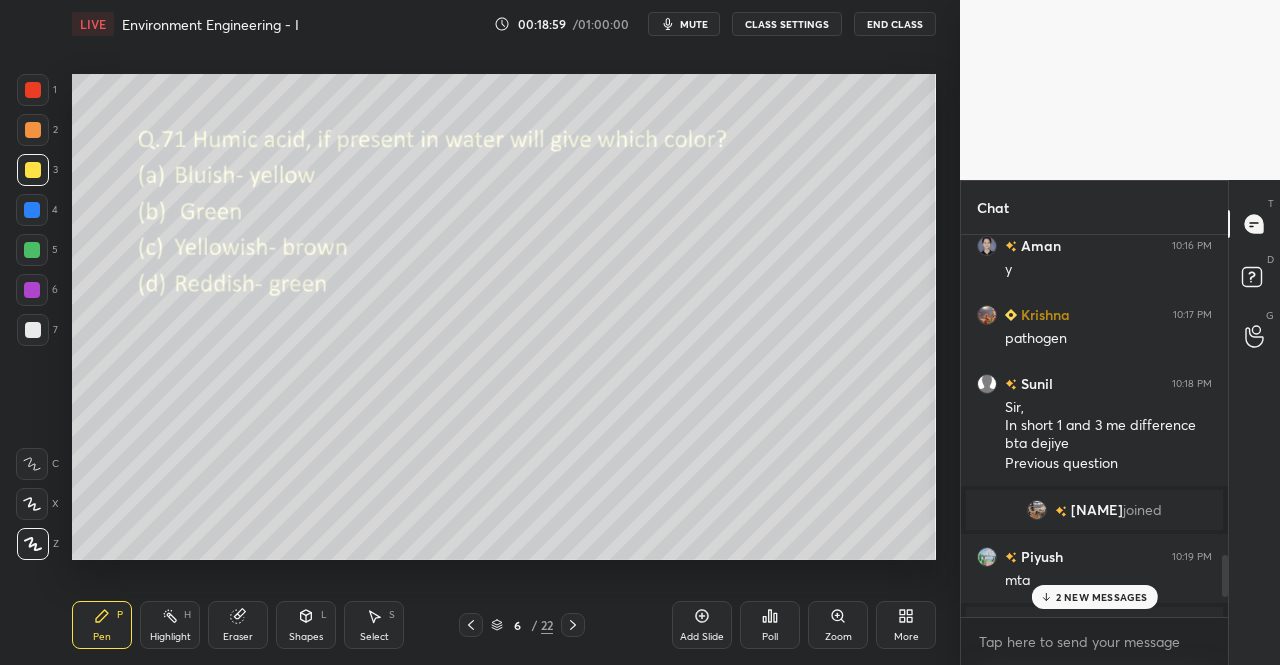 click 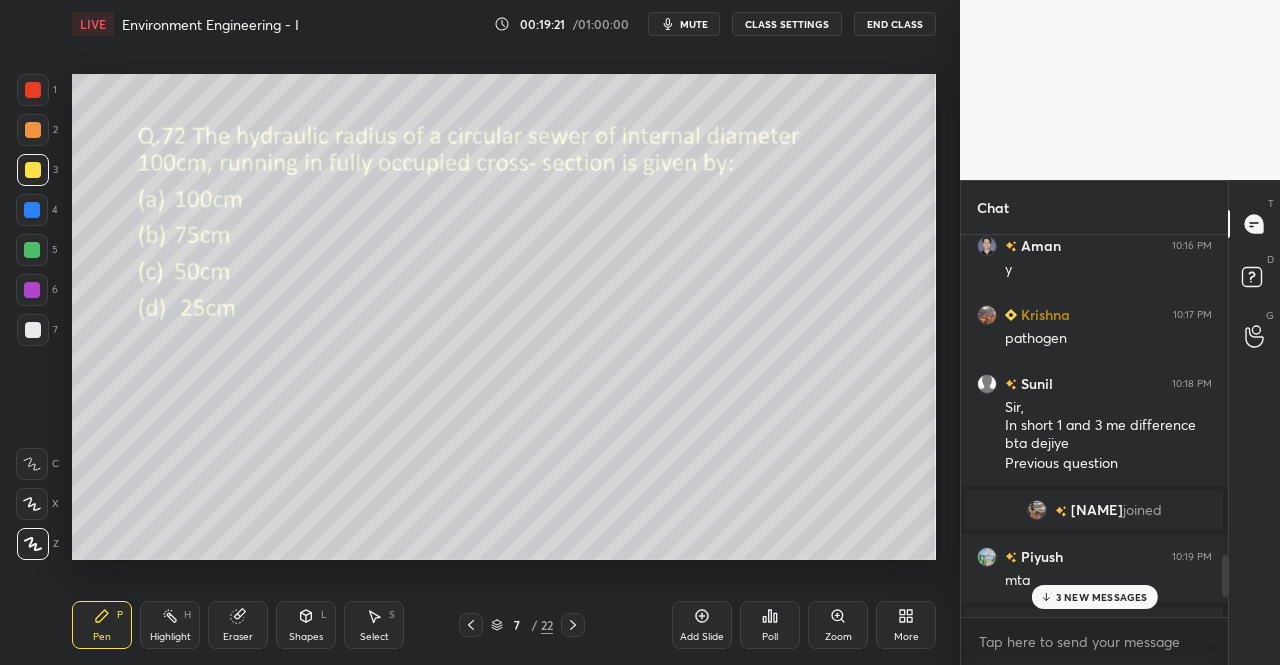 click on "Poll" at bounding box center [770, 625] 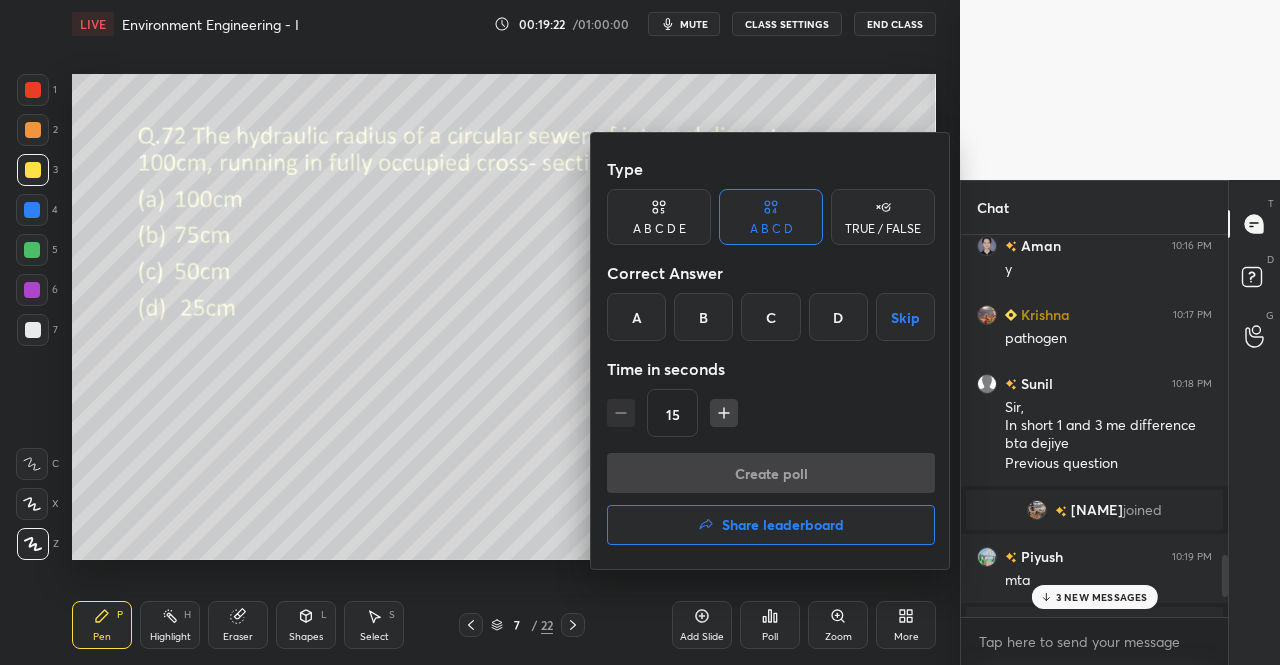click on "D" at bounding box center [838, 317] 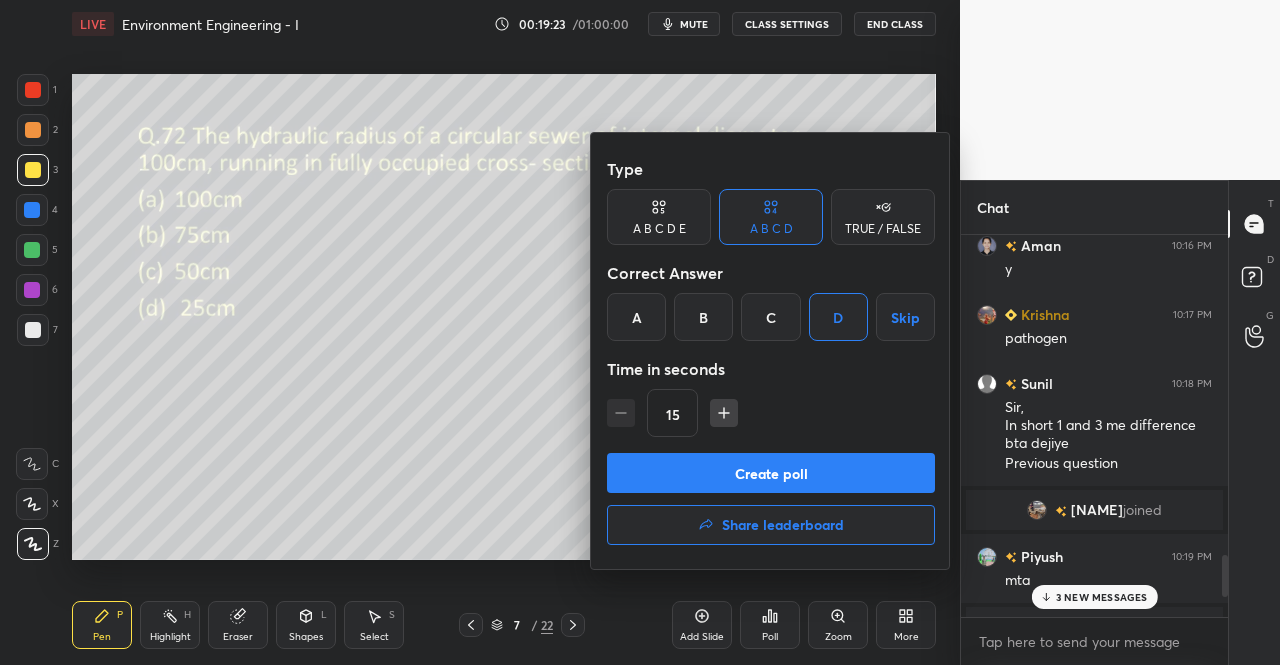 click on "Create poll" at bounding box center (771, 473) 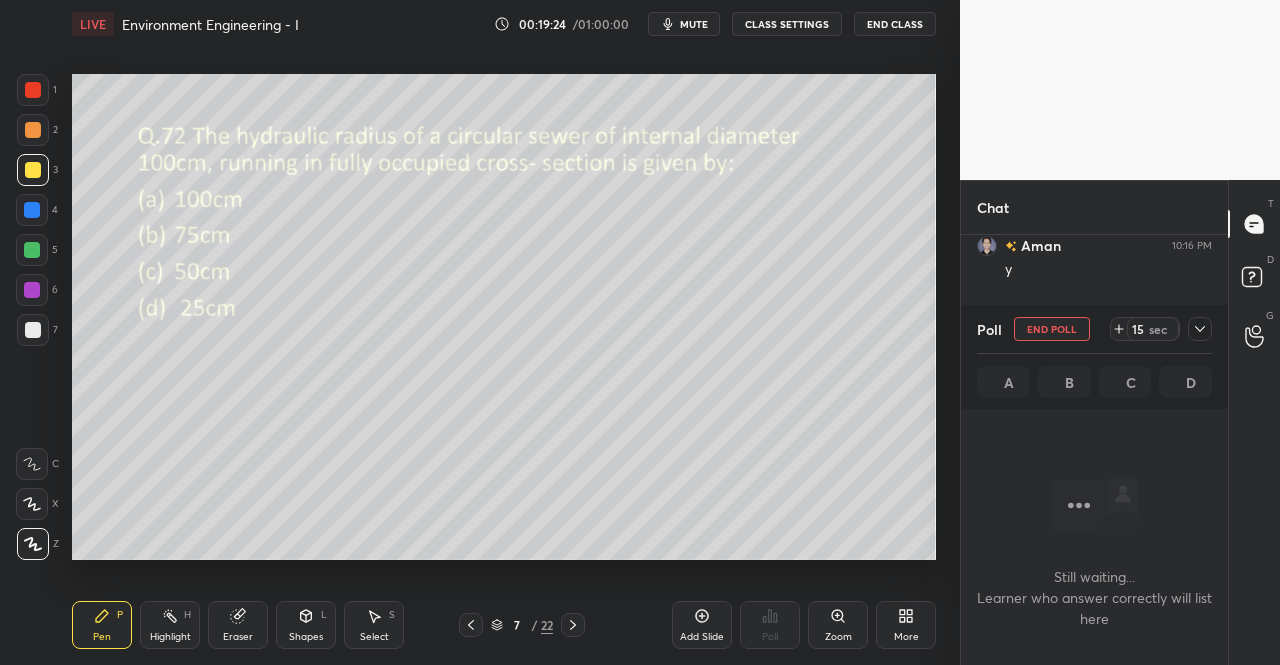 scroll, scrollTop: 289, scrollLeft: 261, axis: both 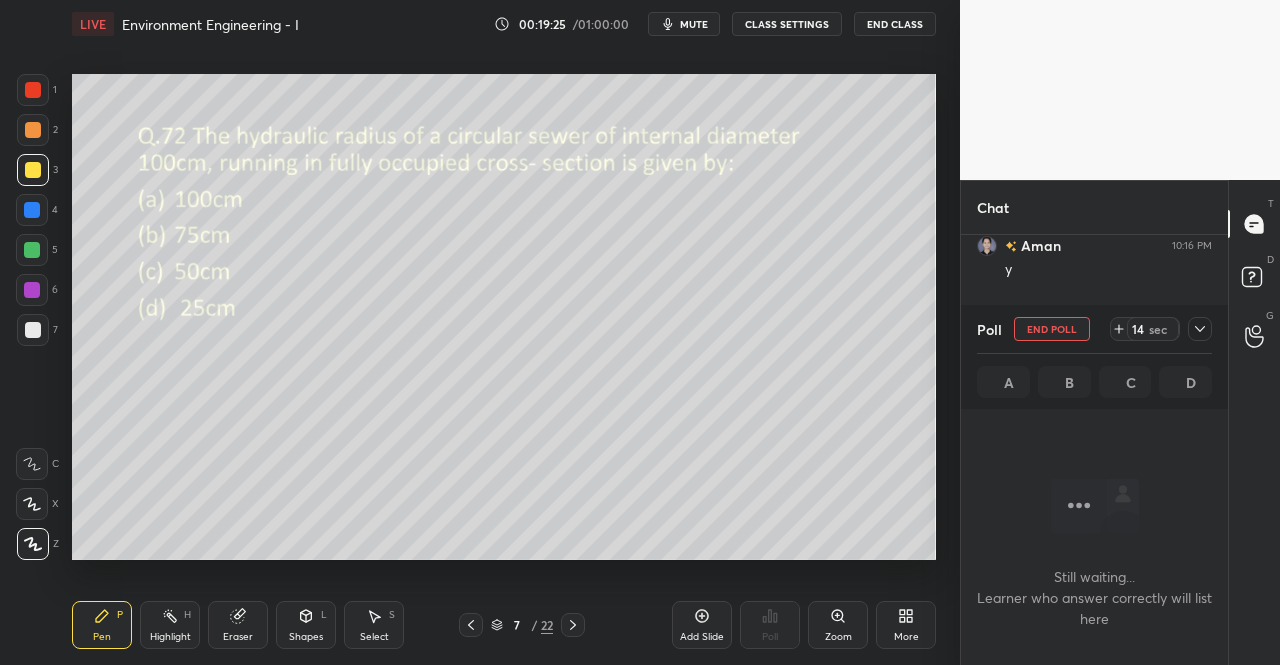 click at bounding box center [1200, 329] 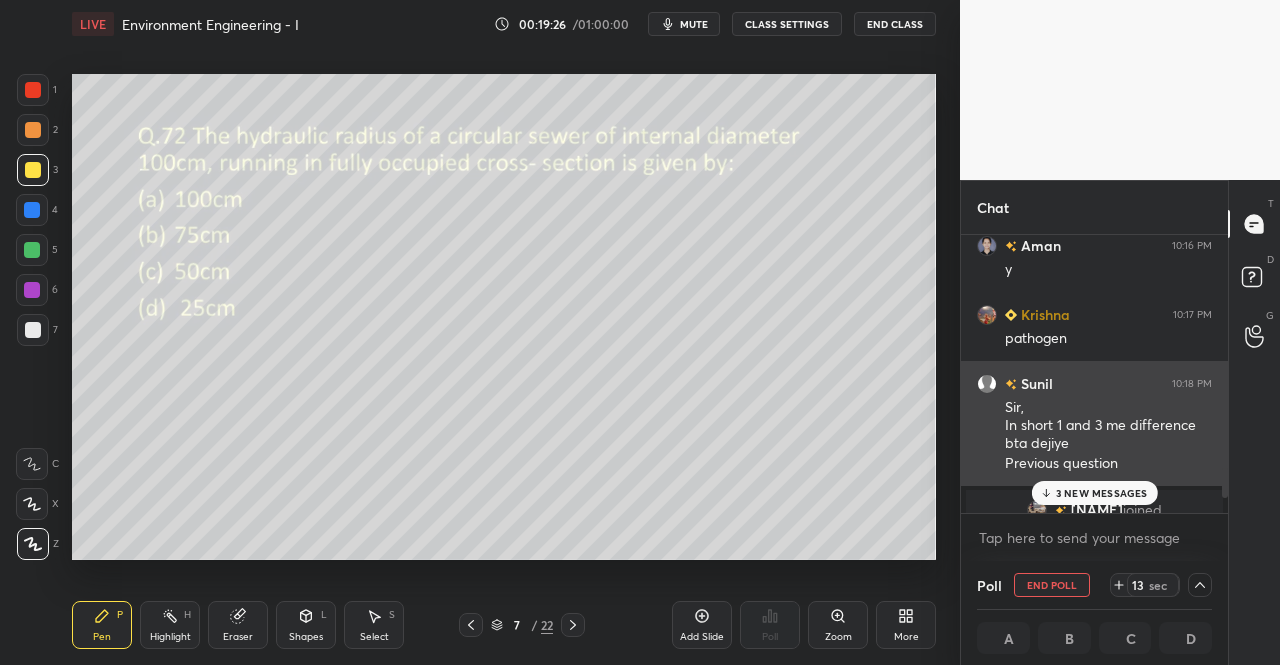 scroll, scrollTop: 1, scrollLeft: 6, axis: both 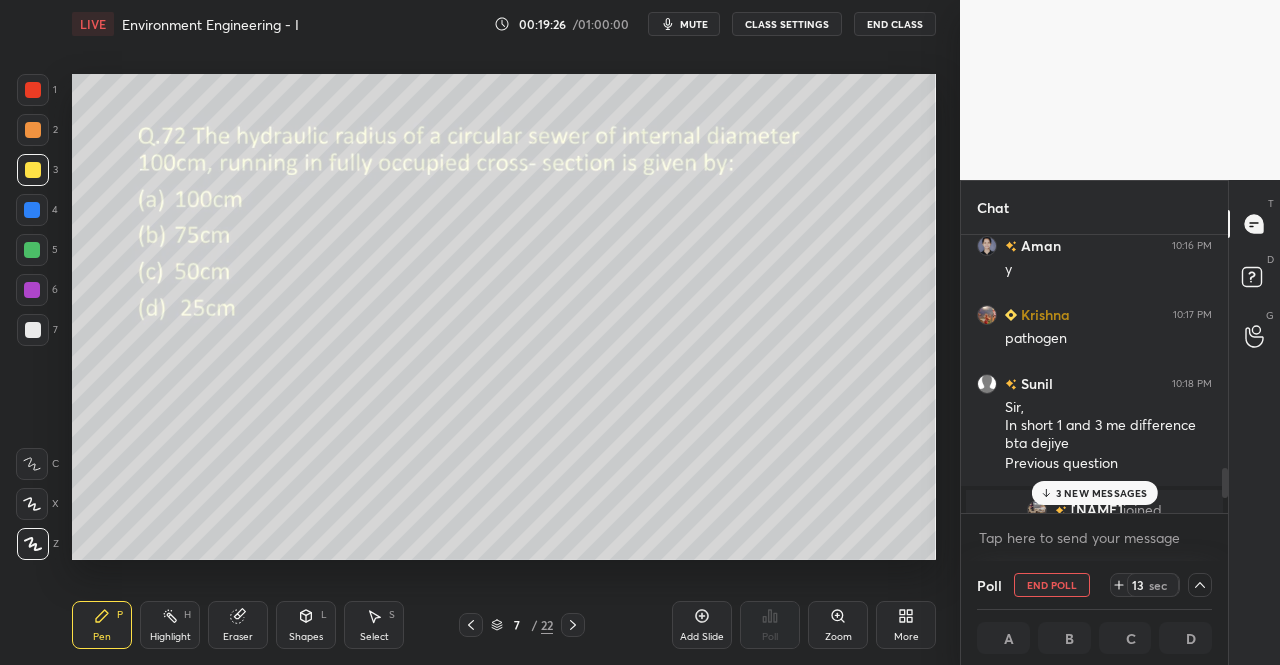 click on "3 NEW MESSAGES" at bounding box center (1102, 493) 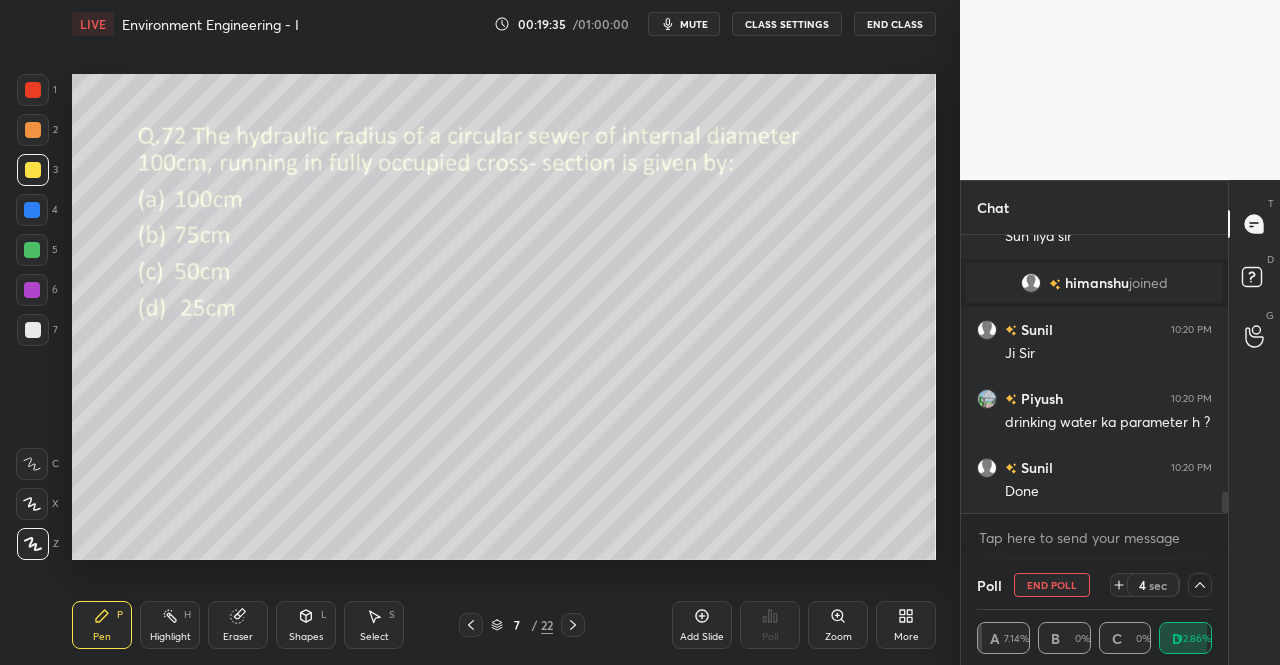 scroll, scrollTop: 3416, scrollLeft: 0, axis: vertical 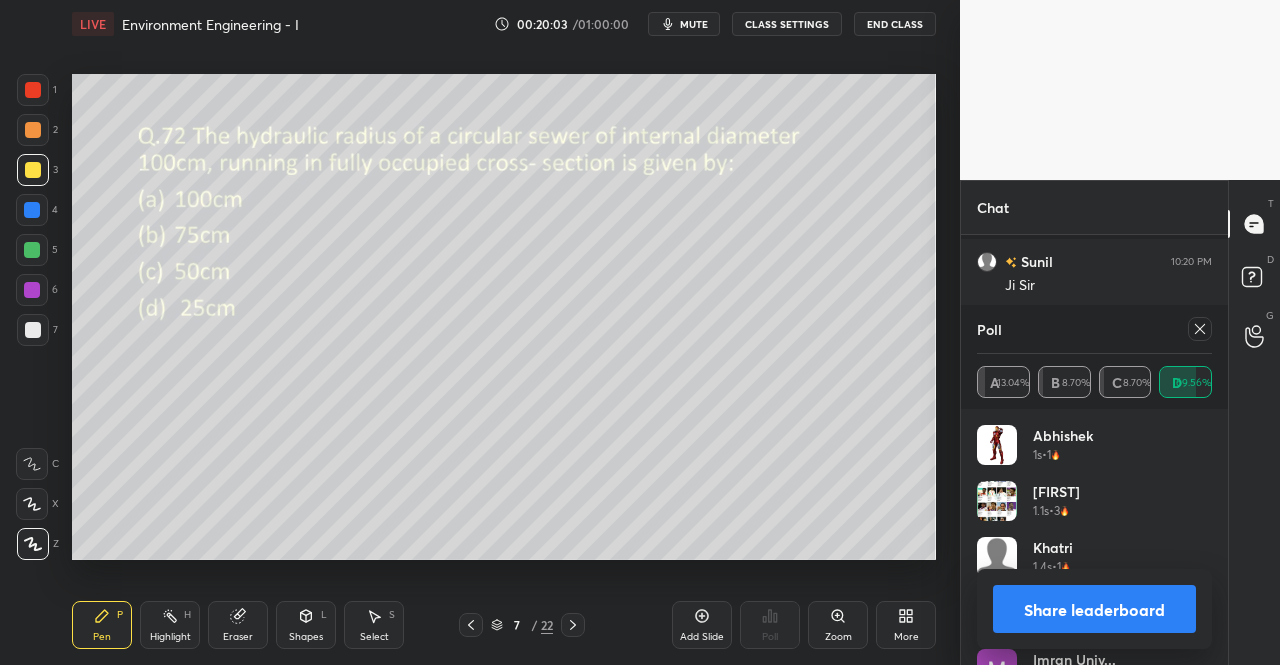 click 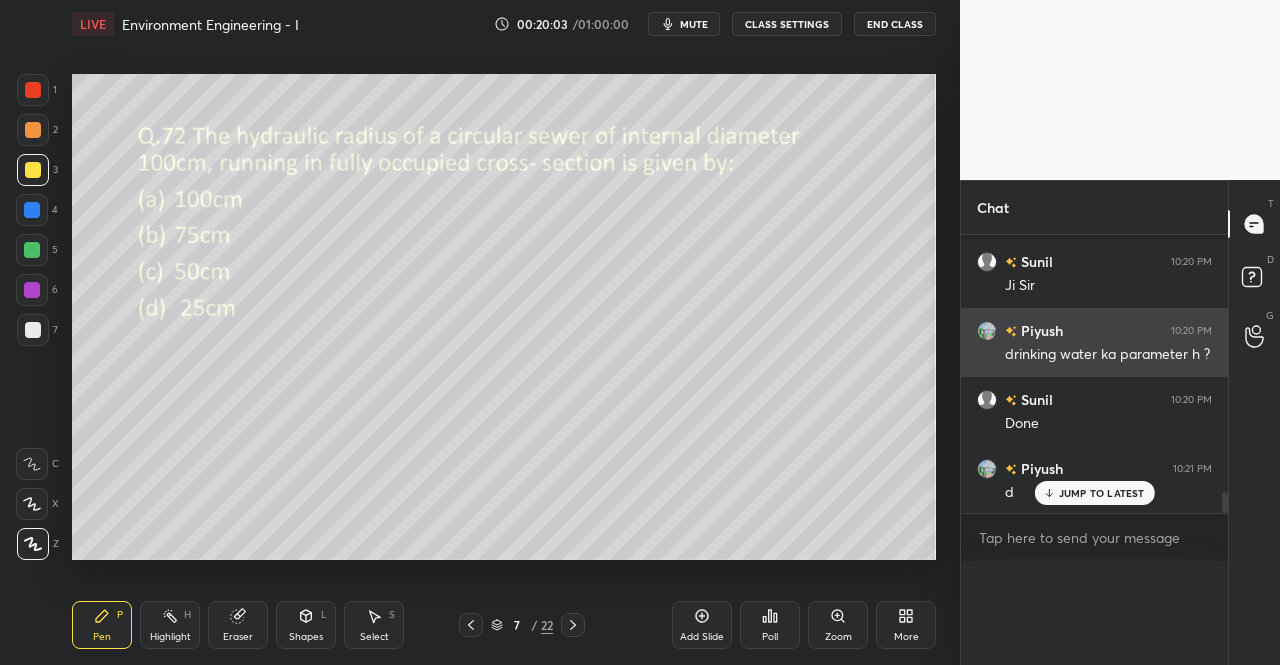 scroll, scrollTop: 121, scrollLeft: 229, axis: both 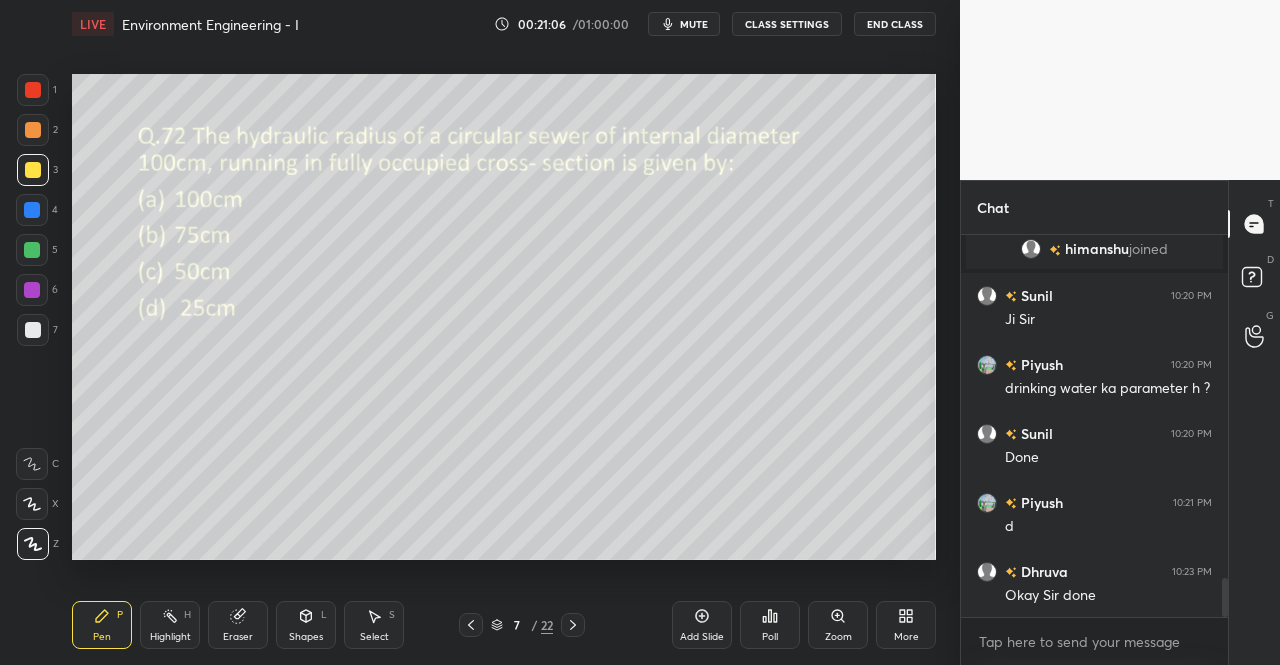 click at bounding box center (573, 625) 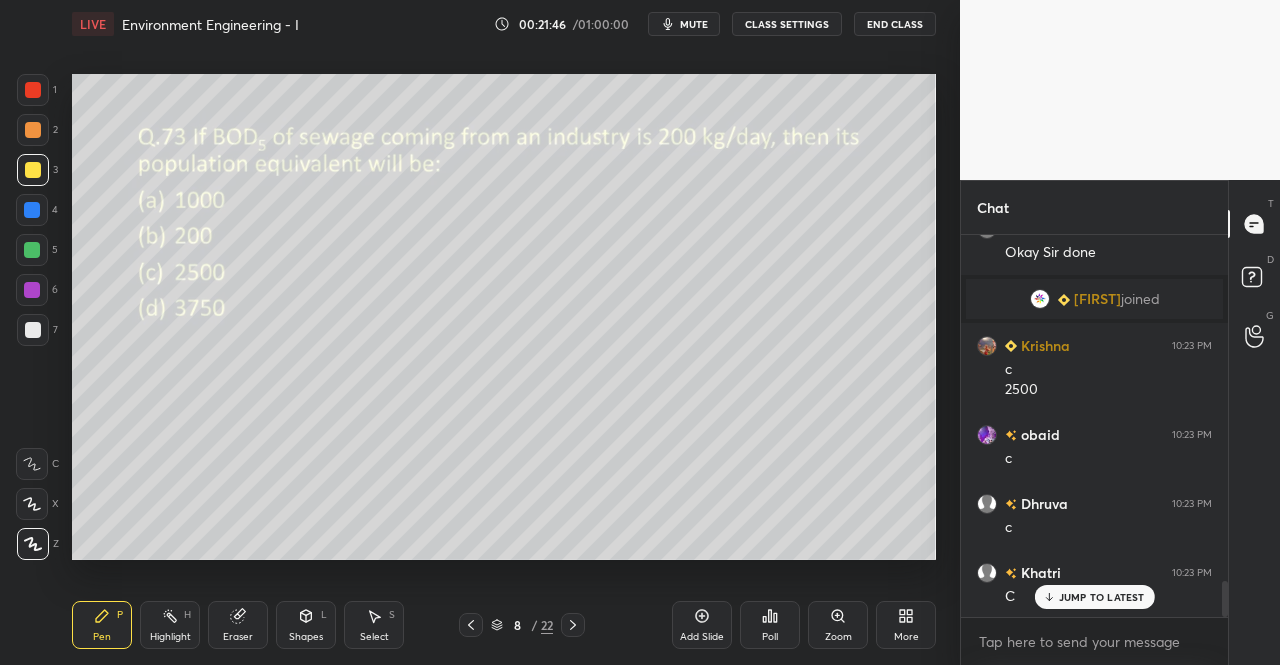 scroll, scrollTop: 3704, scrollLeft: 0, axis: vertical 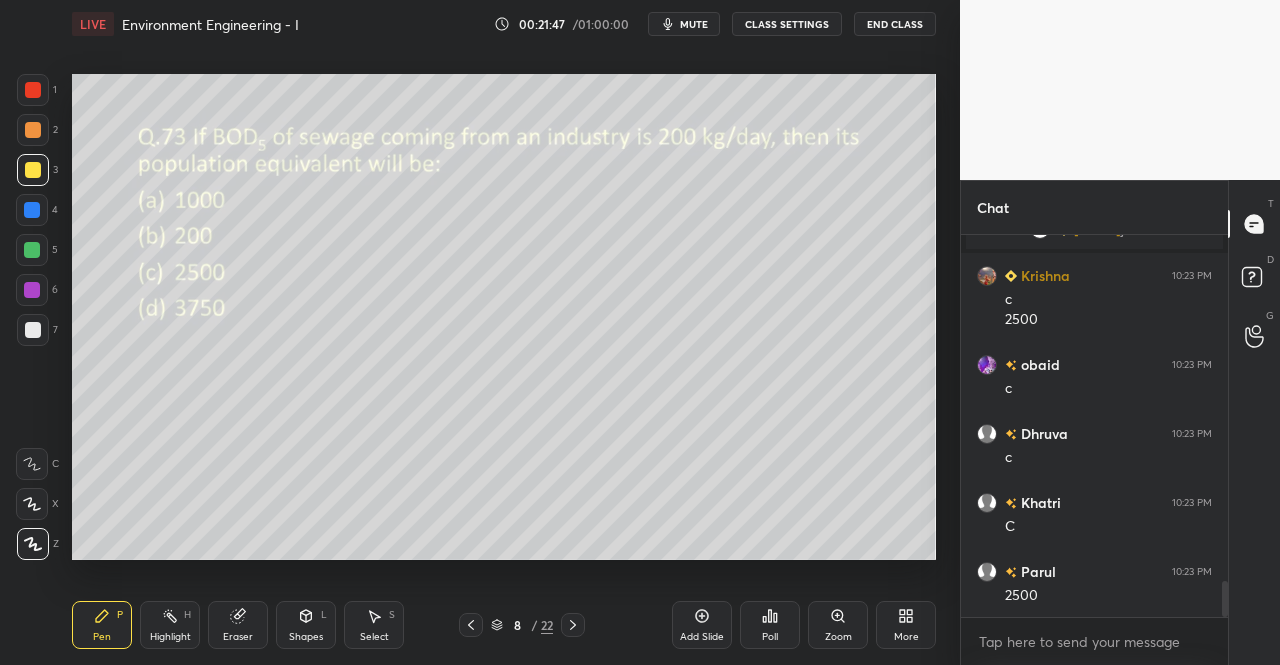 click on "Pen P" at bounding box center (102, 625) 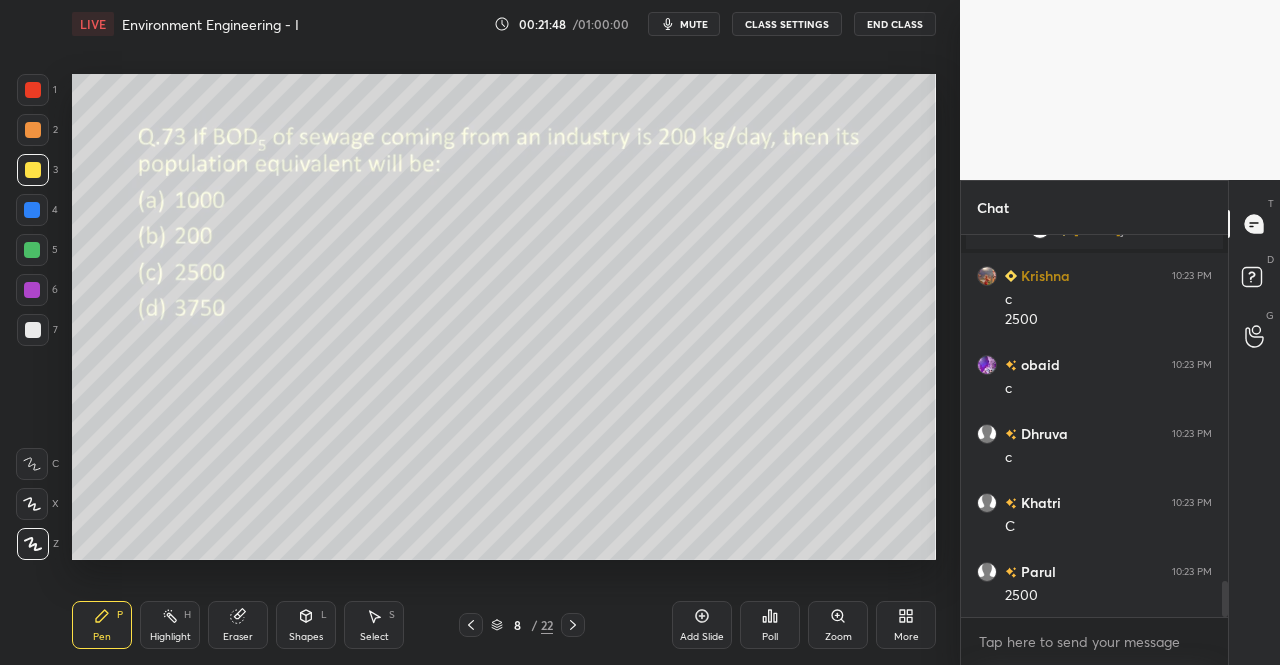 click 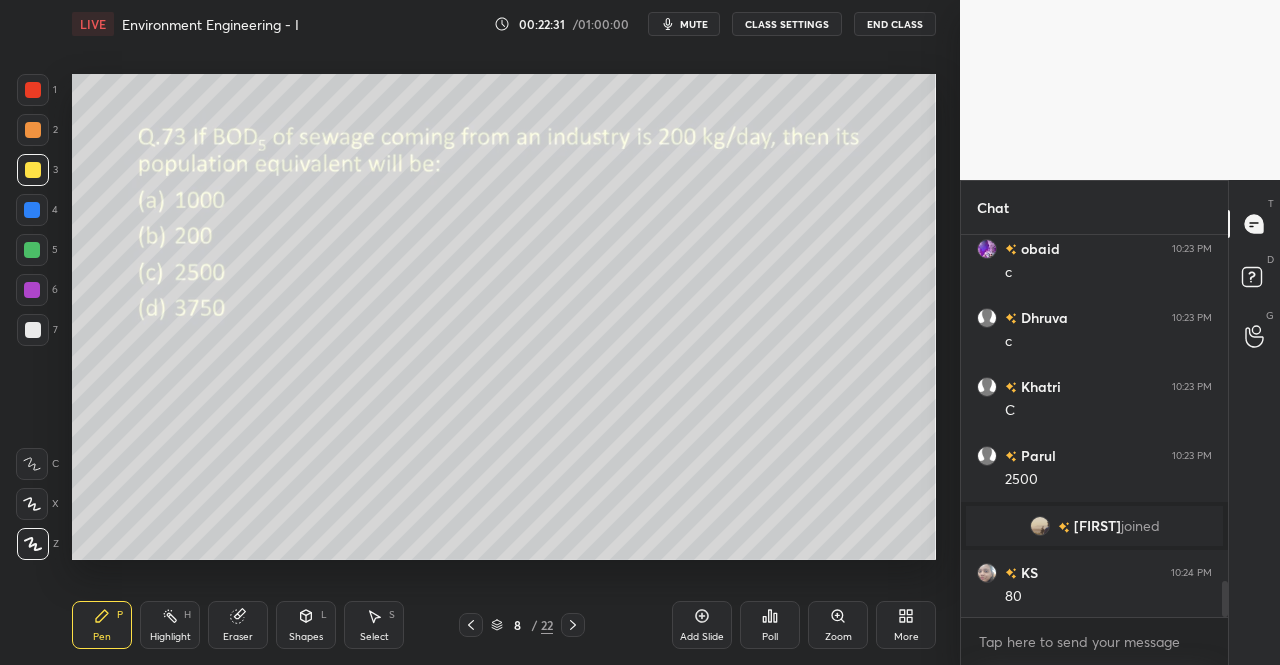 scroll, scrollTop: 3764, scrollLeft: 0, axis: vertical 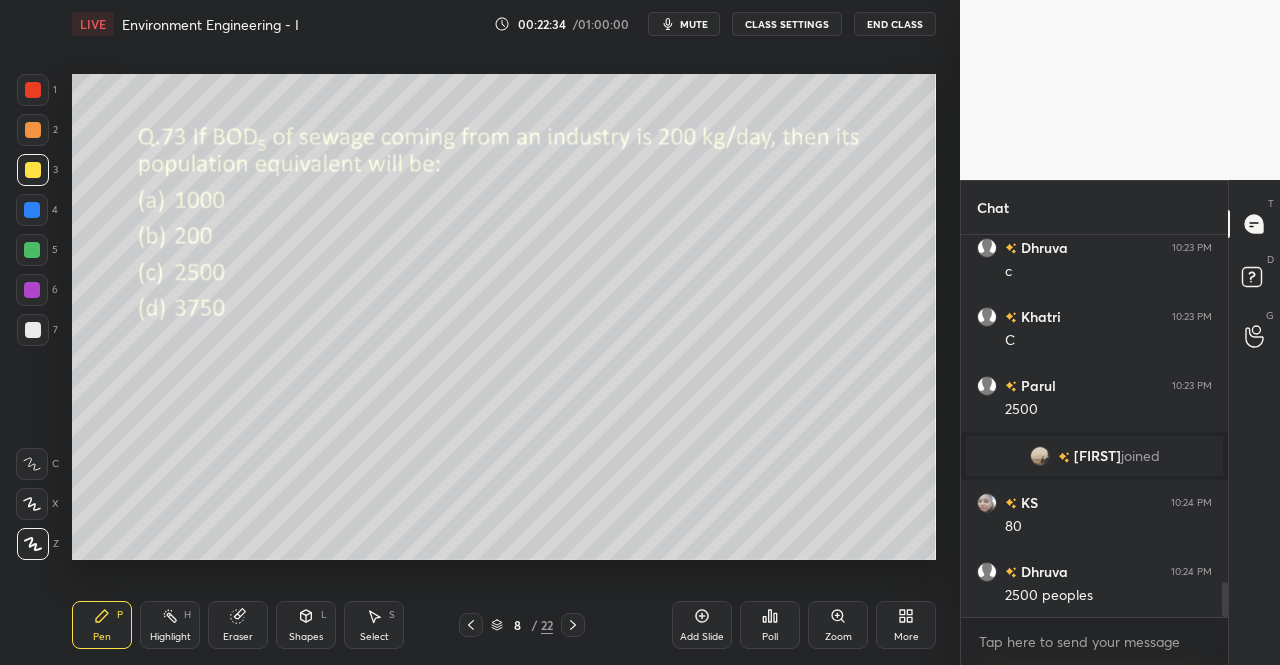 click on "mute" at bounding box center [684, 24] 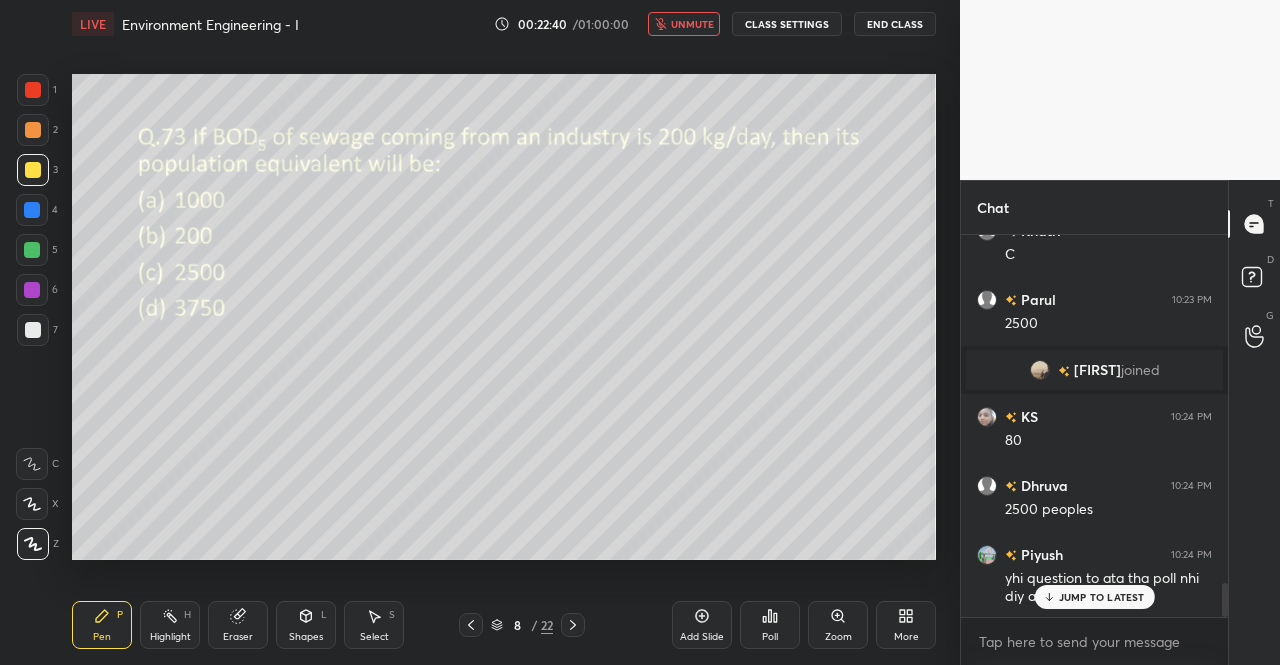 scroll, scrollTop: 3898, scrollLeft: 0, axis: vertical 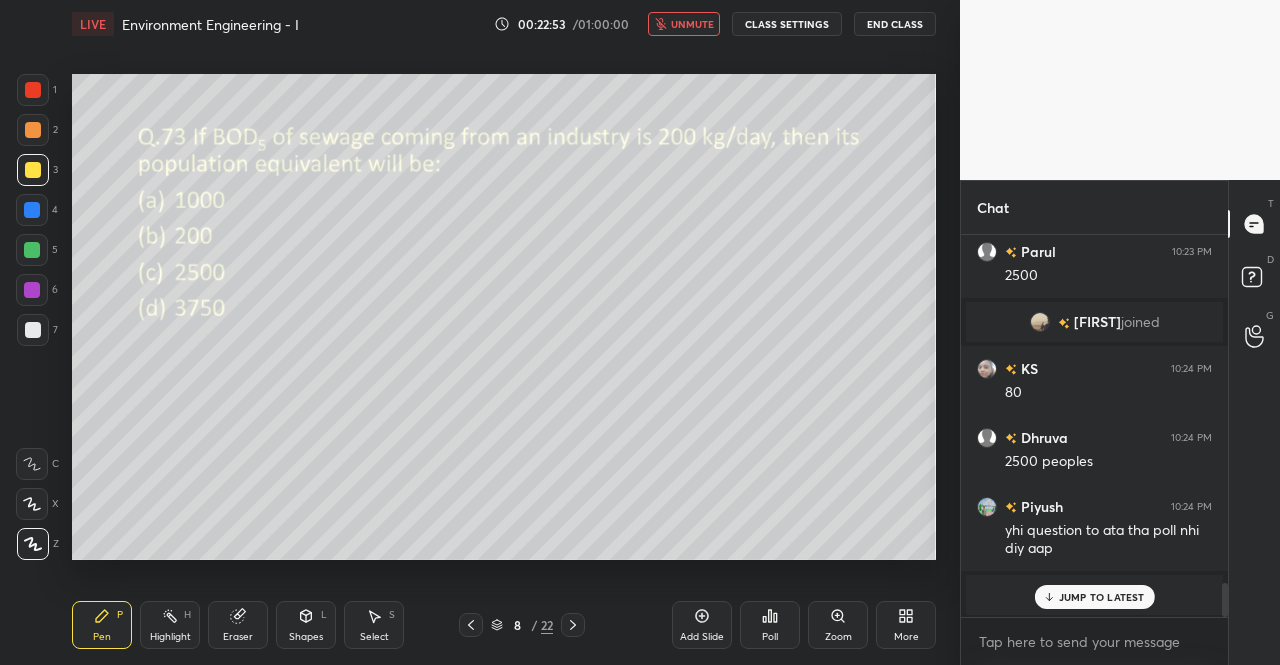 click 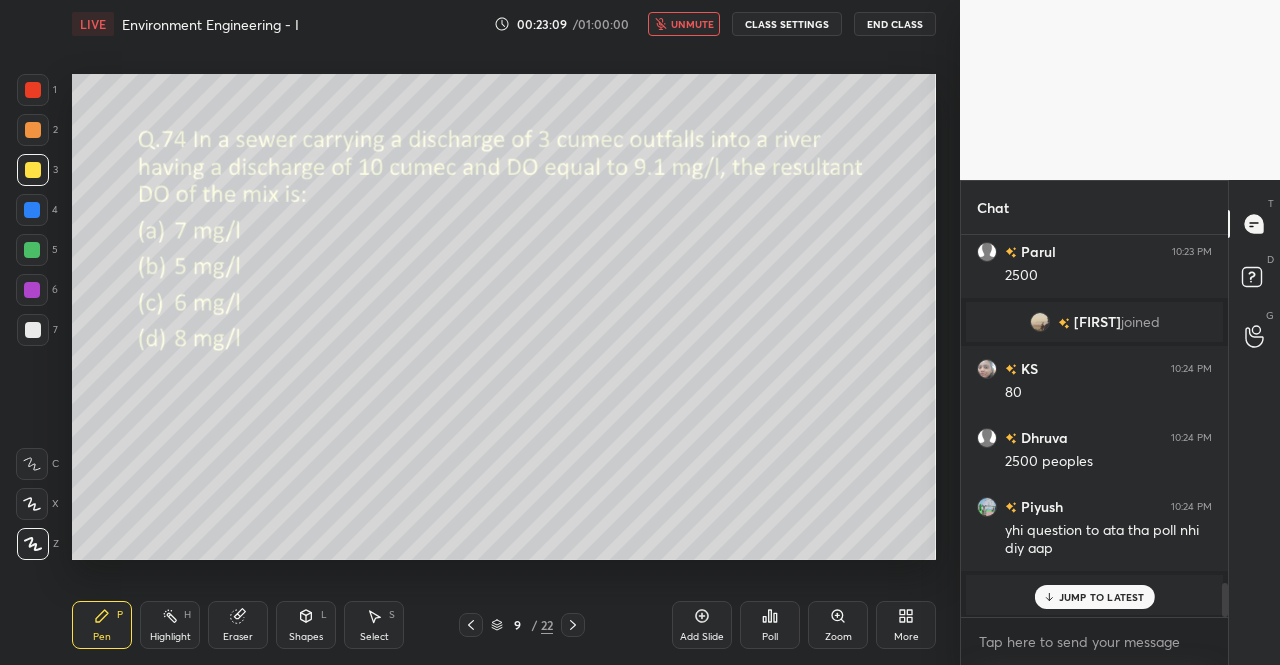 scroll, scrollTop: 3968, scrollLeft: 0, axis: vertical 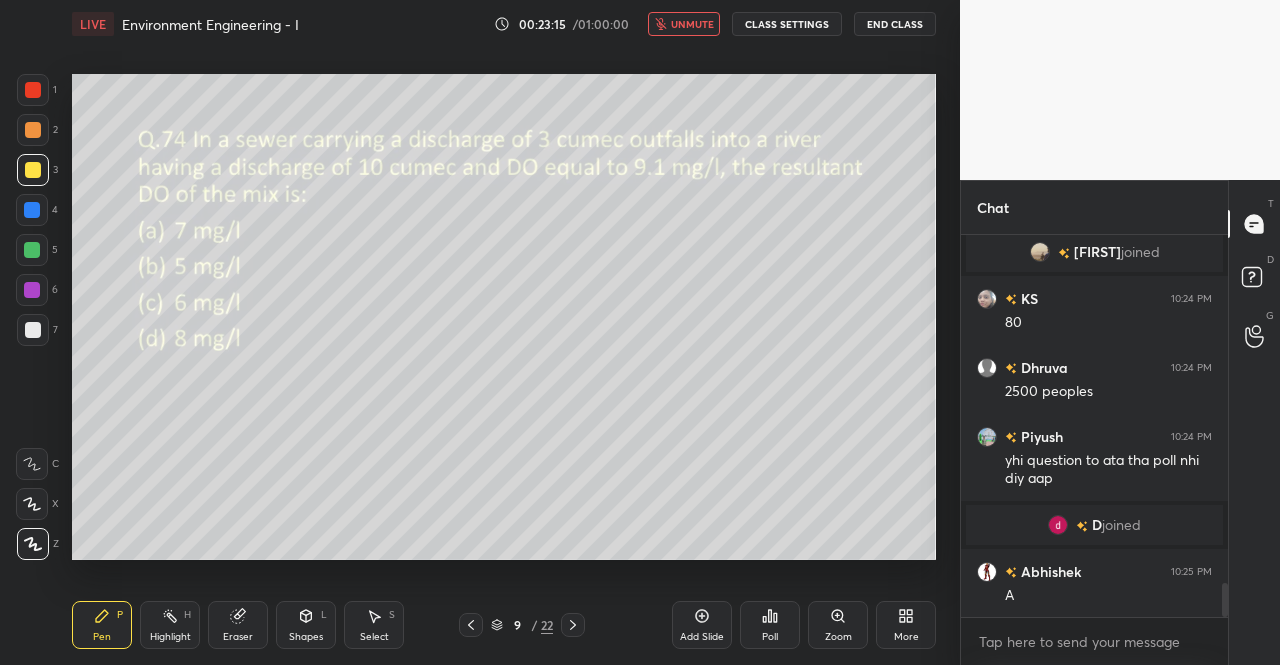 click on "unmute" at bounding box center (692, 24) 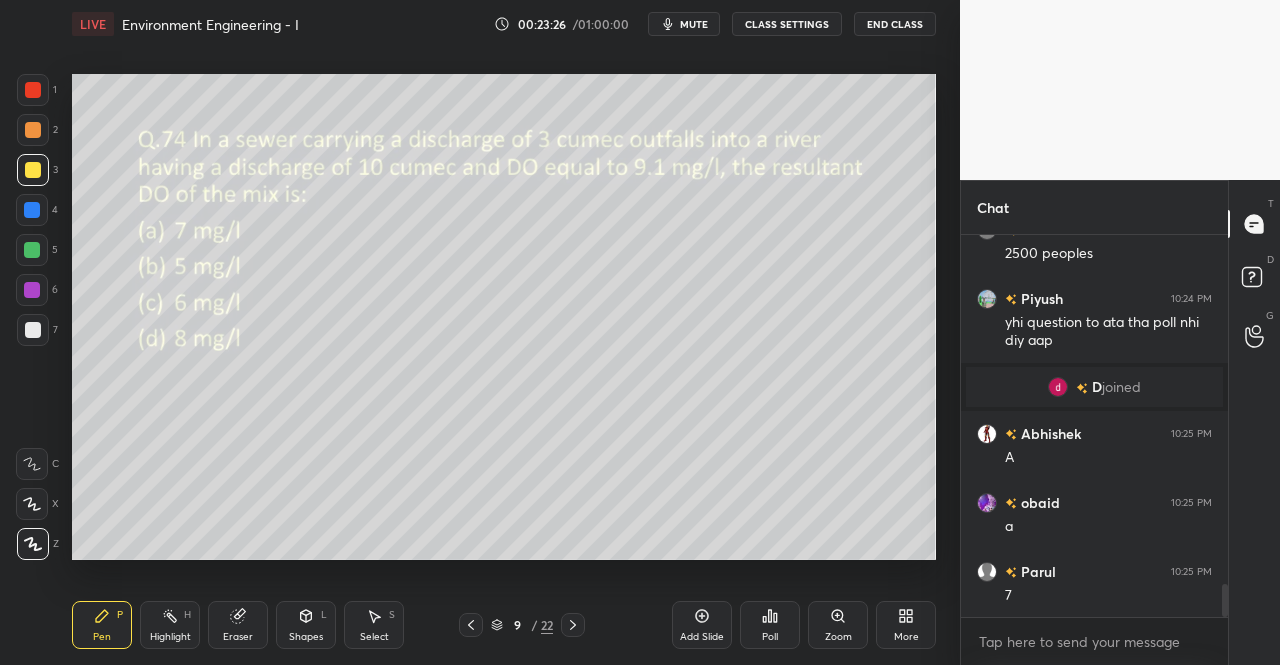 scroll, scrollTop: 4174, scrollLeft: 0, axis: vertical 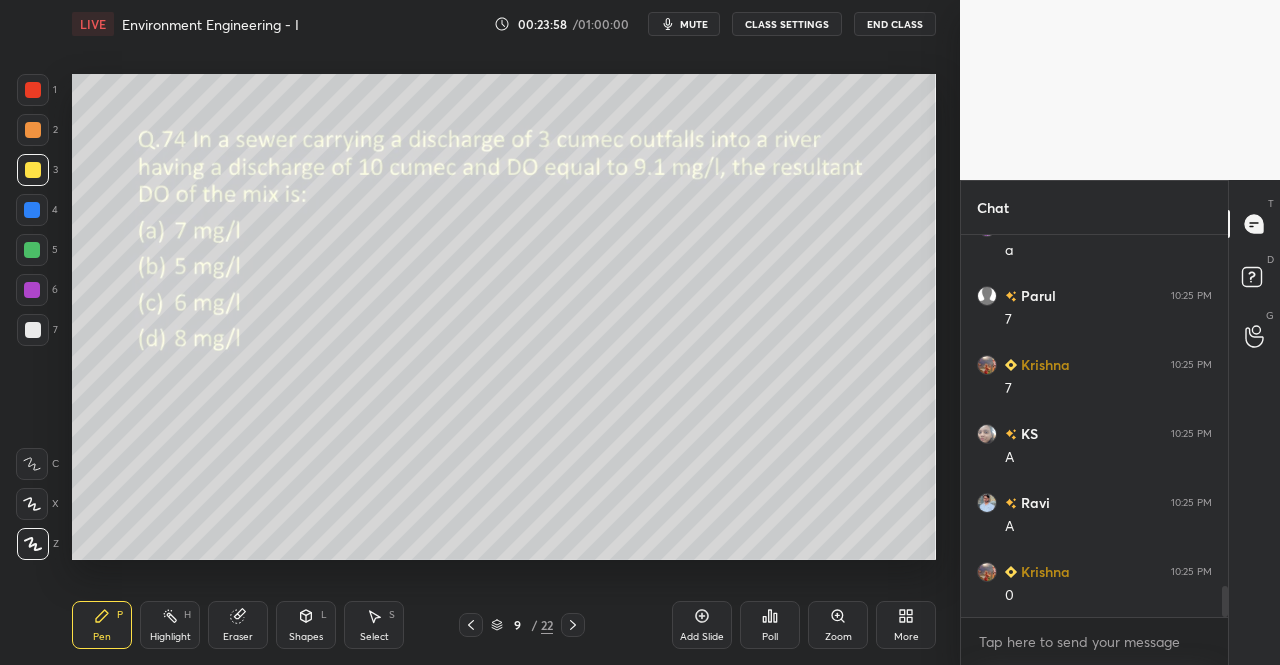 click on "Eraser" at bounding box center (238, 625) 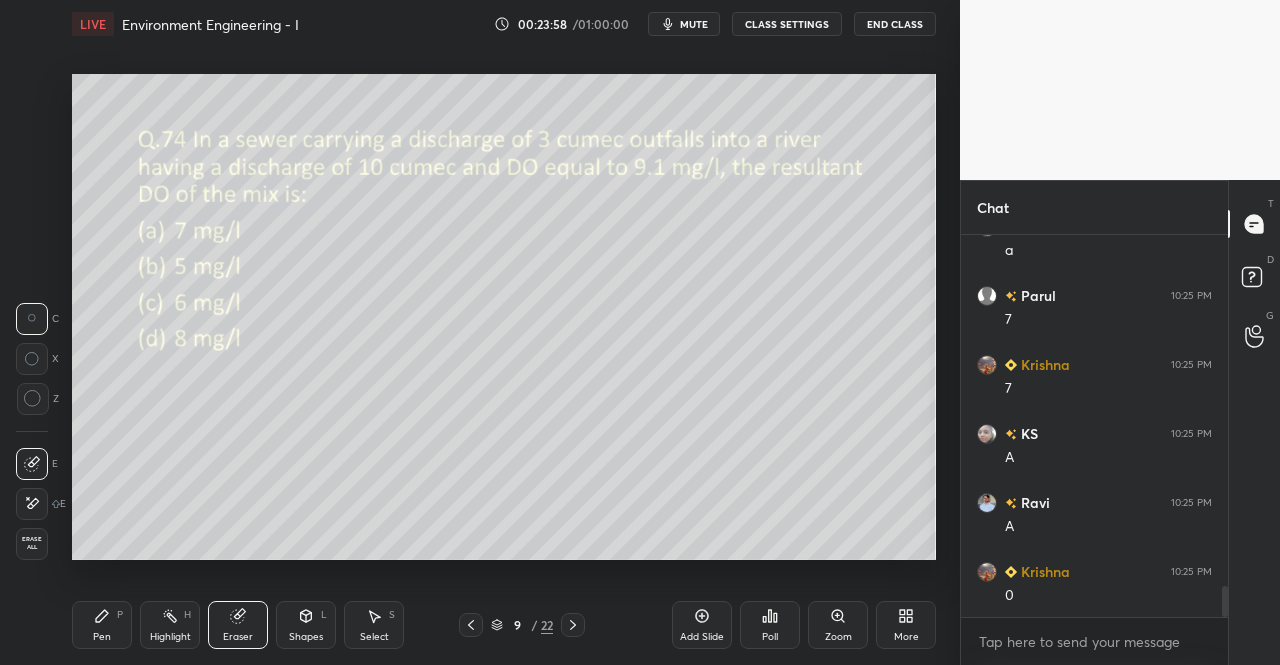 scroll, scrollTop: 4450, scrollLeft: 0, axis: vertical 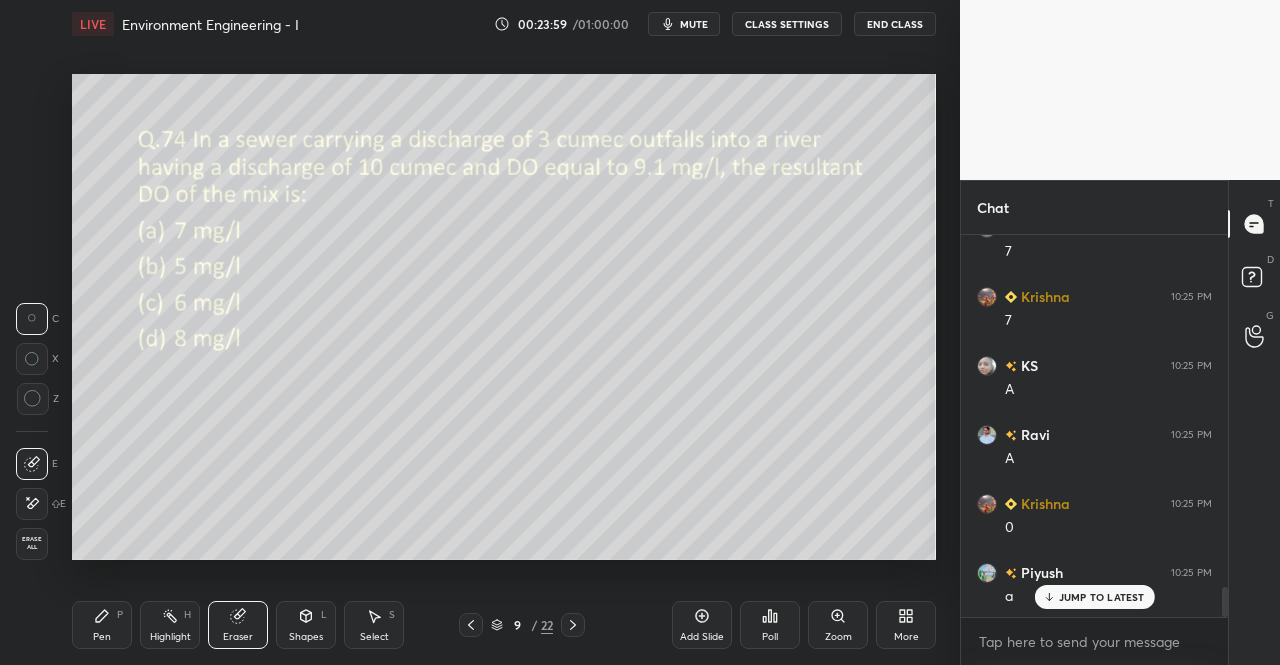 click on "Pen" at bounding box center [102, 637] 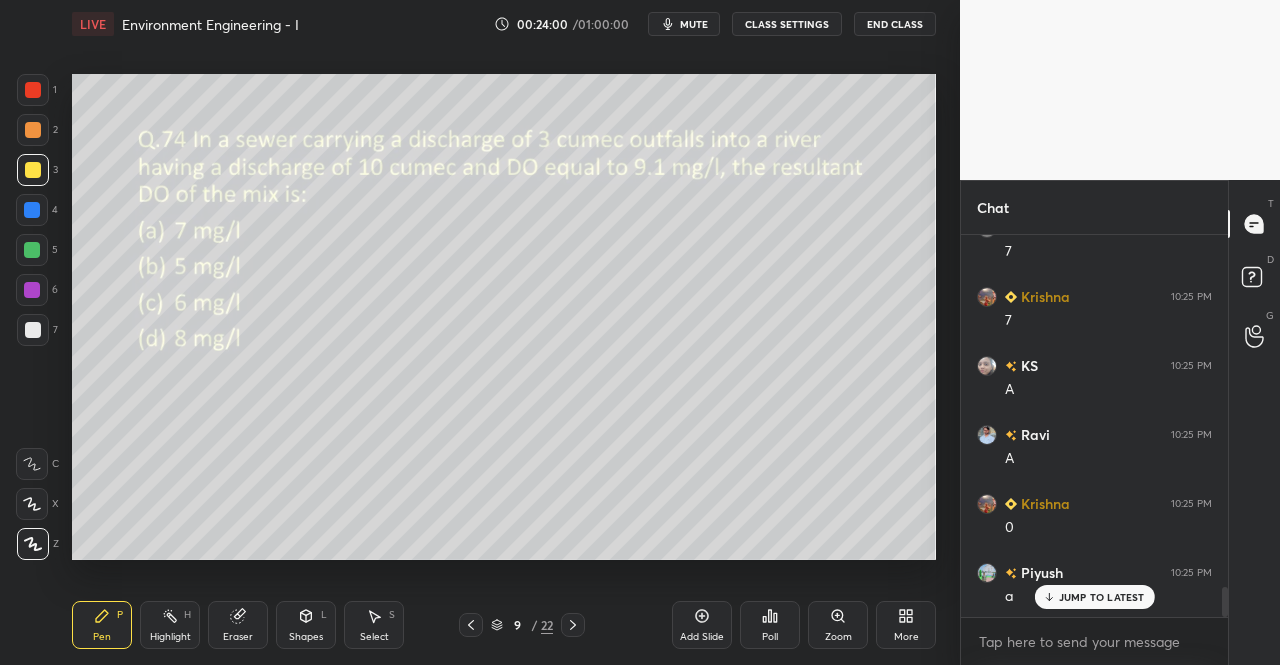 click on "Pen P Highlight H Eraser Shapes L Select S 9 / 22 Add Slide Poll Zoom More" at bounding box center [504, 625] 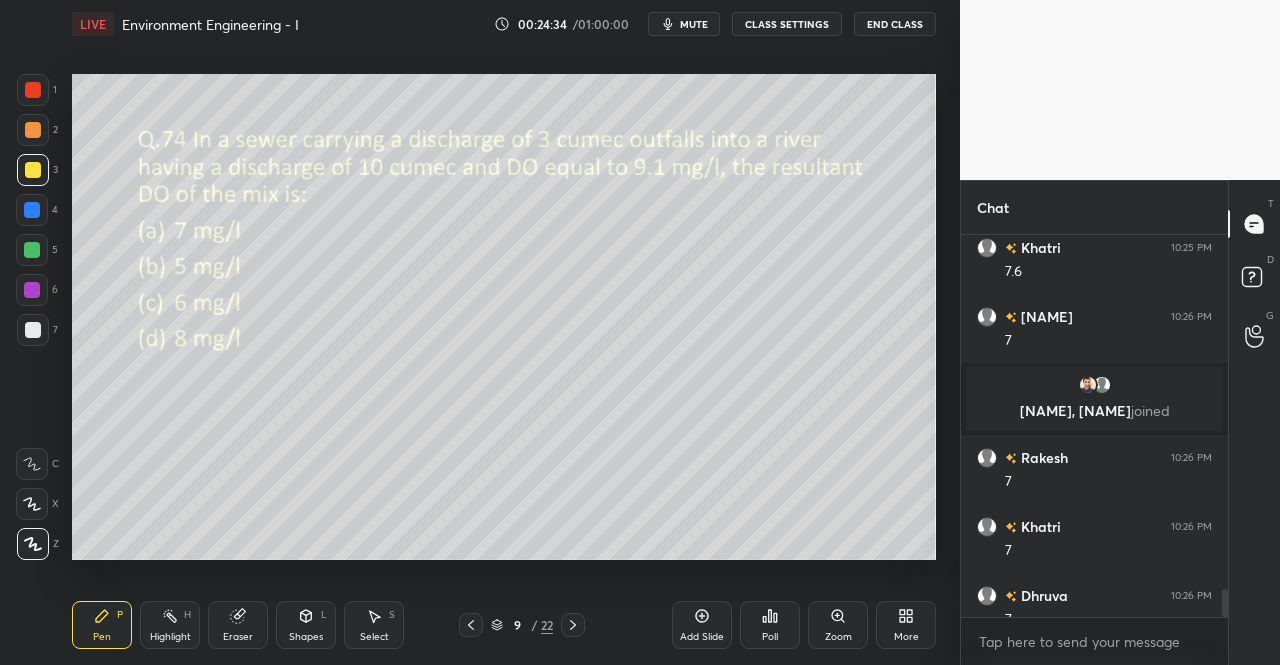 scroll, scrollTop: 4916, scrollLeft: 0, axis: vertical 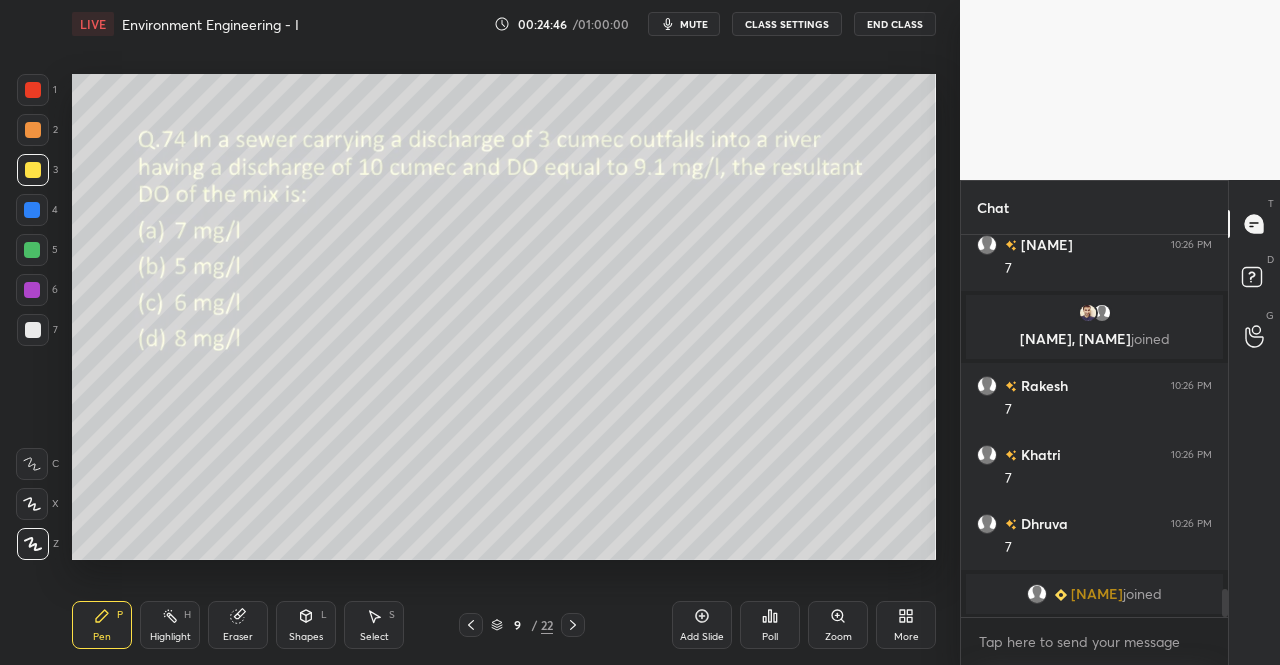 click 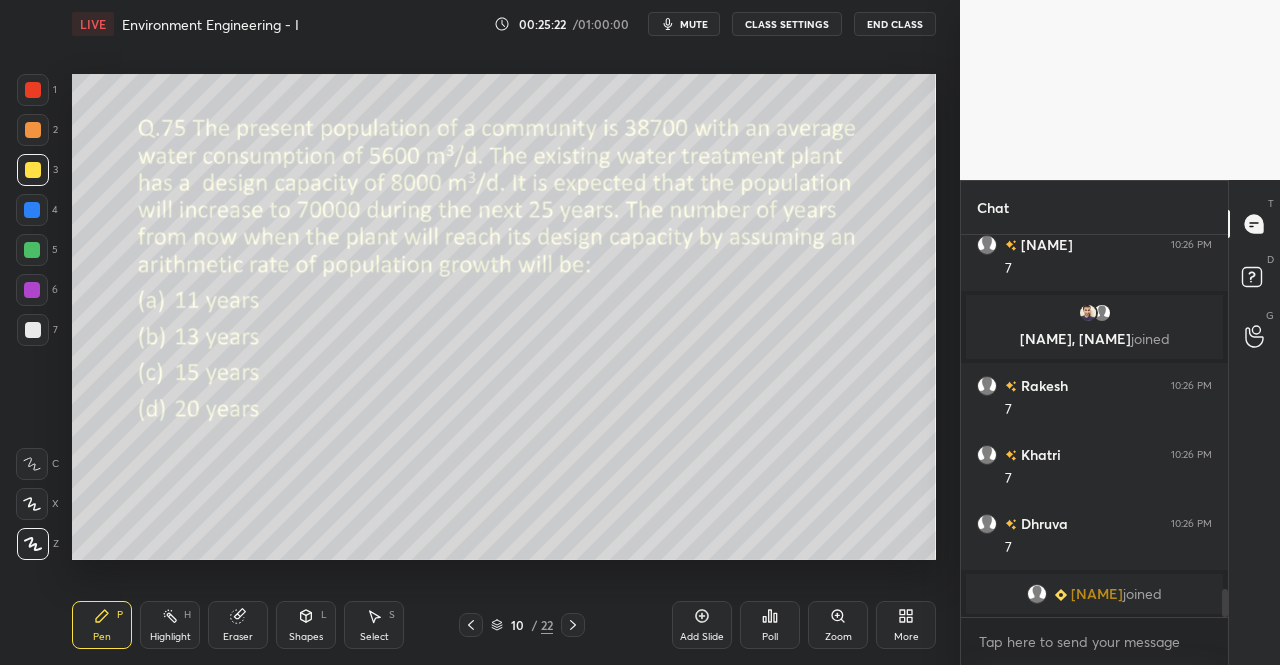 click on "Pen P Highlight H Eraser Shapes L Select S 10 / 22 Add Slide Poll Zoom More" at bounding box center [504, 625] 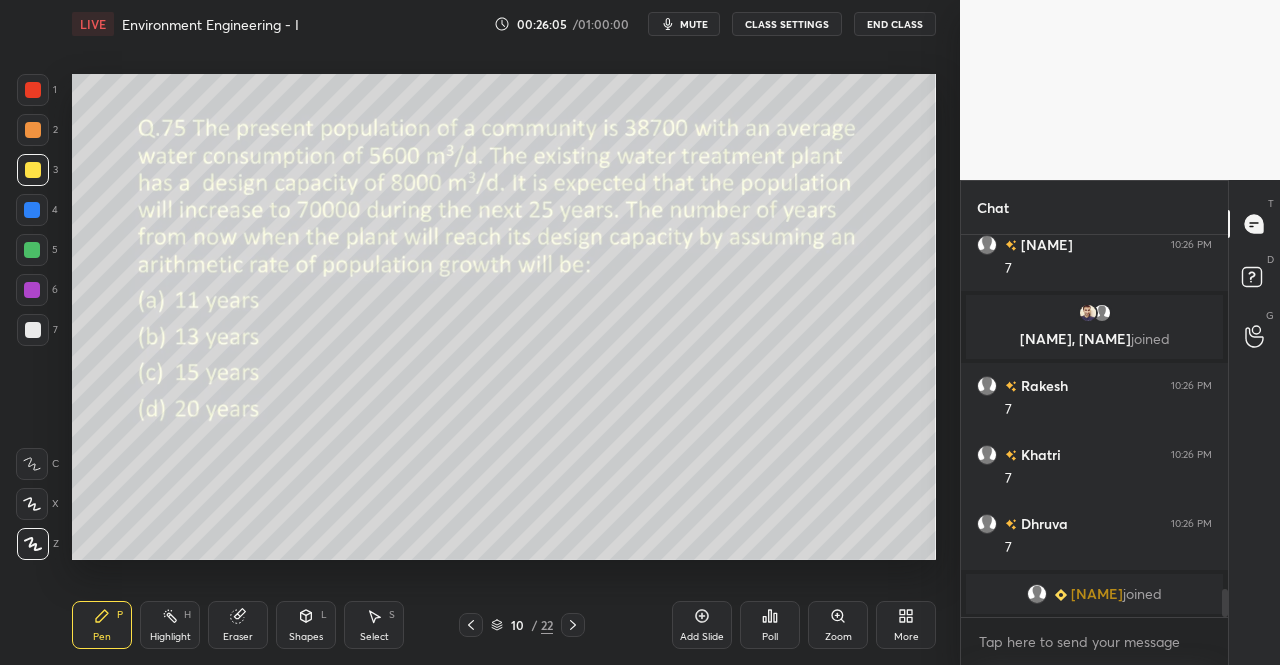 scroll, scrollTop: 4706, scrollLeft: 0, axis: vertical 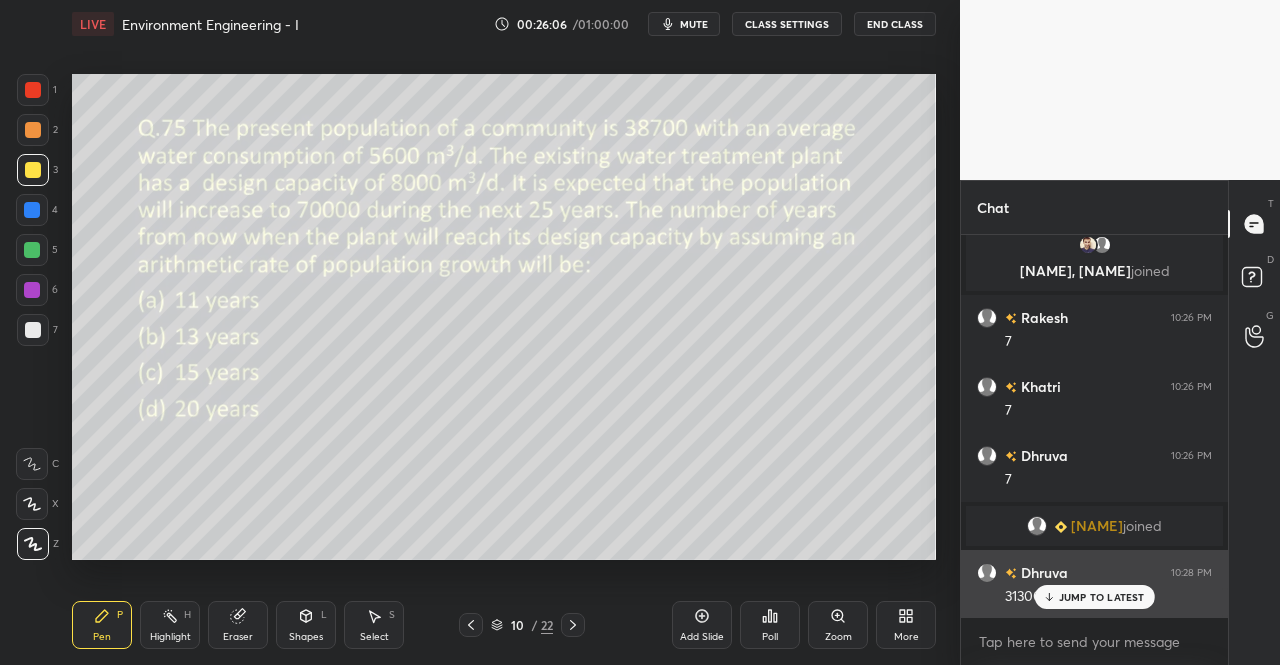 click on "JUMP TO LATEST" at bounding box center (1102, 597) 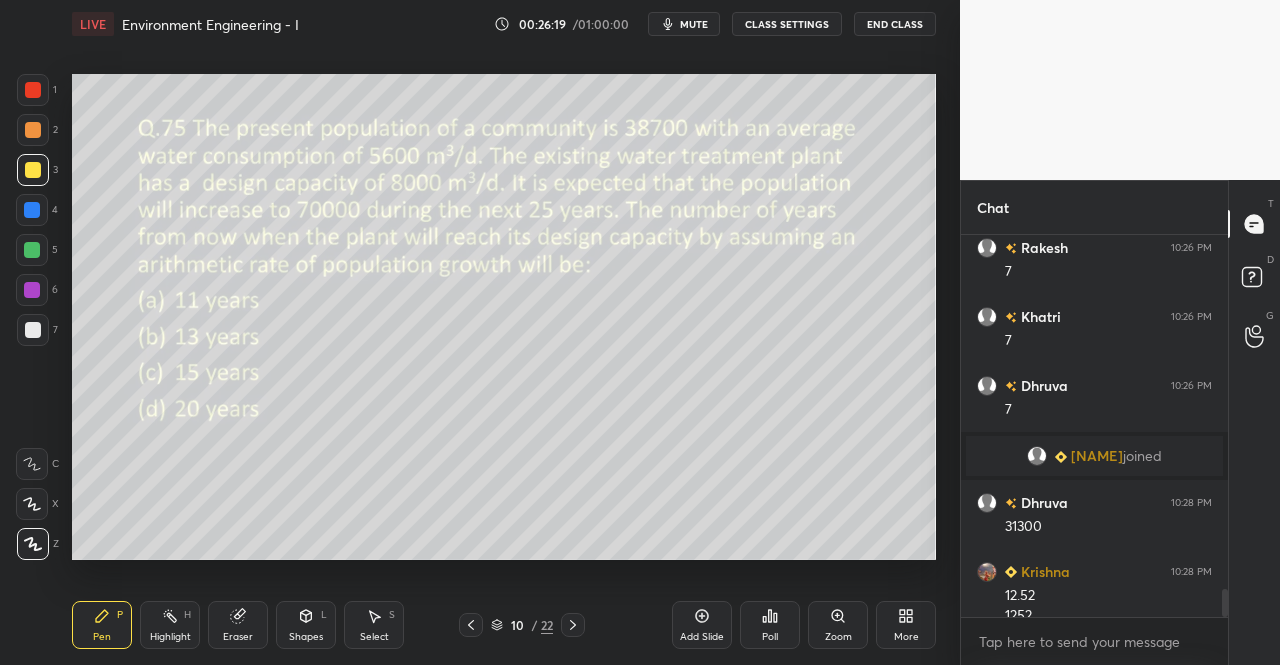 scroll, scrollTop: 4796, scrollLeft: 0, axis: vertical 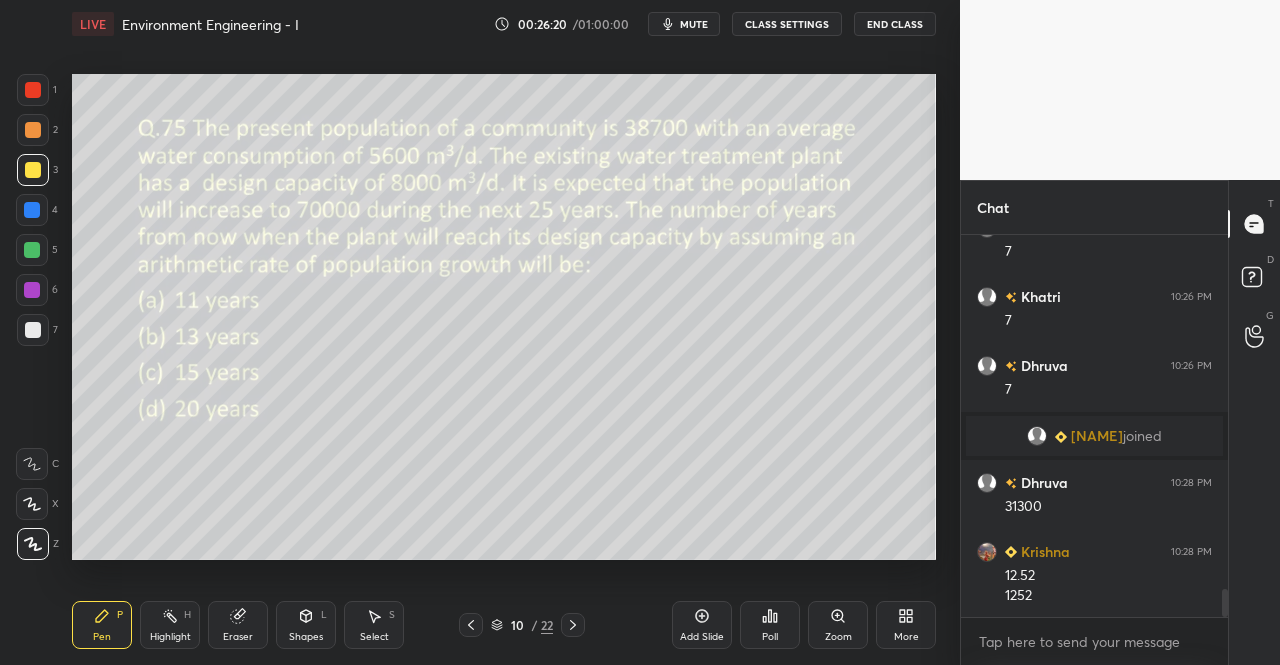 click on "Eraser" at bounding box center [238, 625] 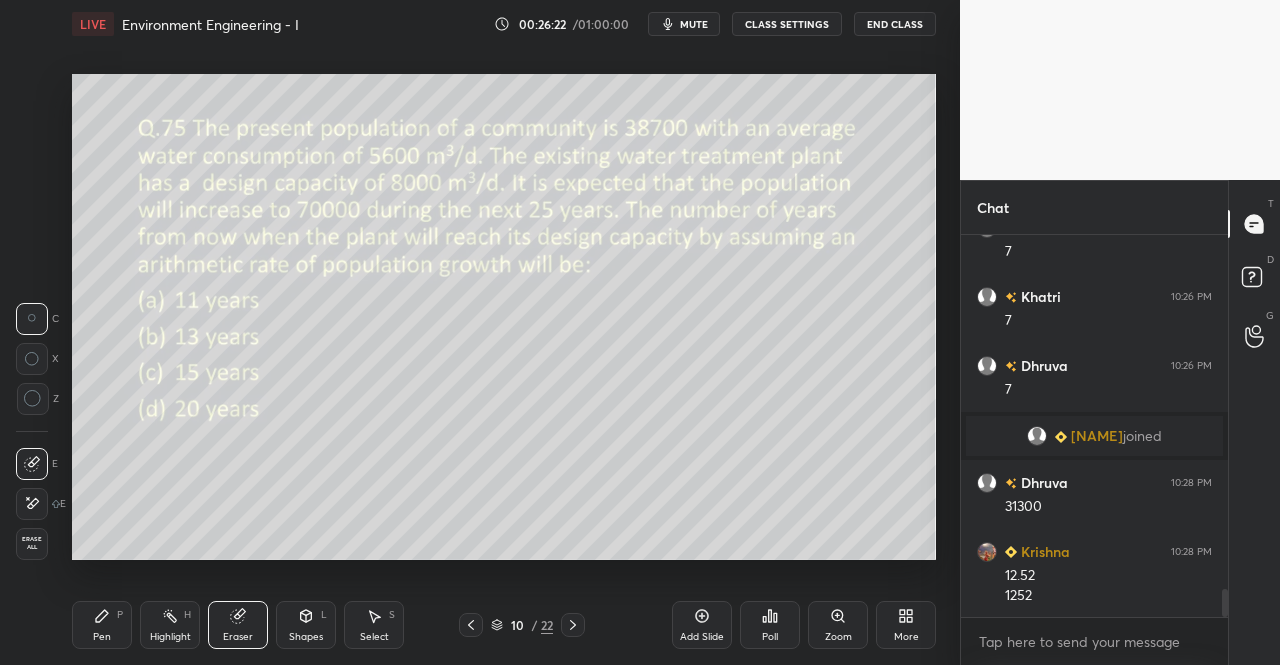 click on "Pen P Highlight H Eraser Shapes L Select S 10 / 22 Add Slide Poll Zoom More" at bounding box center (504, 625) 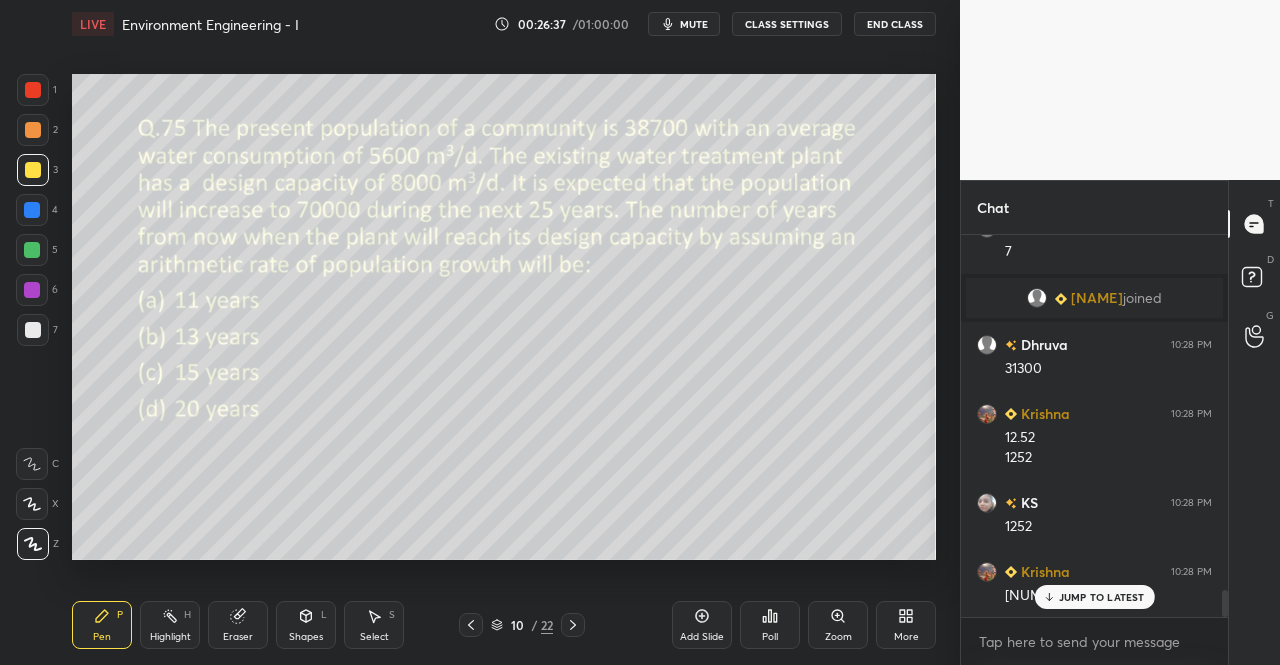 scroll, scrollTop: 5002, scrollLeft: 0, axis: vertical 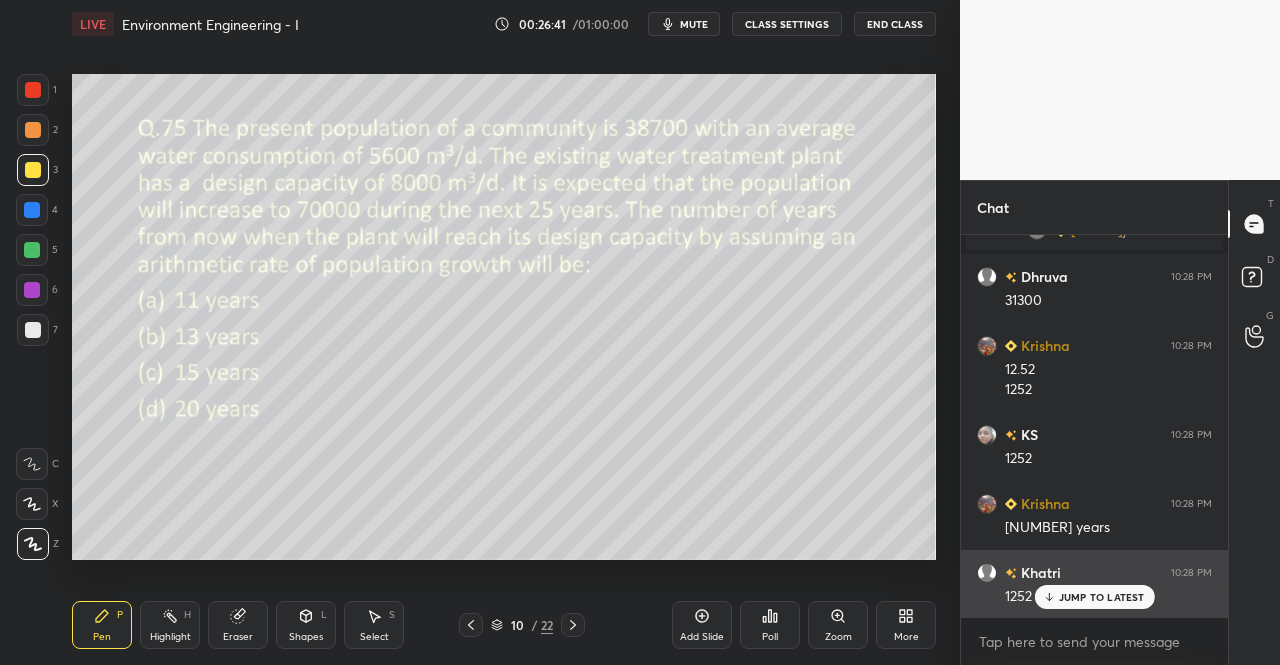 click on "JUMP TO LATEST" at bounding box center [1102, 597] 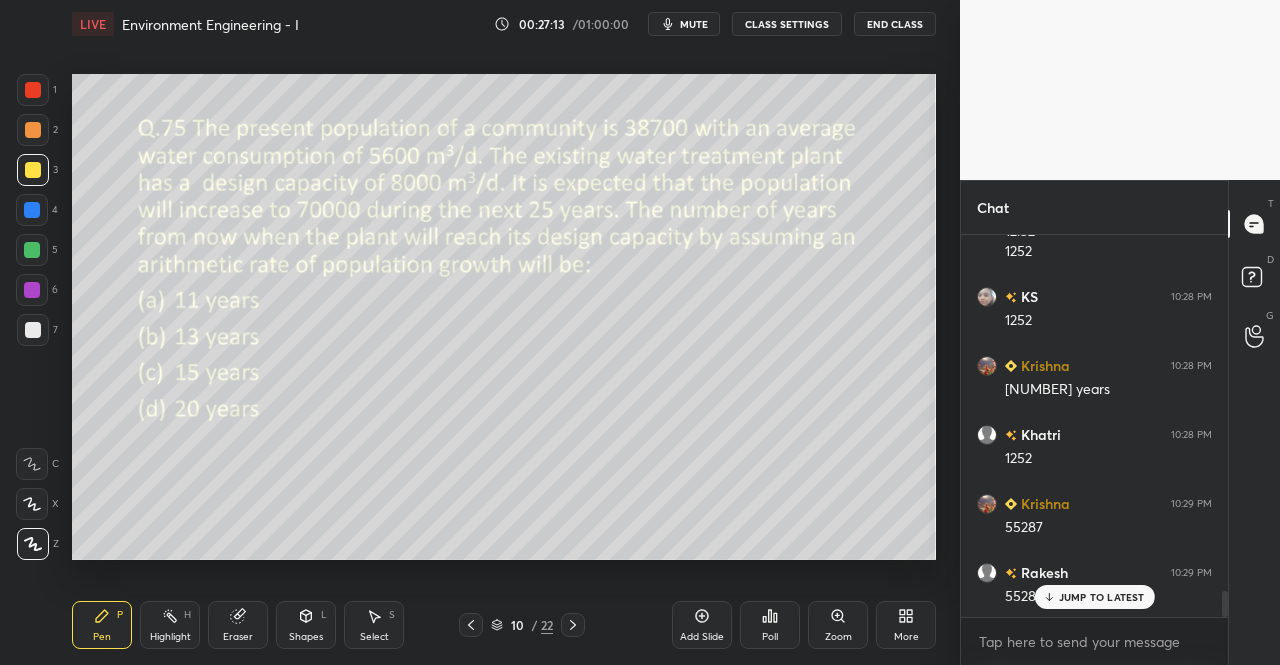 scroll, scrollTop: 5188, scrollLeft: 0, axis: vertical 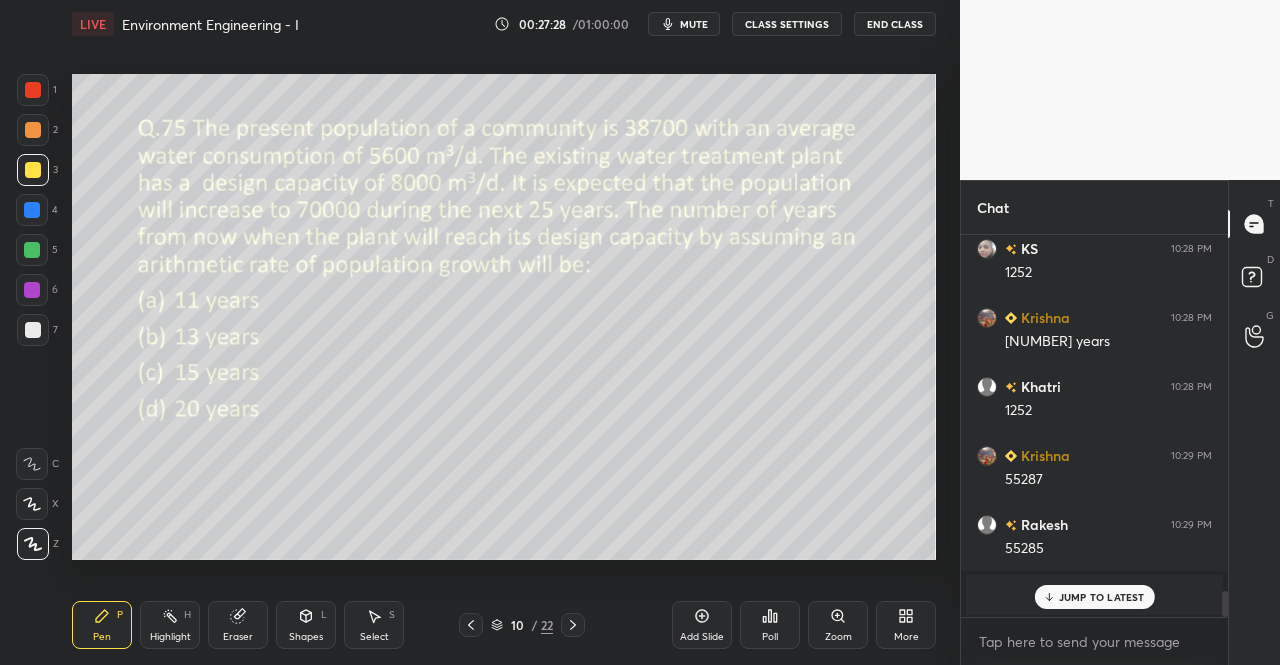 click on "Eraser" at bounding box center [238, 625] 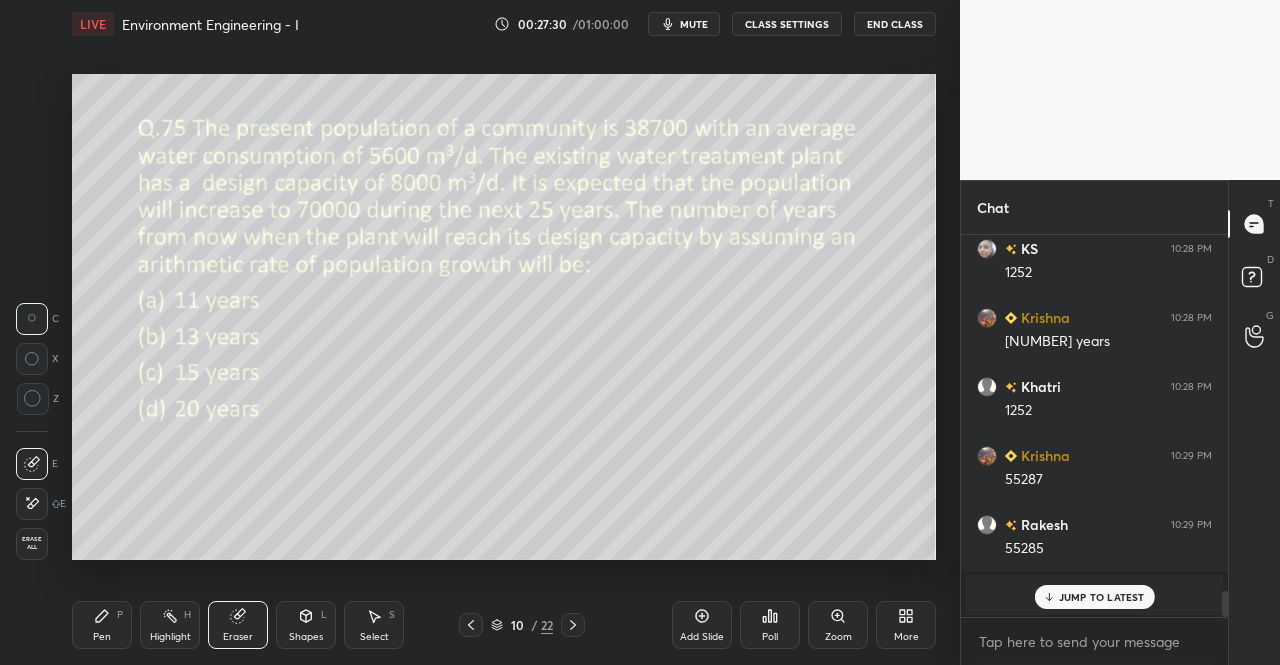 click on "Pen P" at bounding box center (102, 625) 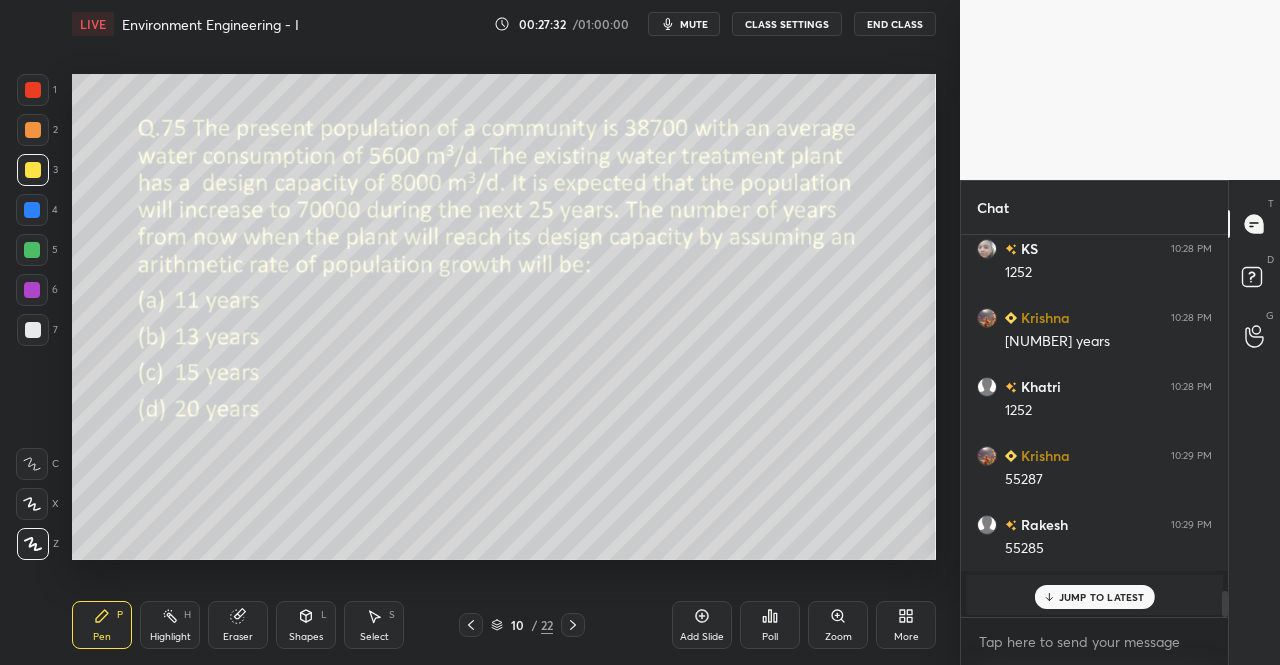 click on "JUMP TO LATEST" at bounding box center [1094, 597] 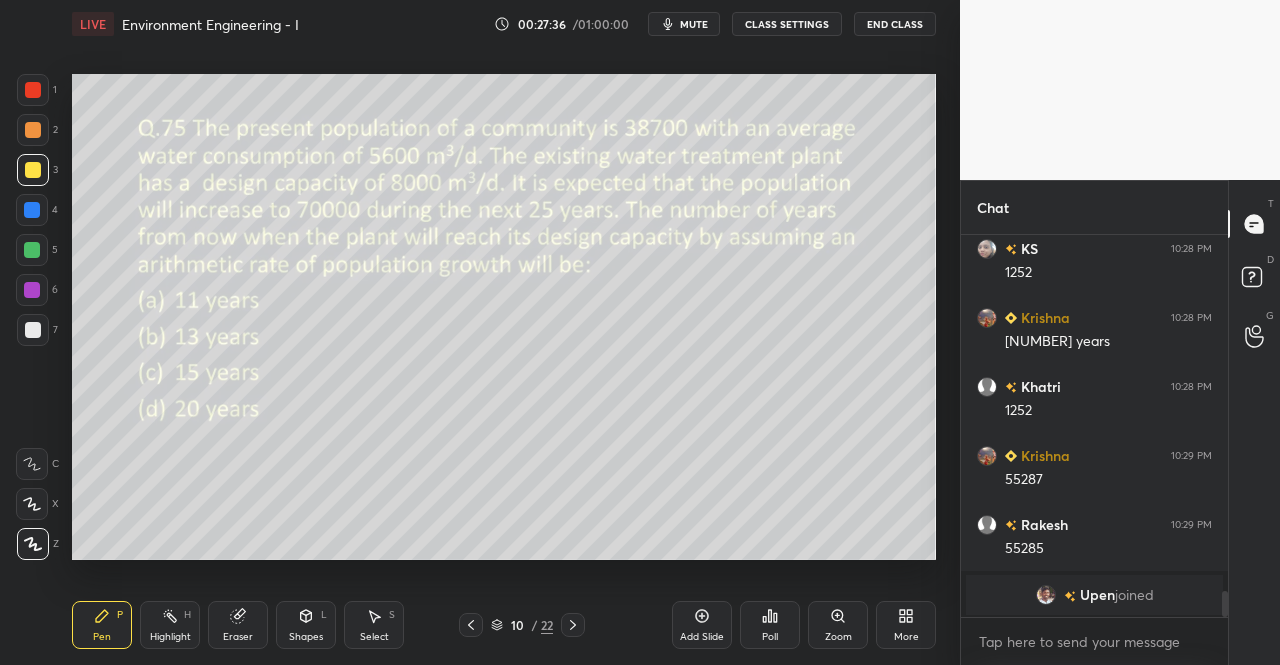 click on "mute" at bounding box center [694, 24] 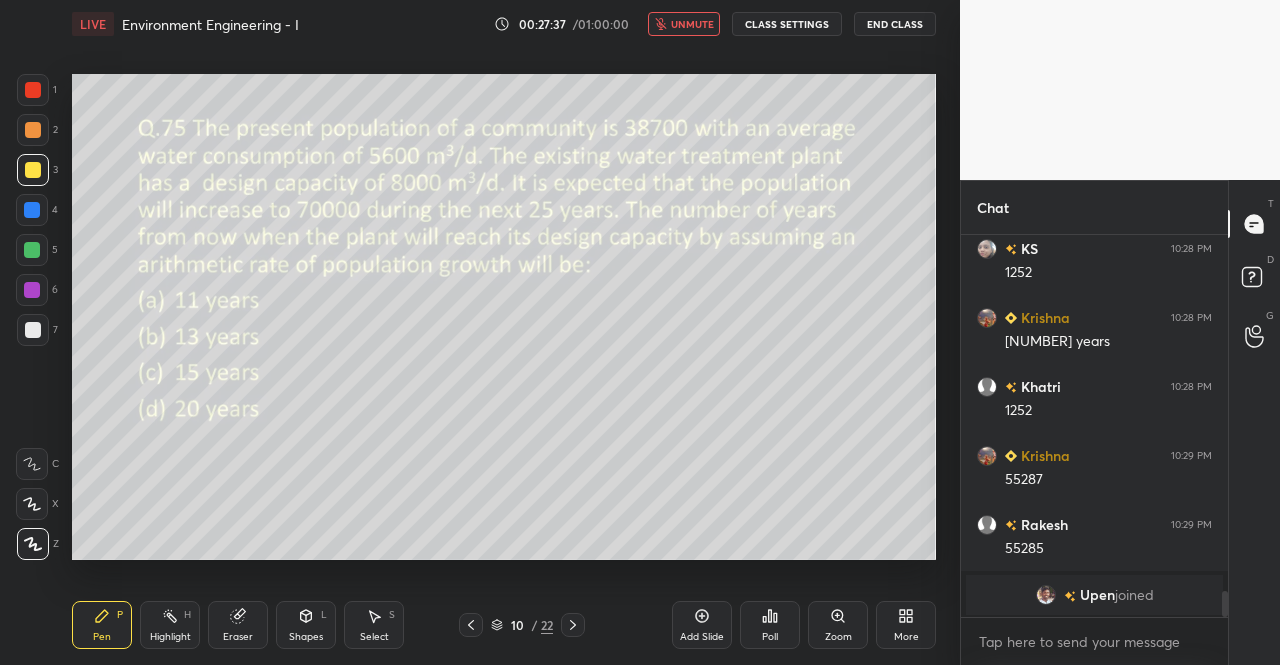 scroll, scrollTop: 5258, scrollLeft: 0, axis: vertical 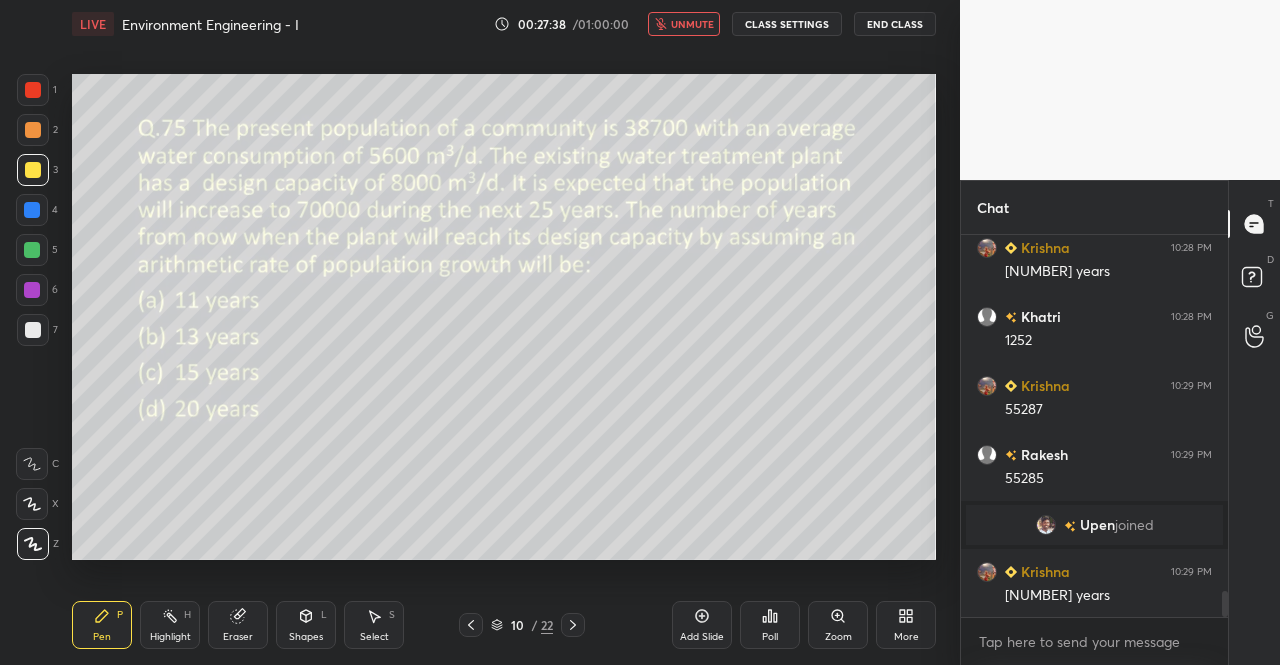 click on "unmute" at bounding box center (692, 24) 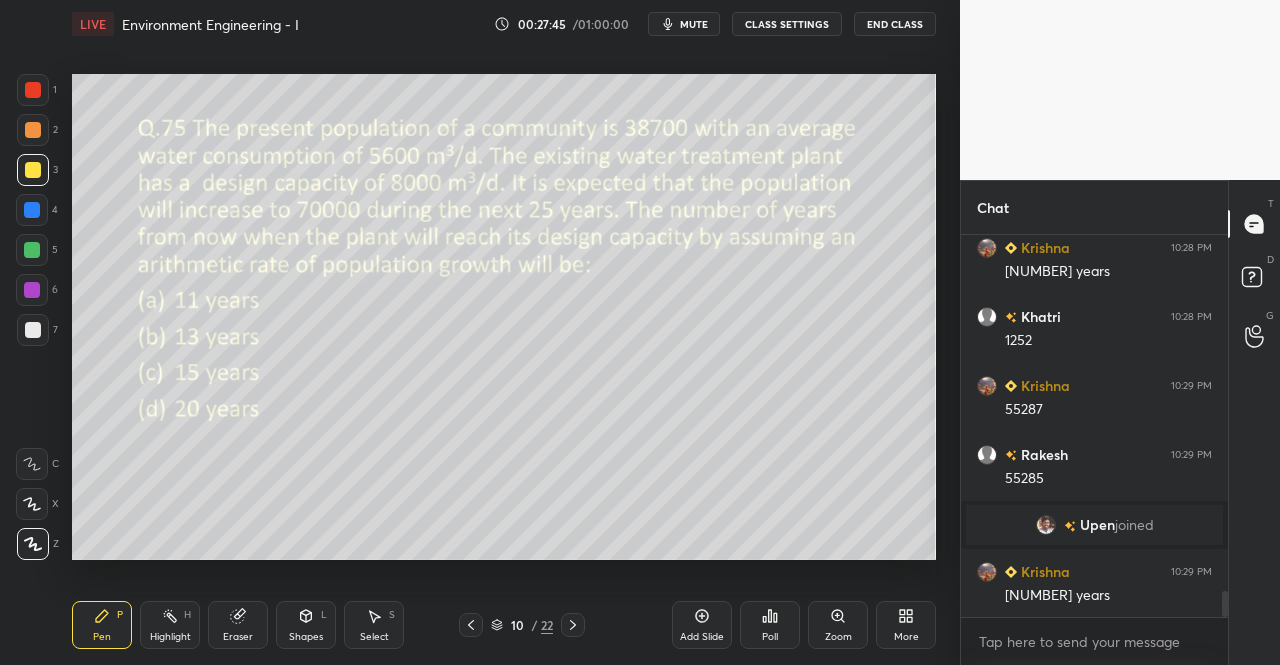 scroll, scrollTop: 5326, scrollLeft: 0, axis: vertical 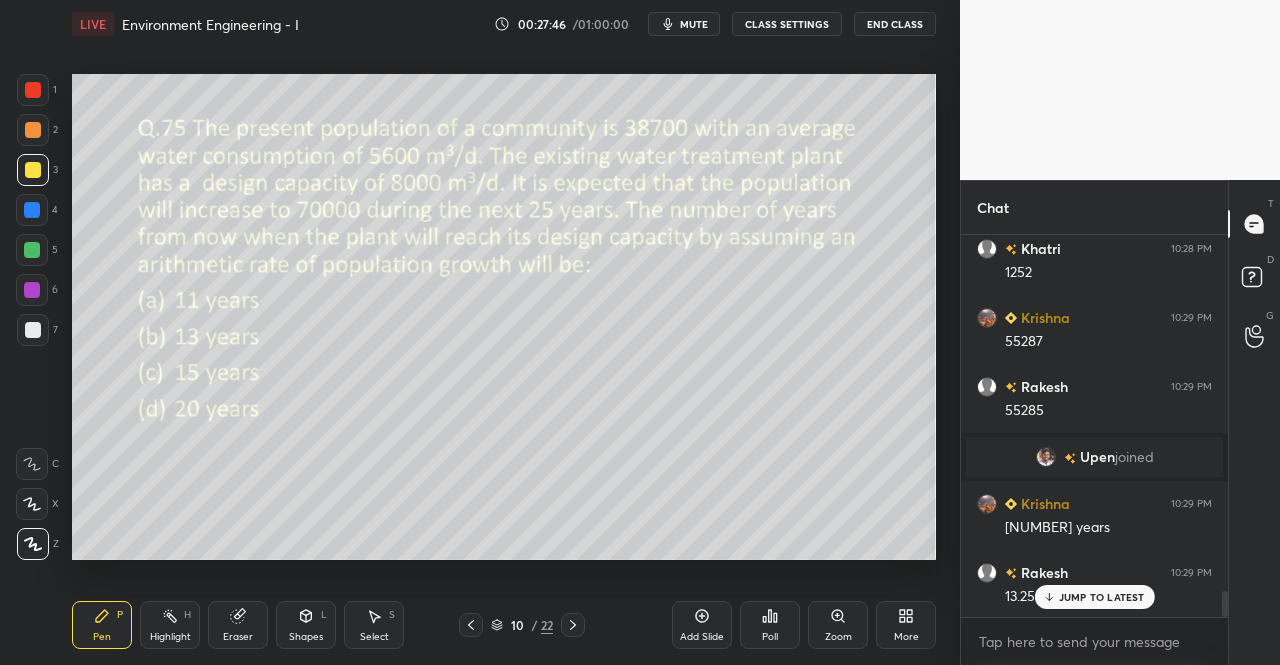 click on "mute" at bounding box center (694, 24) 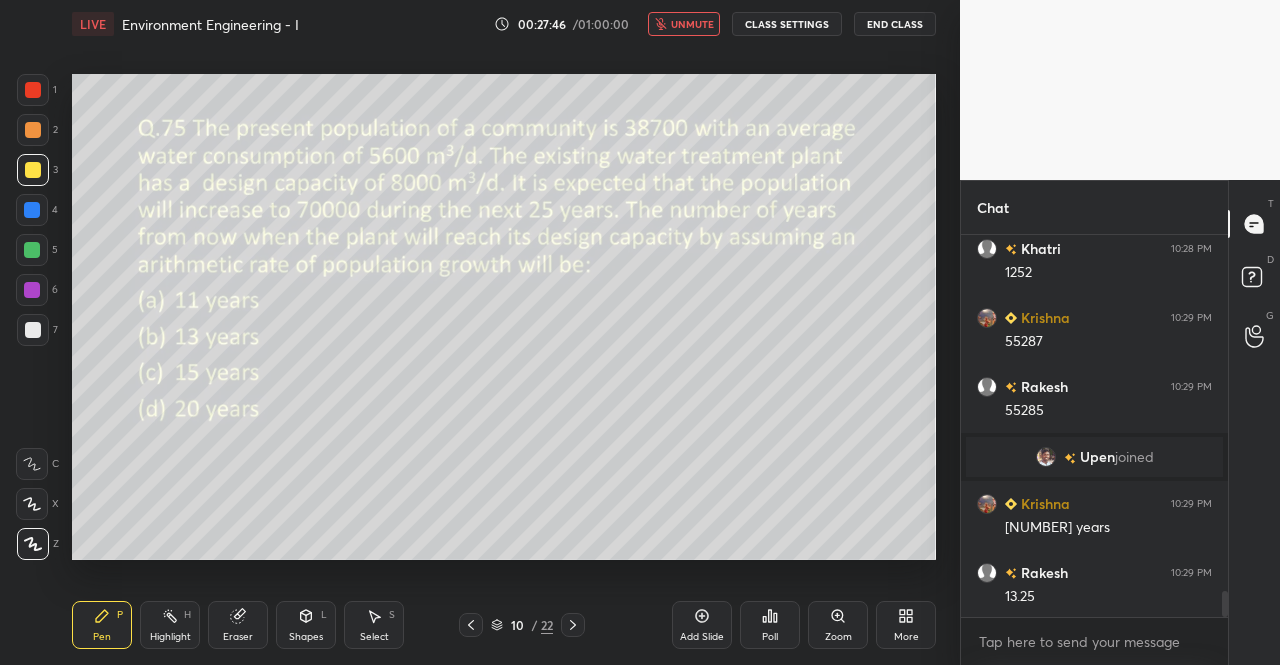 scroll, scrollTop: 5396, scrollLeft: 0, axis: vertical 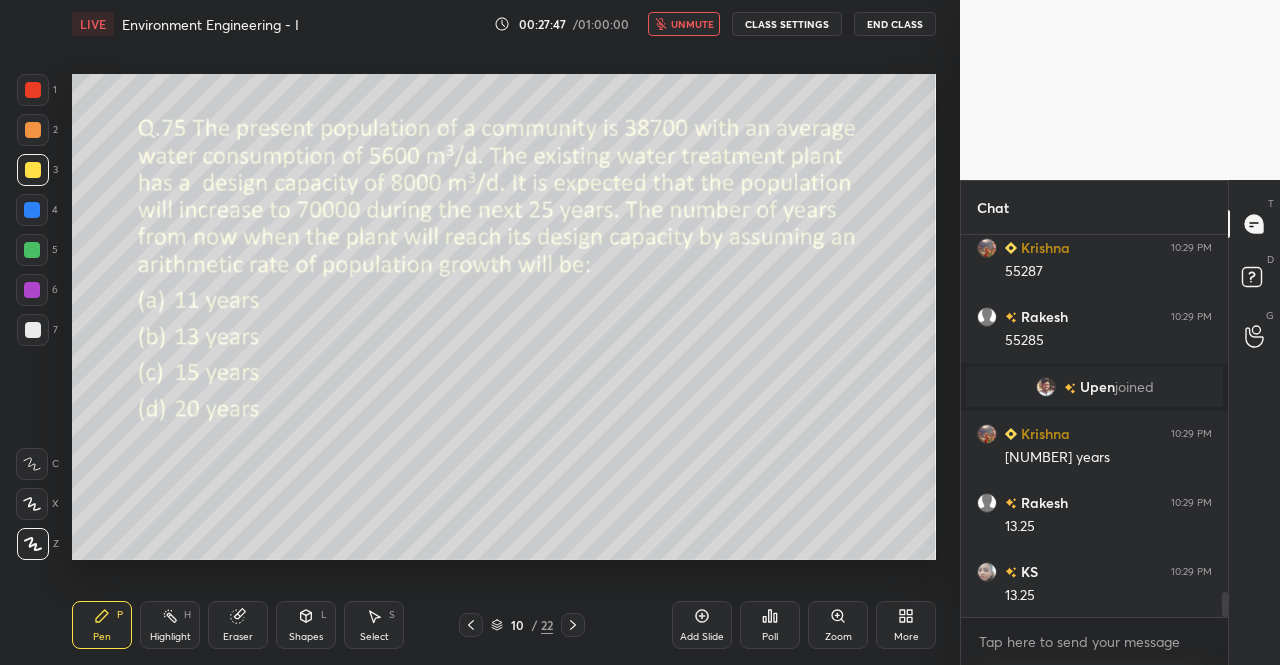 click on "13.25" at bounding box center (1108, 596) 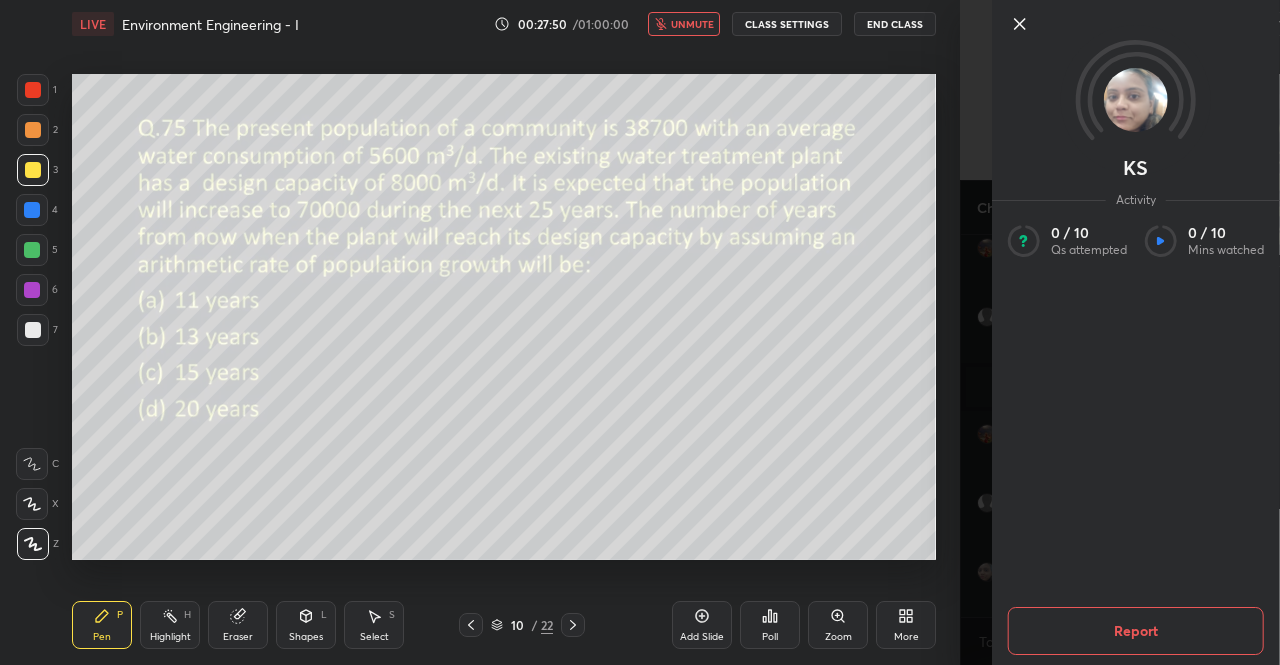 click 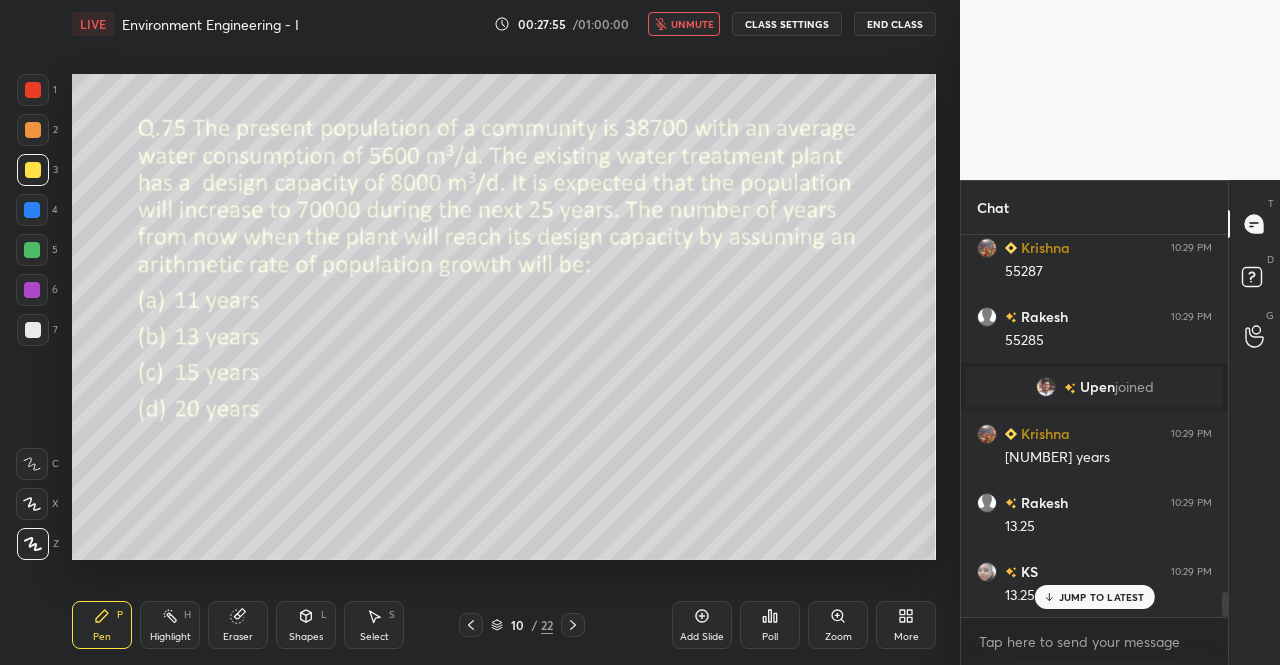 scroll, scrollTop: 5464, scrollLeft: 0, axis: vertical 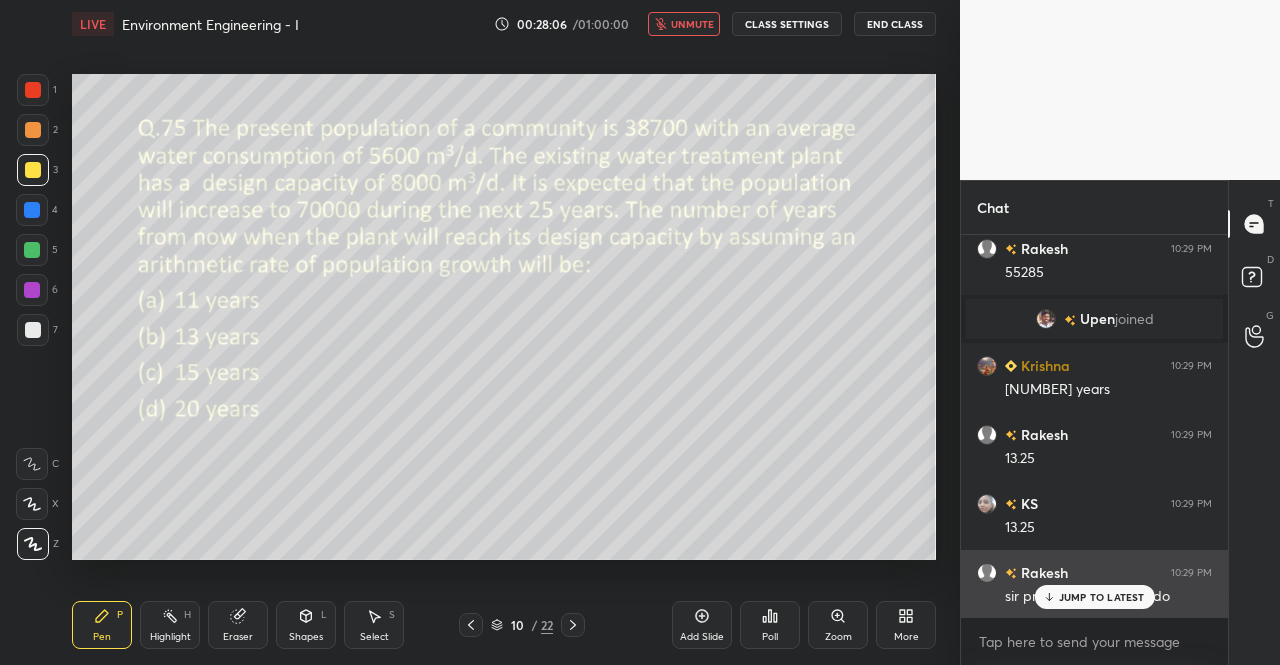 click on "JUMP TO LATEST" at bounding box center (1094, 597) 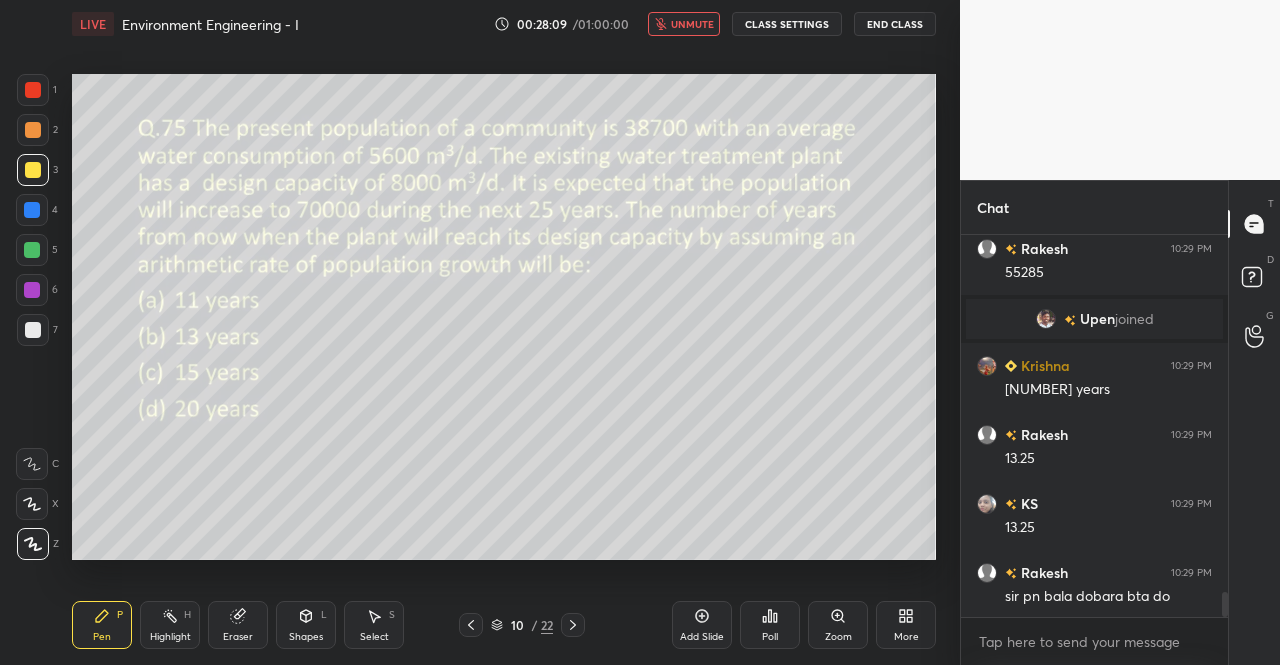 click on "unmute" at bounding box center [684, 24] 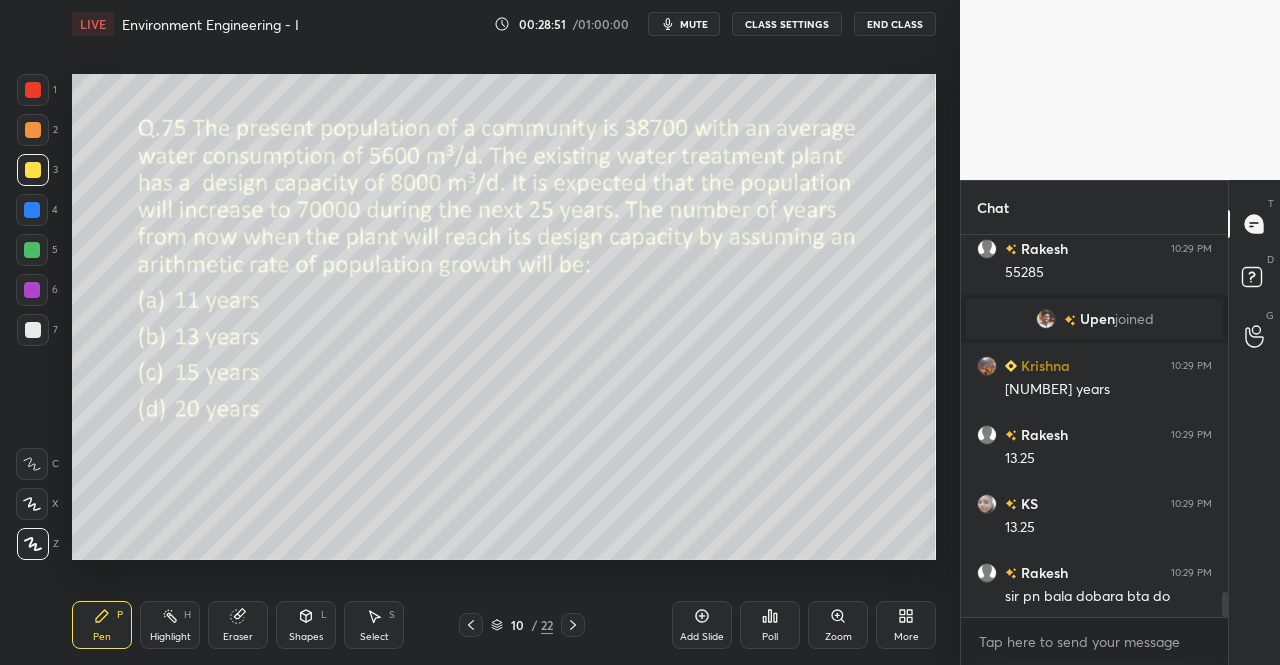 click on "Select S" at bounding box center (374, 625) 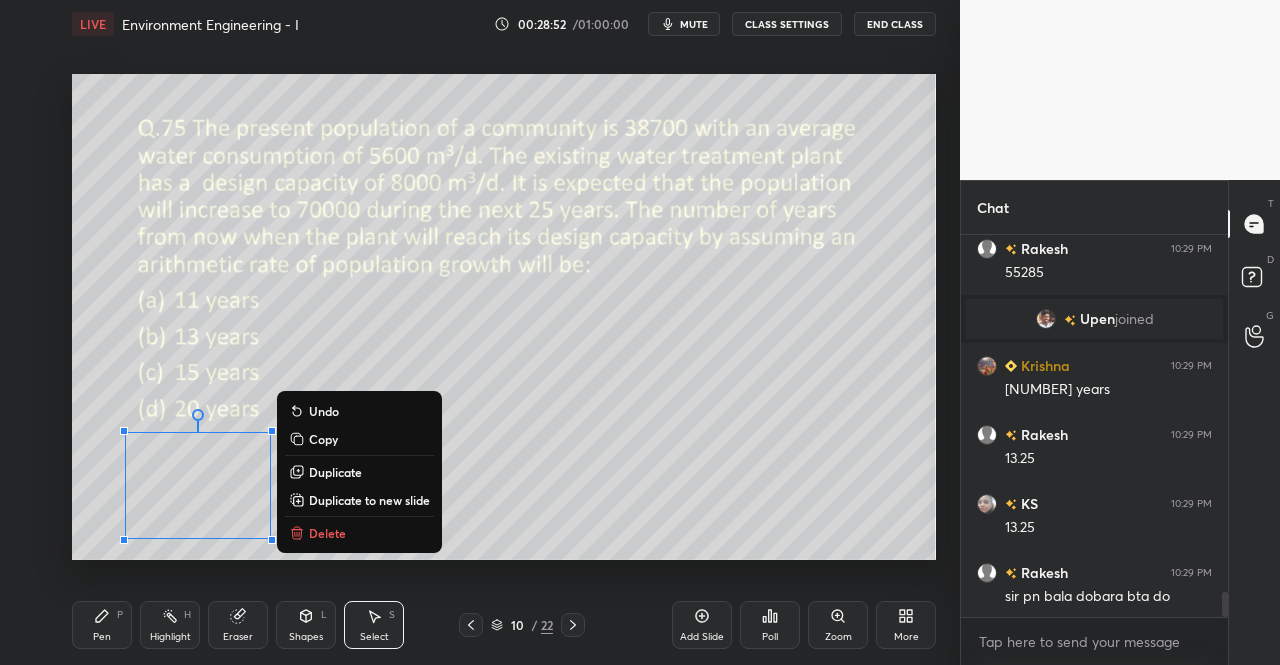 click on "Delete" at bounding box center (327, 533) 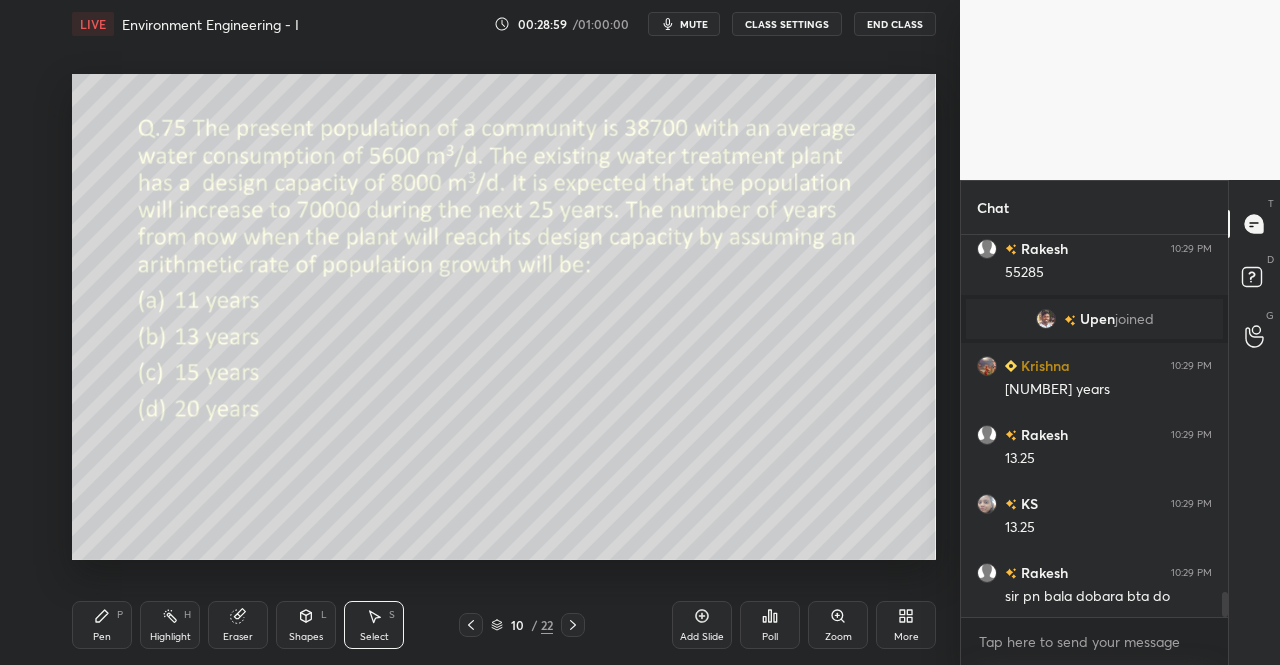 click on "mute" at bounding box center (694, 24) 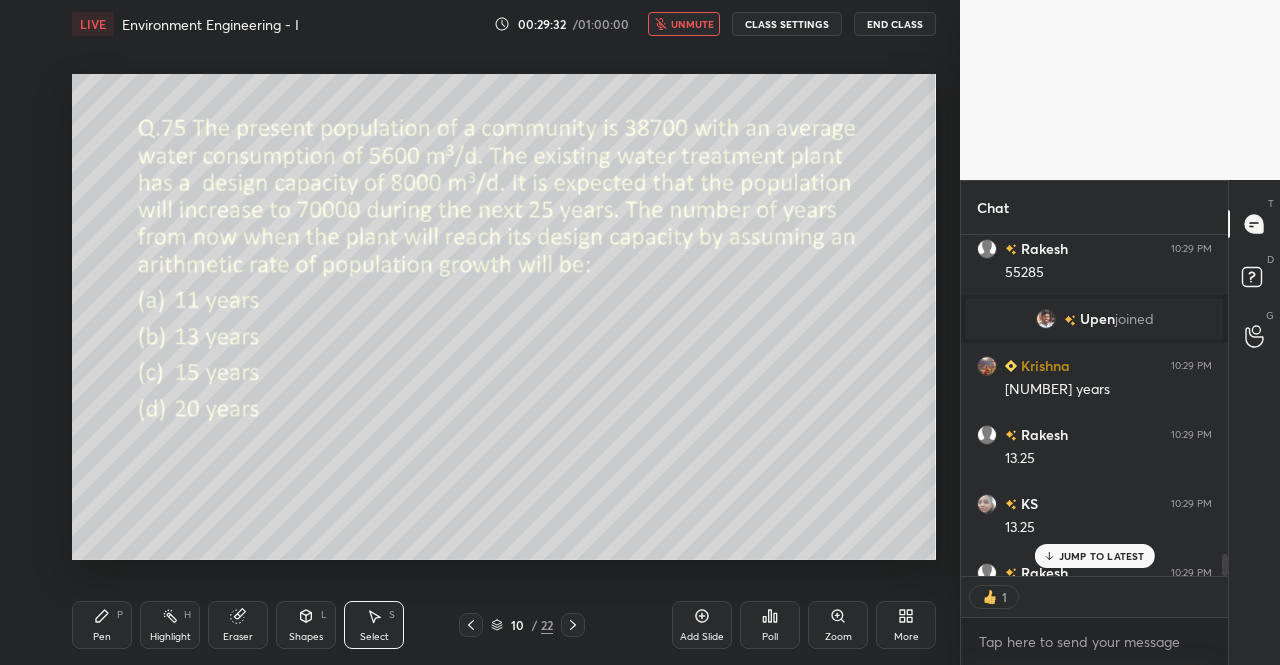 scroll, scrollTop: 335, scrollLeft: 261, axis: both 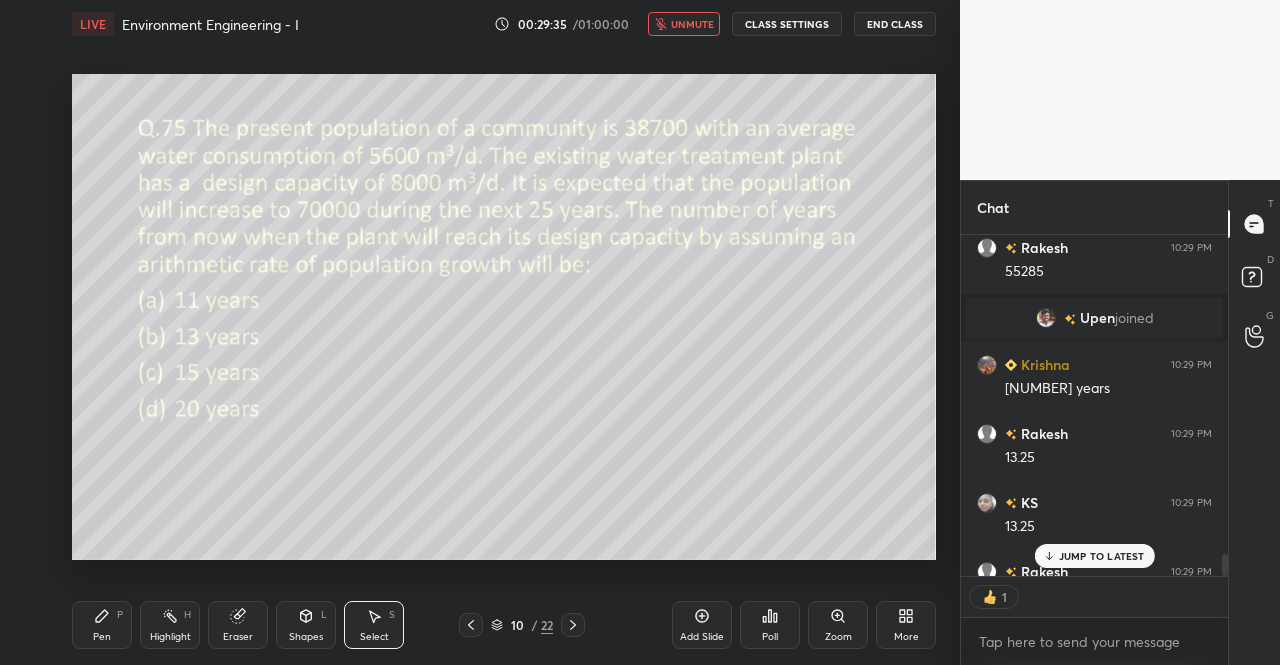 click 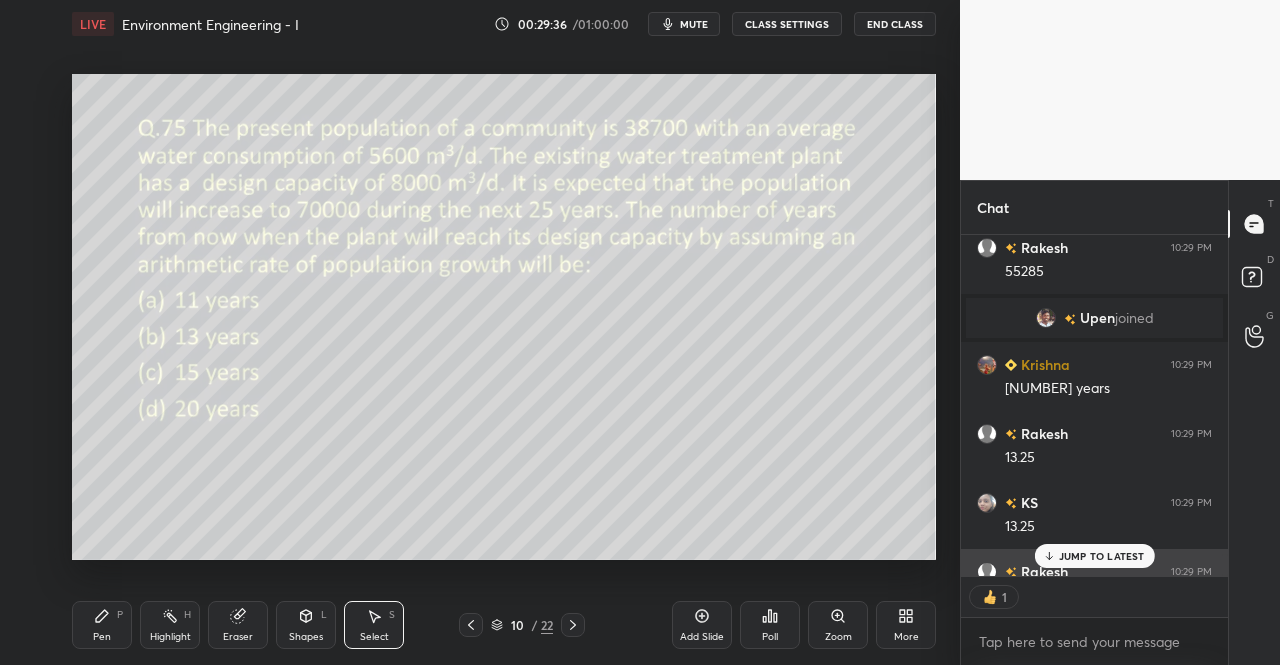 click 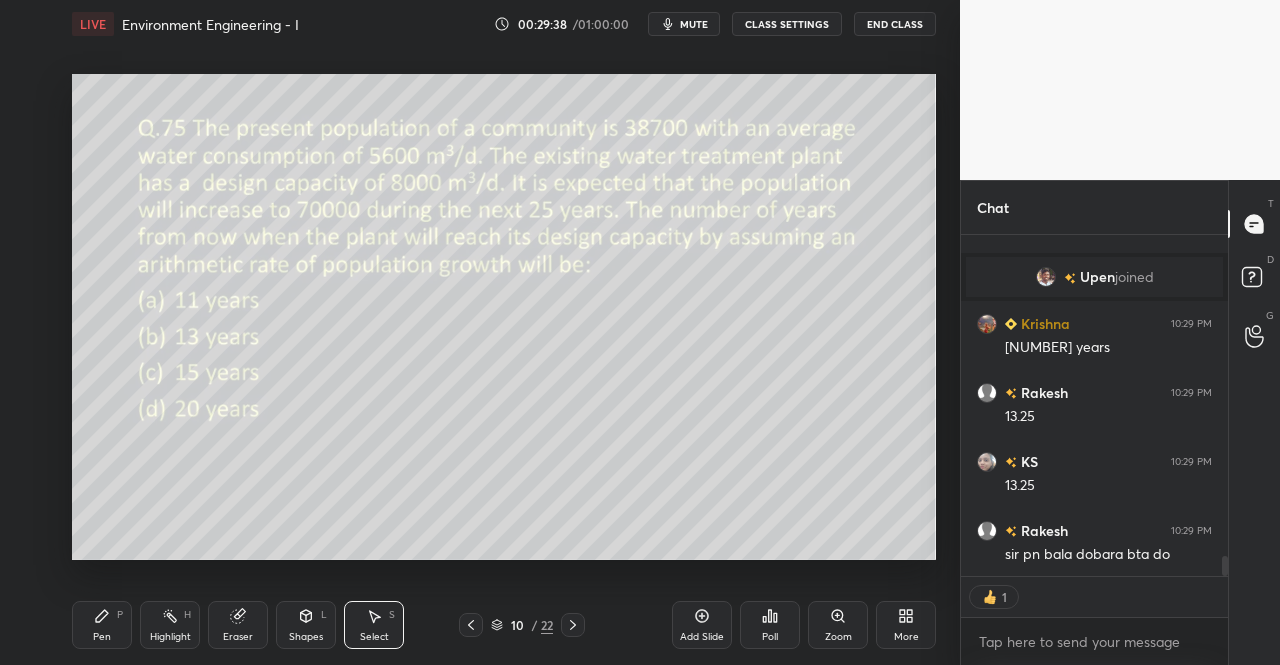 click 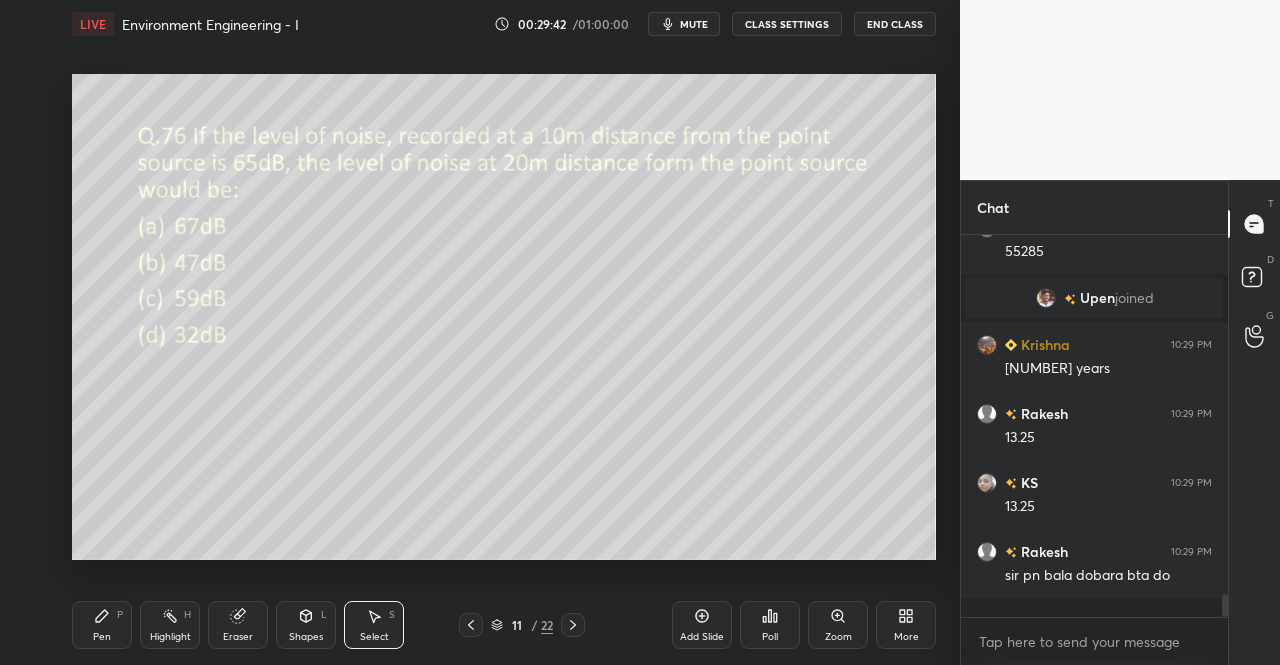 scroll, scrollTop: 7, scrollLeft: 6, axis: both 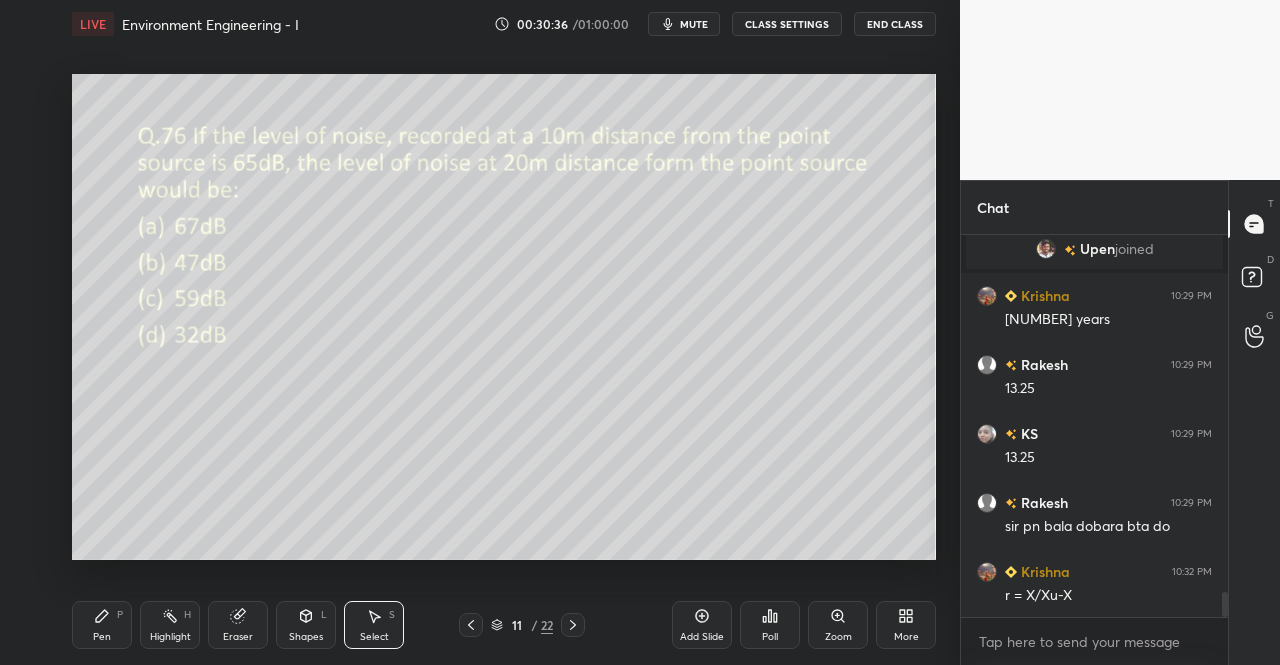 click on "r = X/Xu-X" at bounding box center [1108, 596] 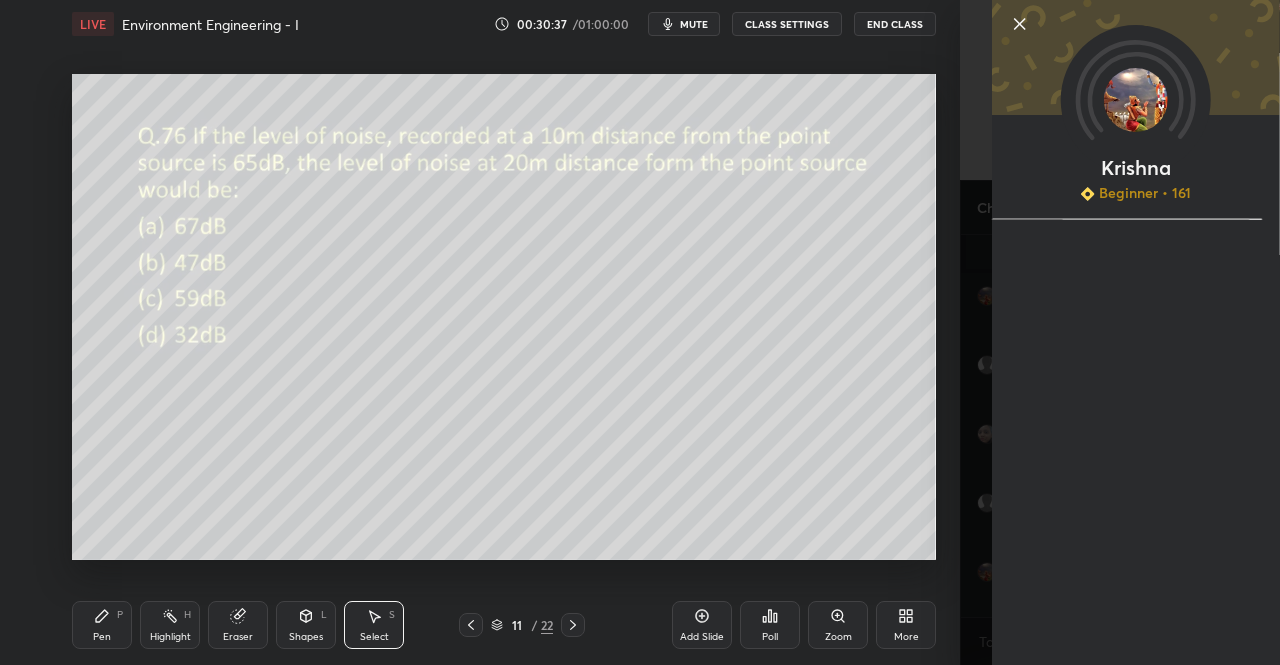 click on "0 ° Undo Copy Duplicate Duplicate to new slide Delete" at bounding box center [504, 317] 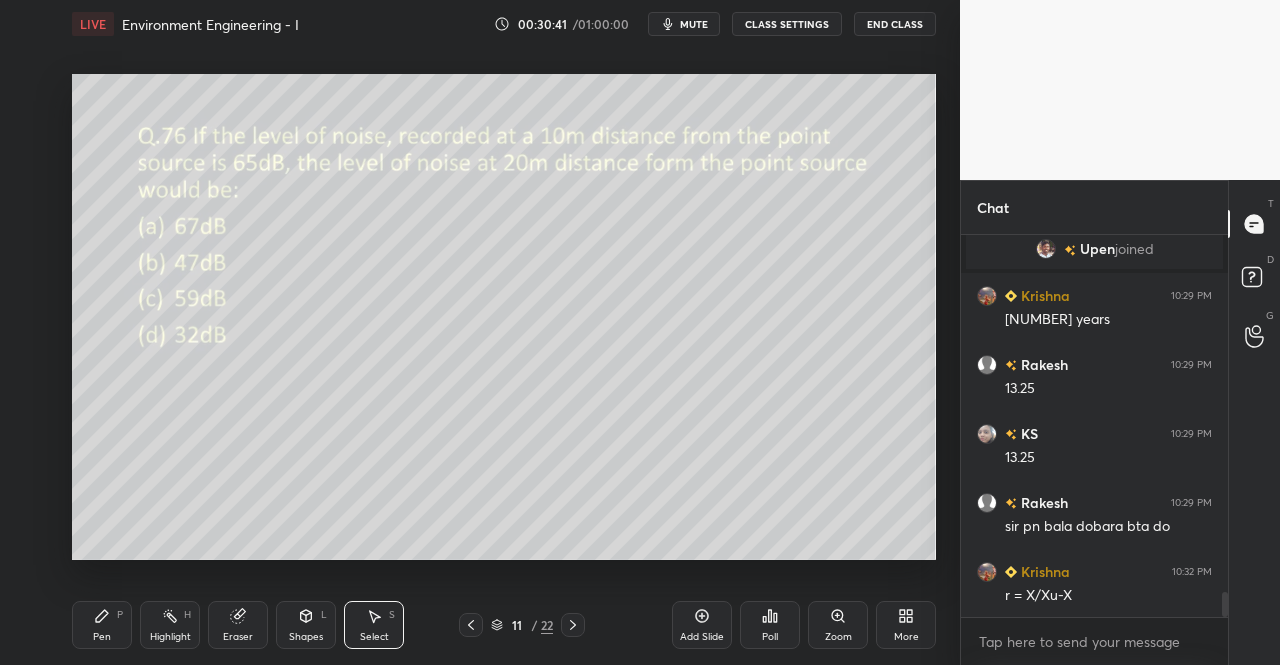 click on "Pen P" at bounding box center (102, 625) 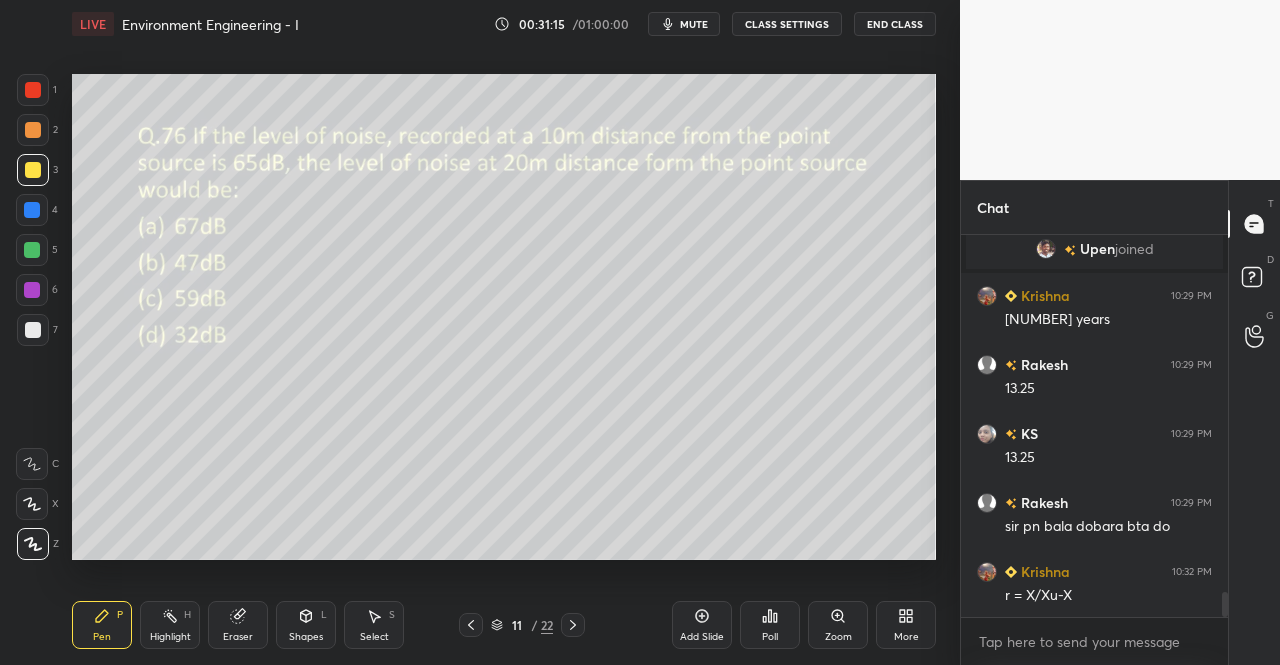click on "Pen P" at bounding box center [102, 625] 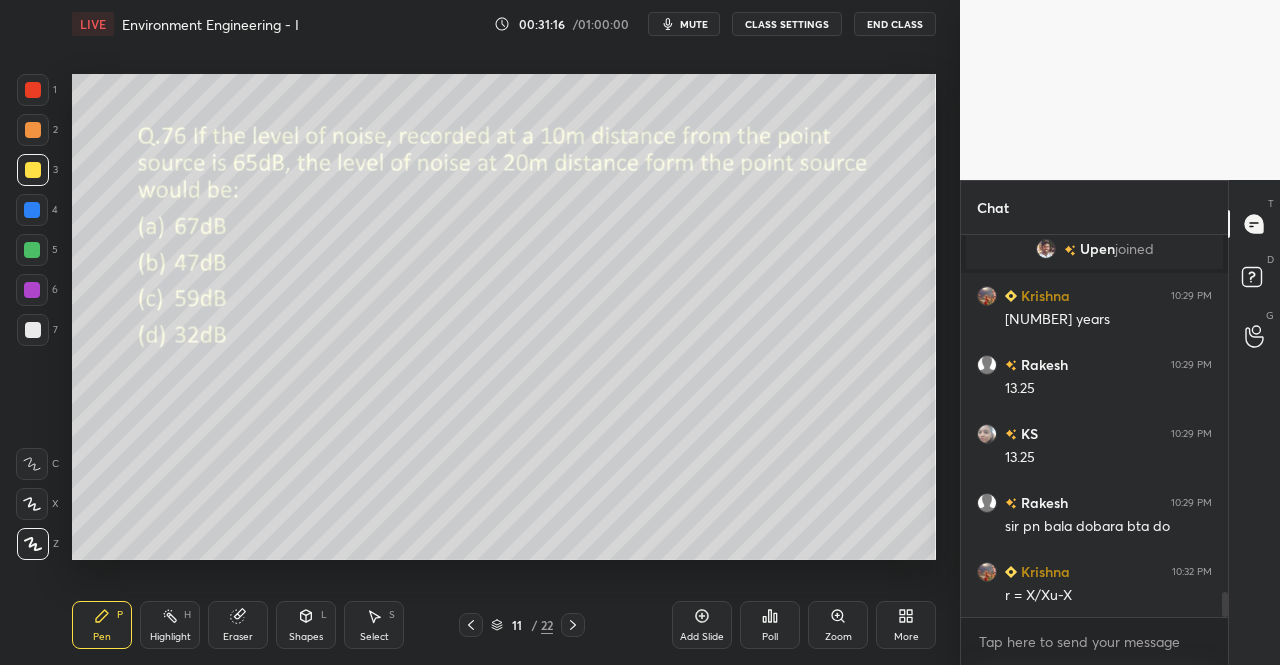 click on "Pen P" at bounding box center [102, 625] 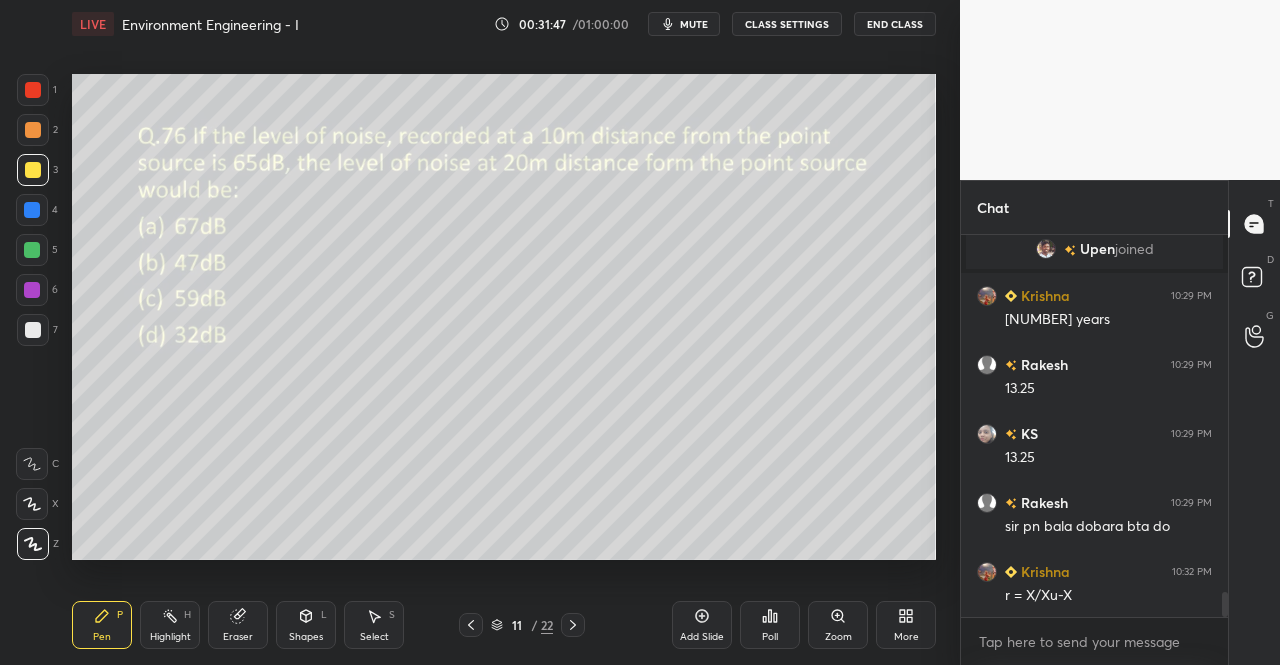 click on "Eraser" at bounding box center (238, 625) 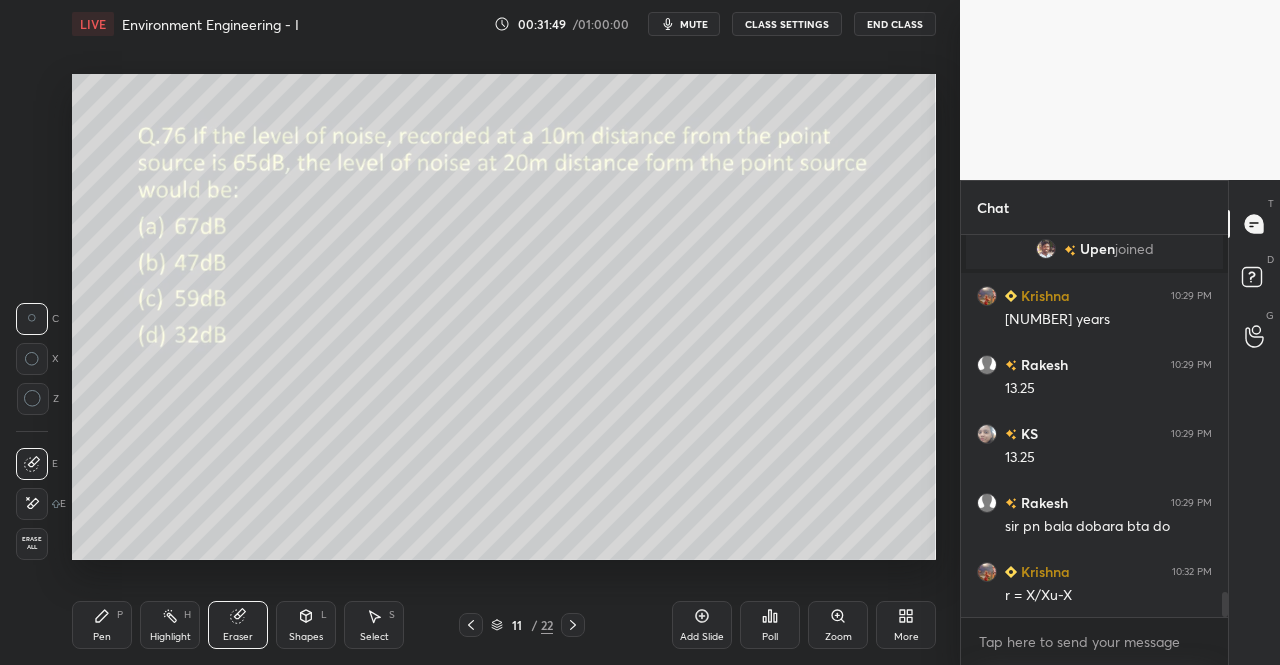 click on "LIVE Environment Engineering - I 00:31:49 /  01:00:00 mute CLASS SETTINGS End Class Setting up your live class Poll for   secs No correct answer Start poll Back Environment Engineering - I • L1 of Practice Course On Environment Engineering Dr. Jaspal Singh Pen P Highlight H Eraser Shapes L Select S 11 / 22 Add Slide Poll Zoom More" at bounding box center (504, 332) 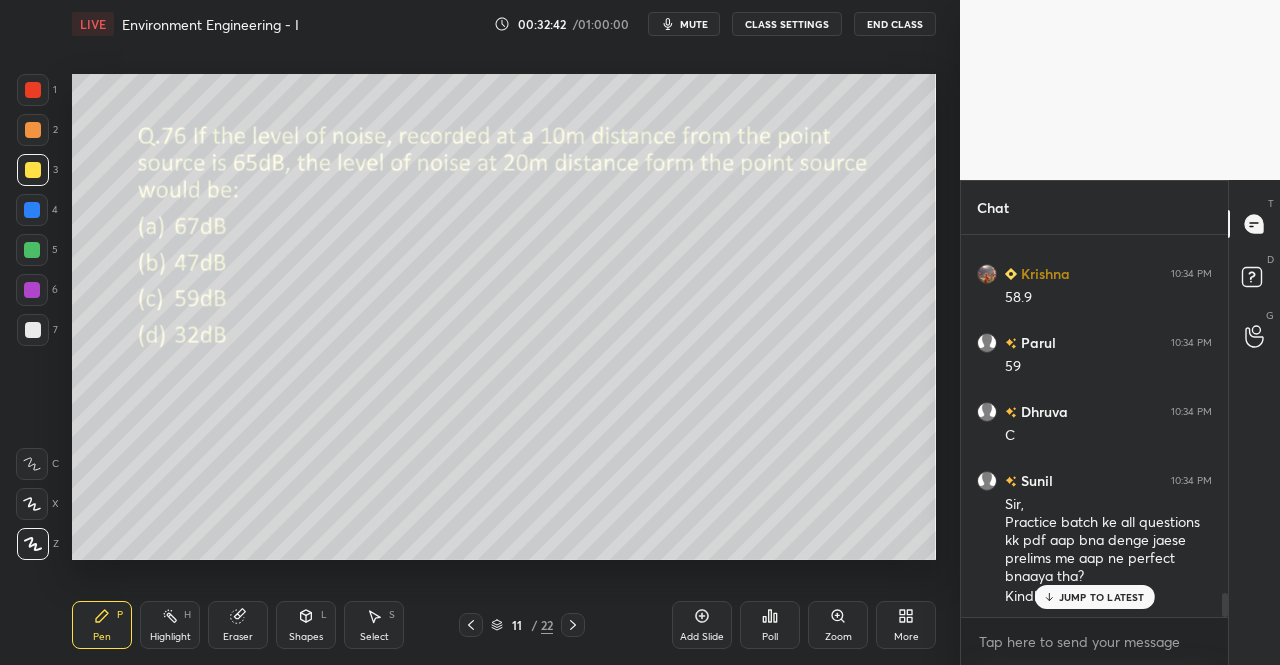 scroll, scrollTop: 5822, scrollLeft: 0, axis: vertical 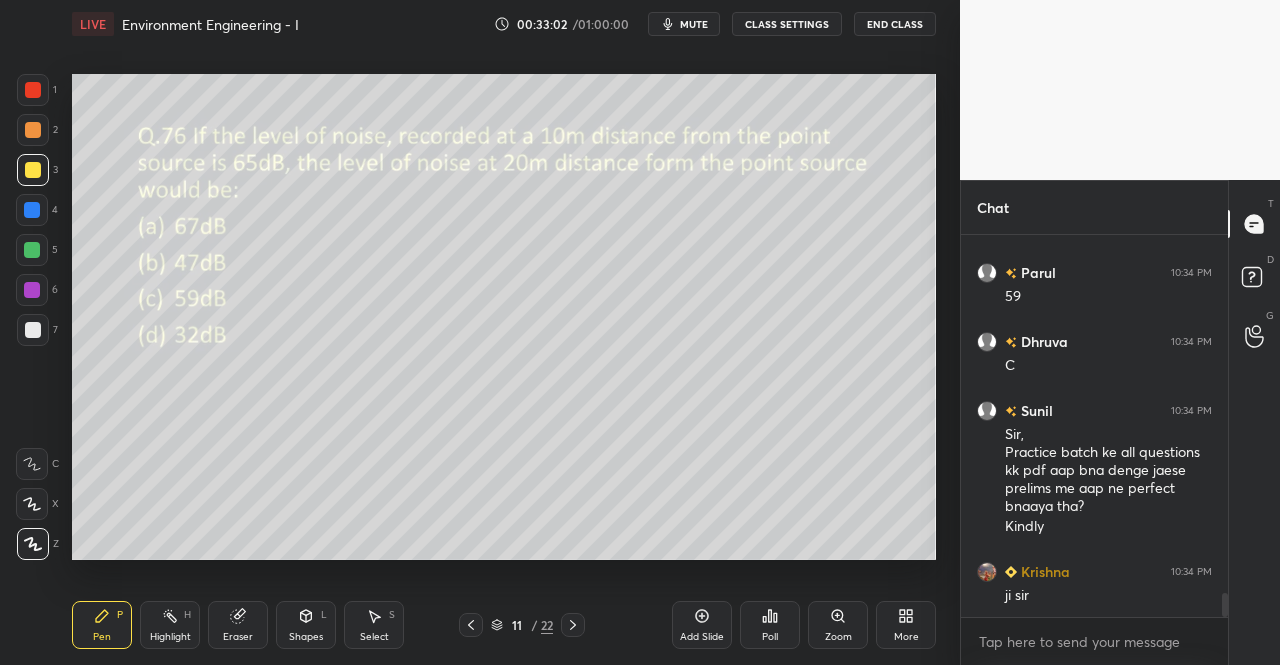 click 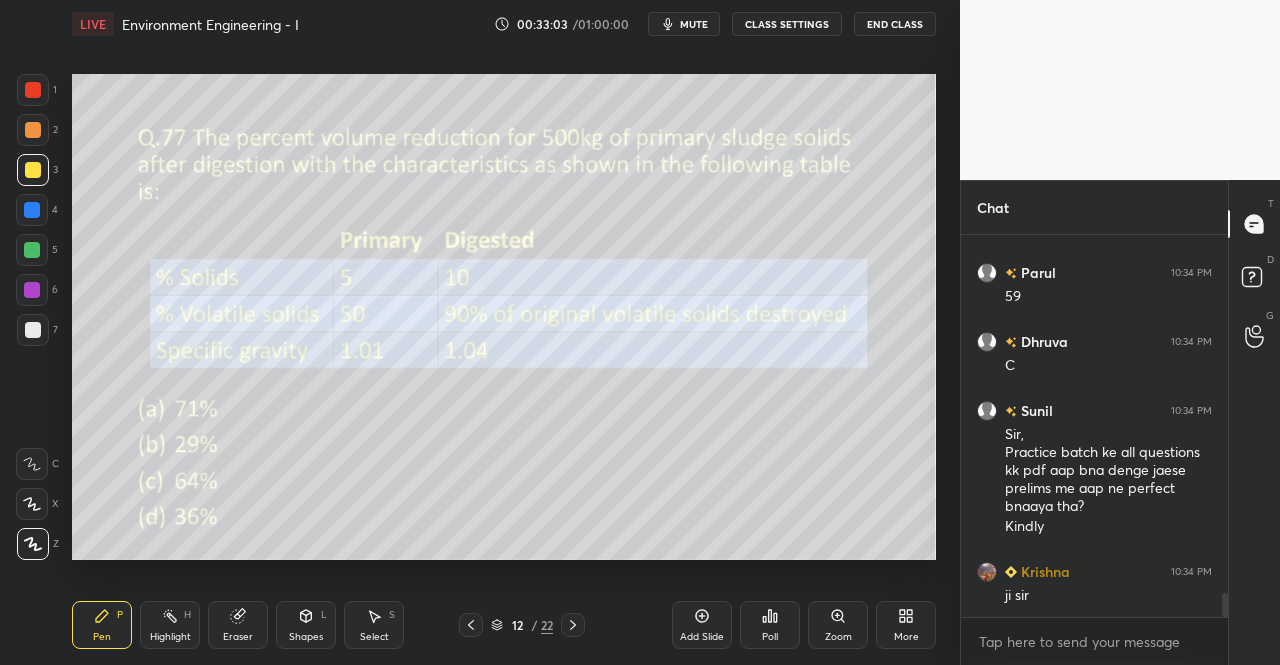 click on "Pen P" at bounding box center (102, 625) 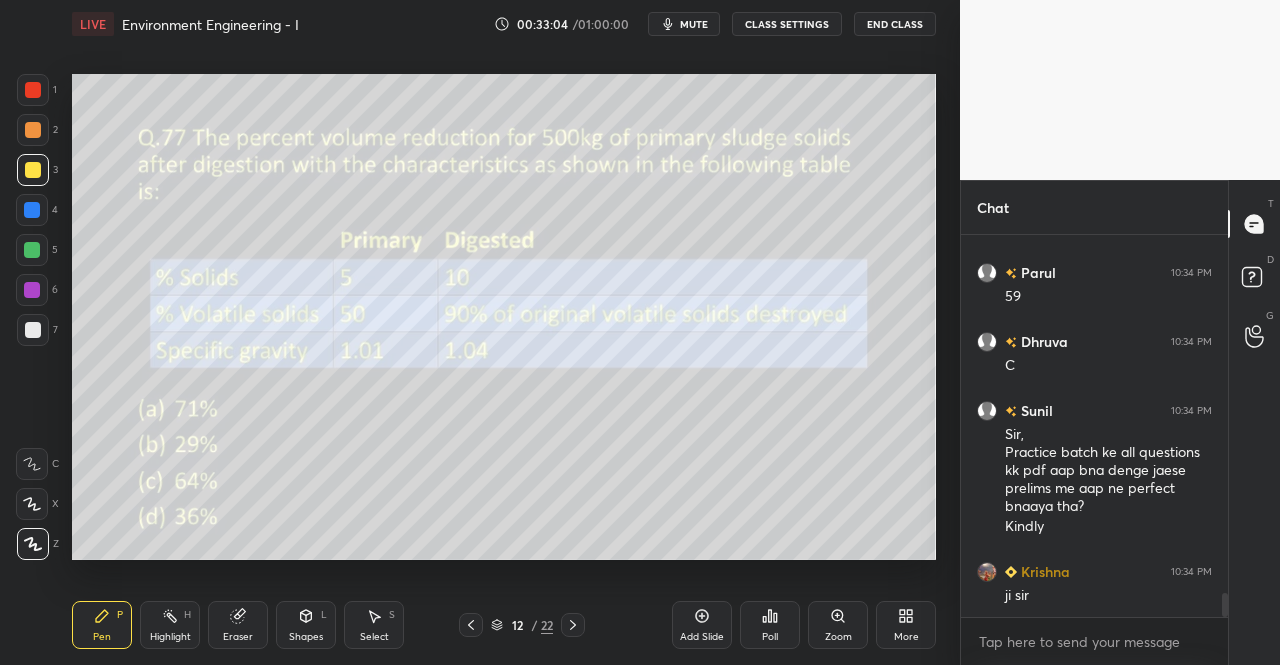 click on "Pen P" at bounding box center [102, 625] 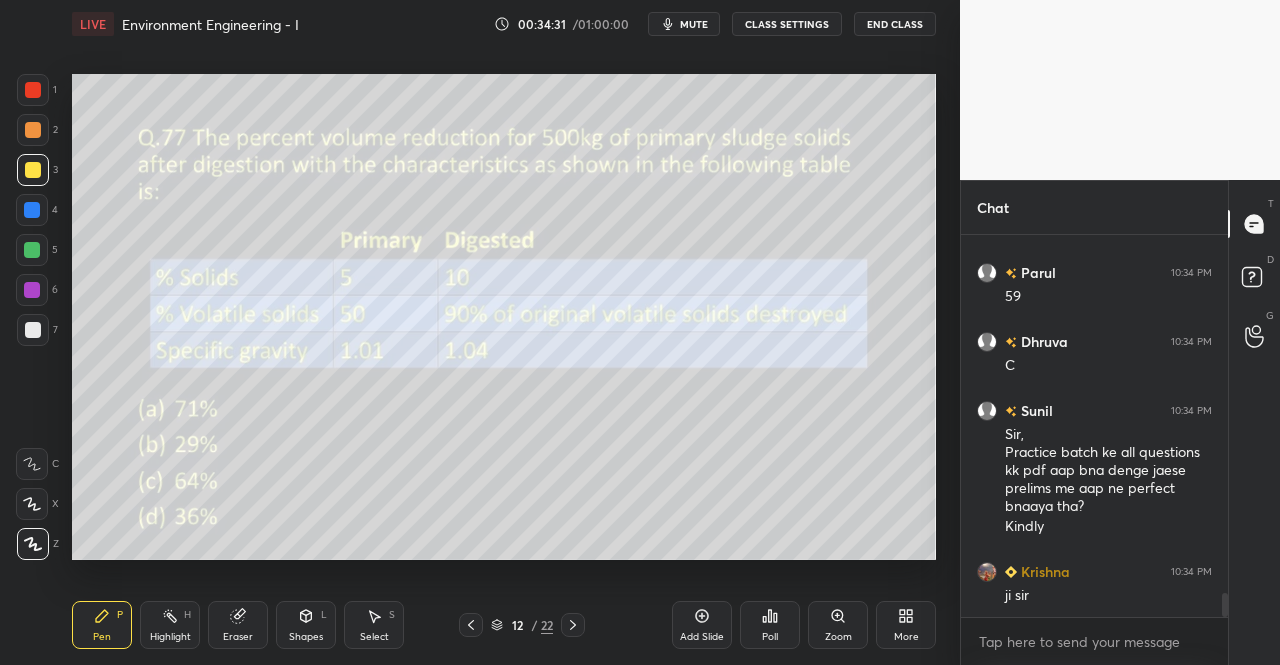 click on "Pen P" at bounding box center (102, 625) 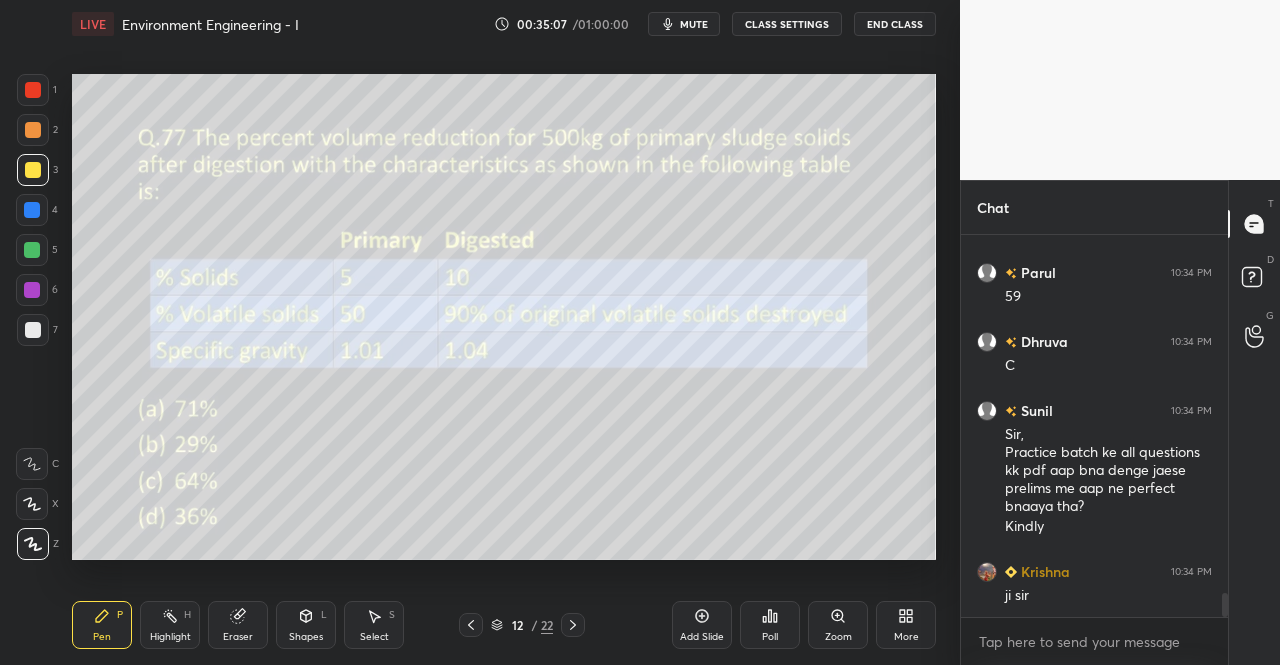 click 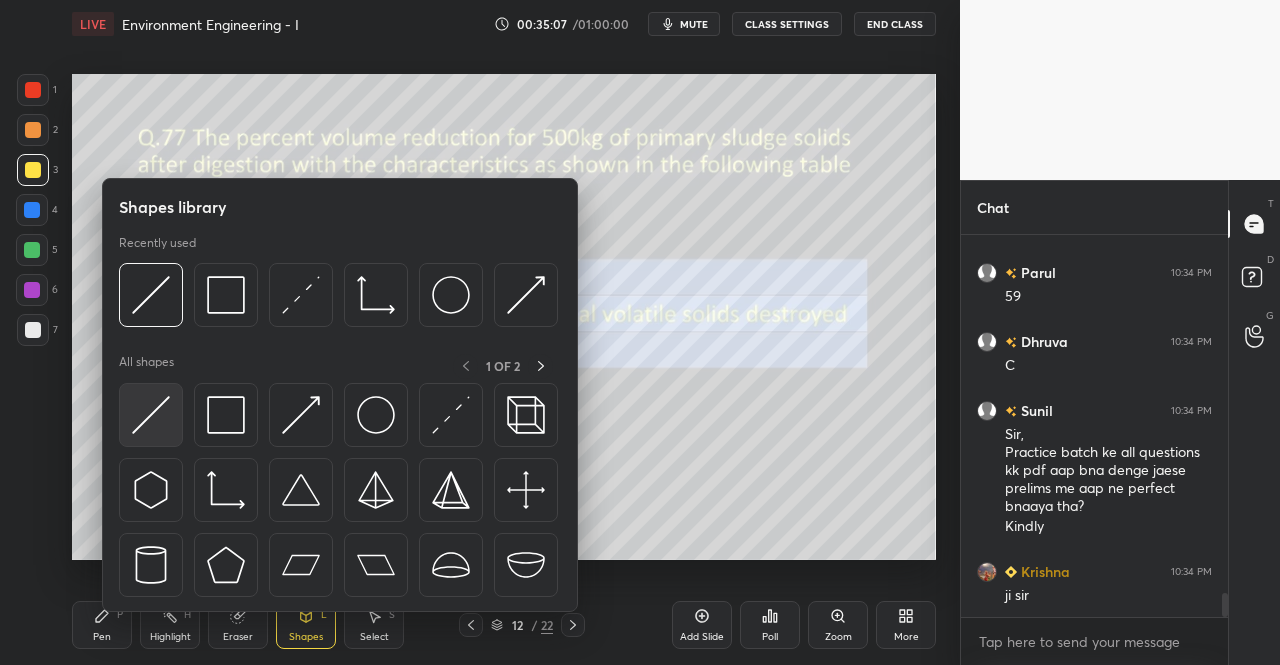 click at bounding box center (151, 415) 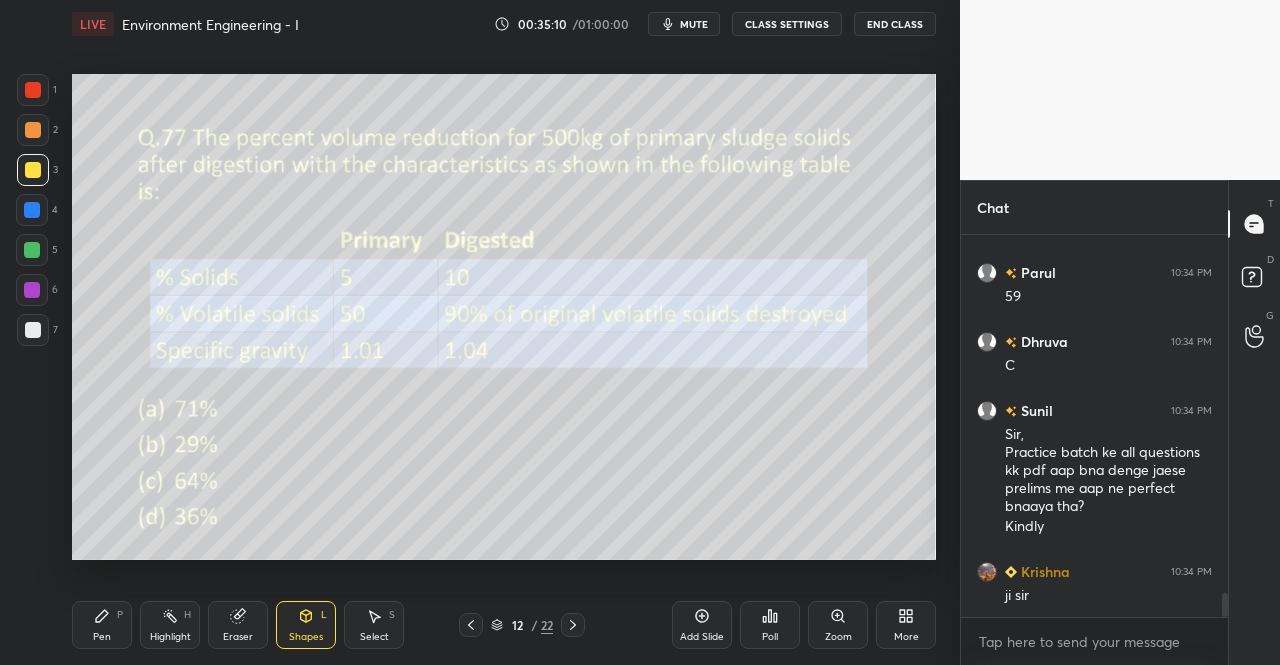 click on "Pen" at bounding box center (102, 637) 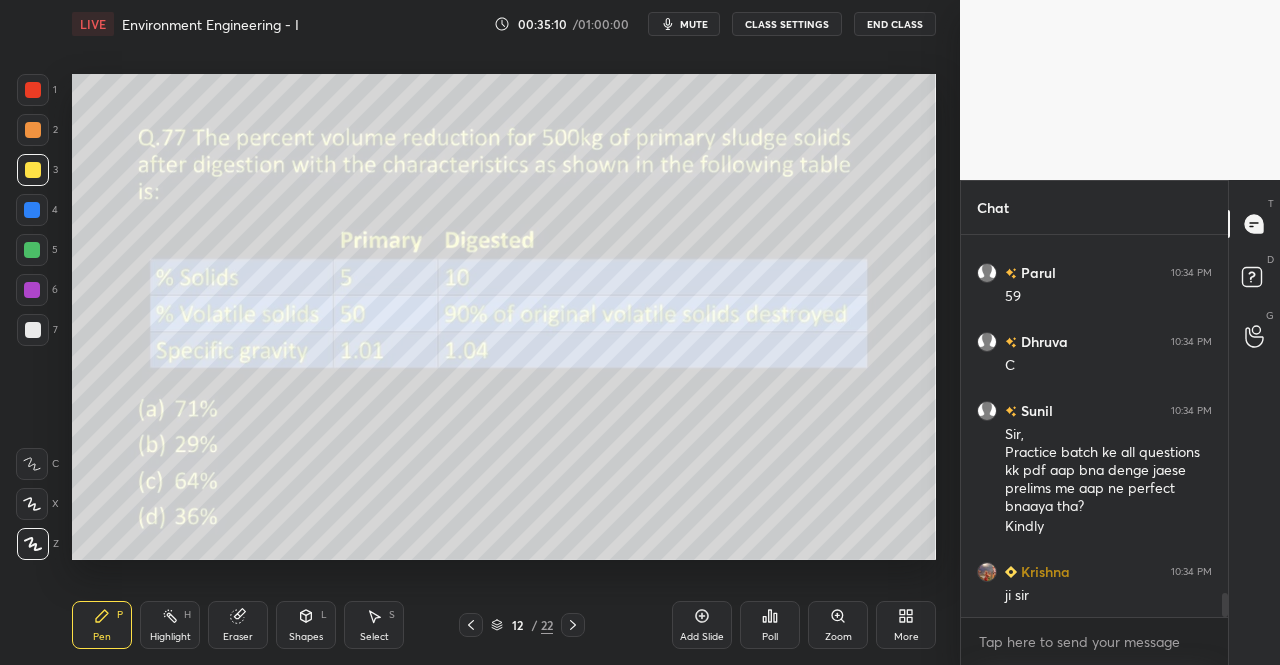 click on "Pen" at bounding box center [102, 637] 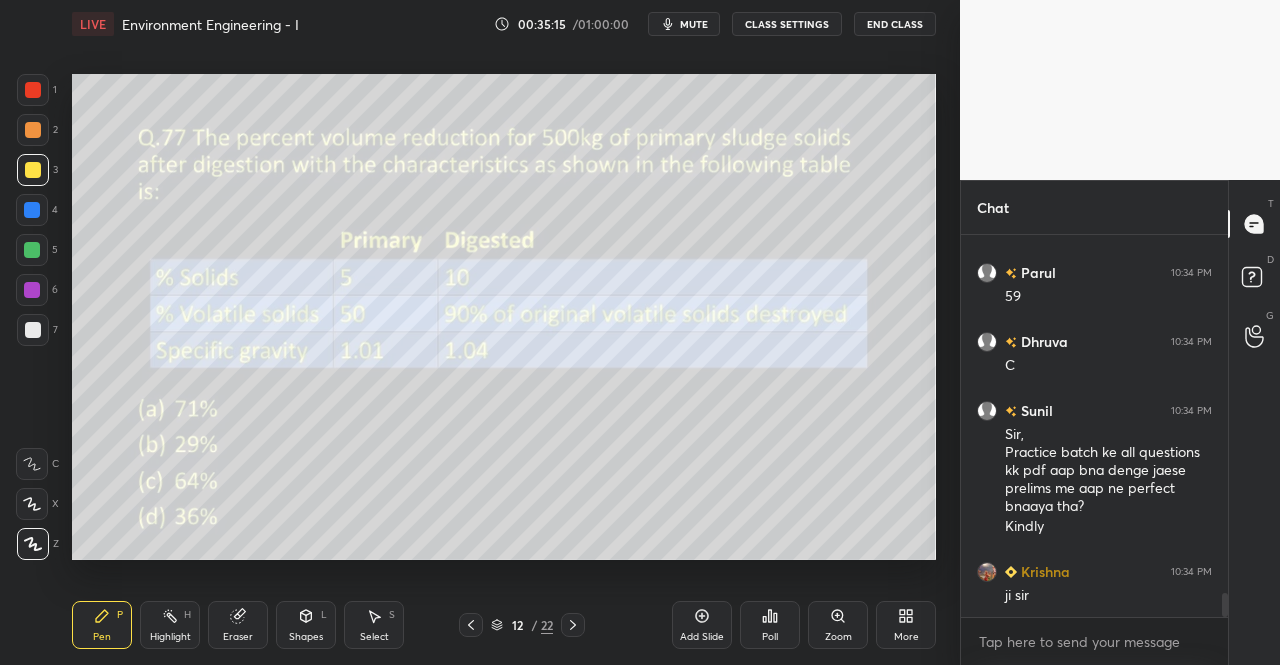 click on "Eraser" at bounding box center [238, 625] 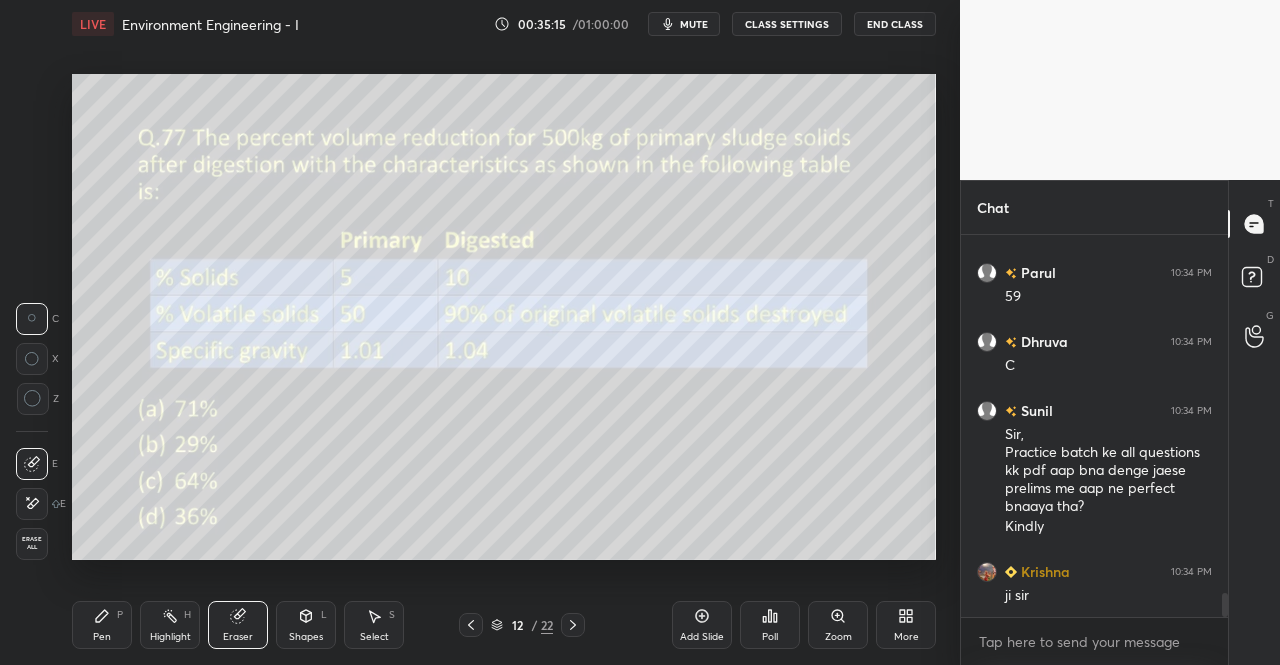 click 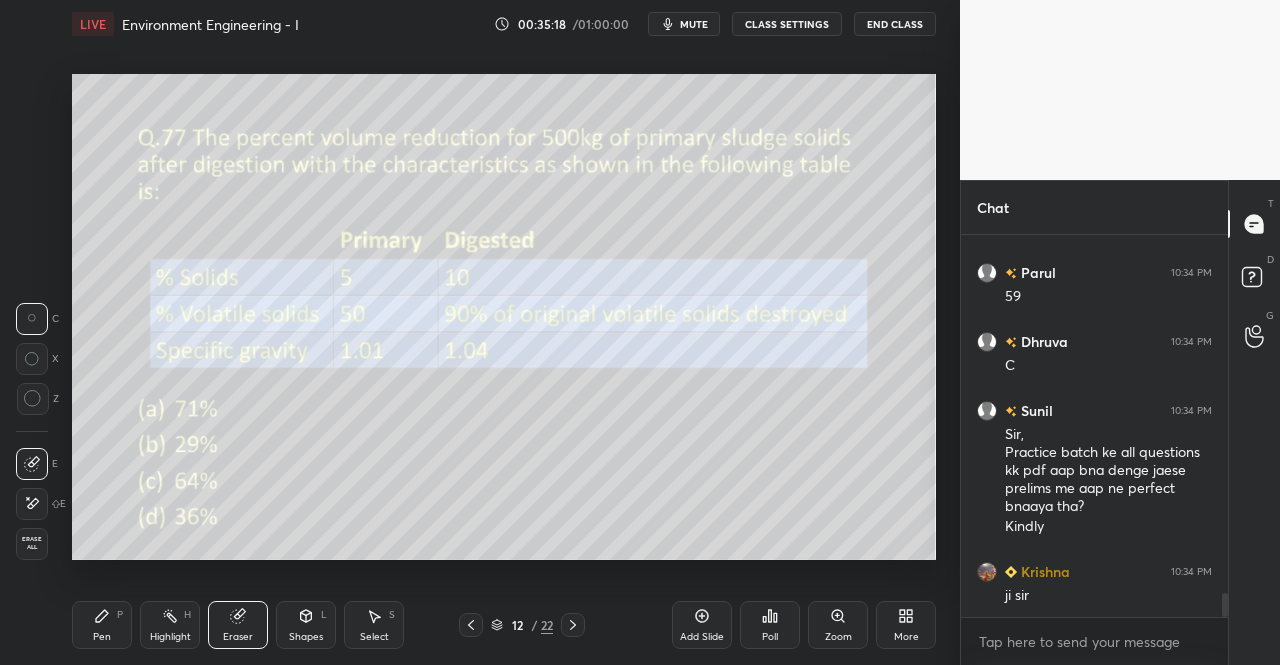 click 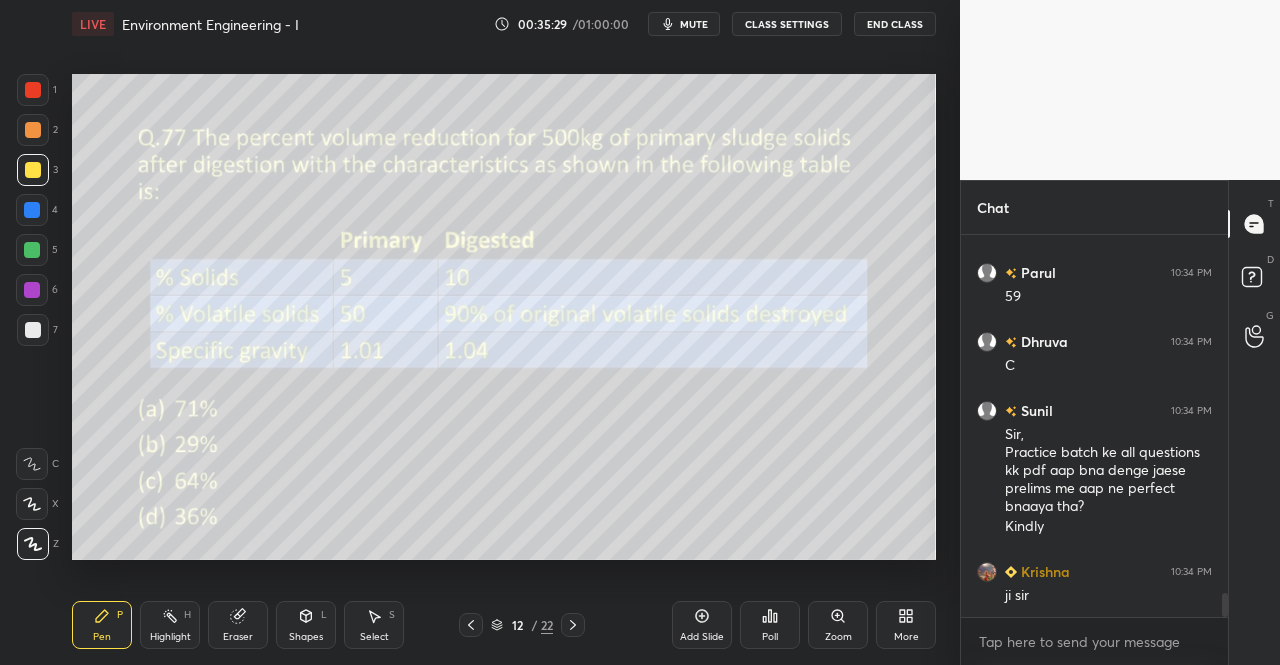 scroll, scrollTop: 5890, scrollLeft: 0, axis: vertical 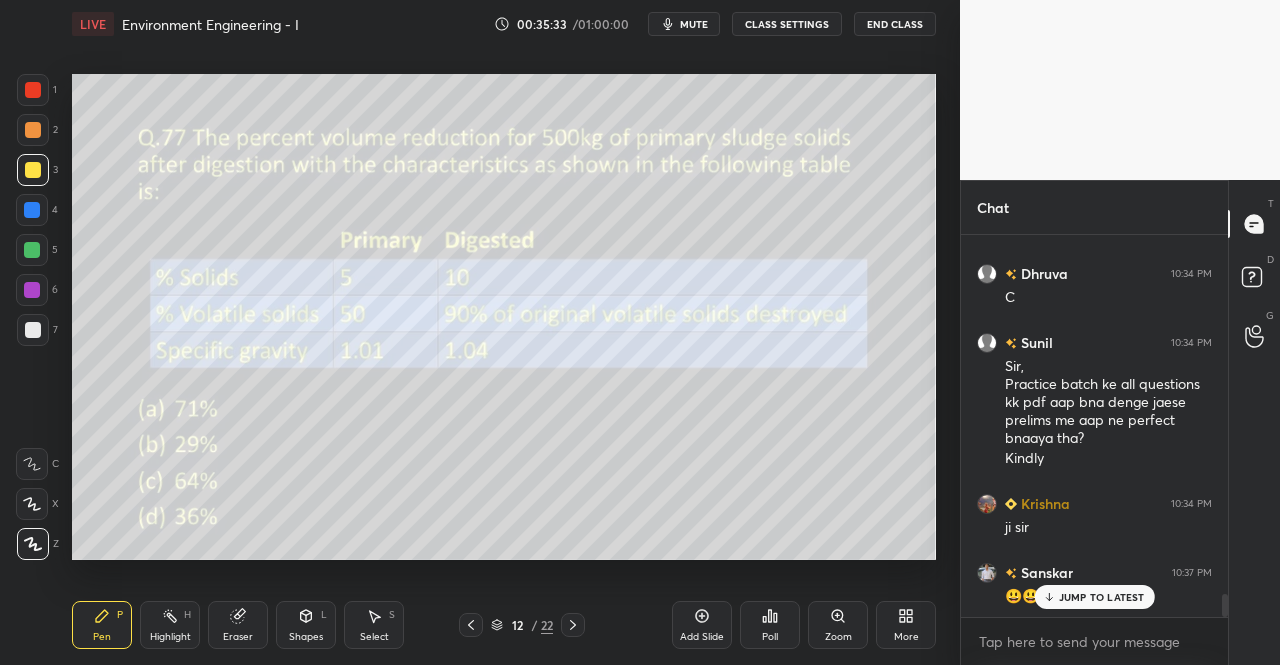 click on "Shapes L" at bounding box center (306, 625) 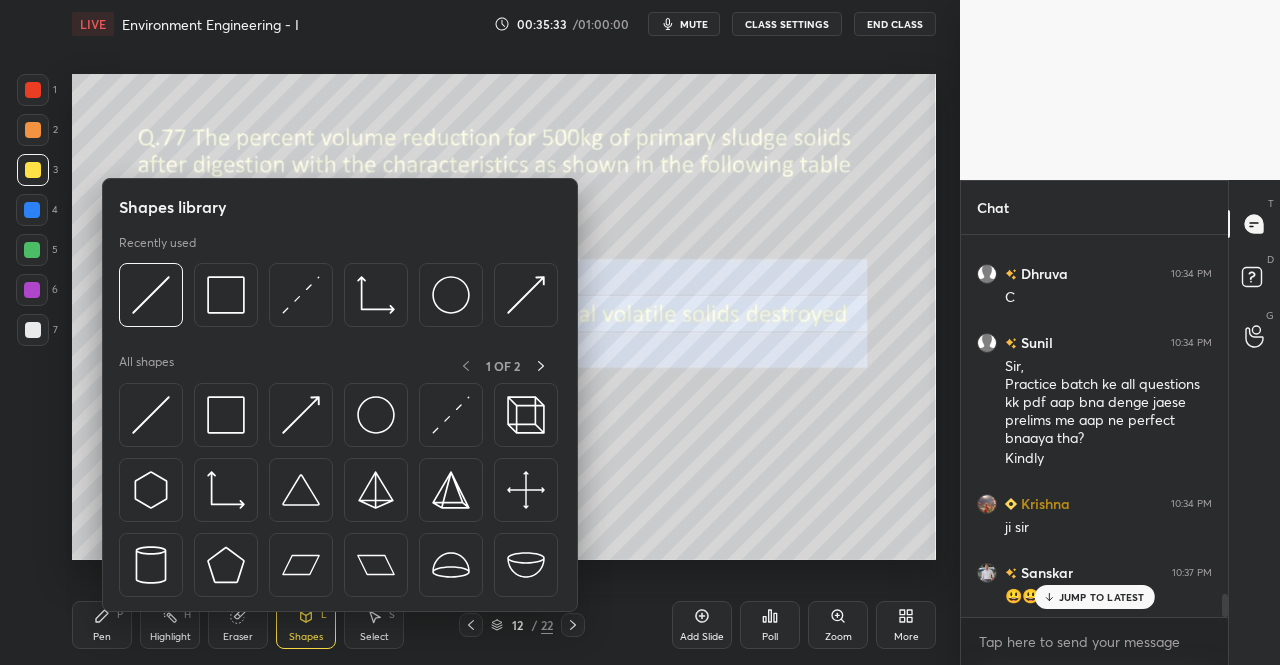 click at bounding box center (151, 415) 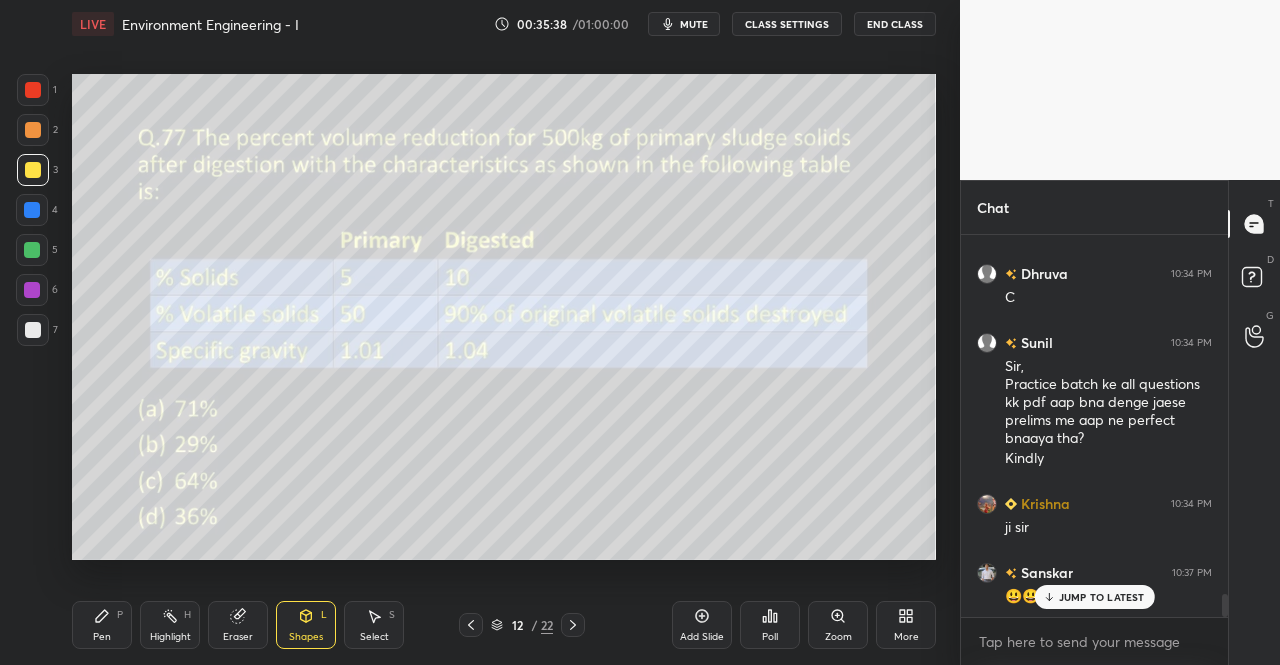 click on "Pen P" at bounding box center [102, 625] 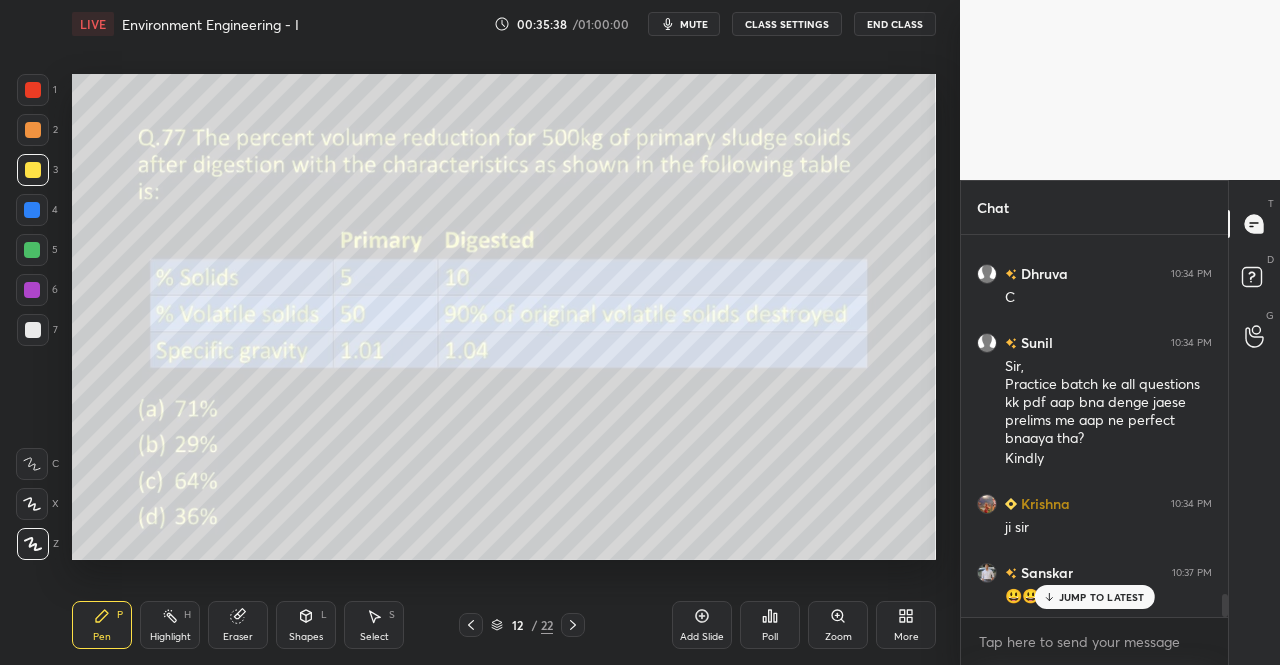 click on "P" at bounding box center [120, 615] 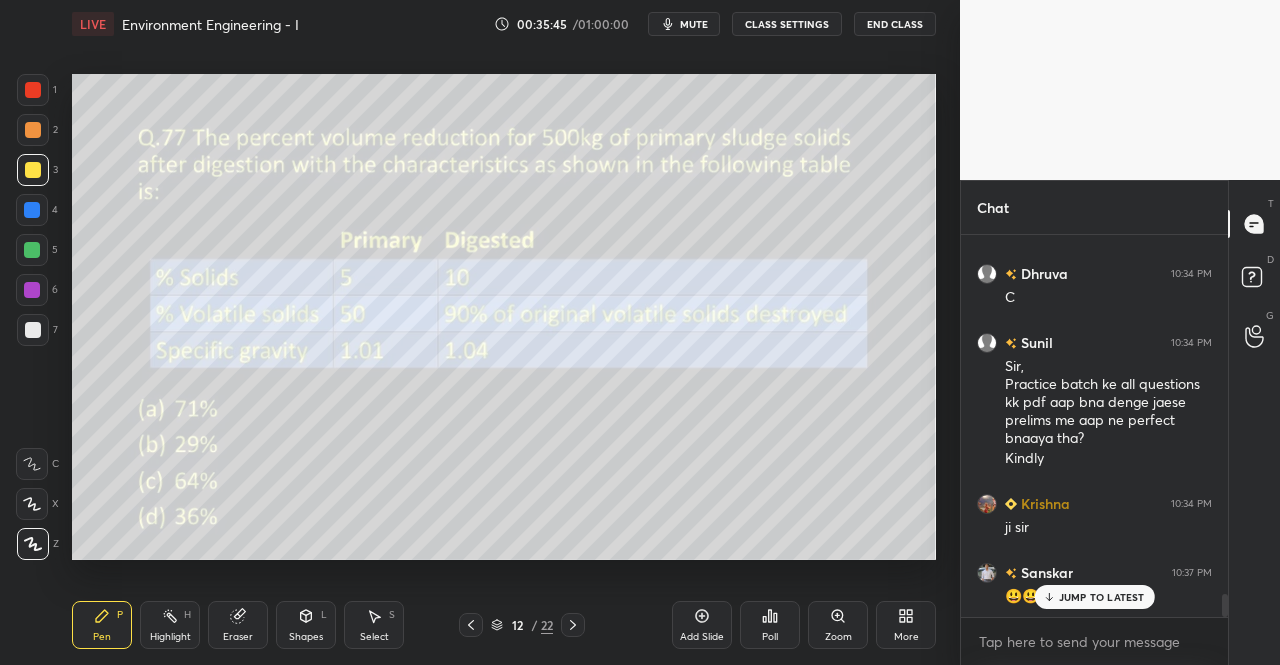 click 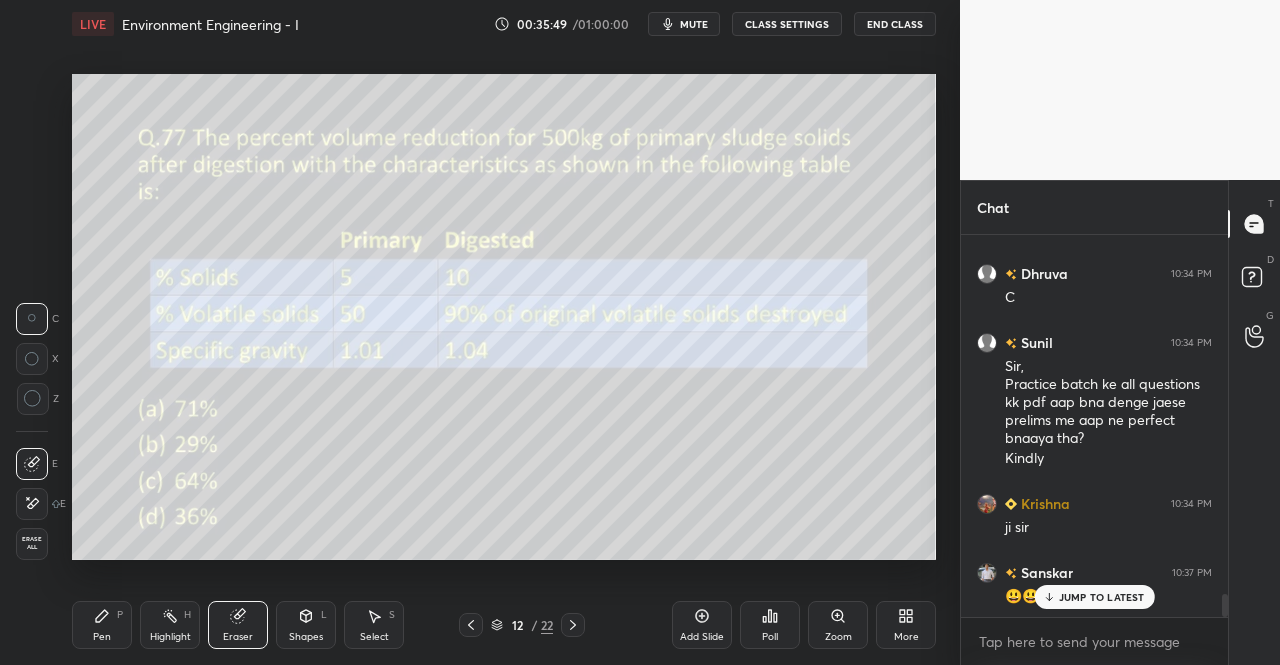 click on "Pen P" at bounding box center (102, 625) 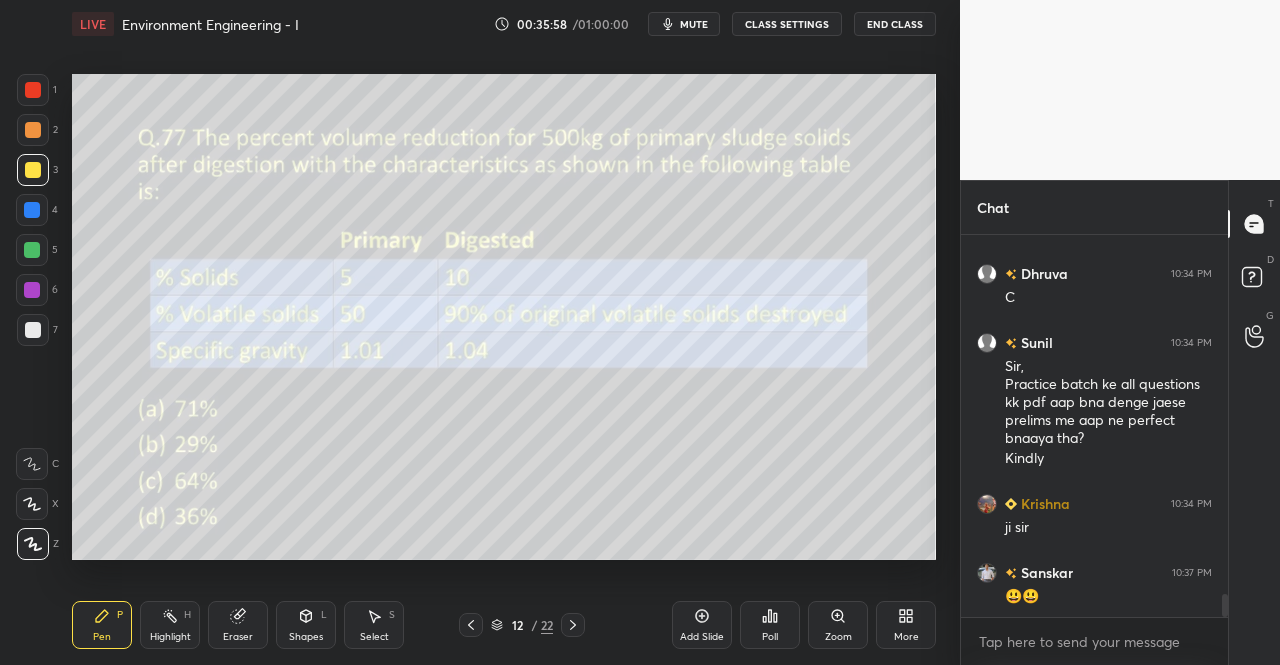 scroll, scrollTop: 5960, scrollLeft: 0, axis: vertical 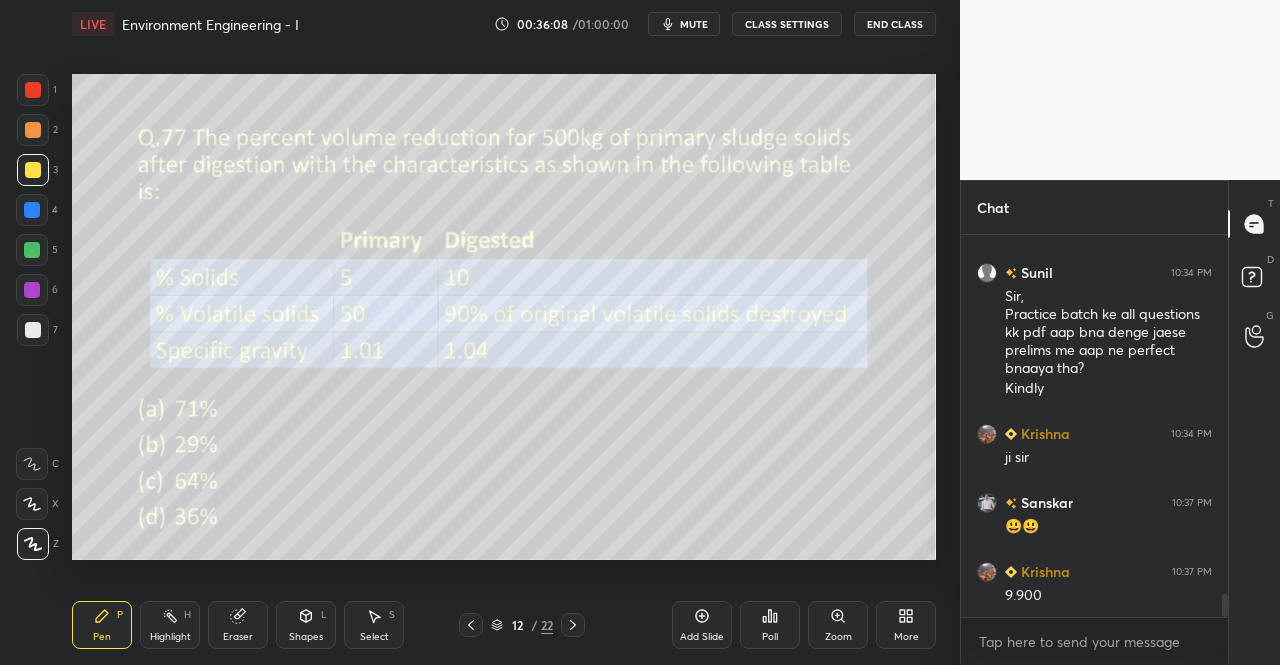 click on "Eraser" at bounding box center [238, 625] 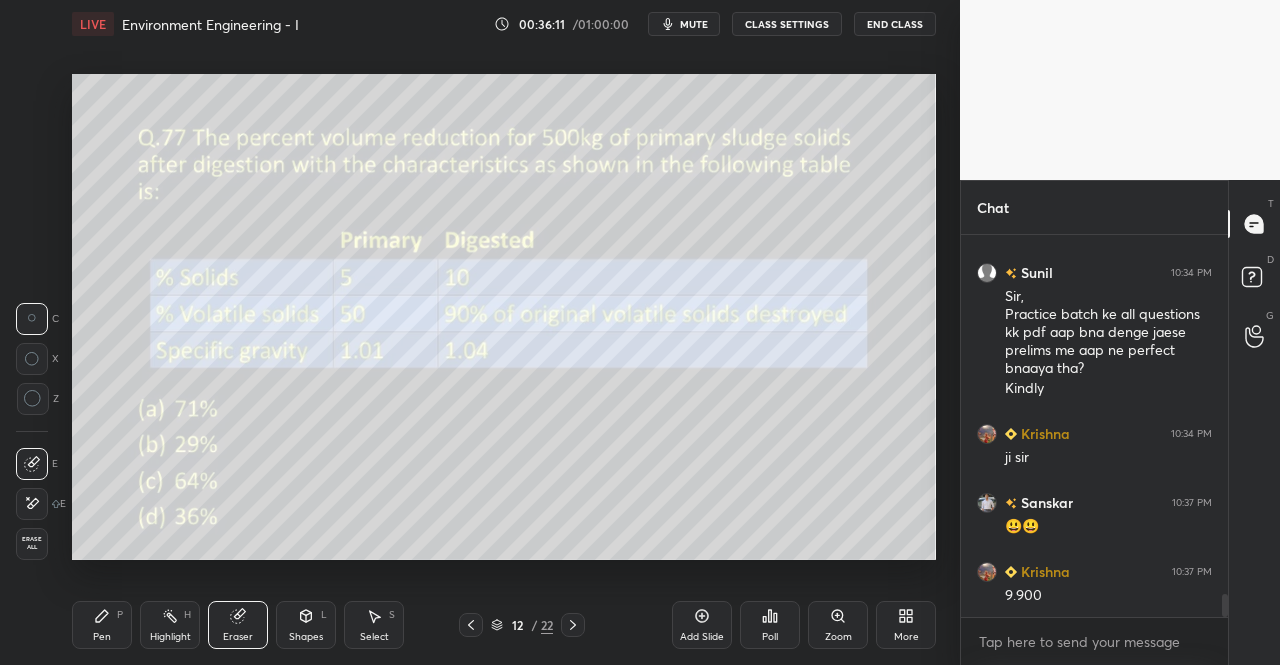 click on "Highlight" at bounding box center (170, 637) 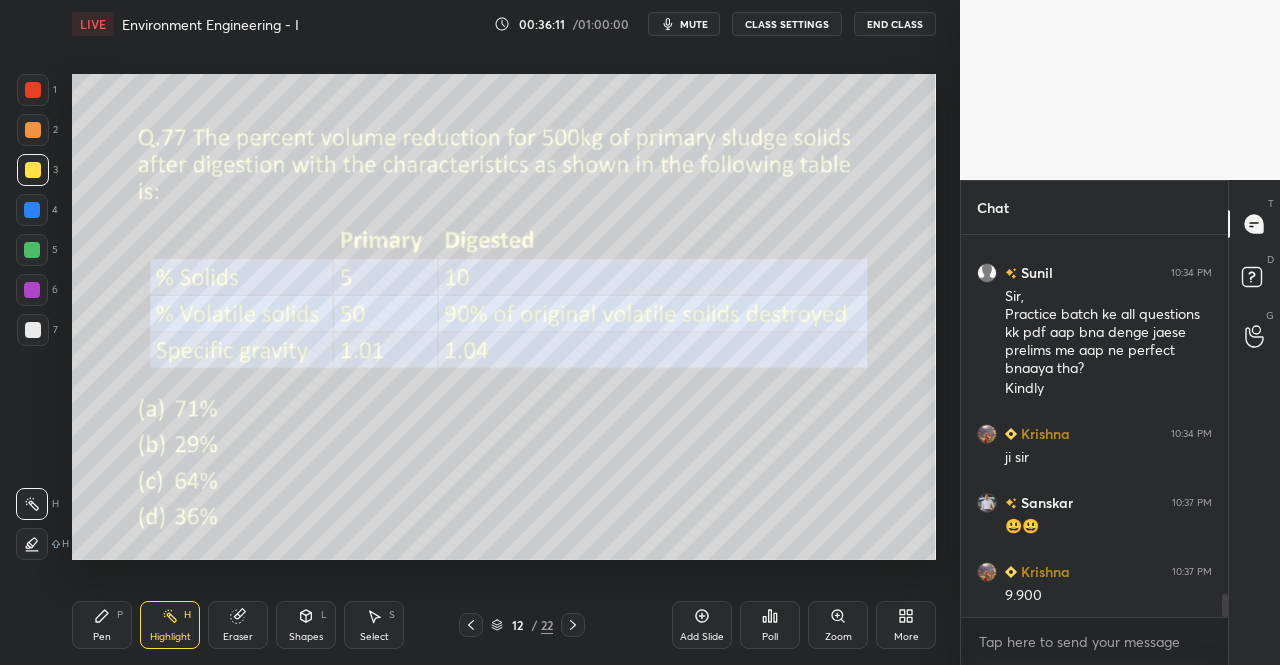 click on "Highlight H" at bounding box center (170, 625) 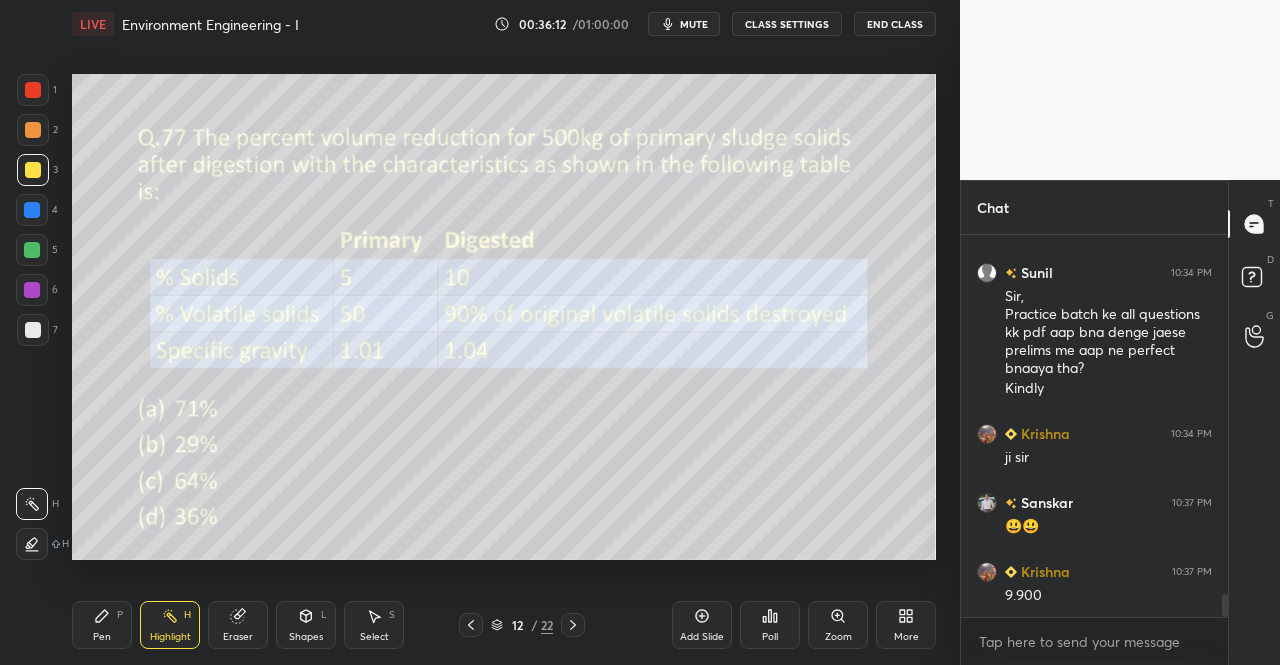 click 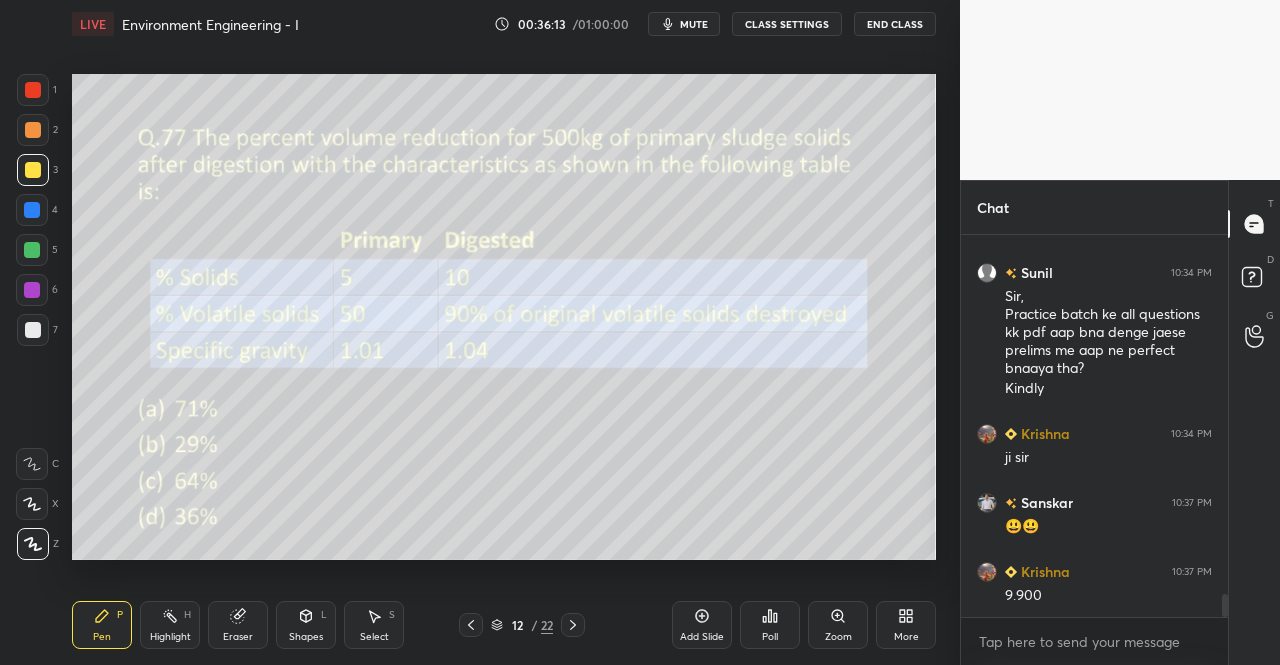 click 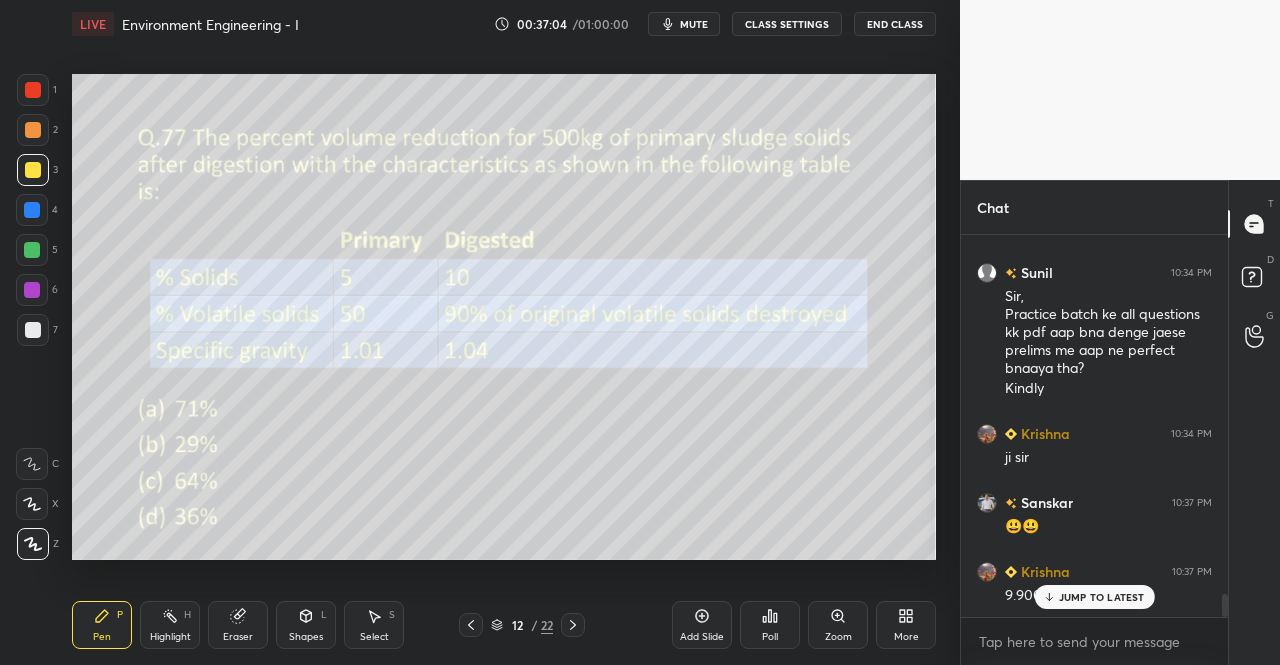 scroll, scrollTop: 6046, scrollLeft: 0, axis: vertical 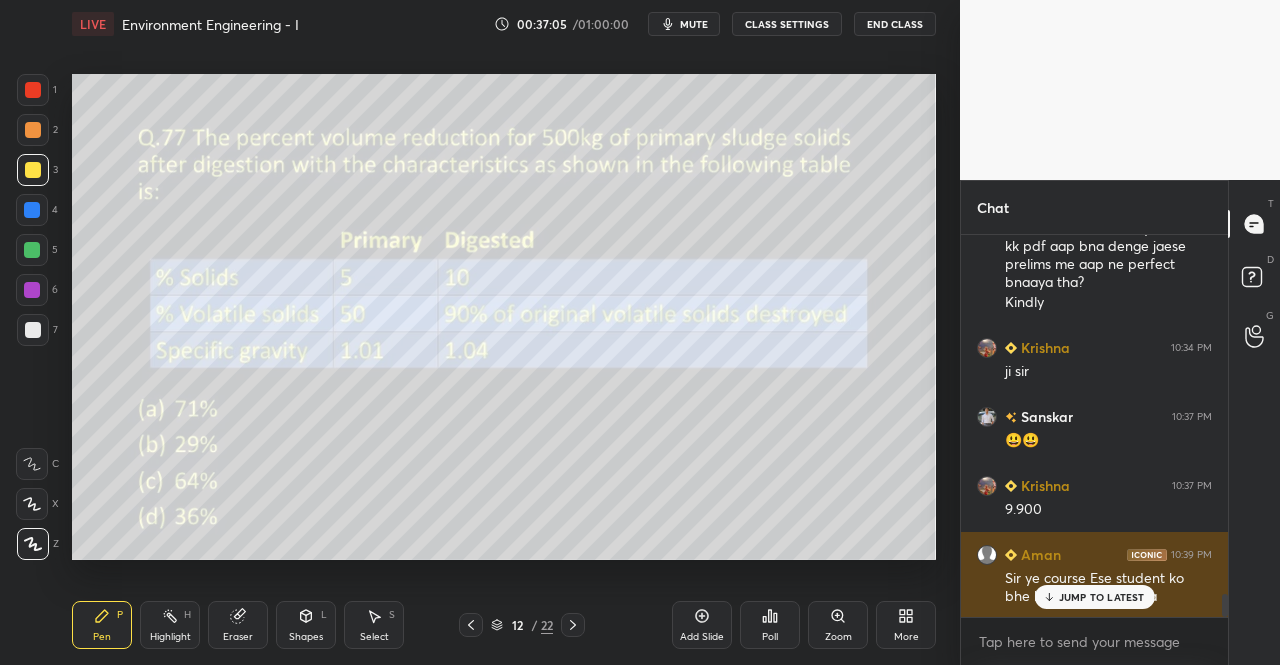 click on "JUMP TO LATEST" at bounding box center [1102, 597] 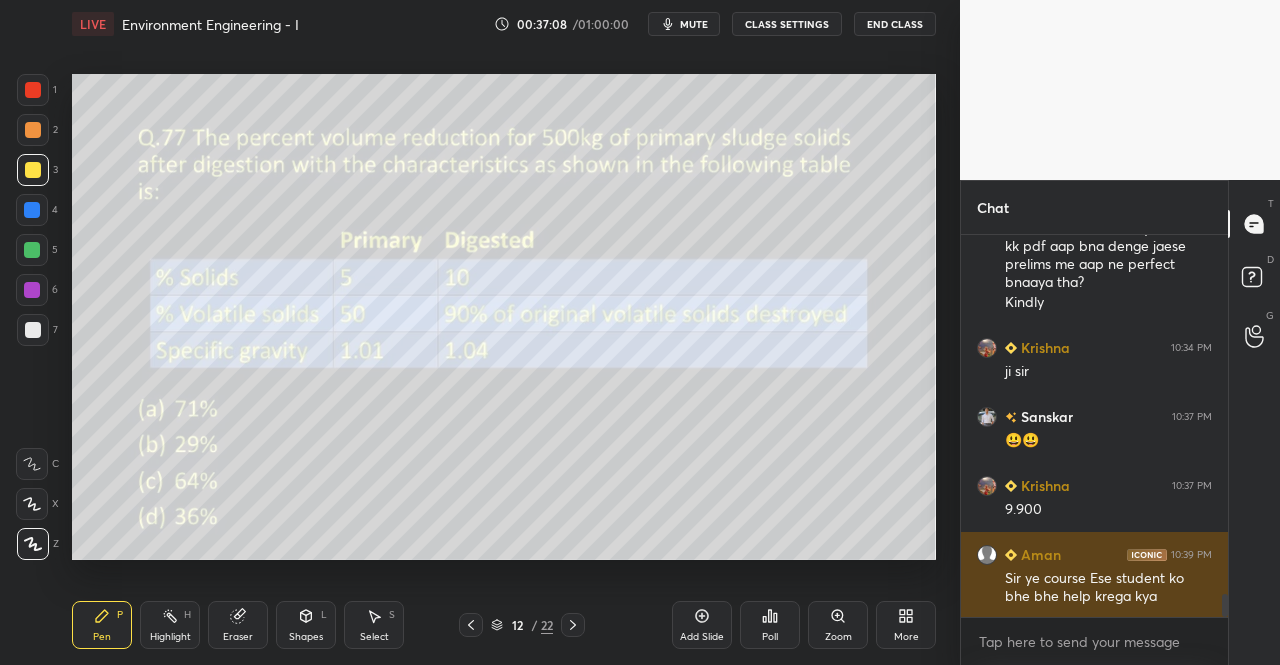 scroll, scrollTop: 6116, scrollLeft: 0, axis: vertical 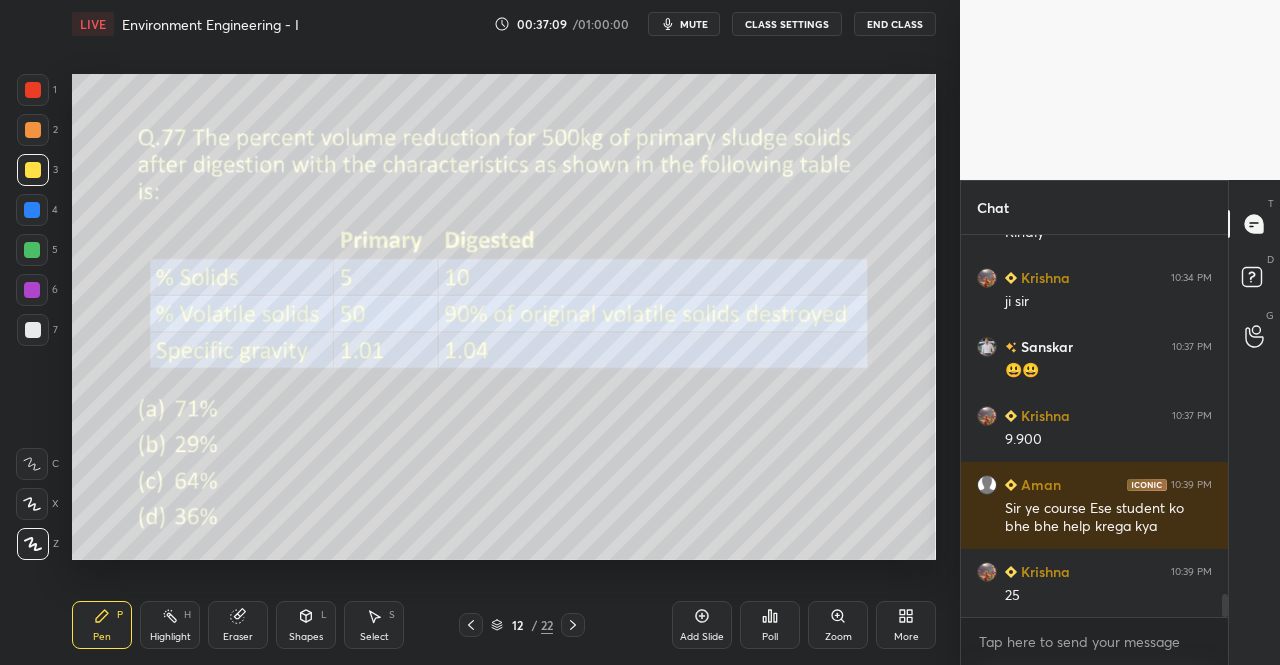 click on "Pen P" at bounding box center (102, 625) 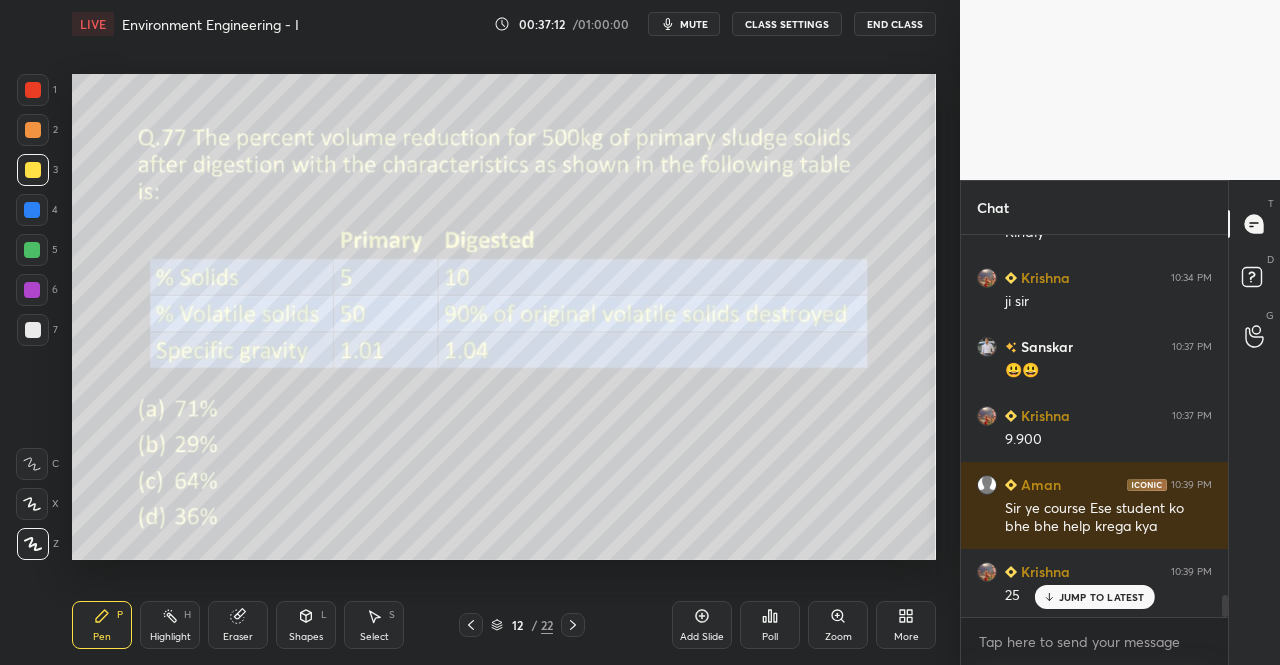 scroll, scrollTop: 6184, scrollLeft: 0, axis: vertical 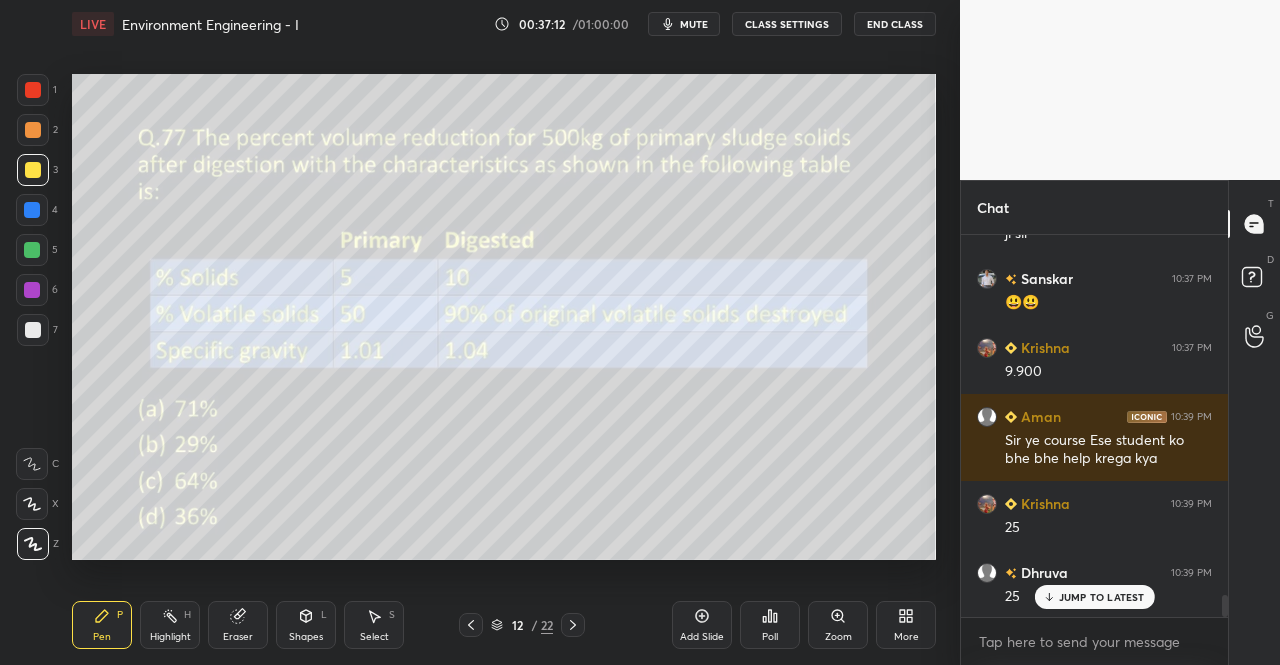 click on "Pen P" at bounding box center [102, 625] 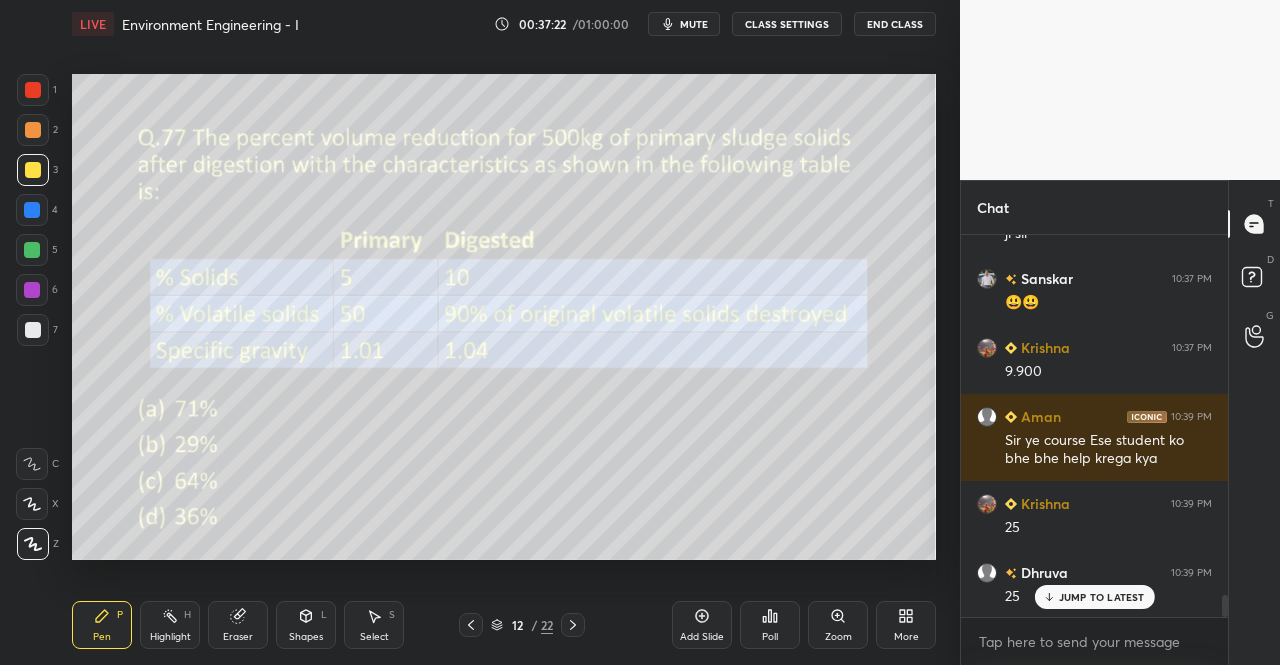 click on "Eraser" at bounding box center [238, 625] 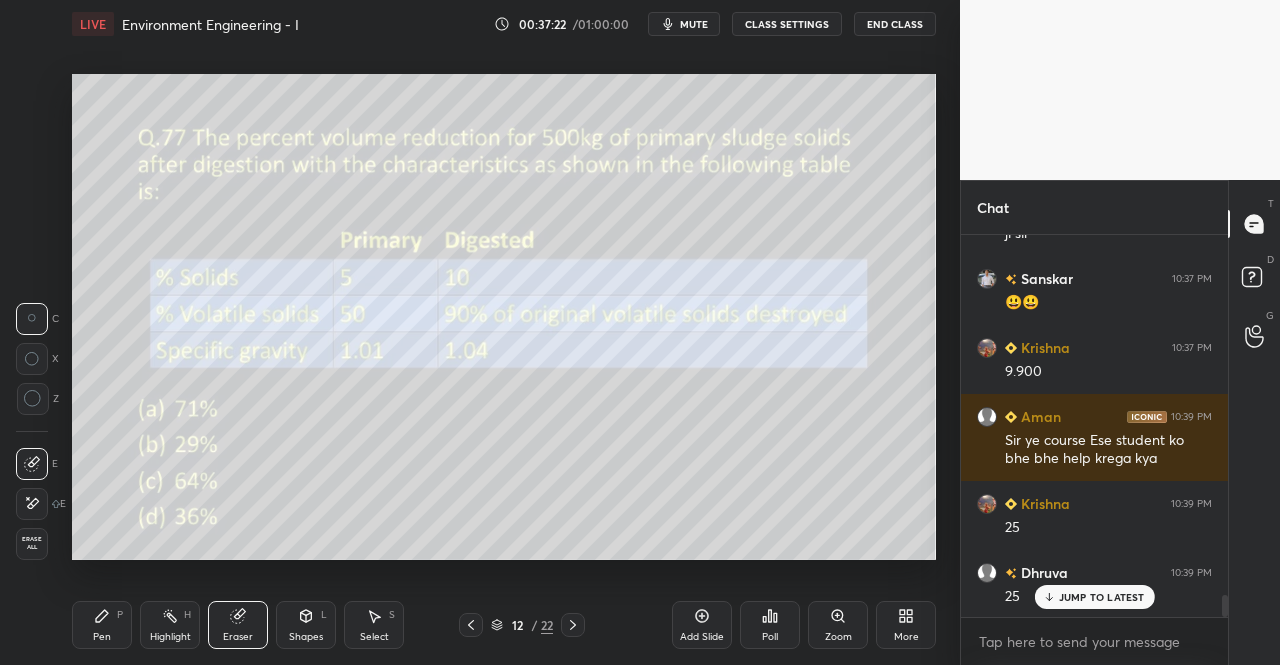 click on "Eraser" at bounding box center (238, 625) 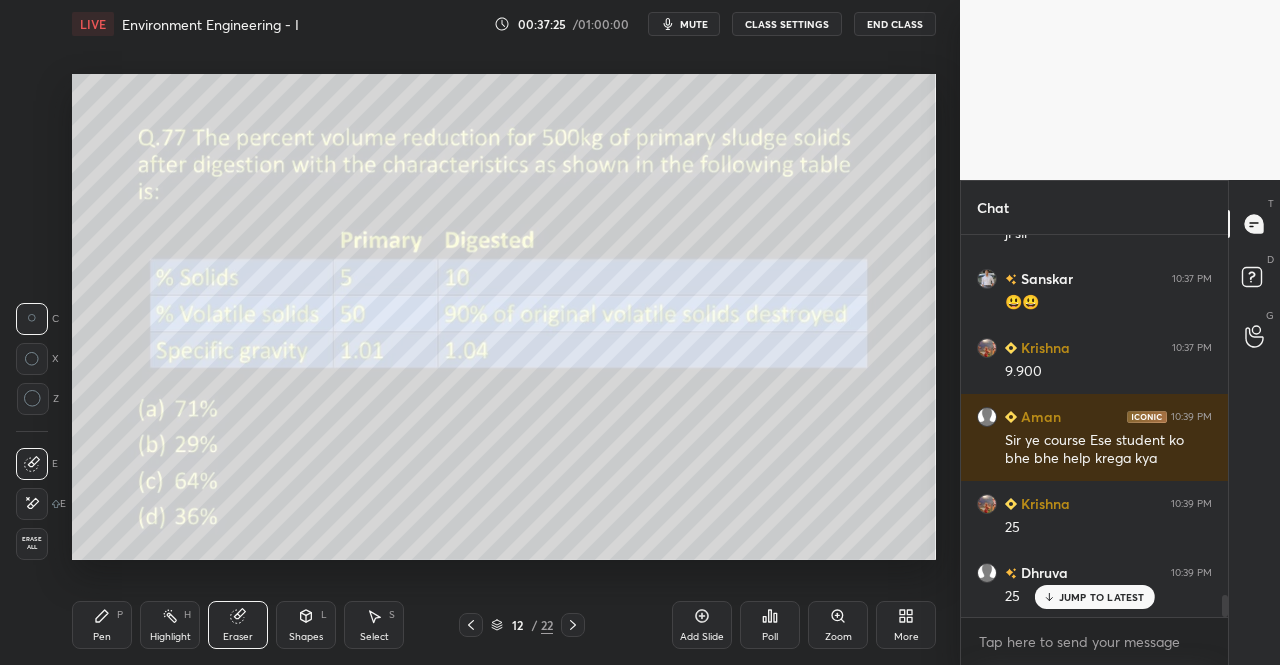 click on "Pen P" at bounding box center [102, 625] 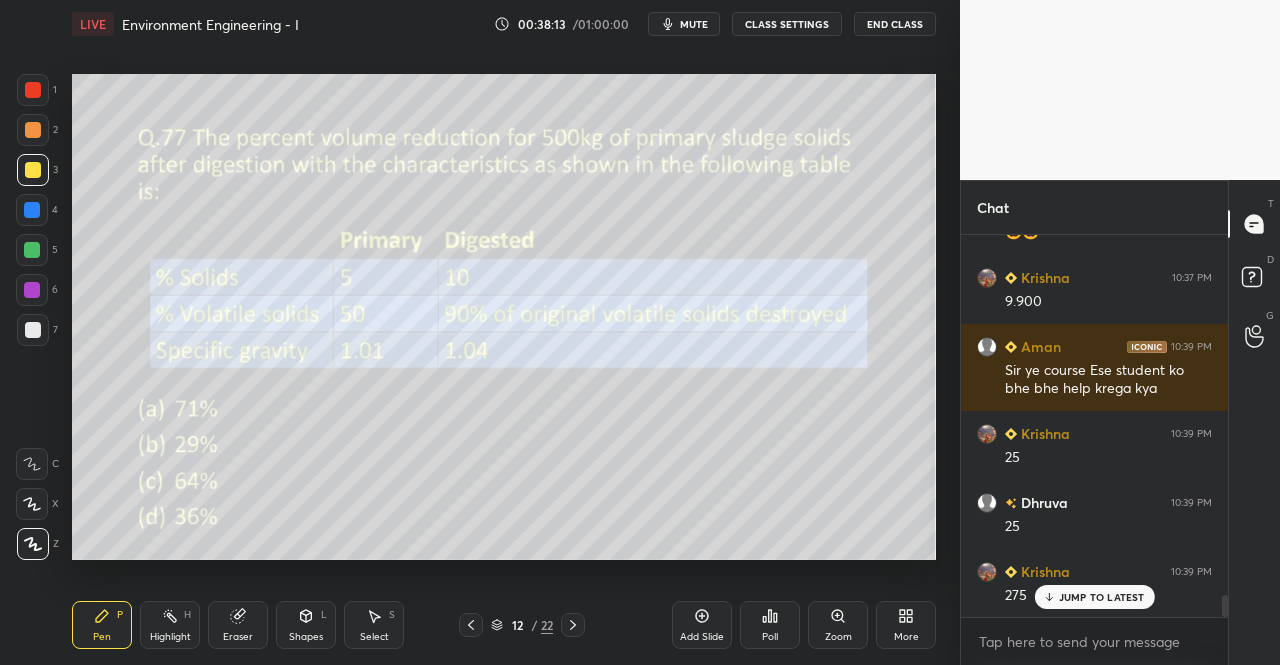 scroll, scrollTop: 6340, scrollLeft: 0, axis: vertical 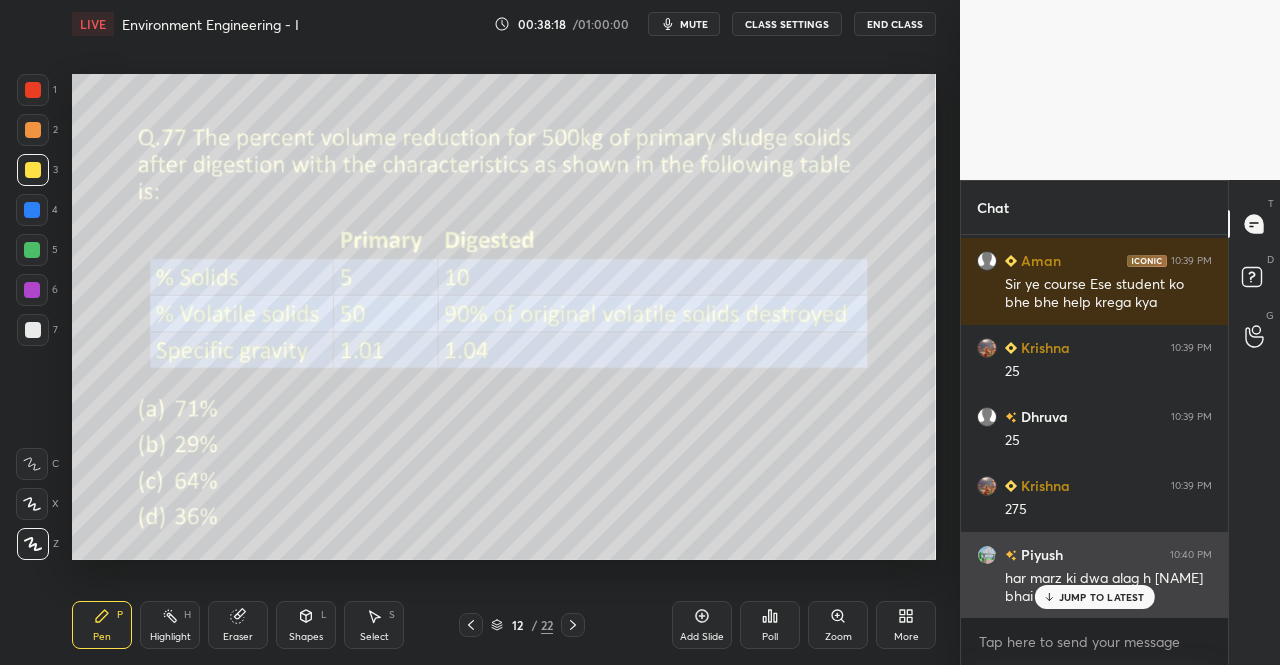 click on "JUMP TO LATEST" at bounding box center (1094, 597) 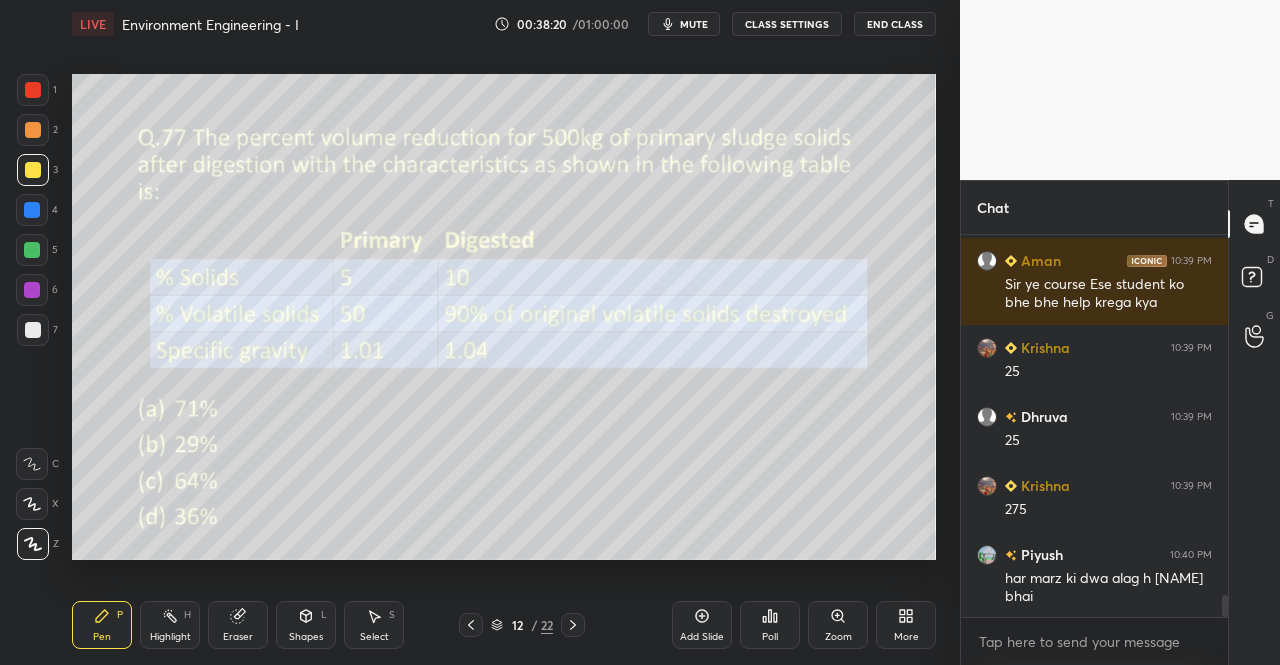 click 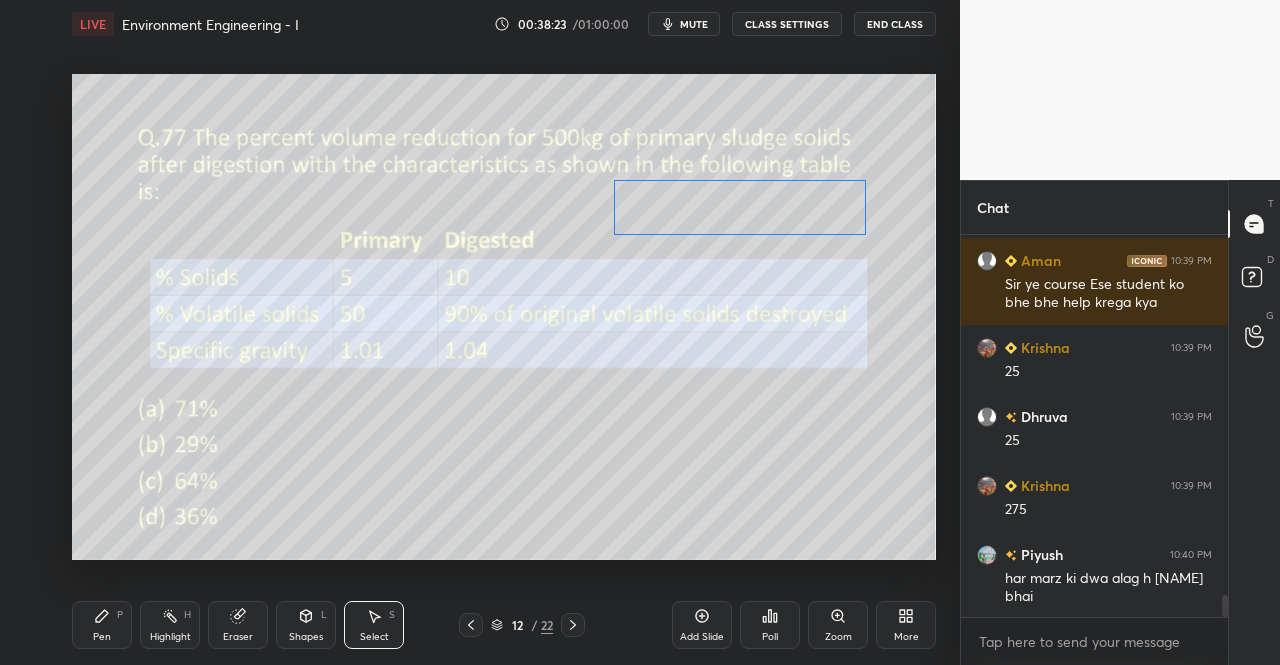 scroll, scrollTop: 6410, scrollLeft: 0, axis: vertical 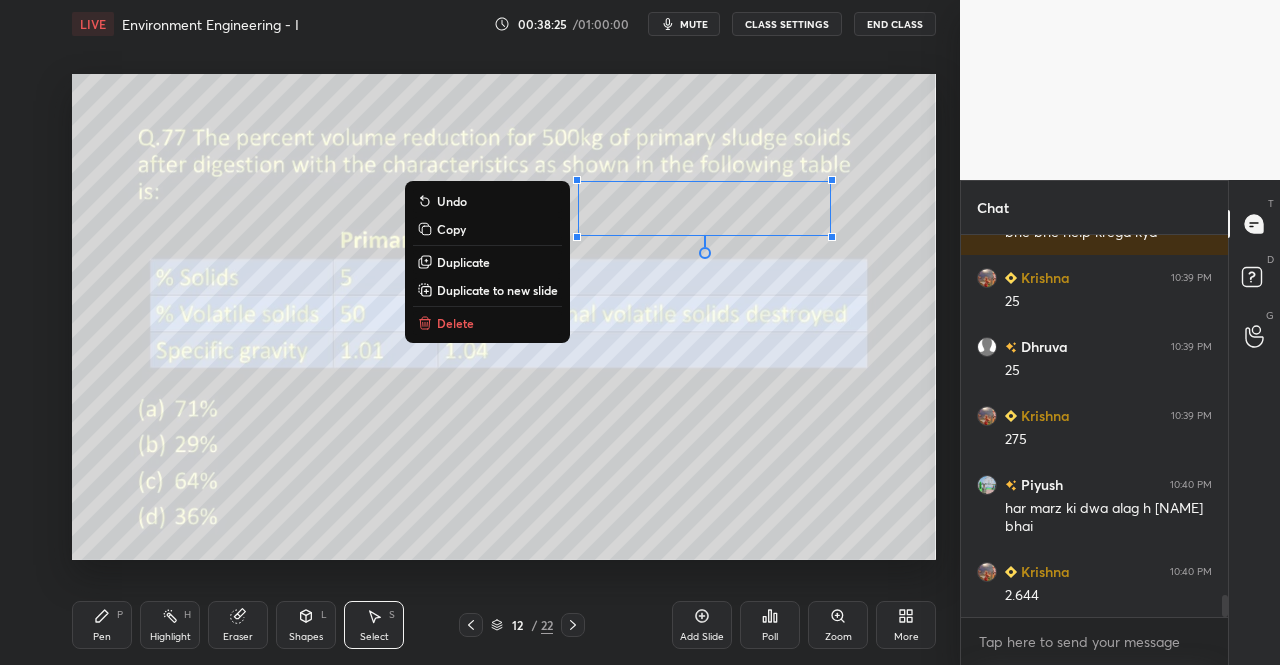 click on "Pen P" at bounding box center [102, 625] 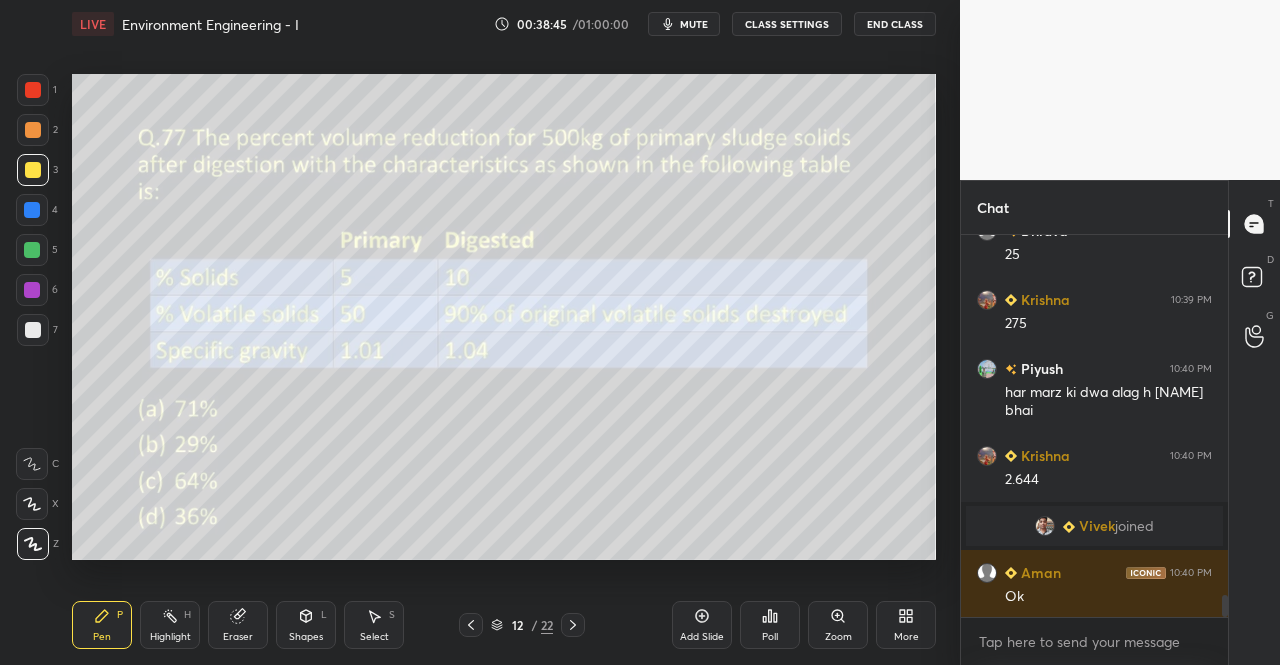 scroll, scrollTop: 6352, scrollLeft: 0, axis: vertical 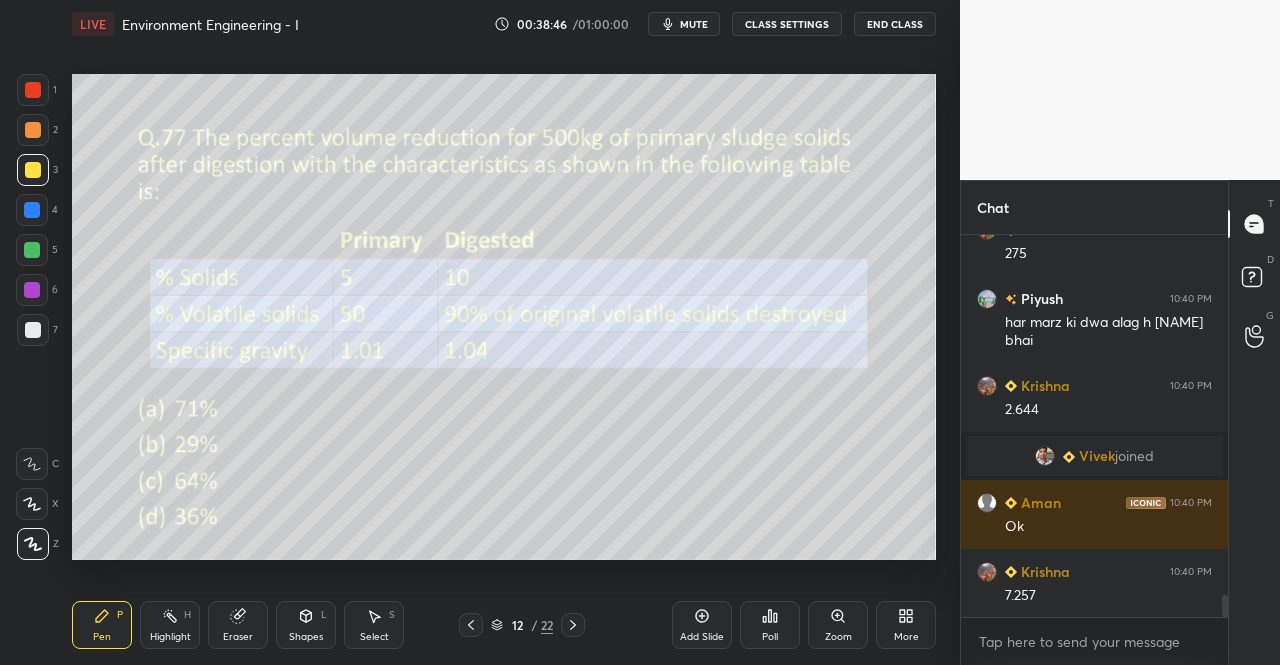 click 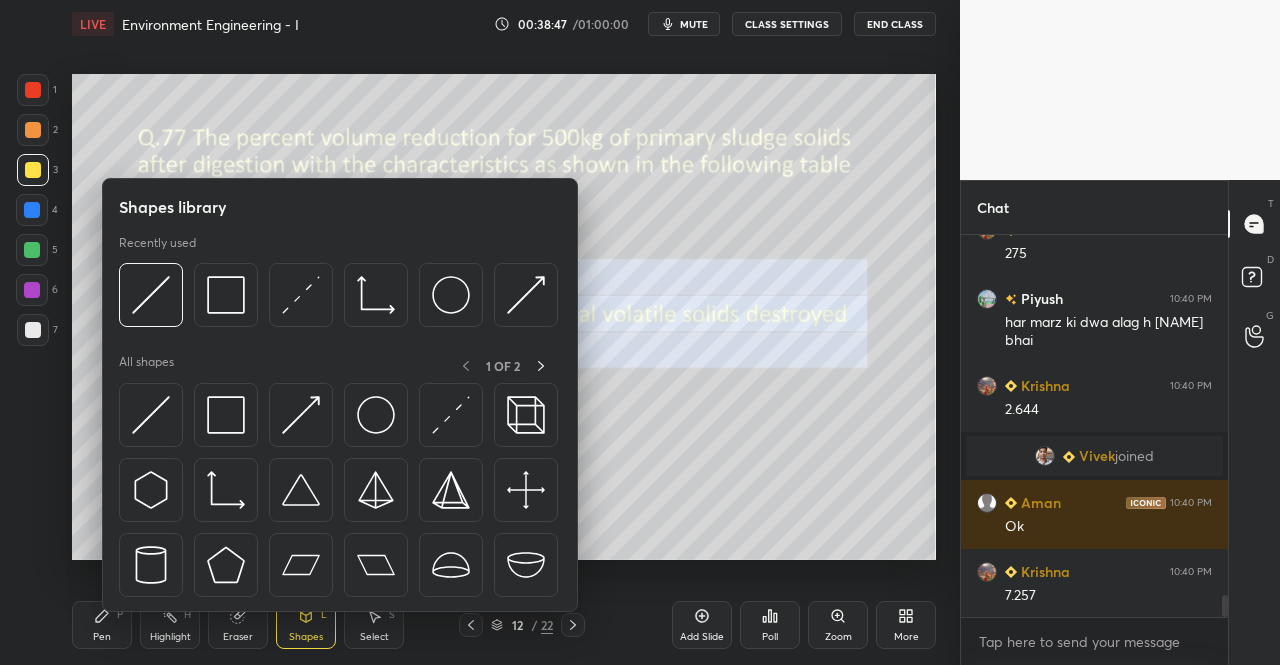 click at bounding box center (151, 295) 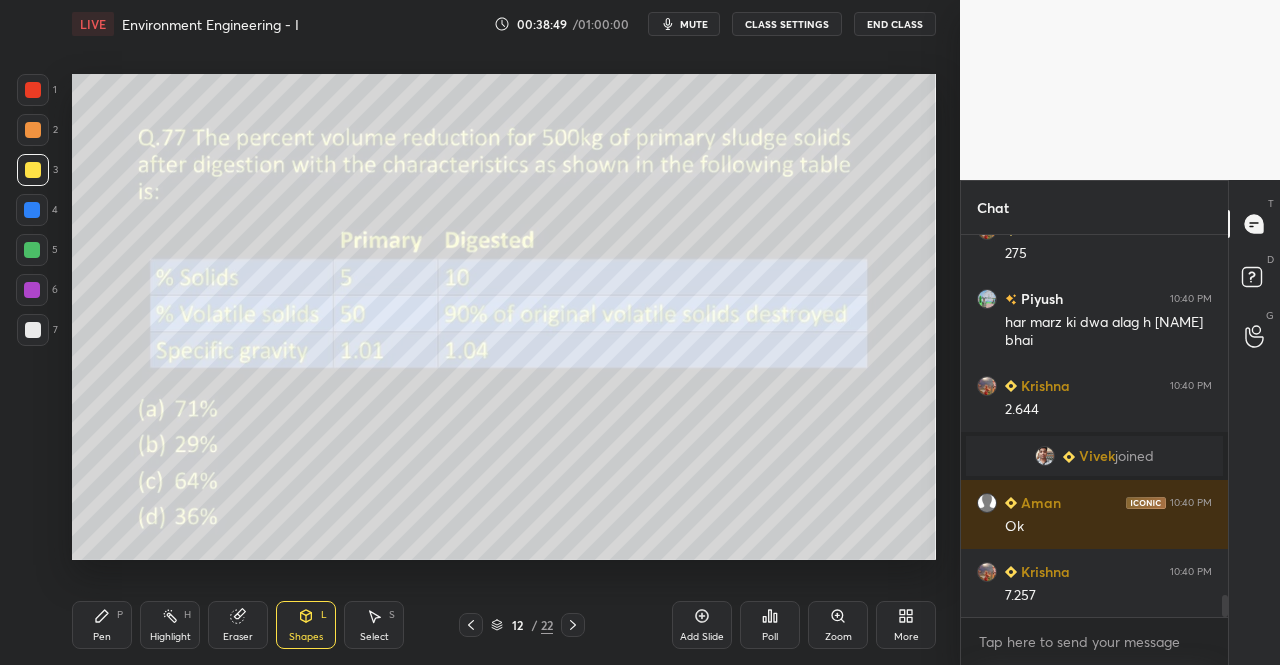 click on "Pen P" at bounding box center (102, 625) 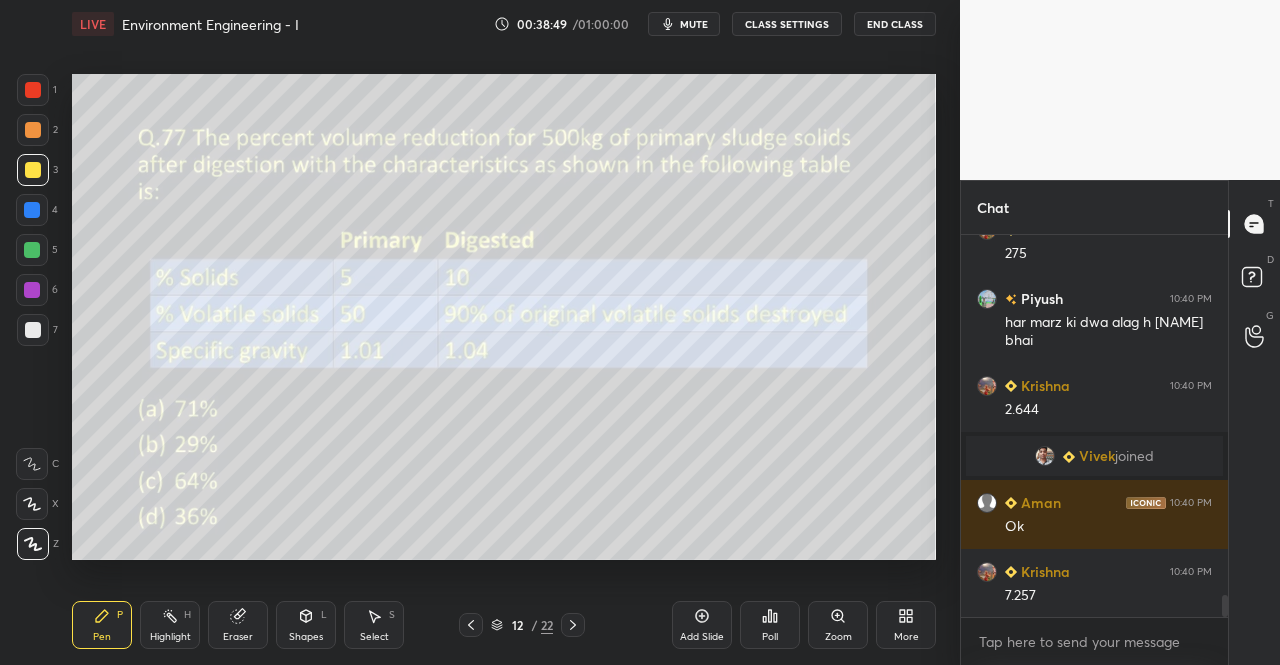 click 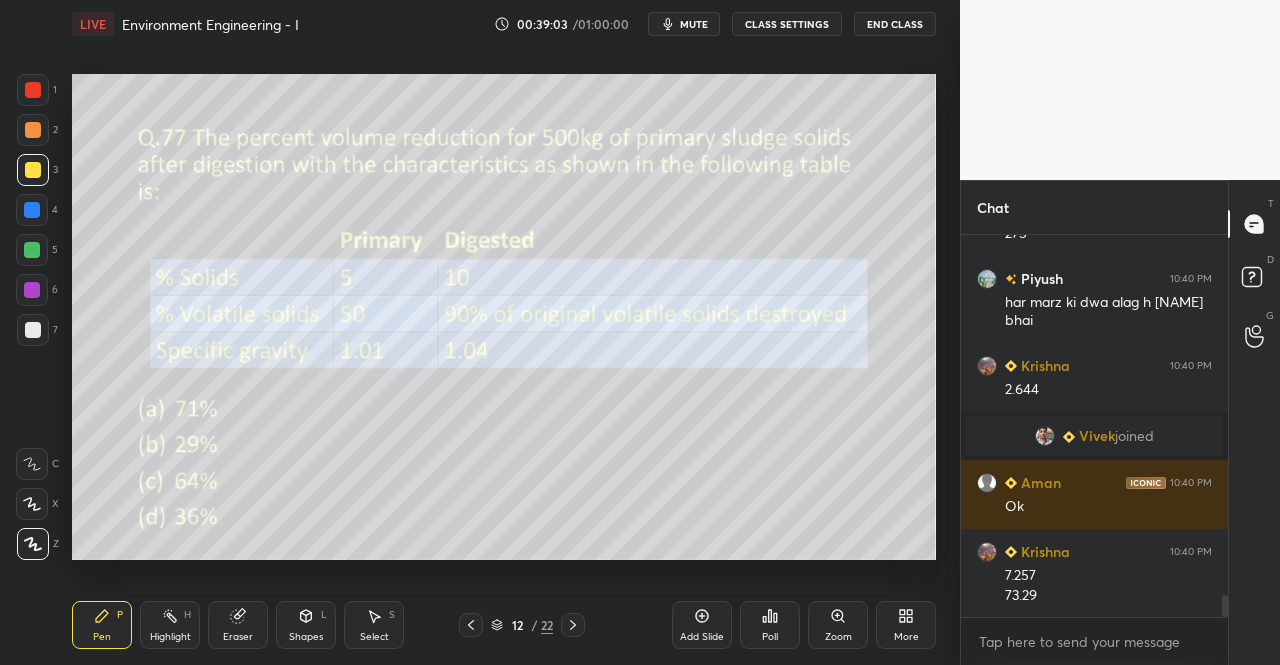 scroll, scrollTop: 6440, scrollLeft: 0, axis: vertical 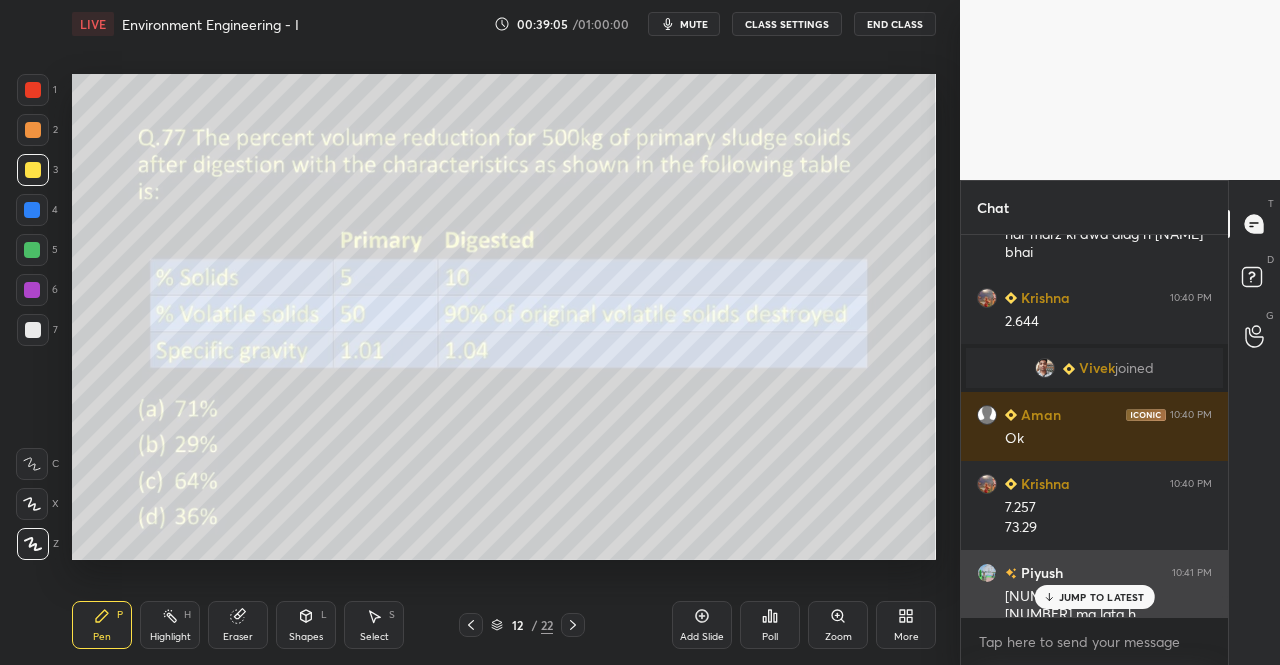 click on "JUMP TO LATEST" at bounding box center [1102, 597] 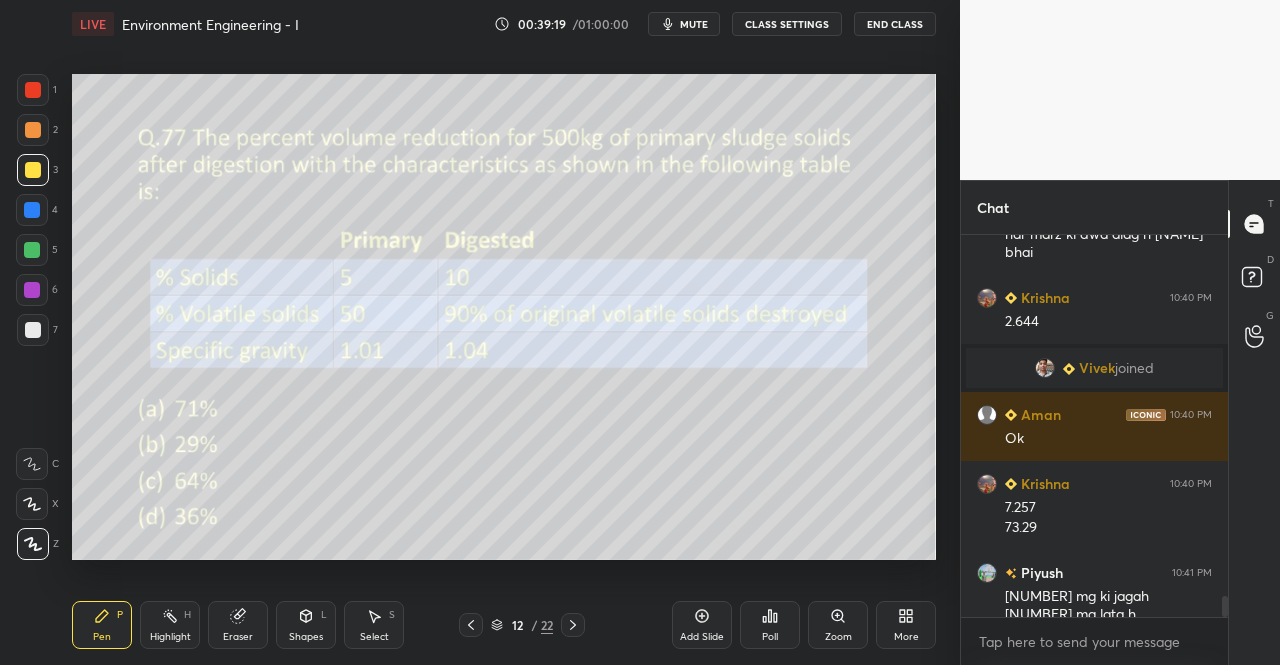 click 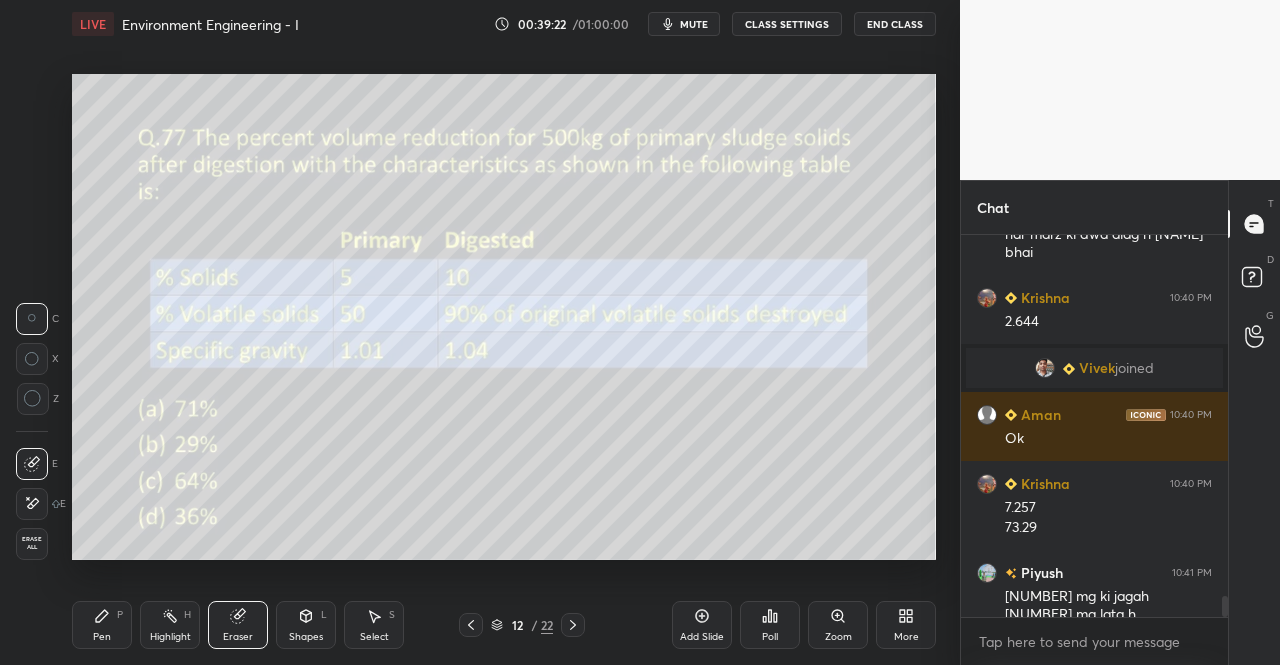click 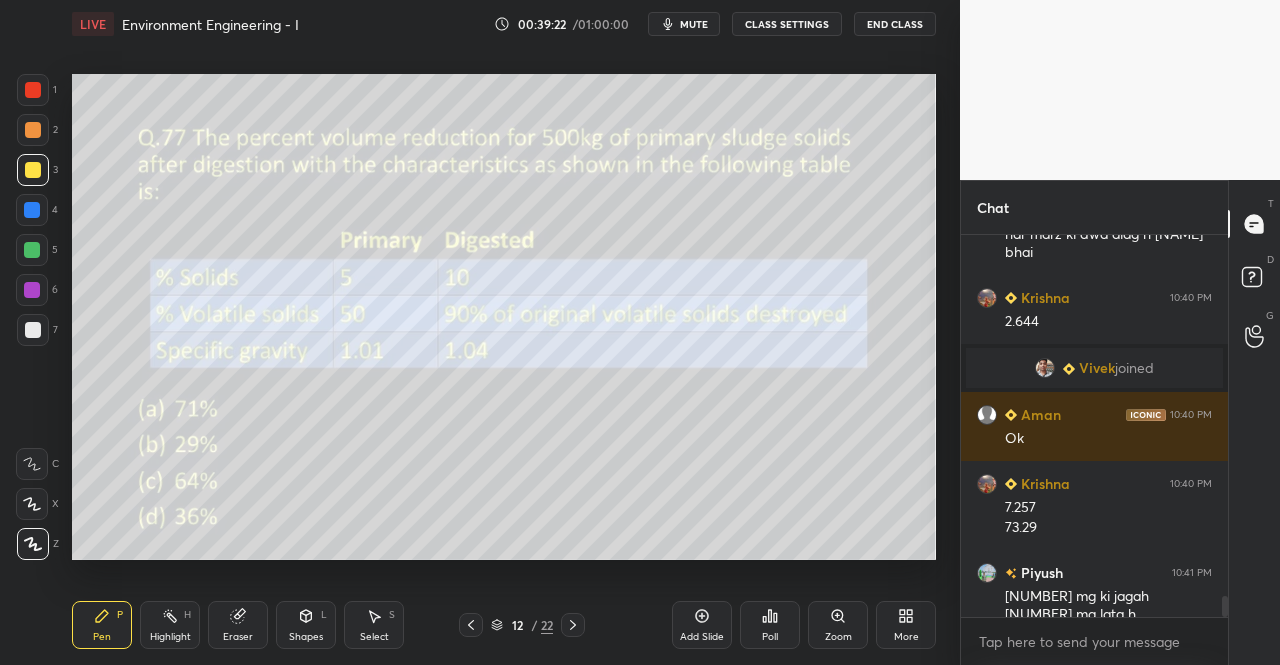 click on "Pen P" at bounding box center [102, 625] 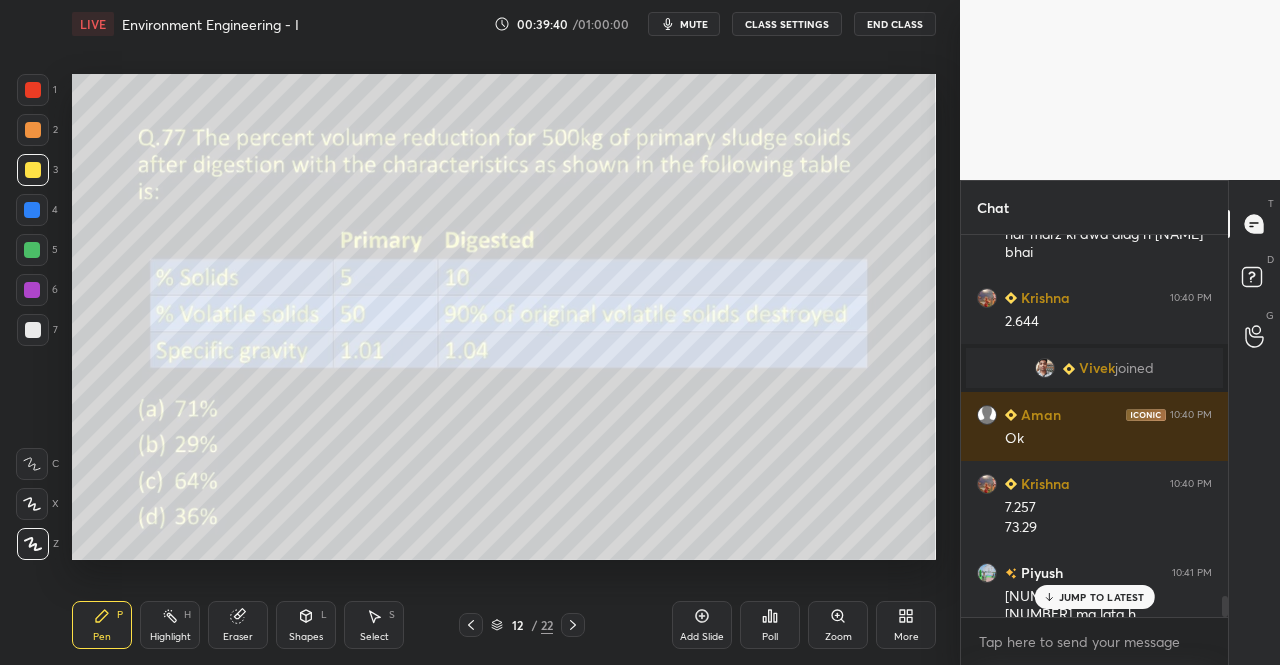 scroll, scrollTop: 6478, scrollLeft: 0, axis: vertical 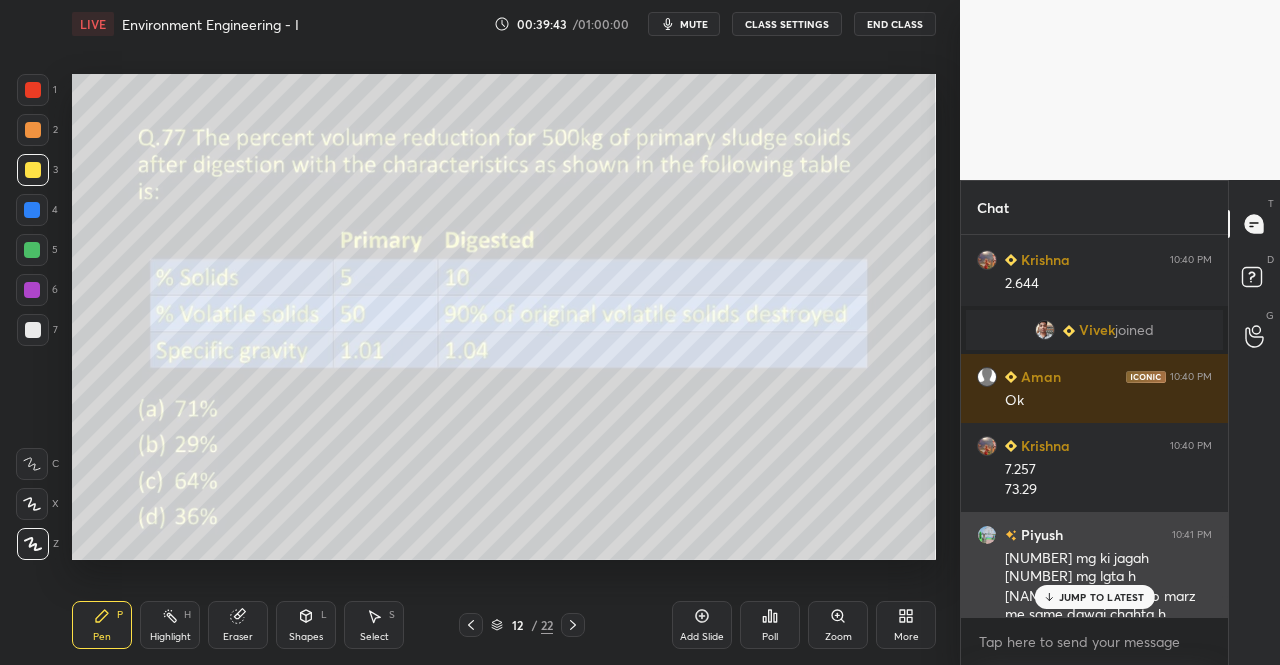 click on "JUMP TO LATEST" at bounding box center [1094, 597] 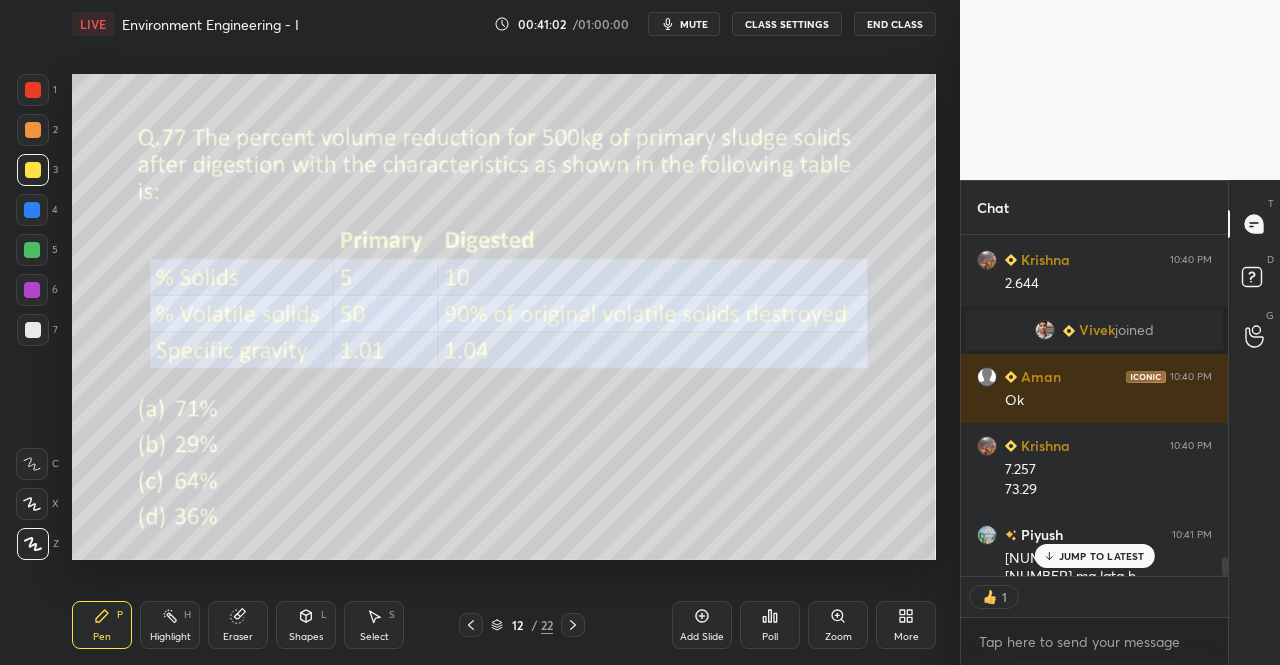 scroll, scrollTop: 335, scrollLeft: 261, axis: both 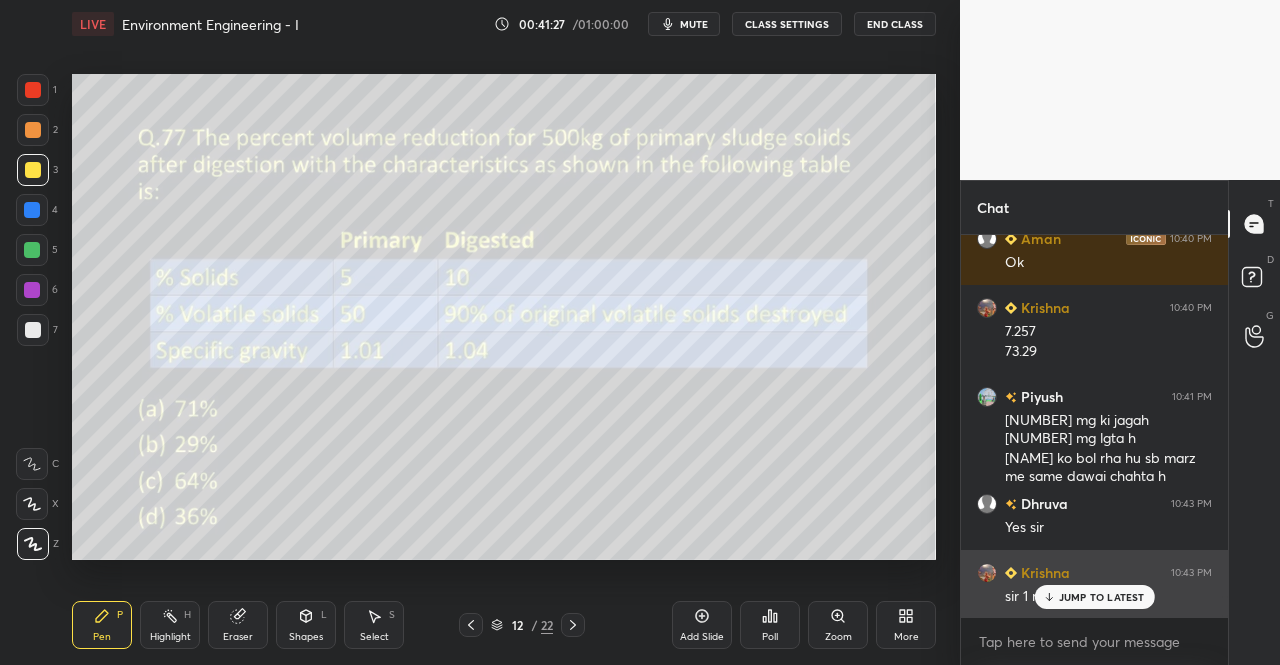 click 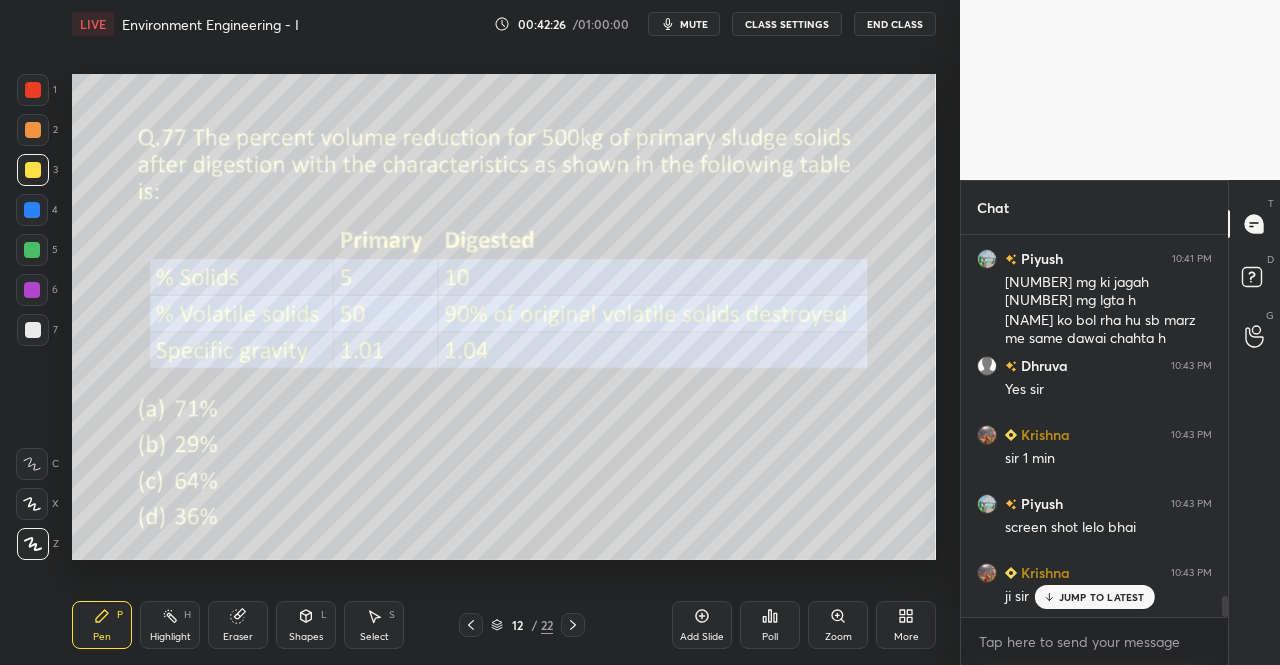 scroll, scrollTop: 6824, scrollLeft: 0, axis: vertical 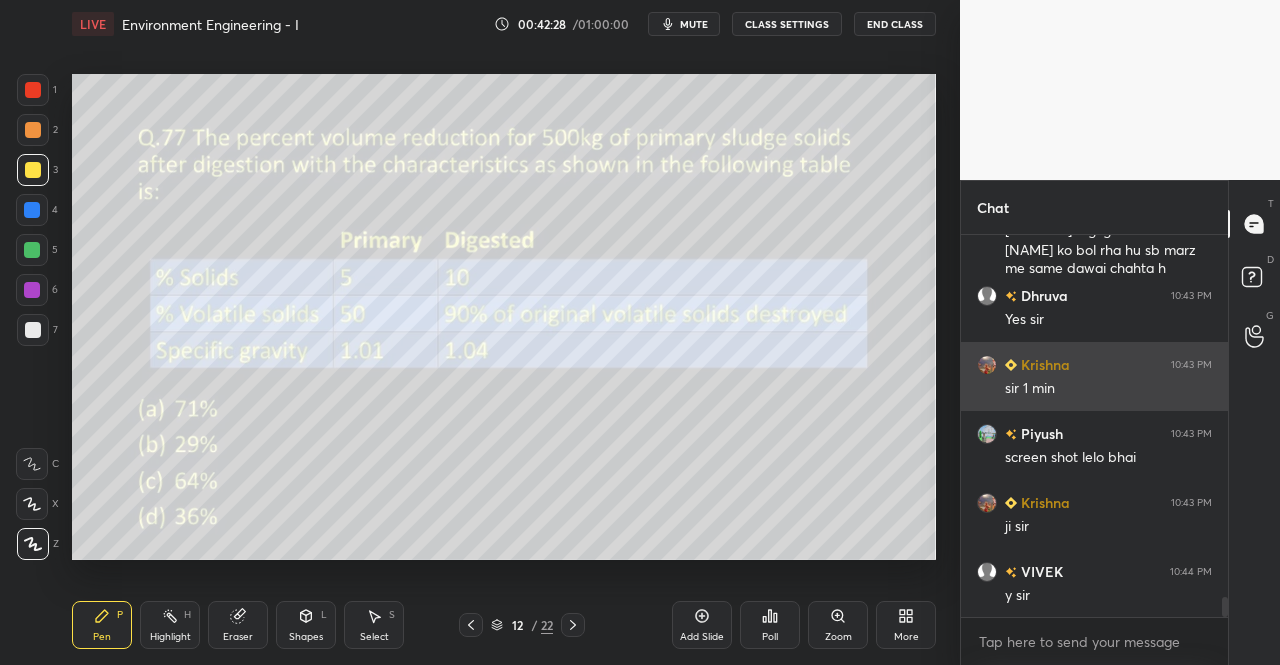 click 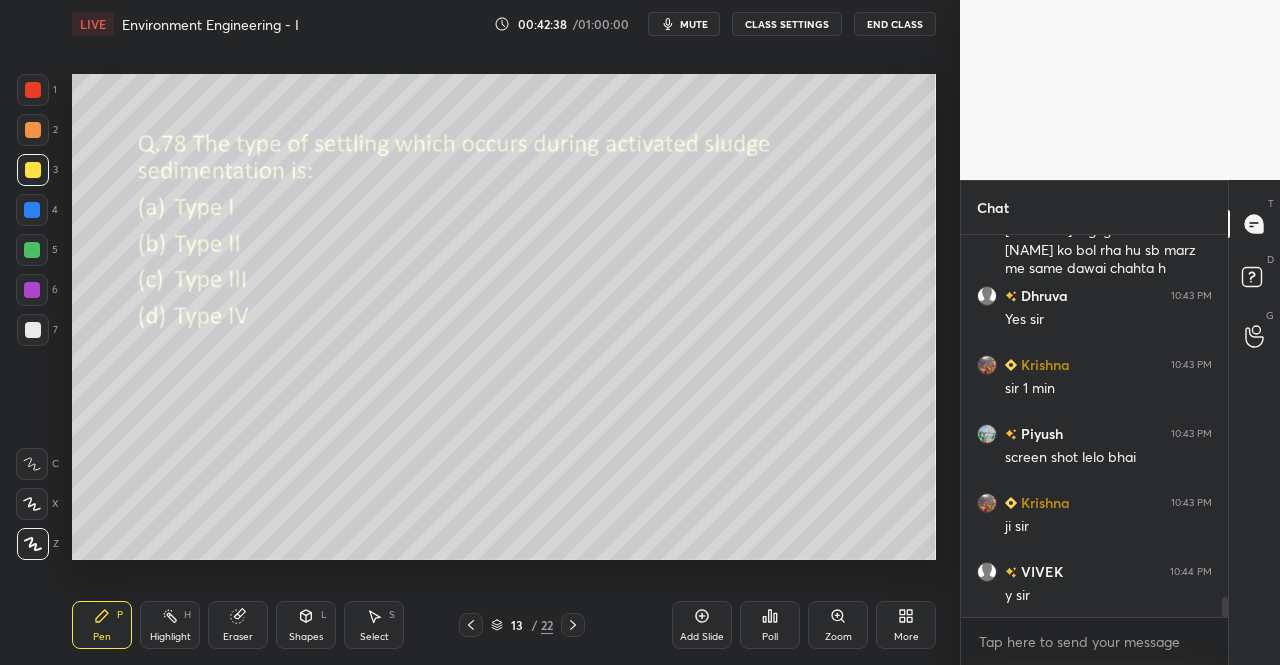scroll, scrollTop: 6892, scrollLeft: 0, axis: vertical 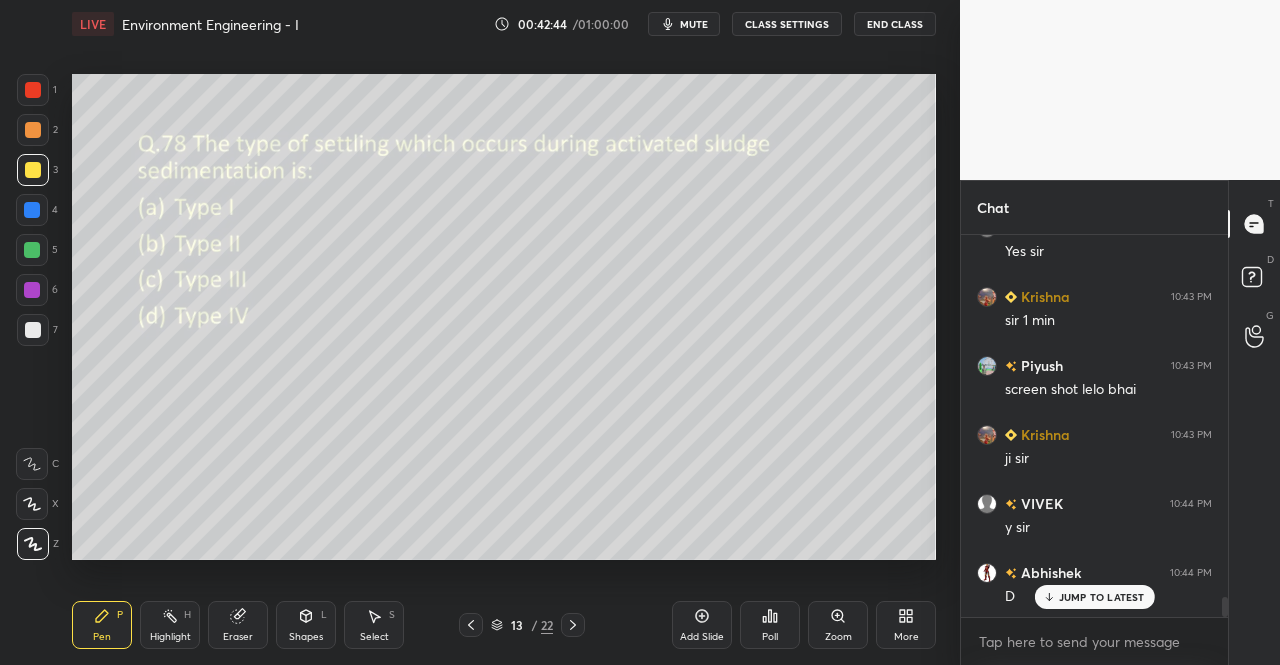 click on "Poll" at bounding box center [770, 625] 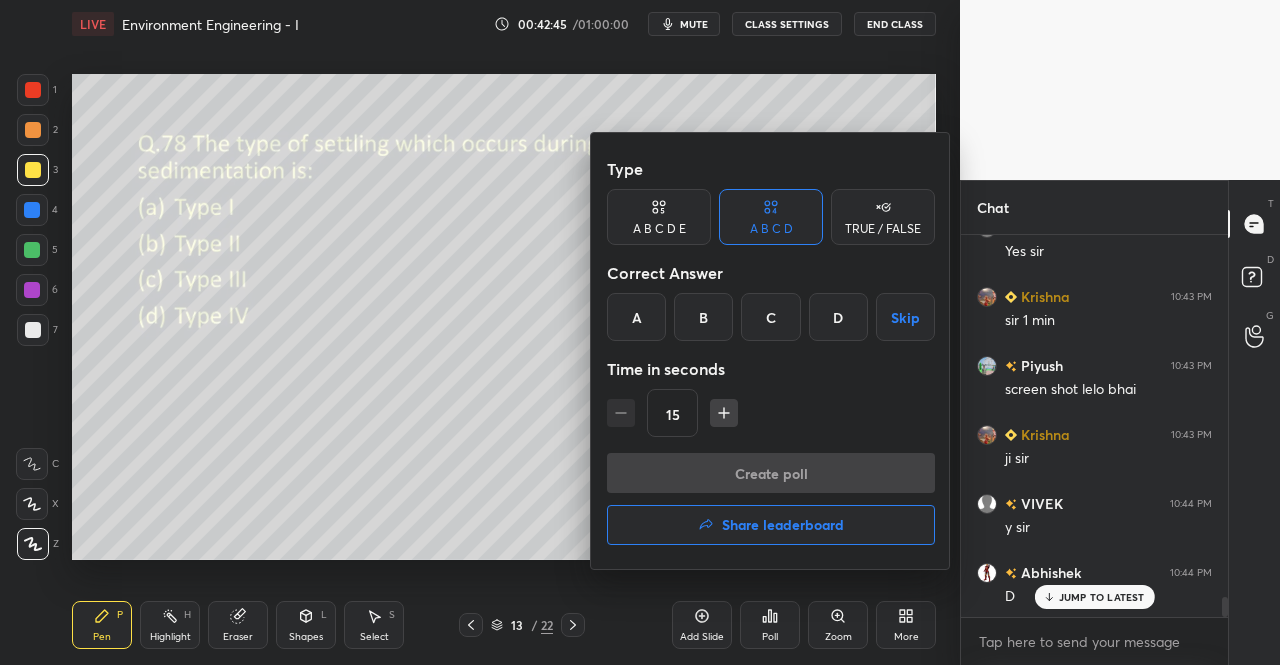 click on "C" at bounding box center [770, 317] 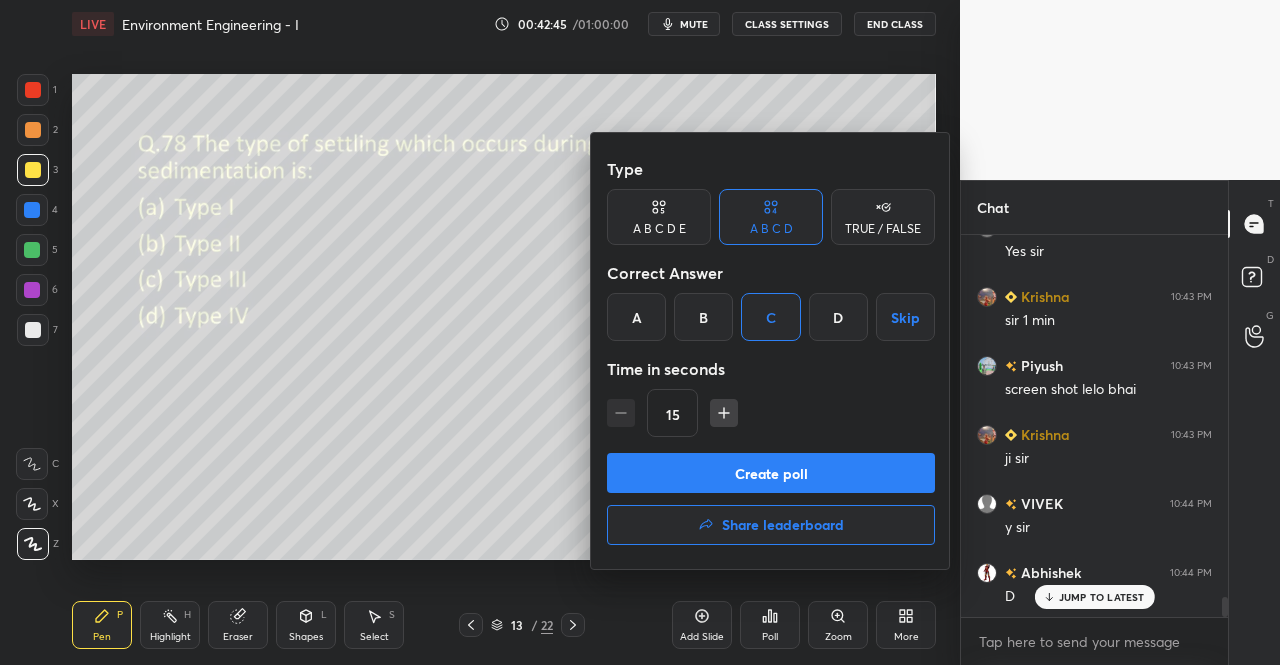 click on "Create poll" at bounding box center (771, 473) 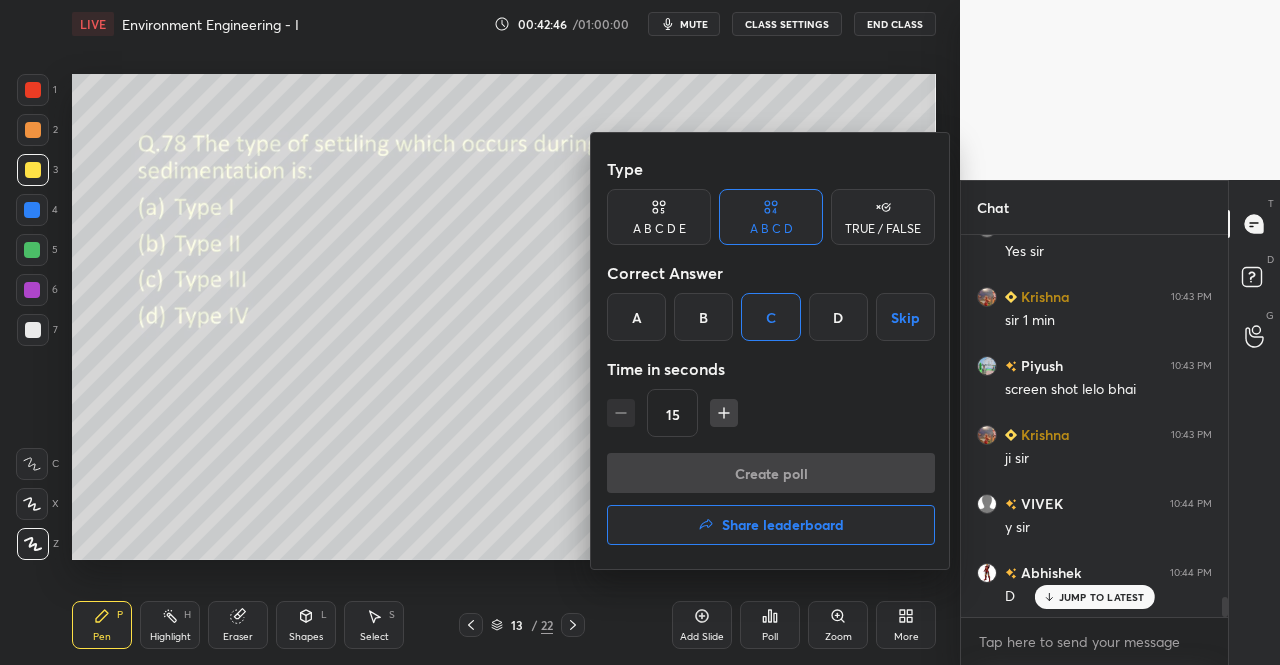 scroll, scrollTop: 344, scrollLeft: 261, axis: both 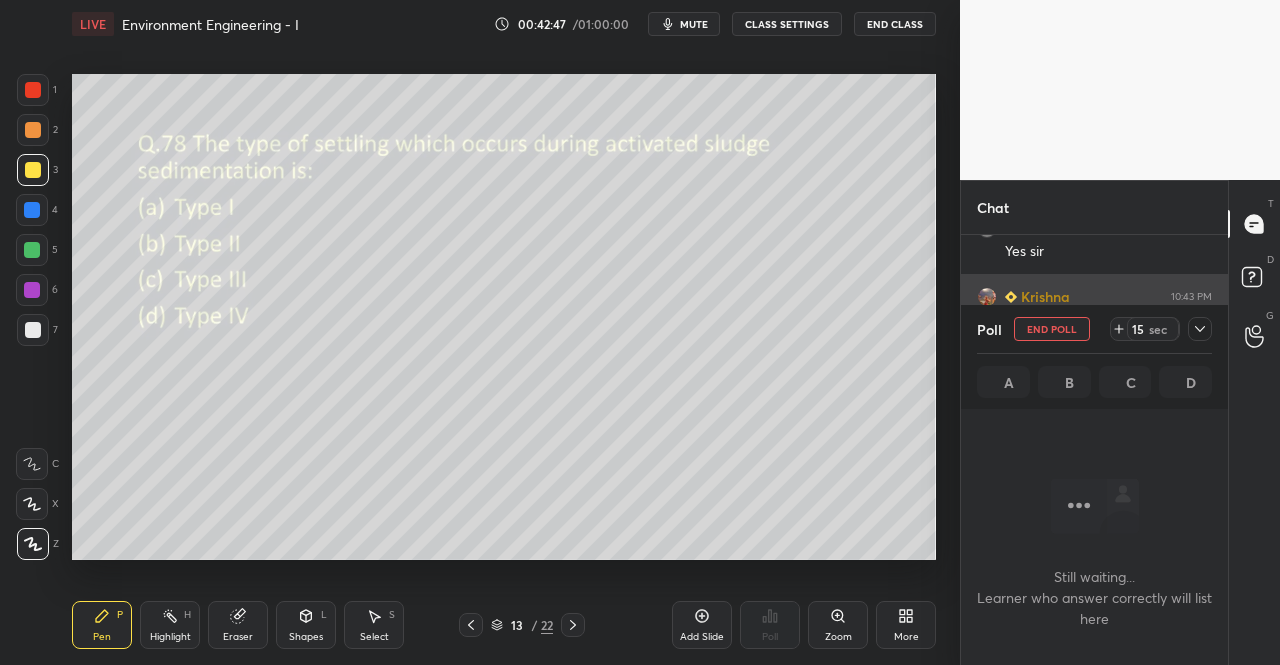 click 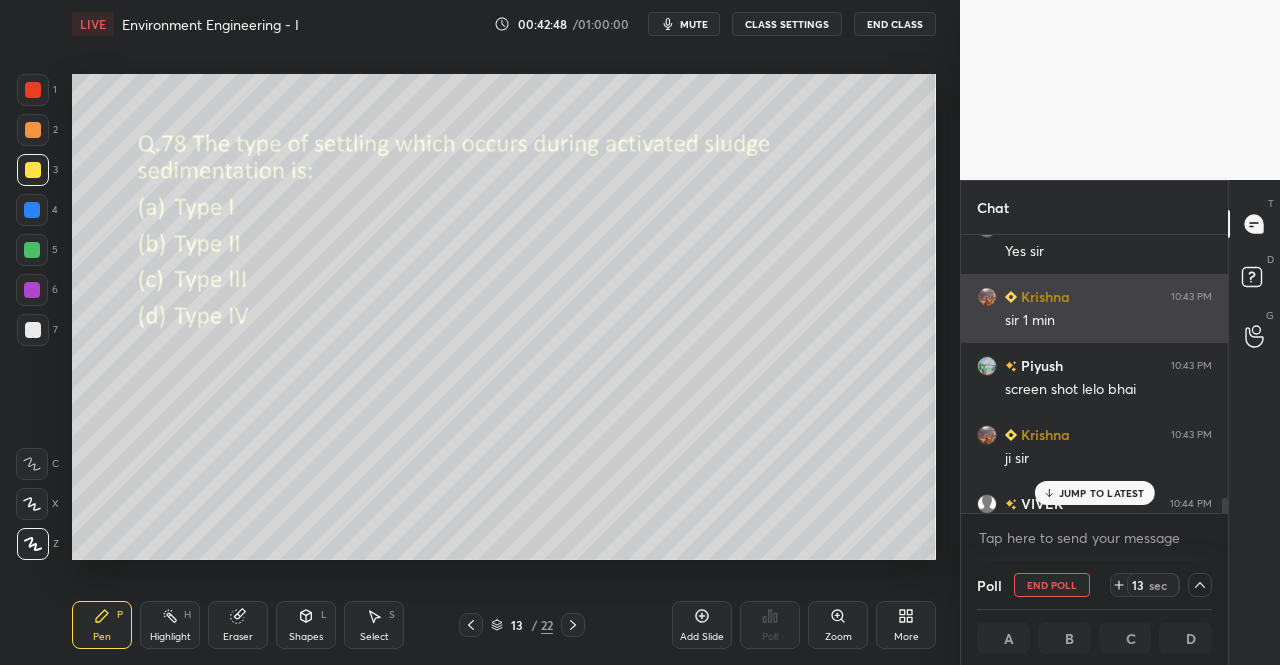 scroll, scrollTop: 1, scrollLeft: 6, axis: both 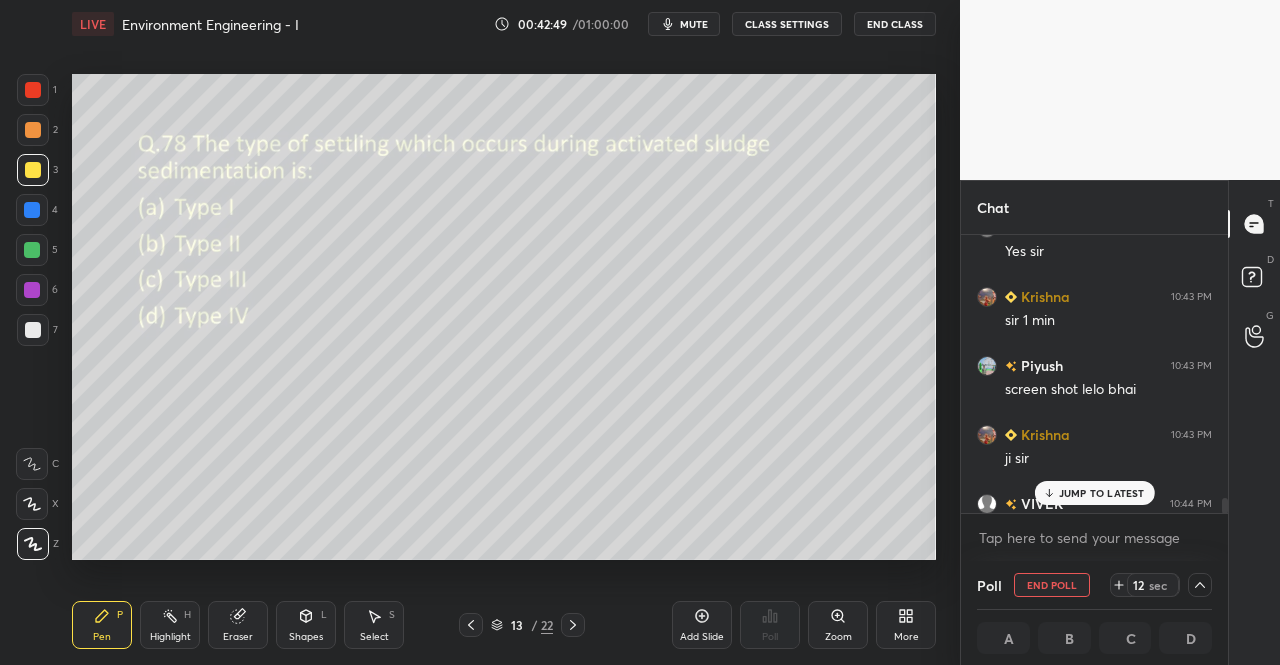 click on "JUMP TO LATEST" at bounding box center (1102, 493) 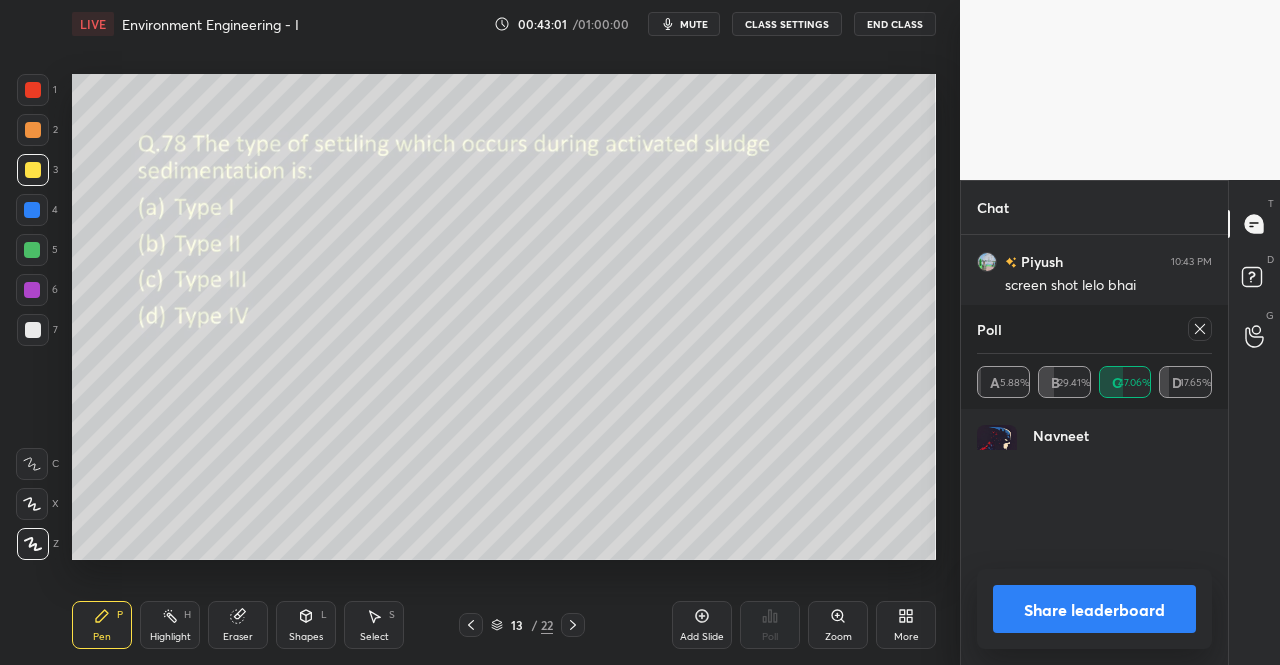 scroll, scrollTop: 7, scrollLeft: 6, axis: both 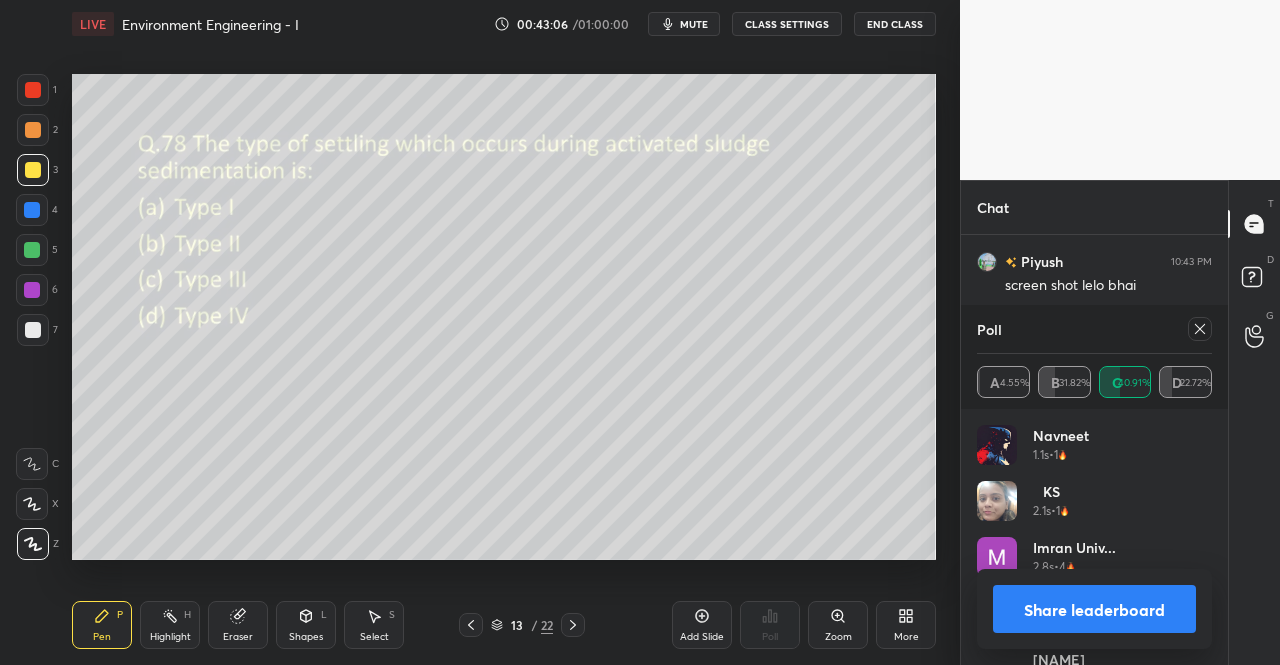 click at bounding box center (1200, 329) 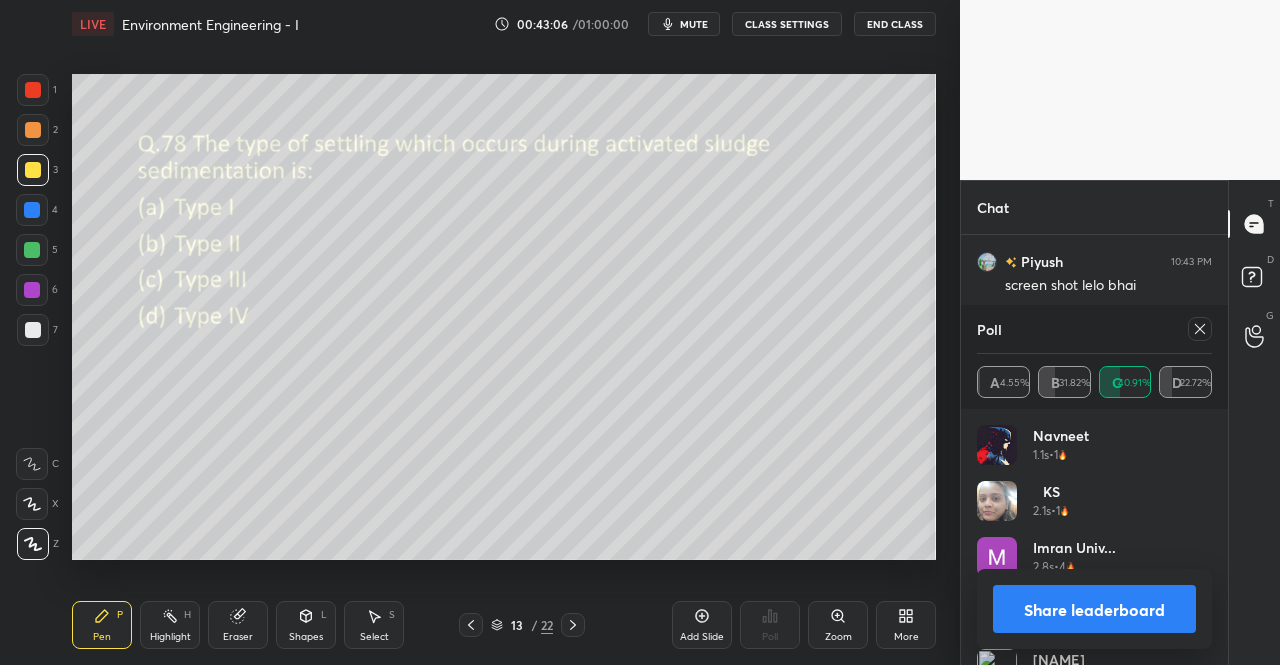 scroll, scrollTop: 88, scrollLeft: 229, axis: both 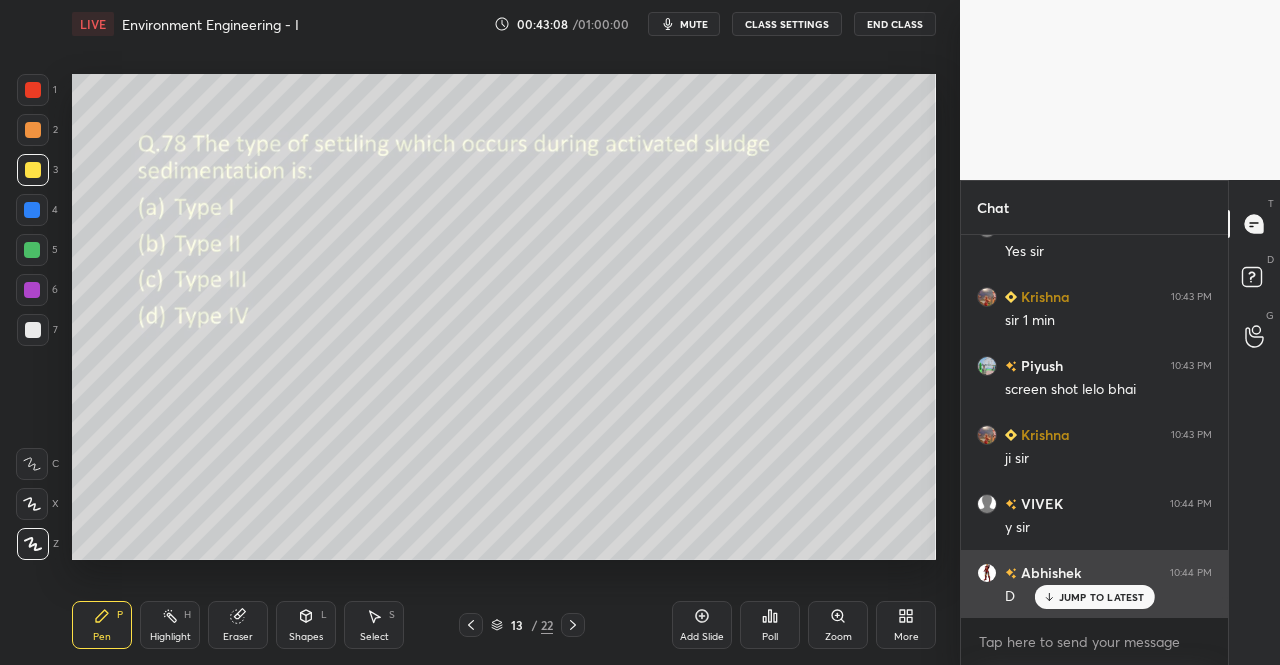 click on "JUMP TO LATEST" at bounding box center (1094, 597) 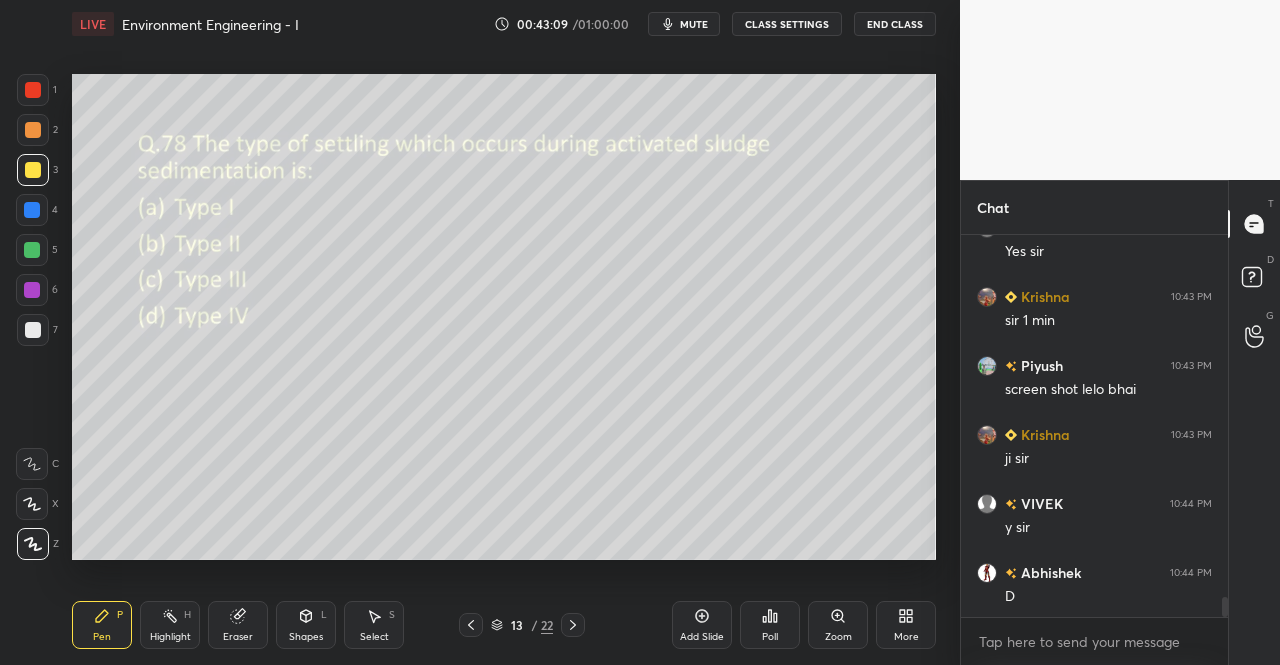 click on "1 2 3 4 5 6 7 C X Z C X Z E E Erase all   H H LIVE Environment Engineering - I 00:43:09 /  01:00:00 mute CLASS SETTINGS End Class Setting up your live class Poll for   secs No correct answer Start poll Back Environment Engineering - I • L1 of Practice Course On Environment Engineering Dr. [LAST] [LAST] Pen P Highlight H Eraser Shapes L Select S 13 / 22 Add Slide Poll Zoom More" at bounding box center [472, 332] 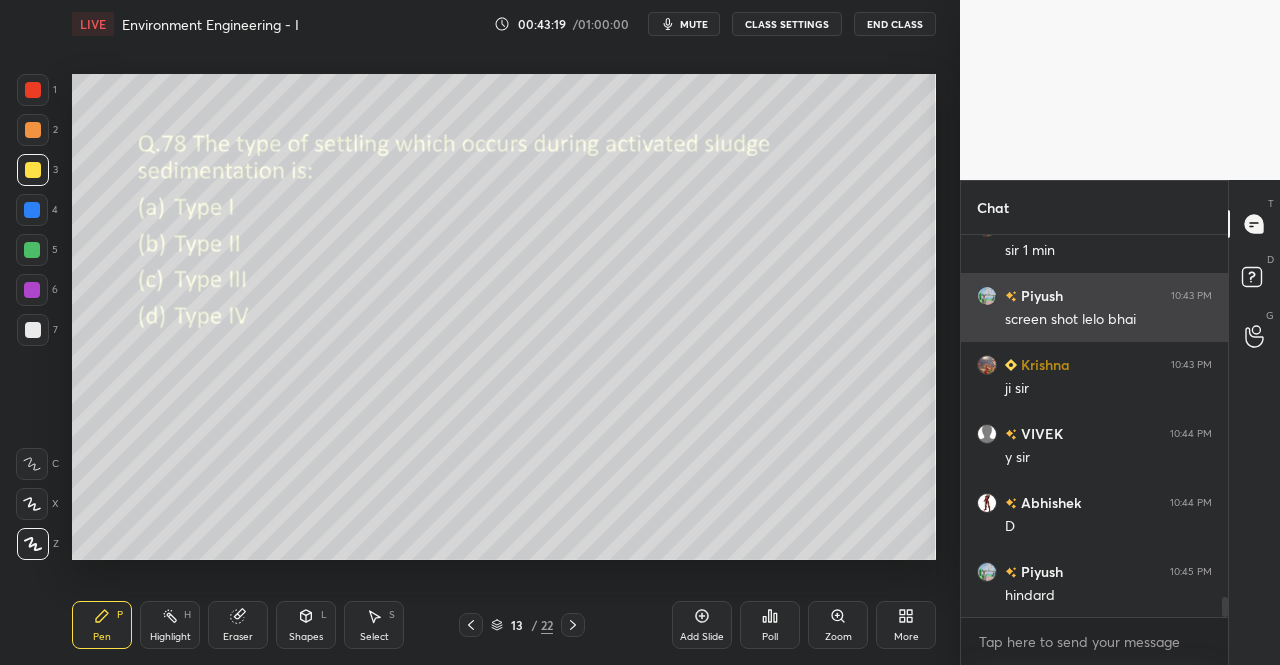 scroll, scrollTop: 7030, scrollLeft: 0, axis: vertical 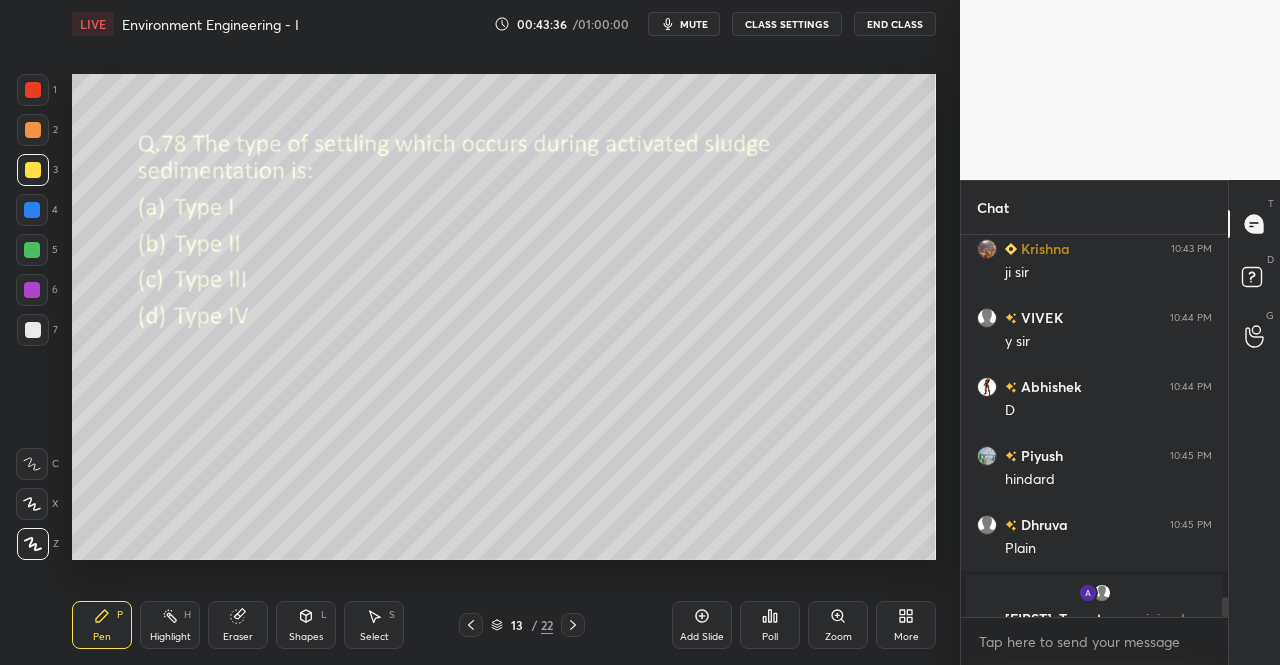 click 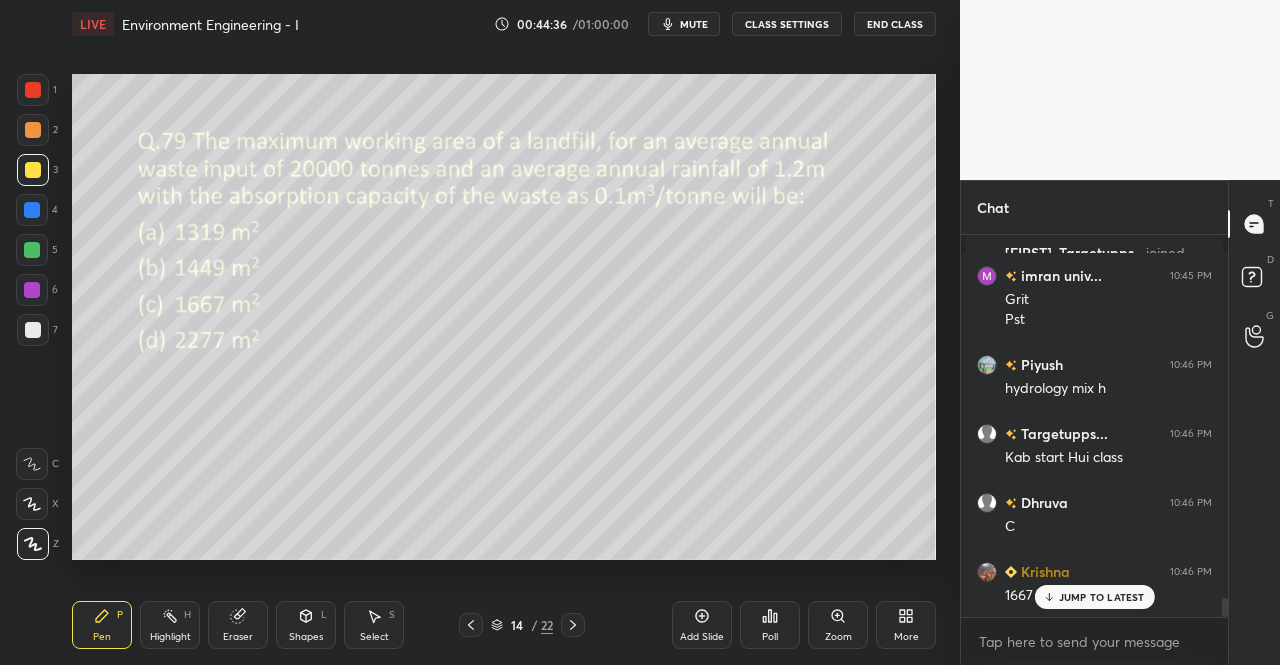 scroll, scrollTop: 7512, scrollLeft: 0, axis: vertical 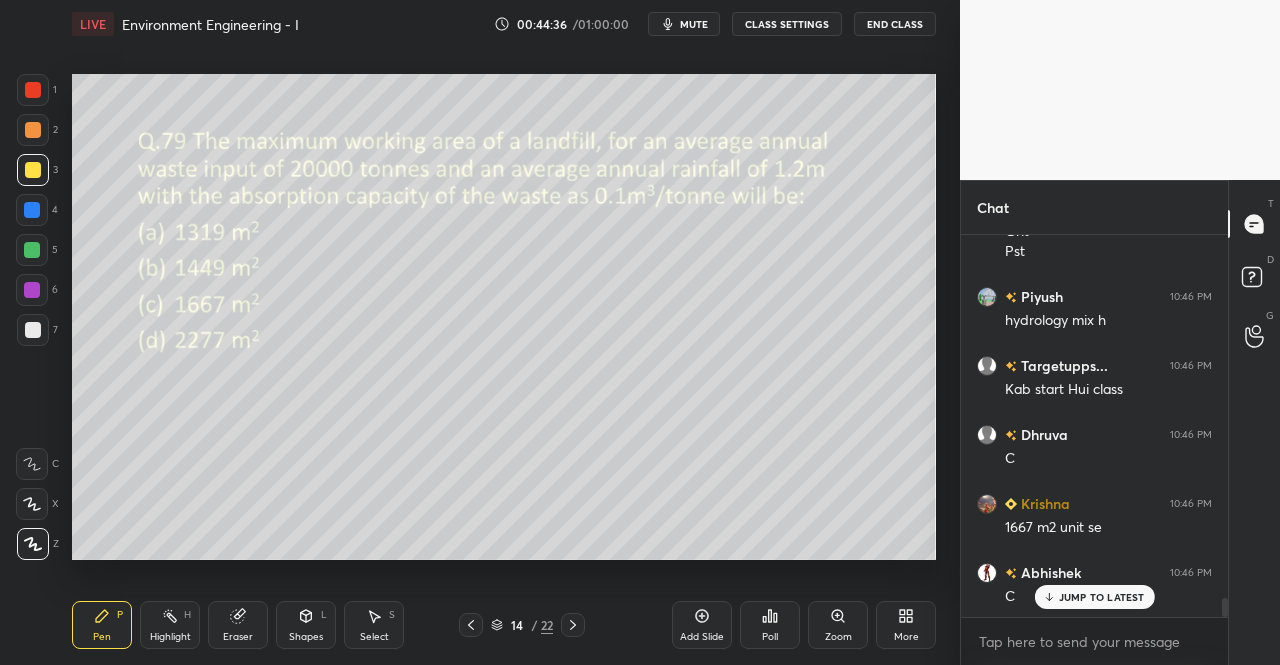 click 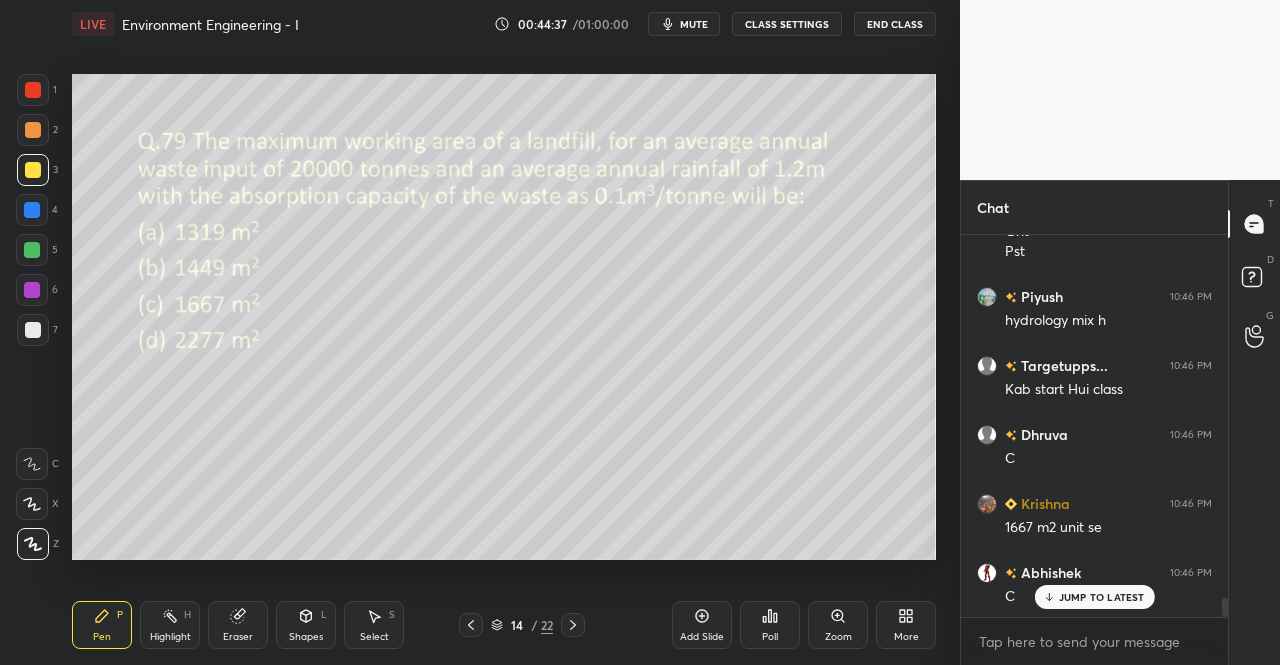 click on "Pen P" at bounding box center (102, 625) 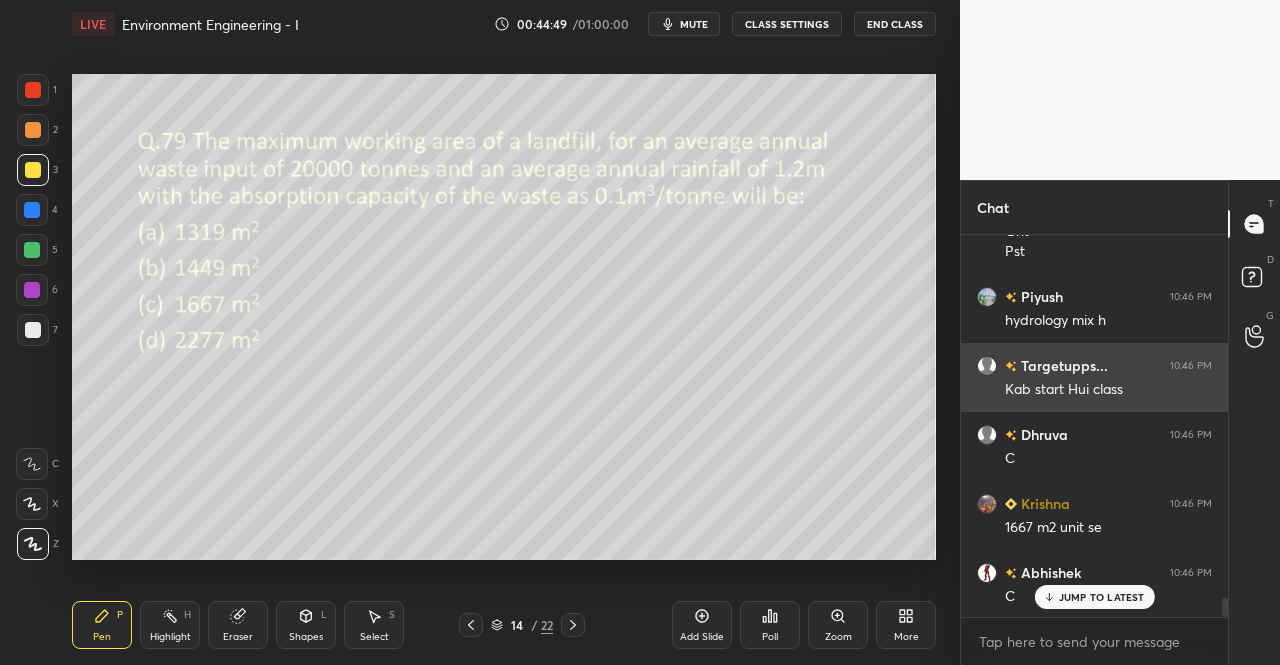 scroll, scrollTop: 7582, scrollLeft: 0, axis: vertical 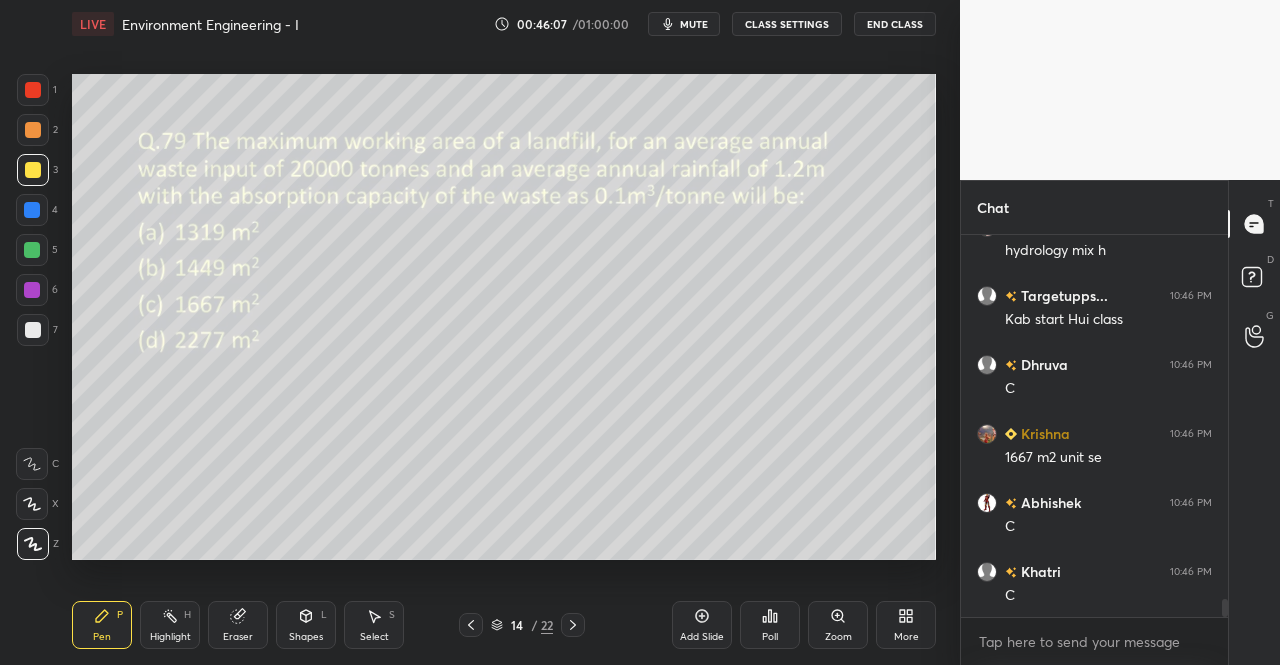 click 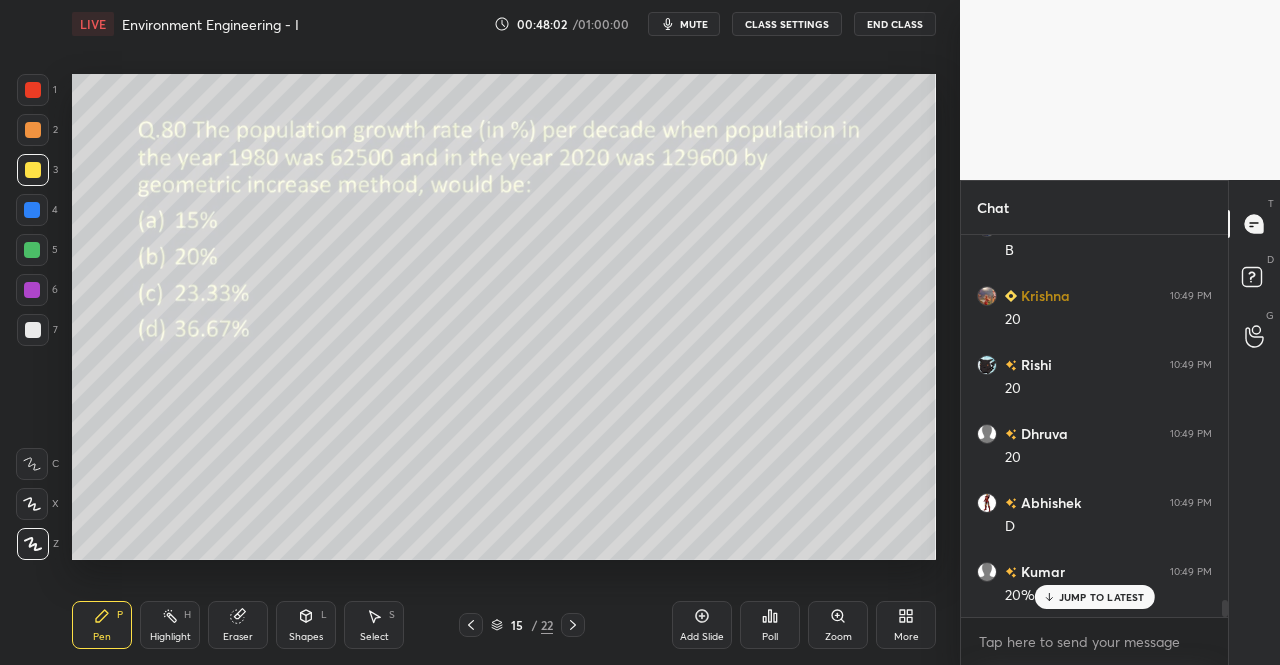 scroll, scrollTop: 8064, scrollLeft: 0, axis: vertical 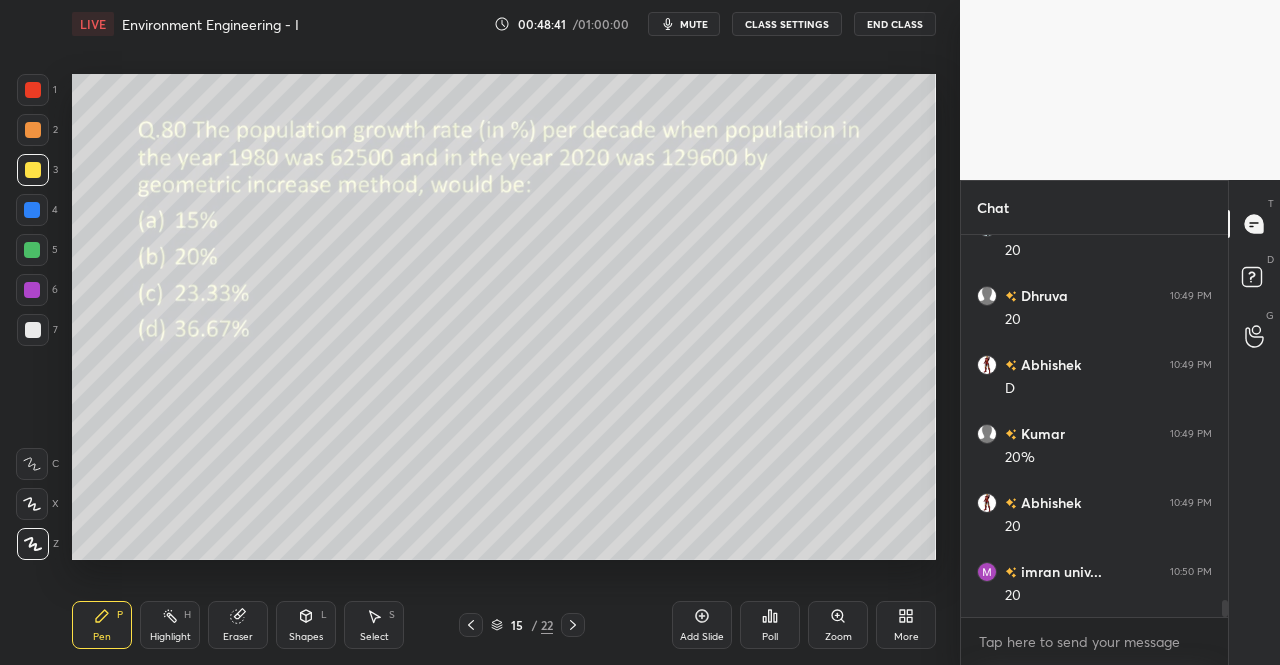 click on "Pen P Highlight H Eraser Shapes L Select S 15 / 22 Add Slide Poll Zoom More" at bounding box center (504, 625) 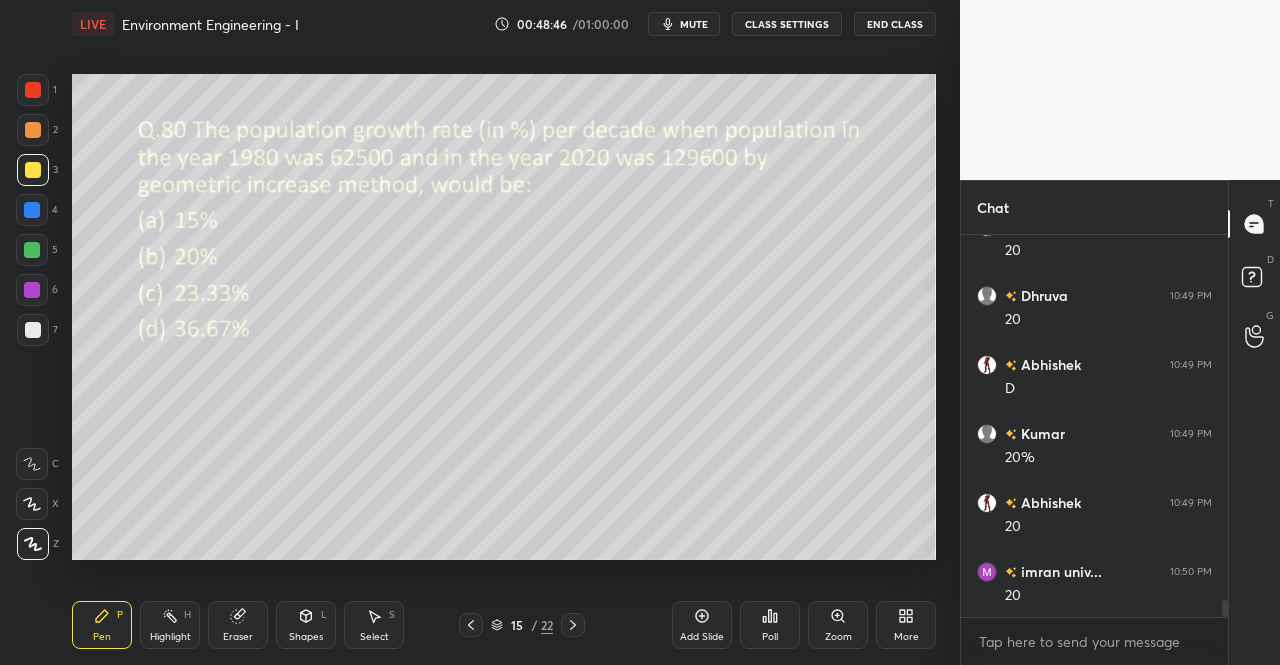 click on "Eraser" at bounding box center (238, 637) 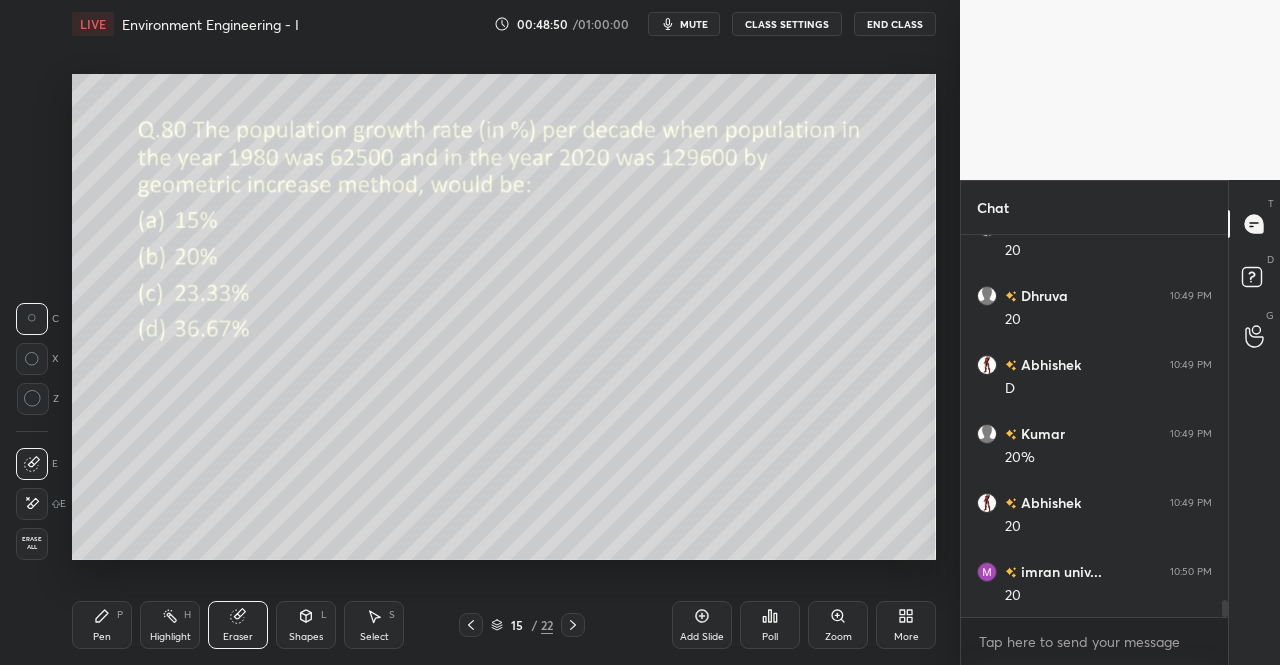 click on "Pen P" at bounding box center [102, 625] 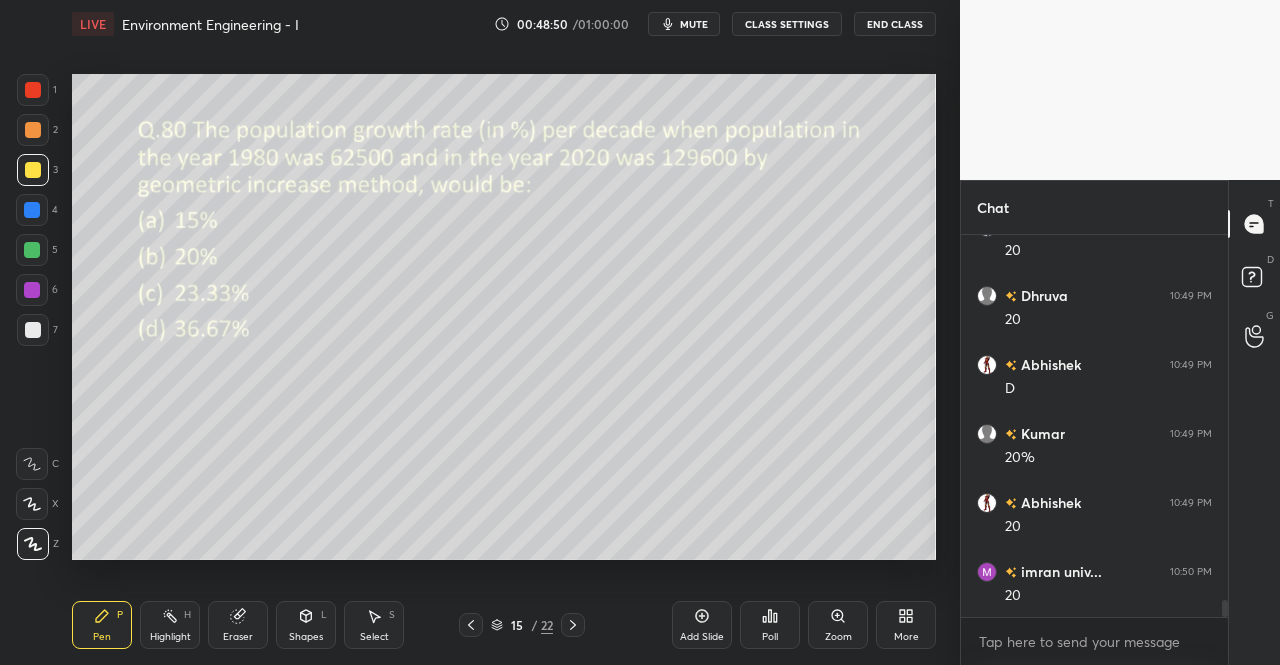 click on "P" at bounding box center [120, 615] 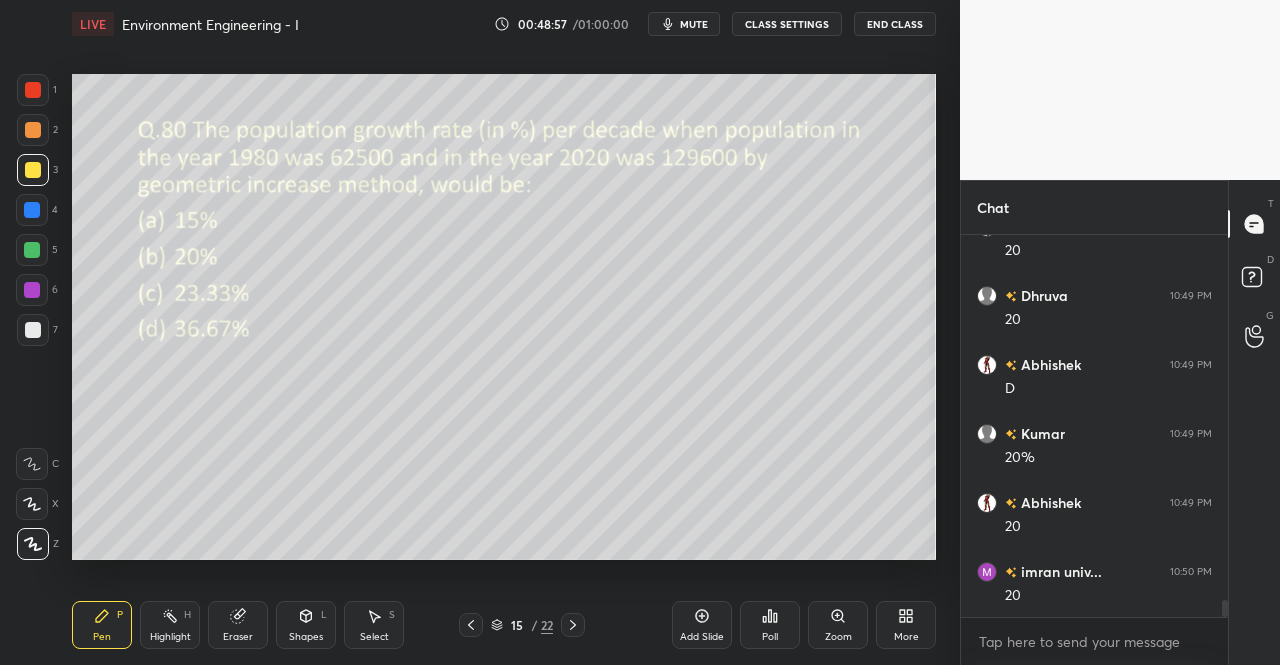 click on "Eraser" at bounding box center [238, 625] 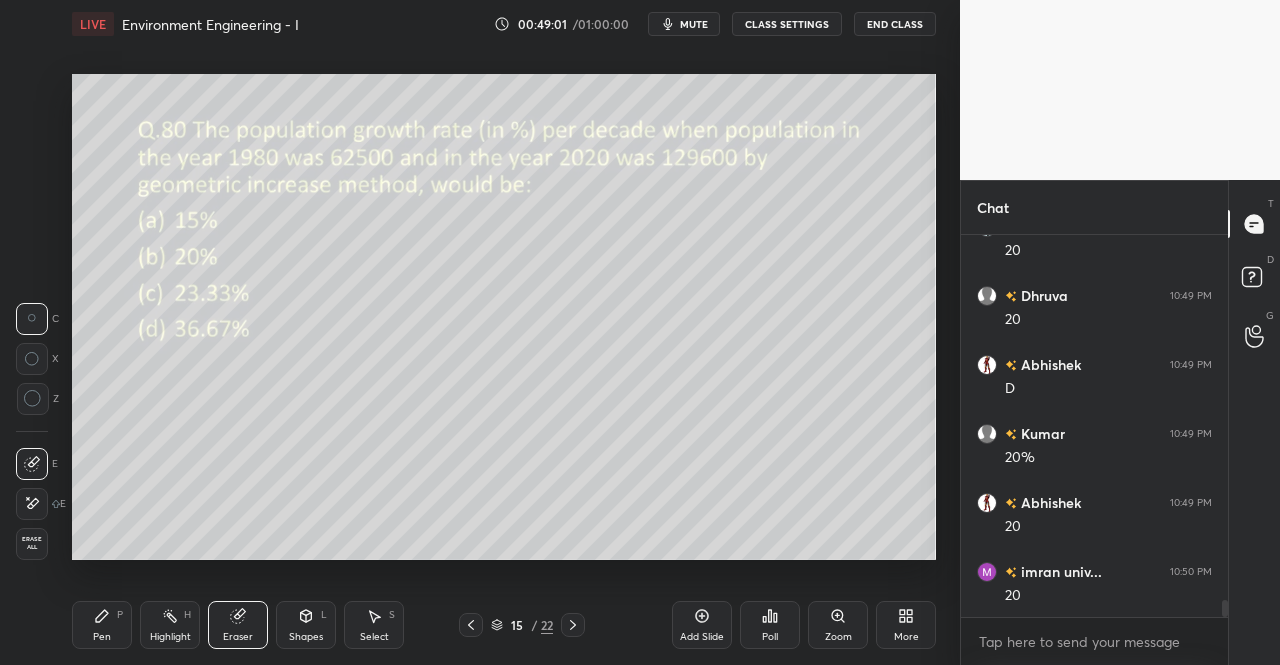 click on "Pen P" at bounding box center [102, 625] 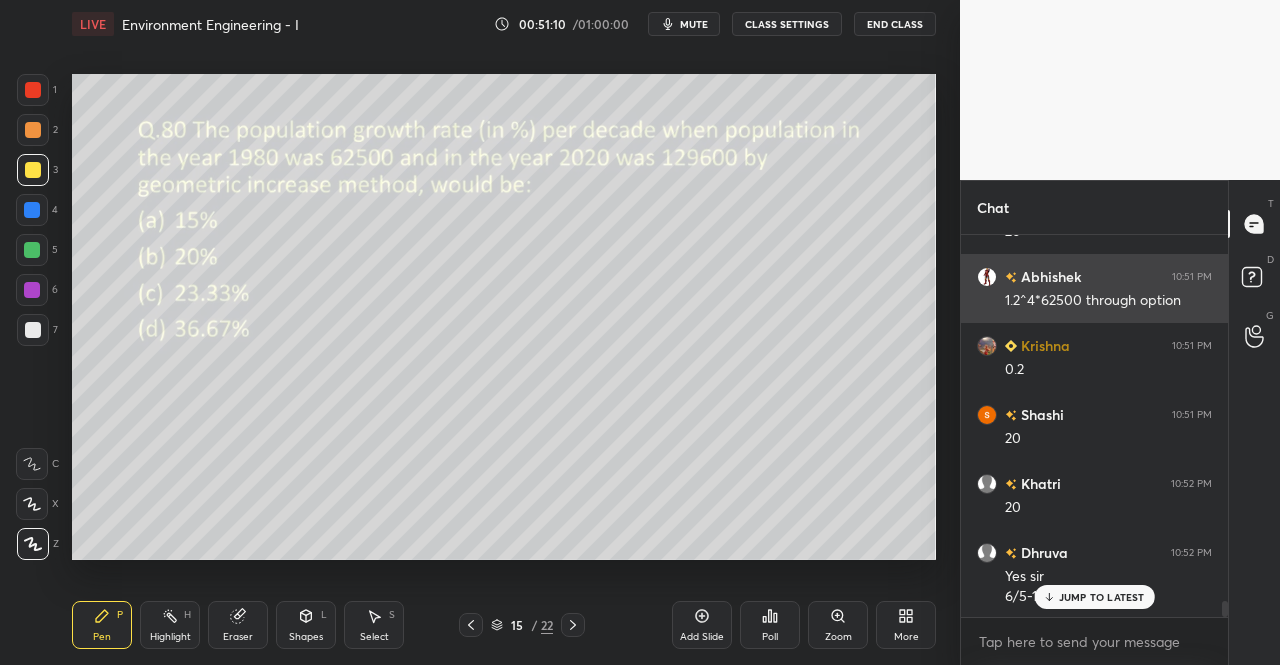 scroll, scrollTop: 8568, scrollLeft: 0, axis: vertical 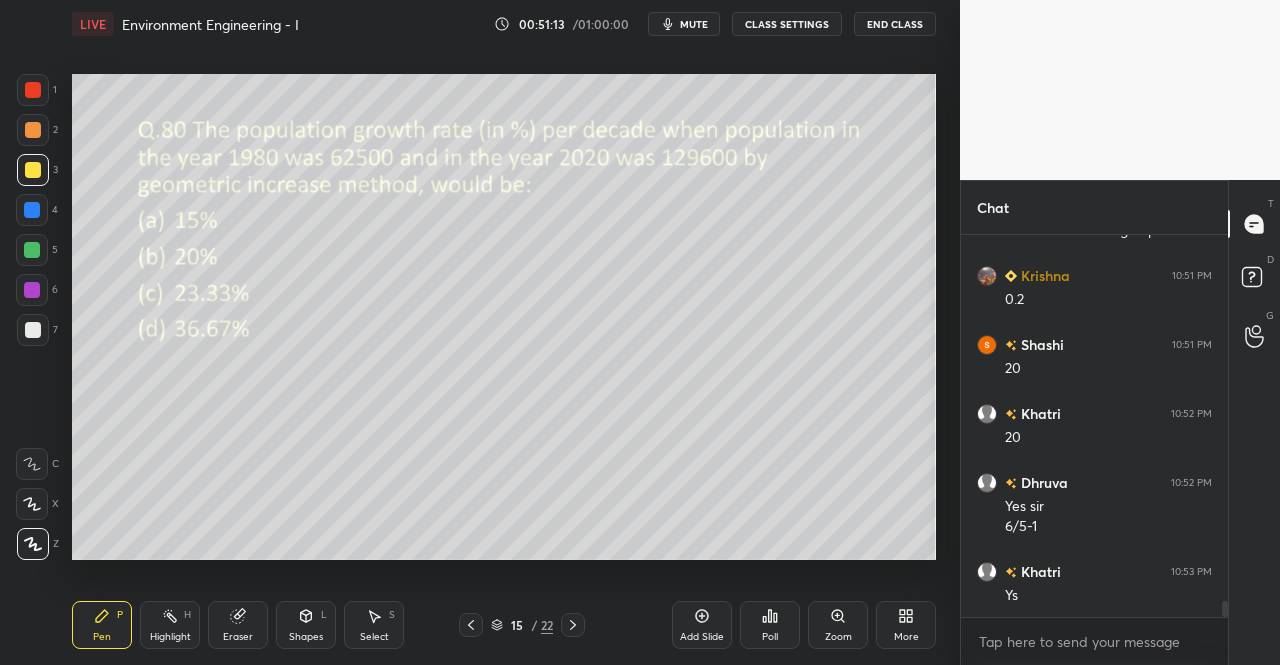 click 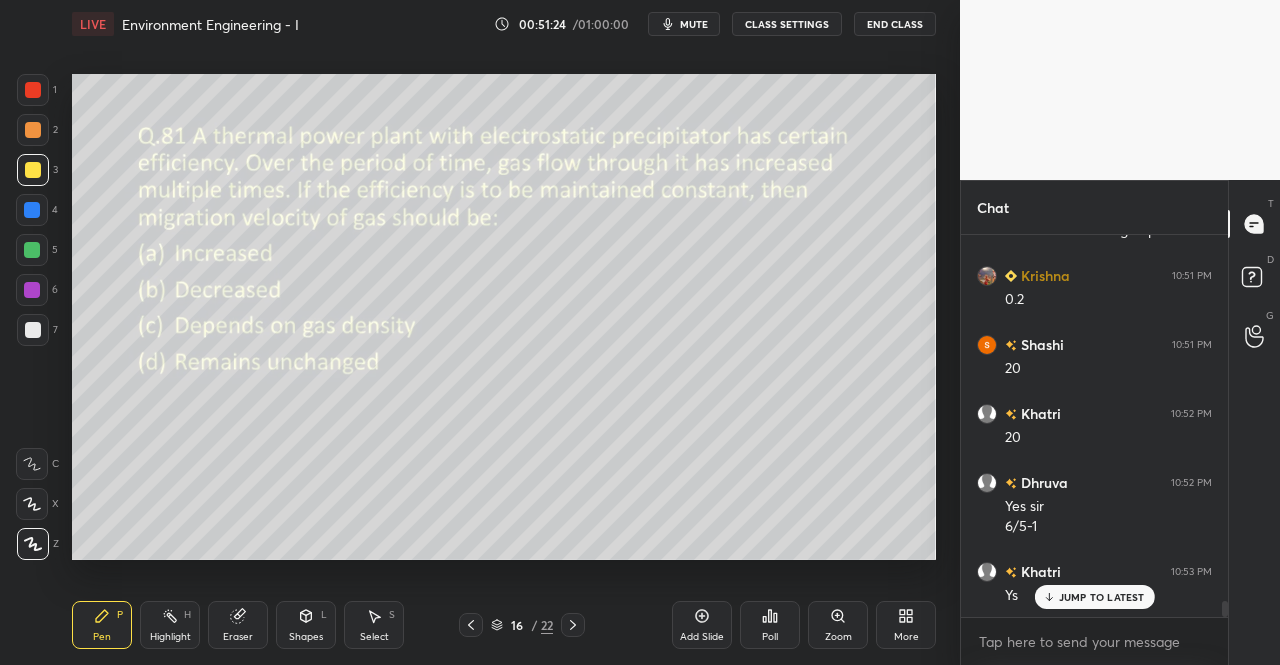 scroll, scrollTop: 8636, scrollLeft: 0, axis: vertical 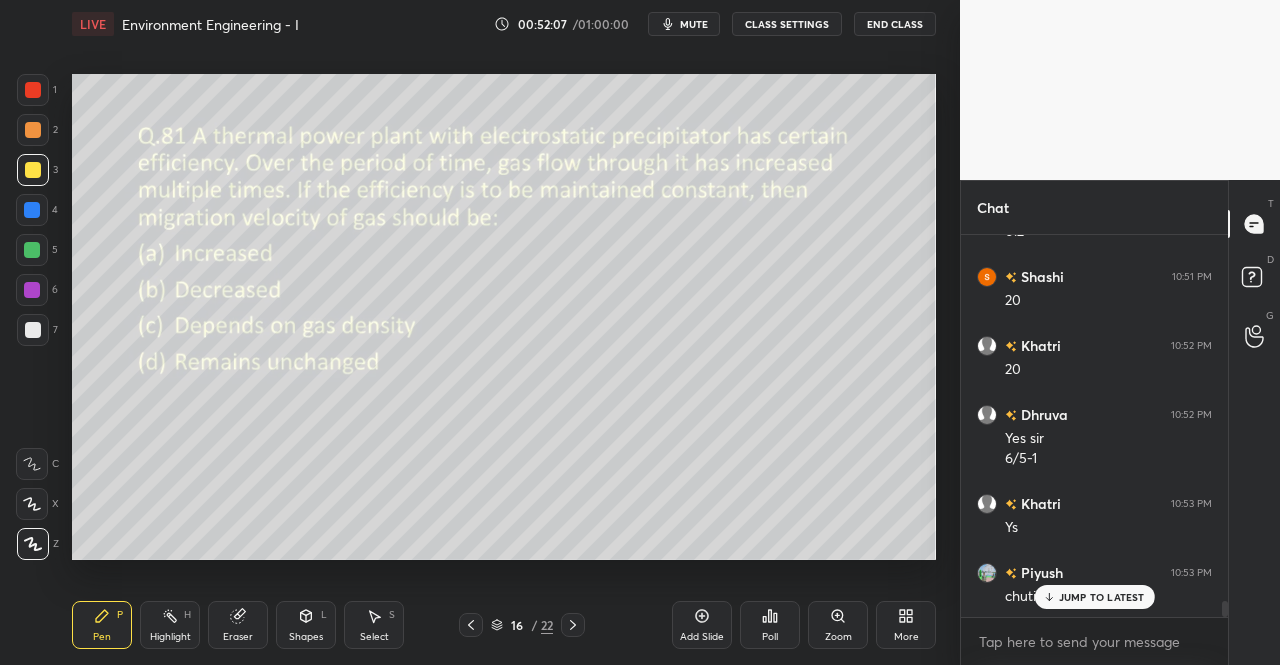 click on "Poll" at bounding box center (770, 625) 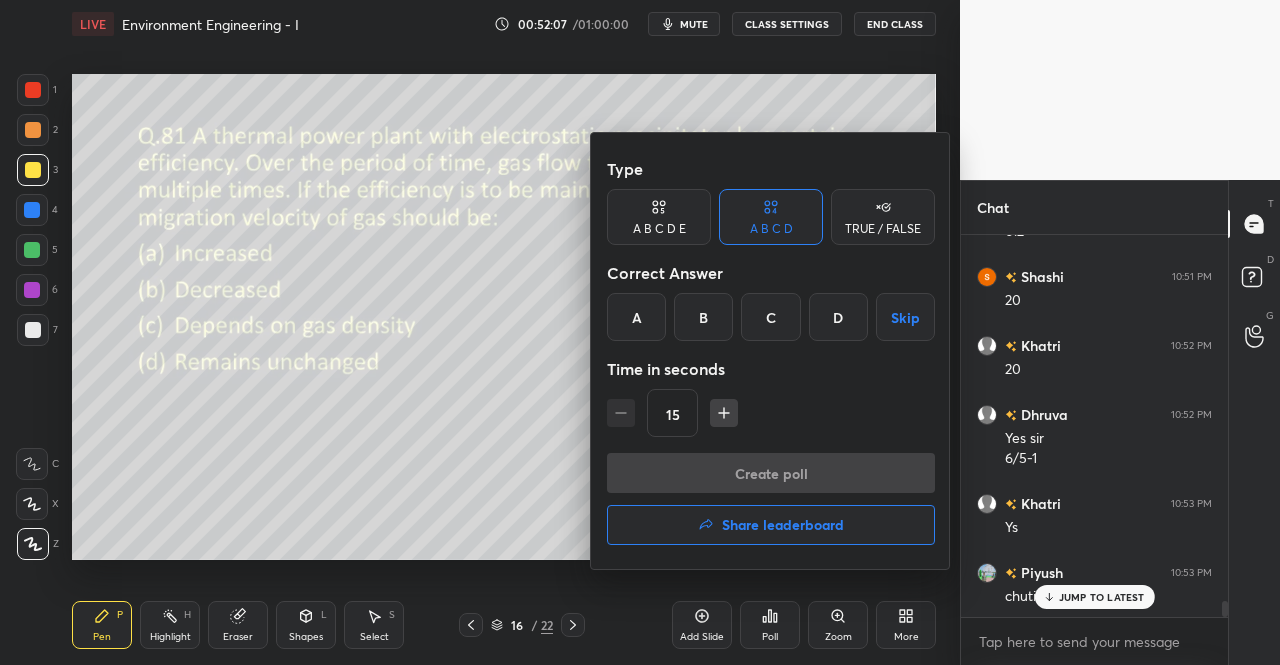 click on "A" at bounding box center (636, 317) 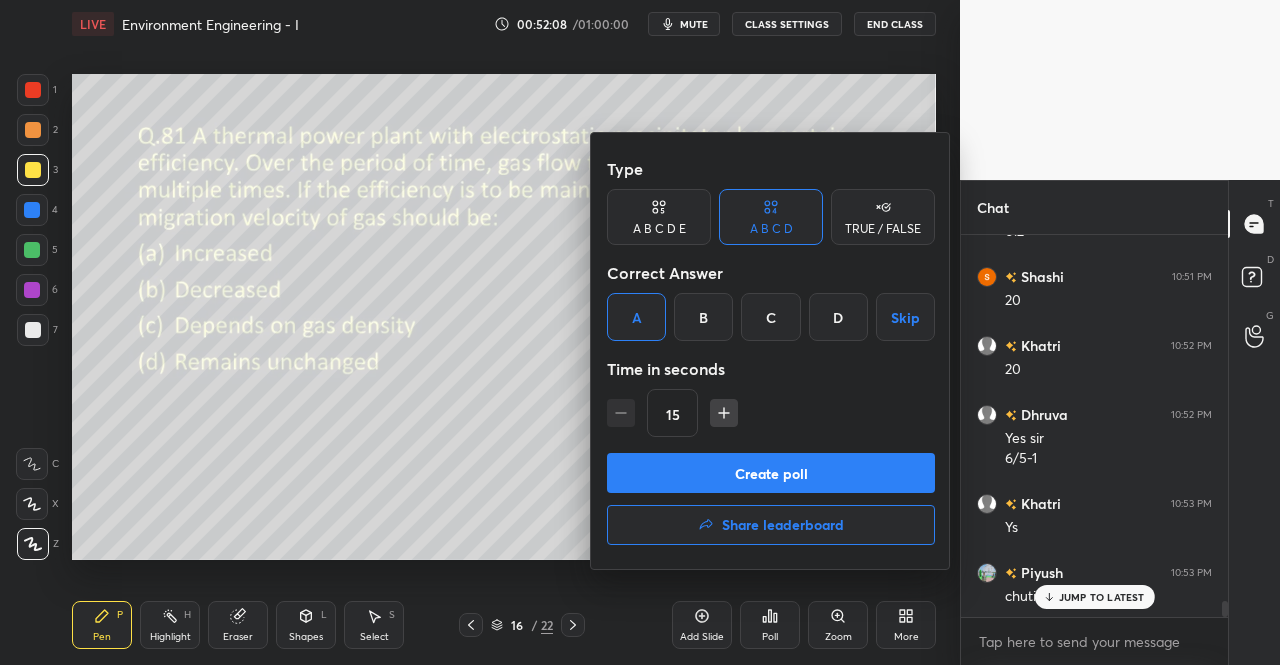 click on "Create poll" at bounding box center (771, 473) 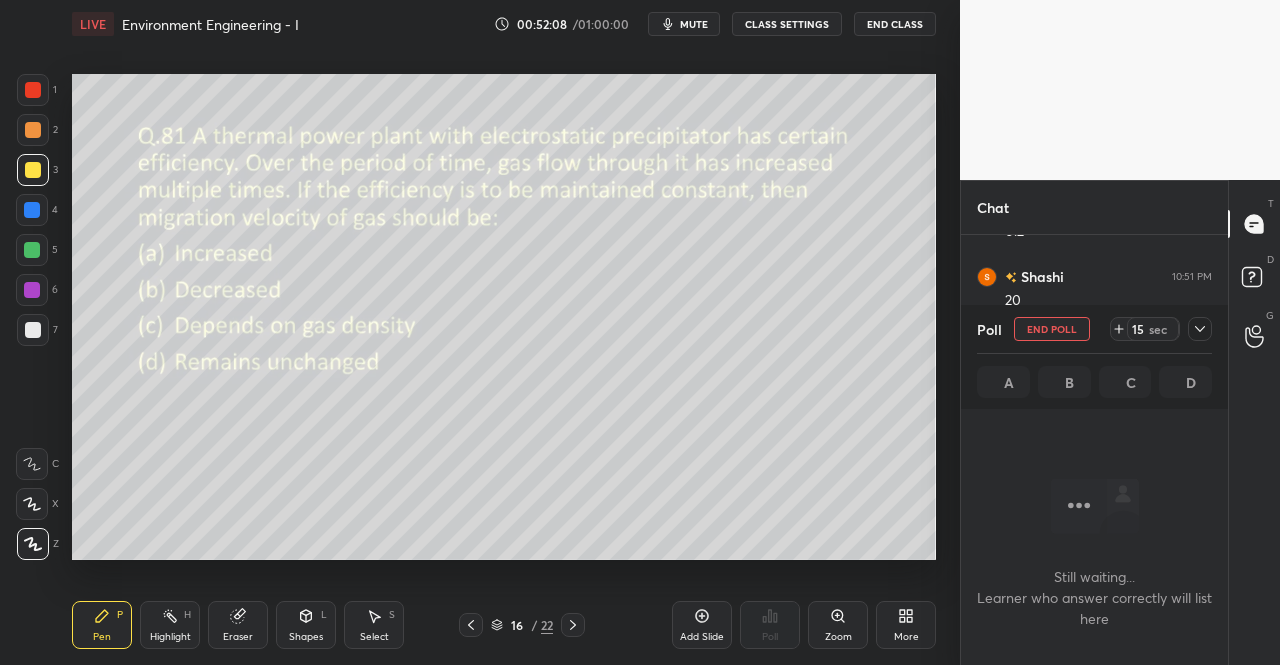 scroll, scrollTop: 283, scrollLeft: 261, axis: both 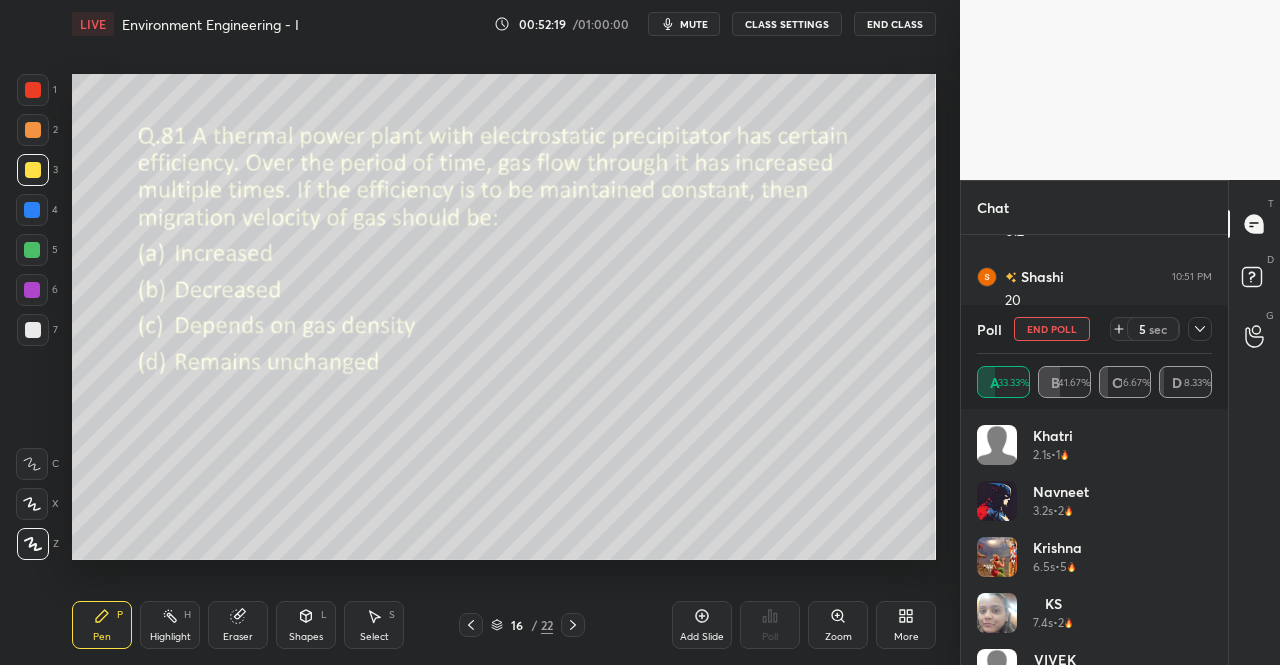 click 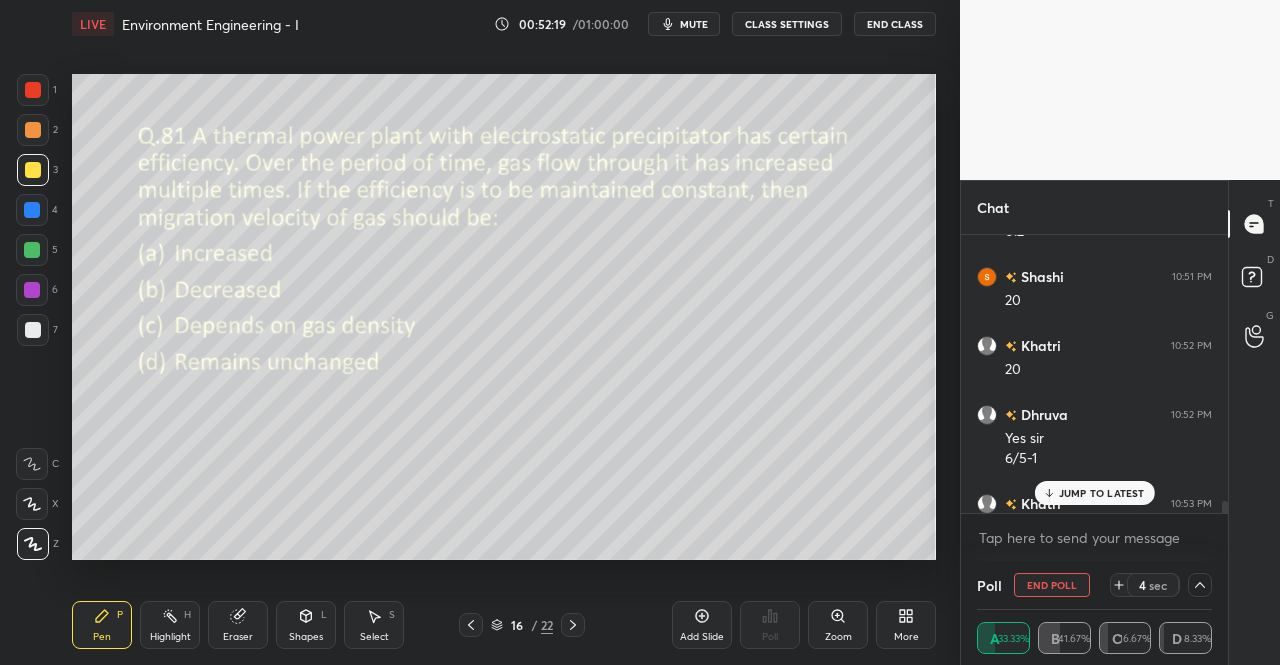 scroll, scrollTop: 0, scrollLeft: 0, axis: both 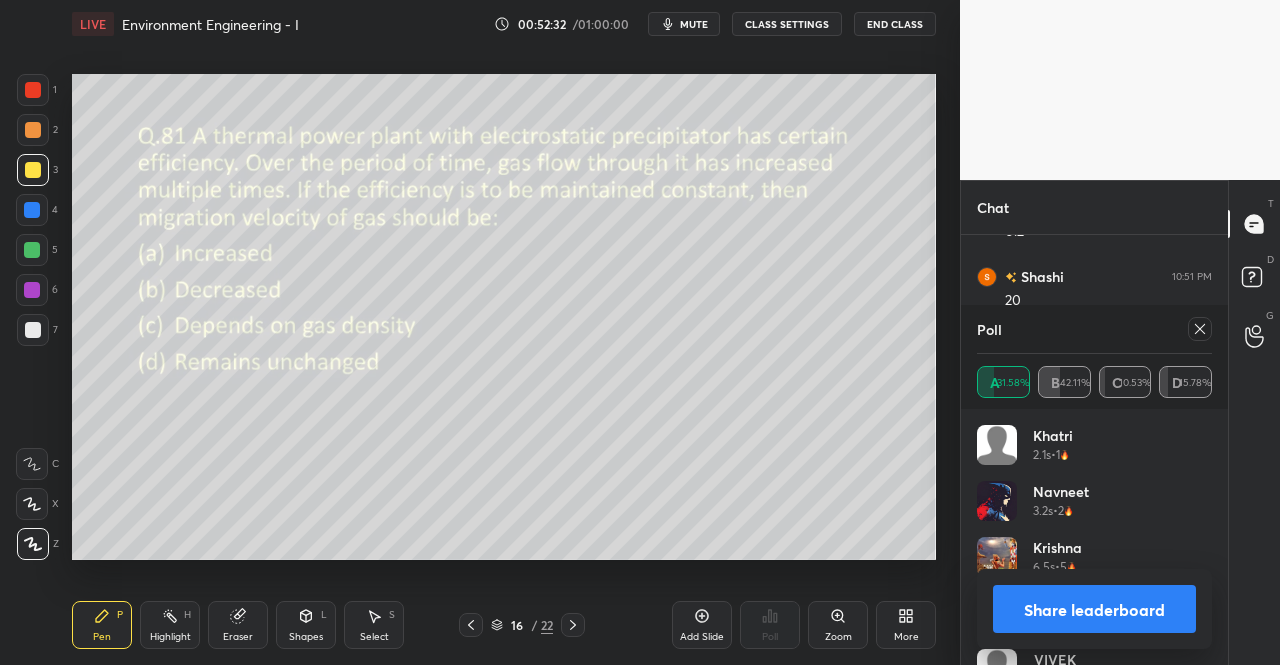 click at bounding box center [1200, 329] 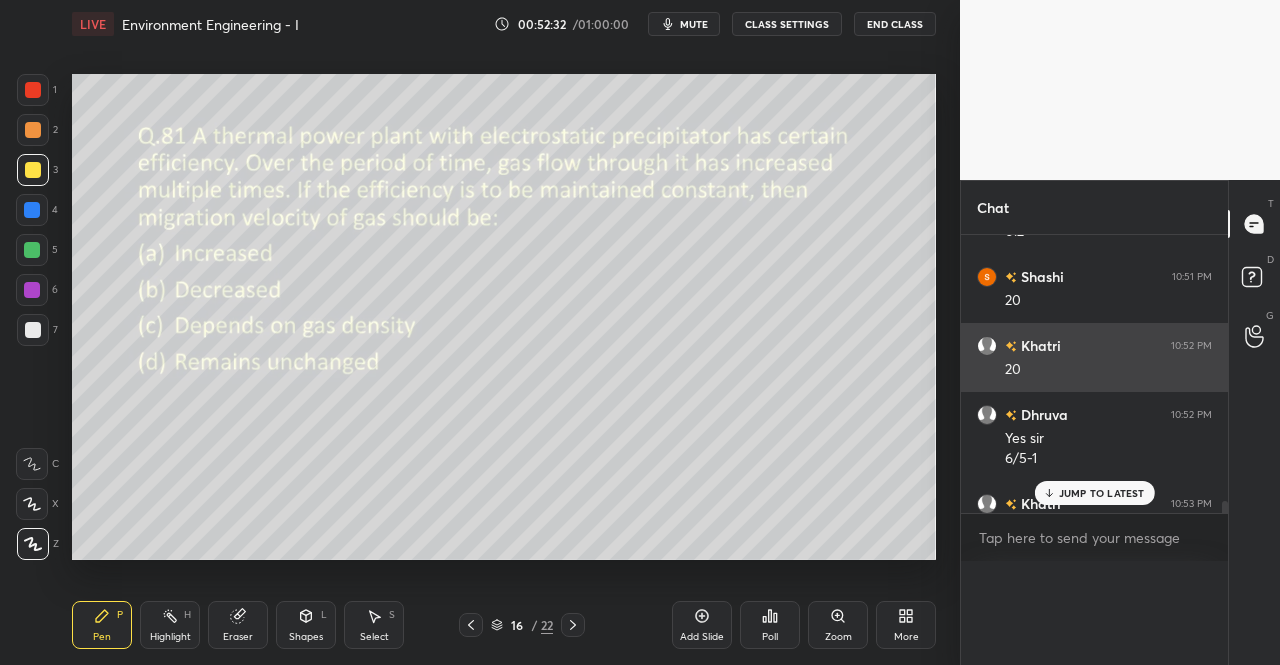 scroll, scrollTop: 150, scrollLeft: 229, axis: both 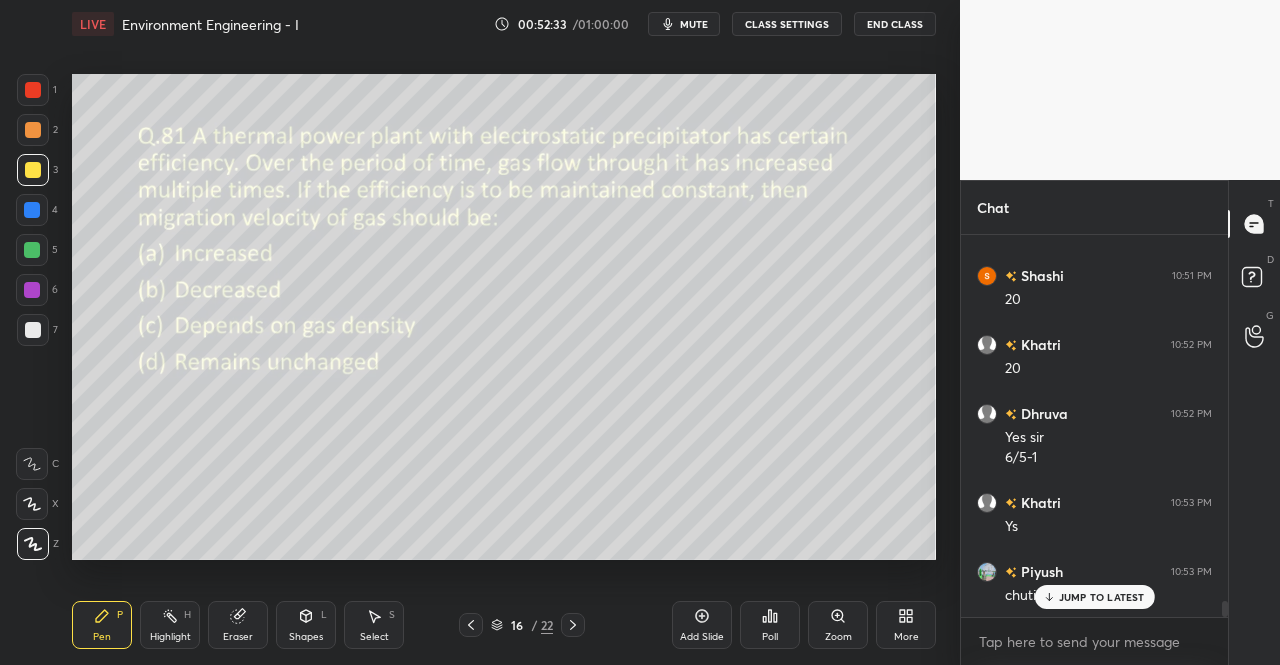 click on "Pen P" at bounding box center (102, 625) 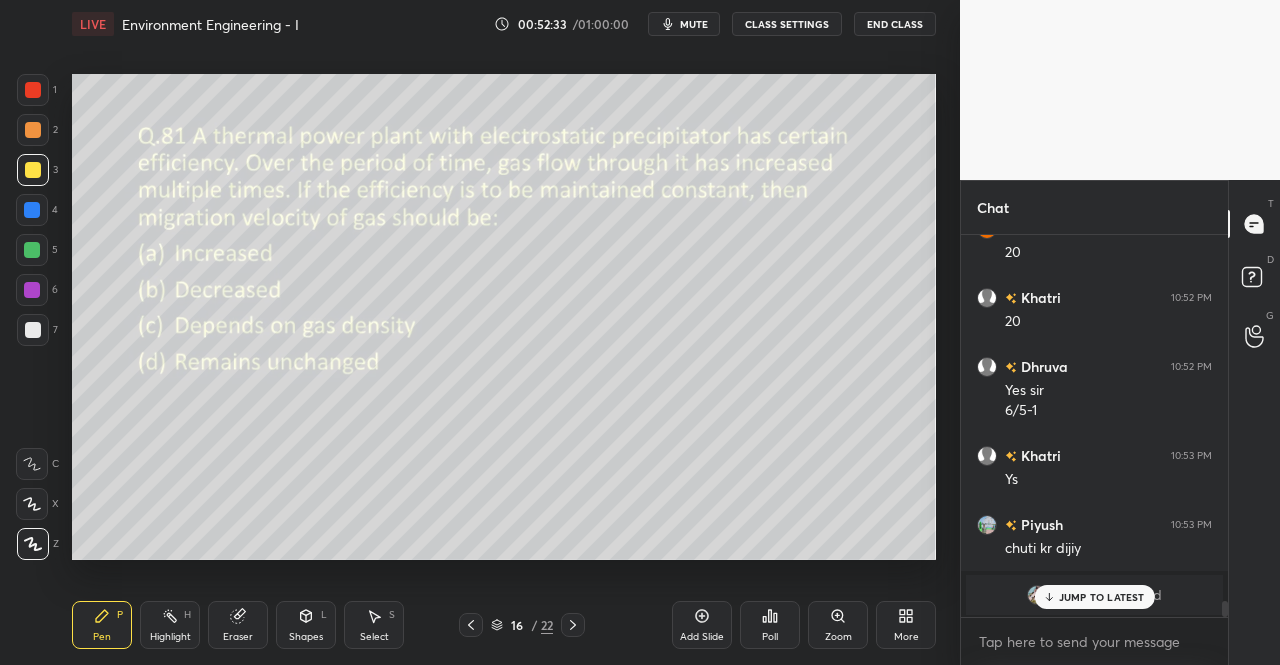 click on "Pen P" at bounding box center [102, 625] 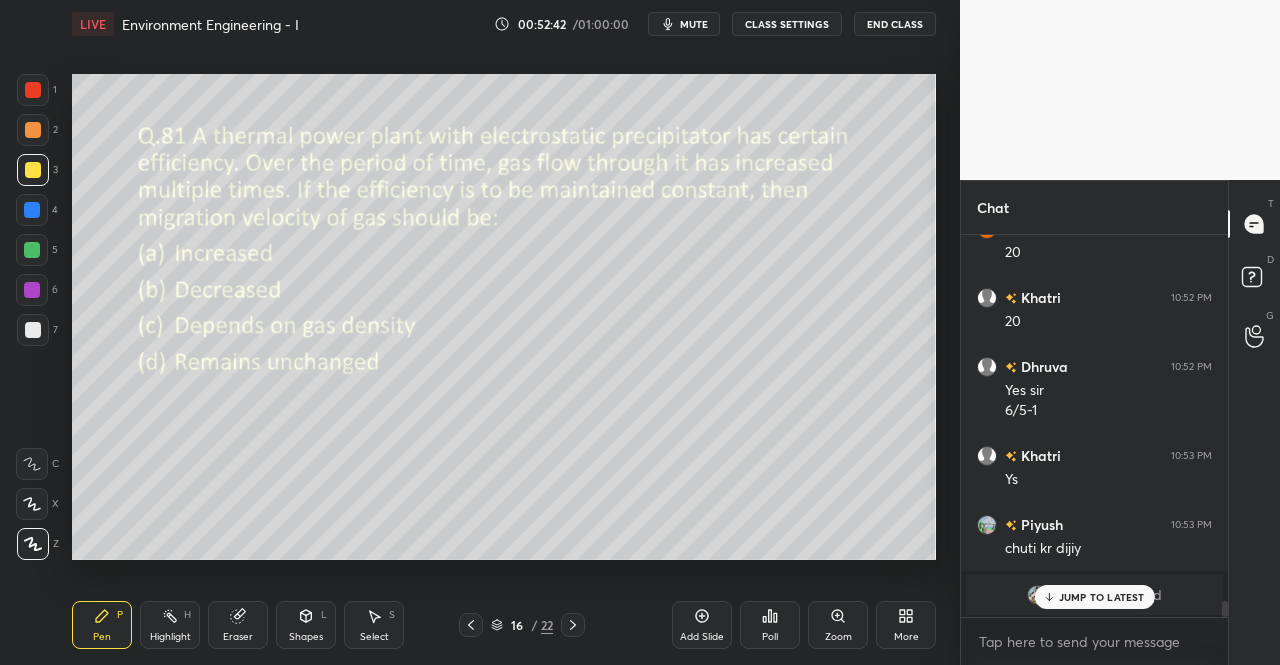 click on "Eraser" at bounding box center (238, 625) 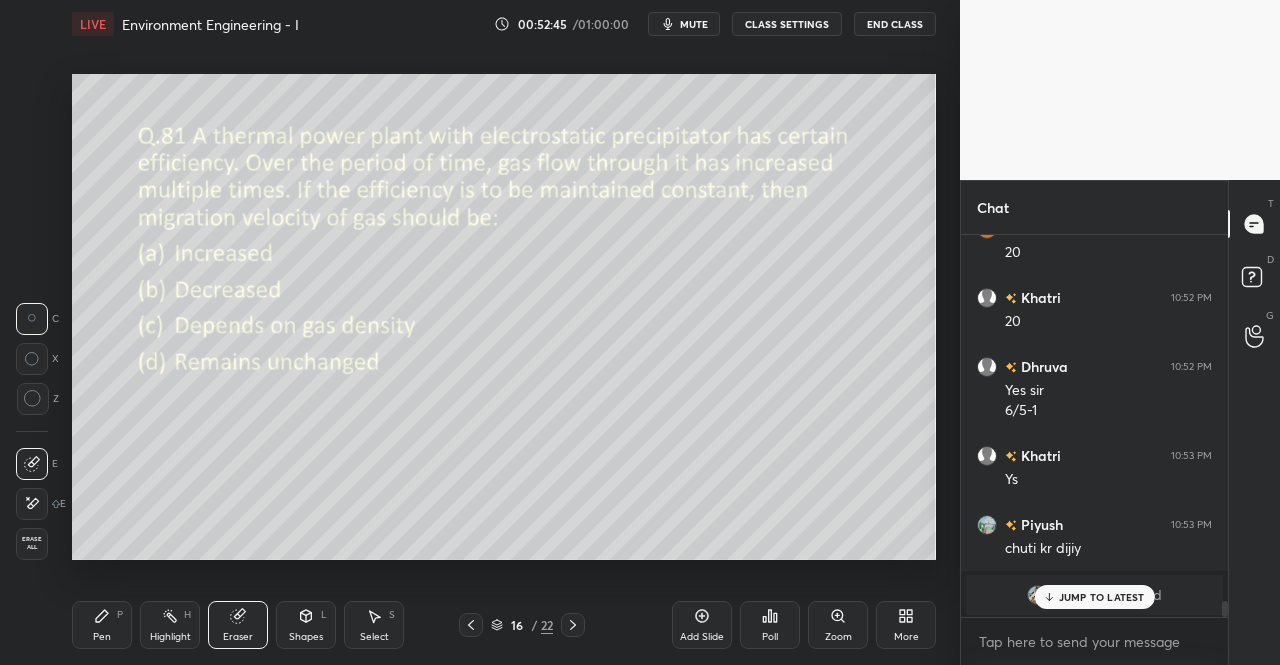 click on "Pen" at bounding box center [102, 637] 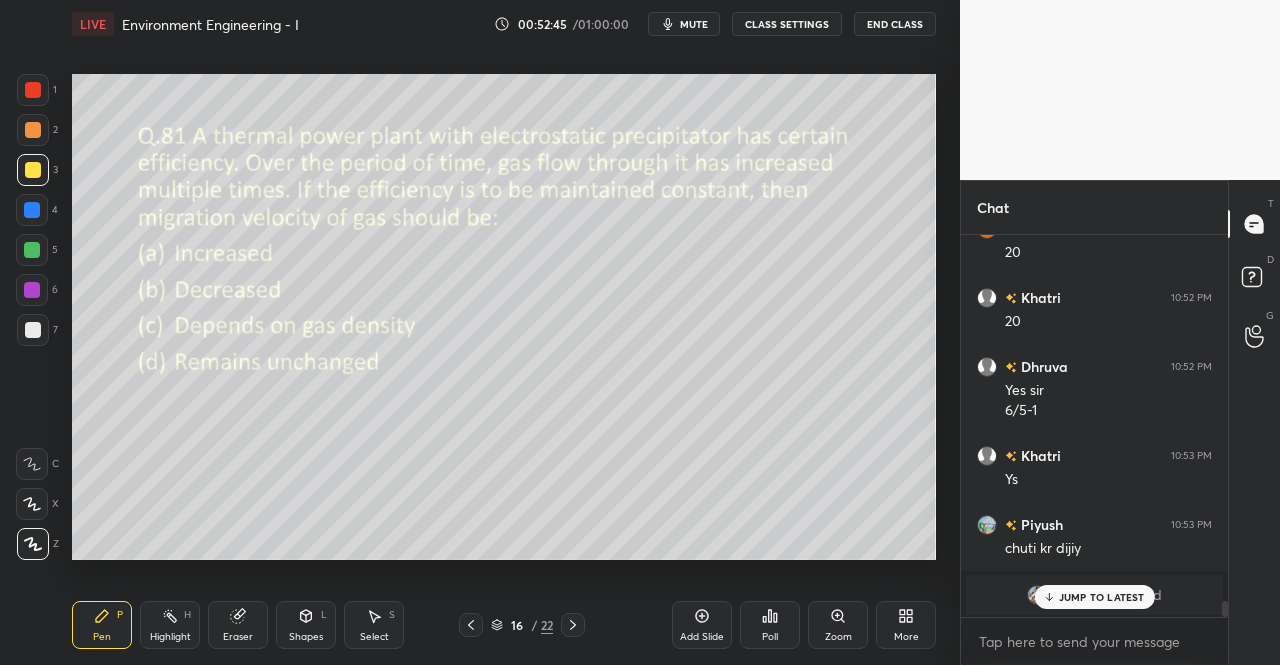 click on "Pen P" at bounding box center (102, 625) 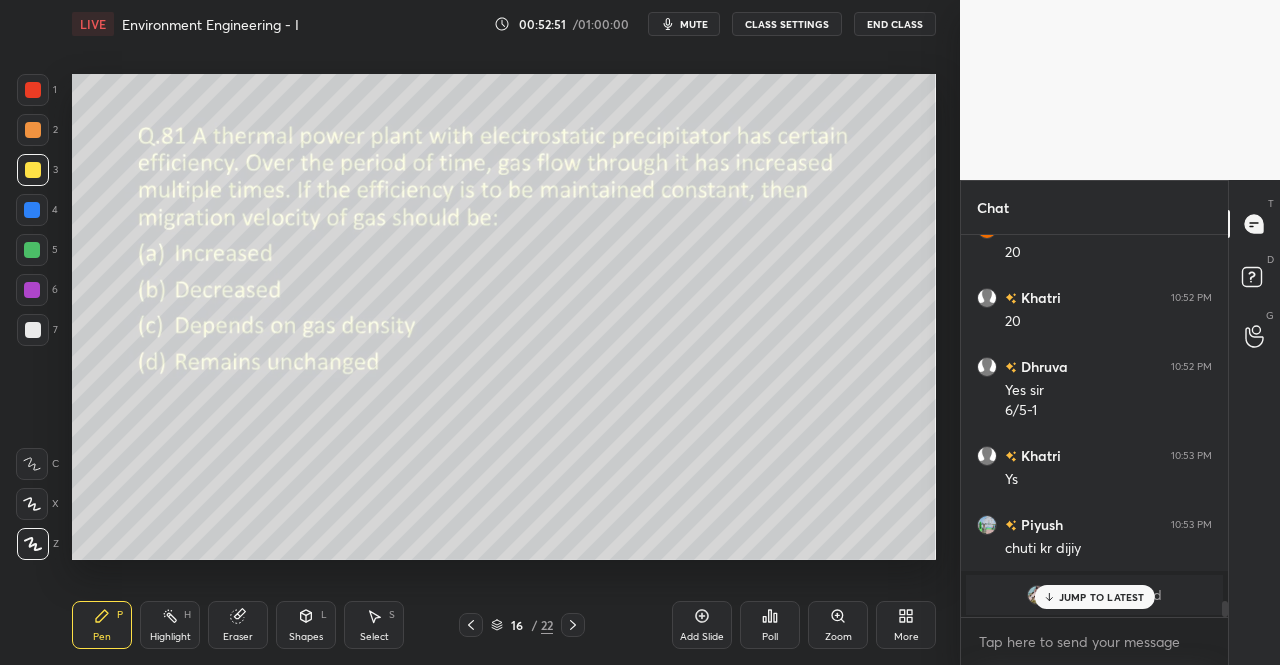 click on "JUMP TO LATEST" at bounding box center (1102, 597) 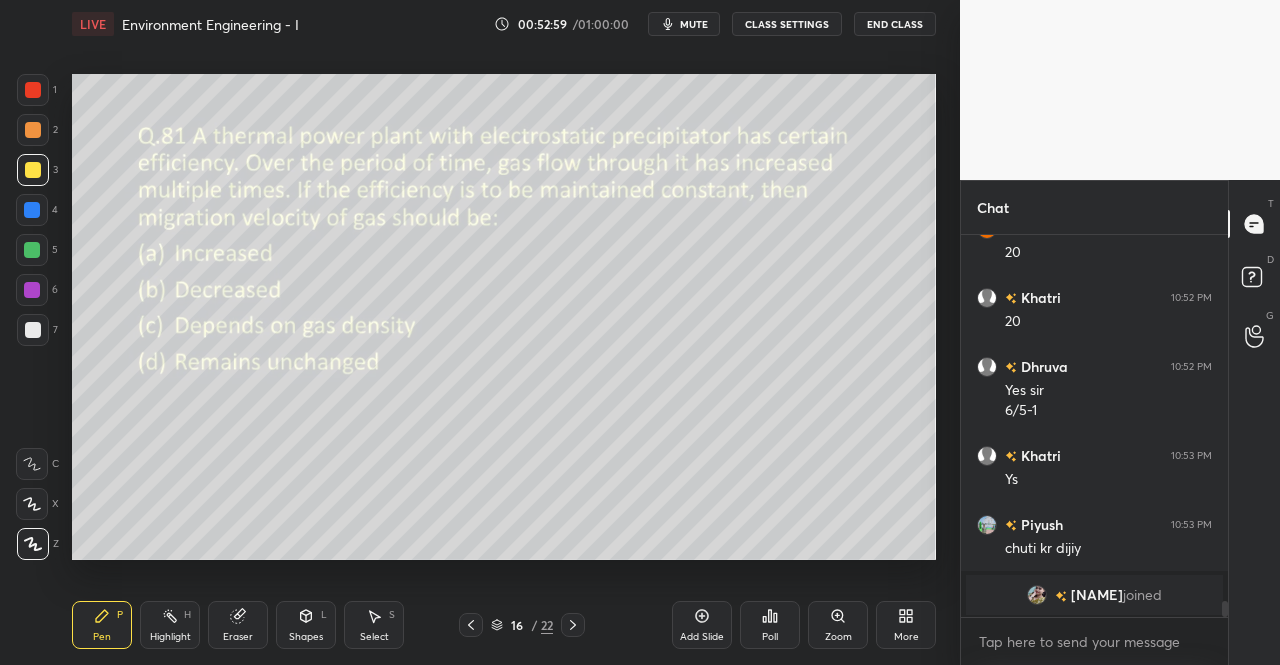 click 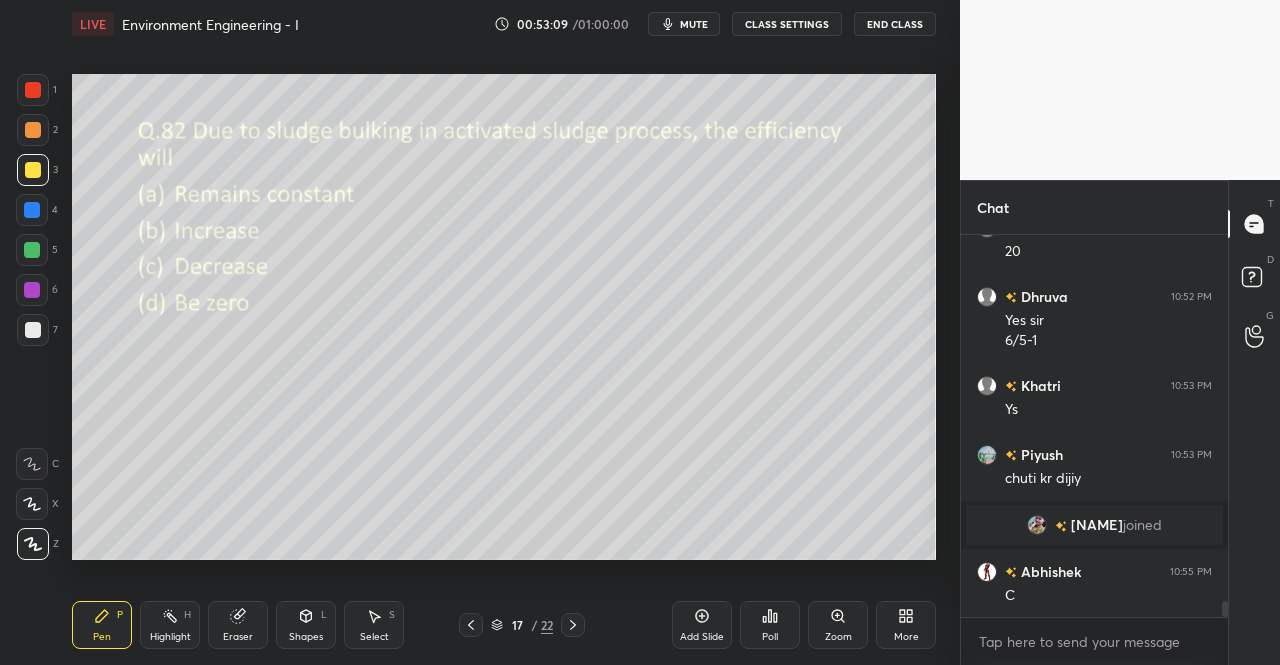 click on "Poll" at bounding box center [770, 625] 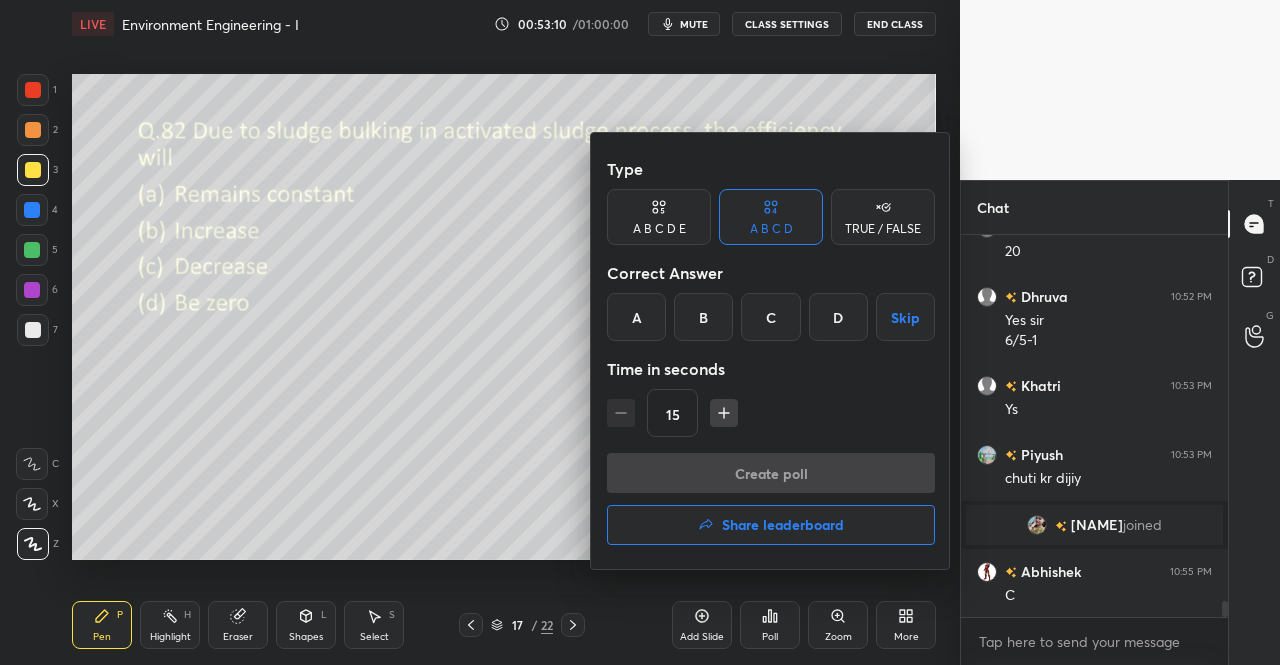 click on "C" at bounding box center (770, 317) 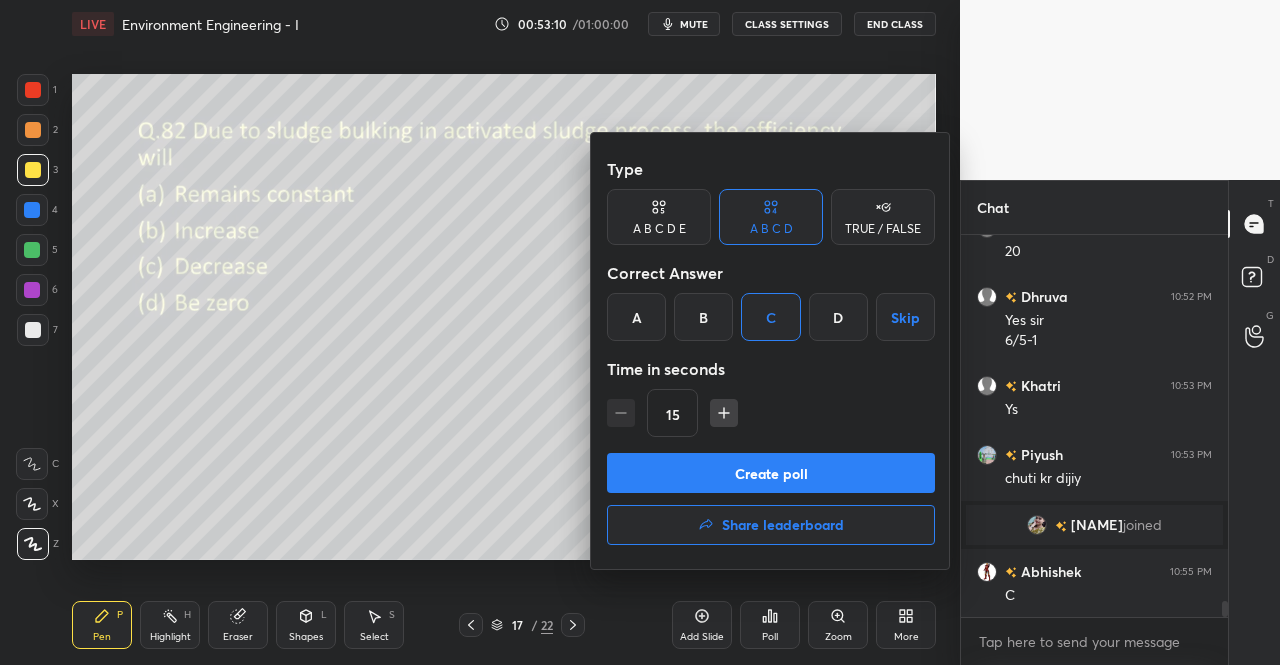 click on "Create poll" at bounding box center (771, 473) 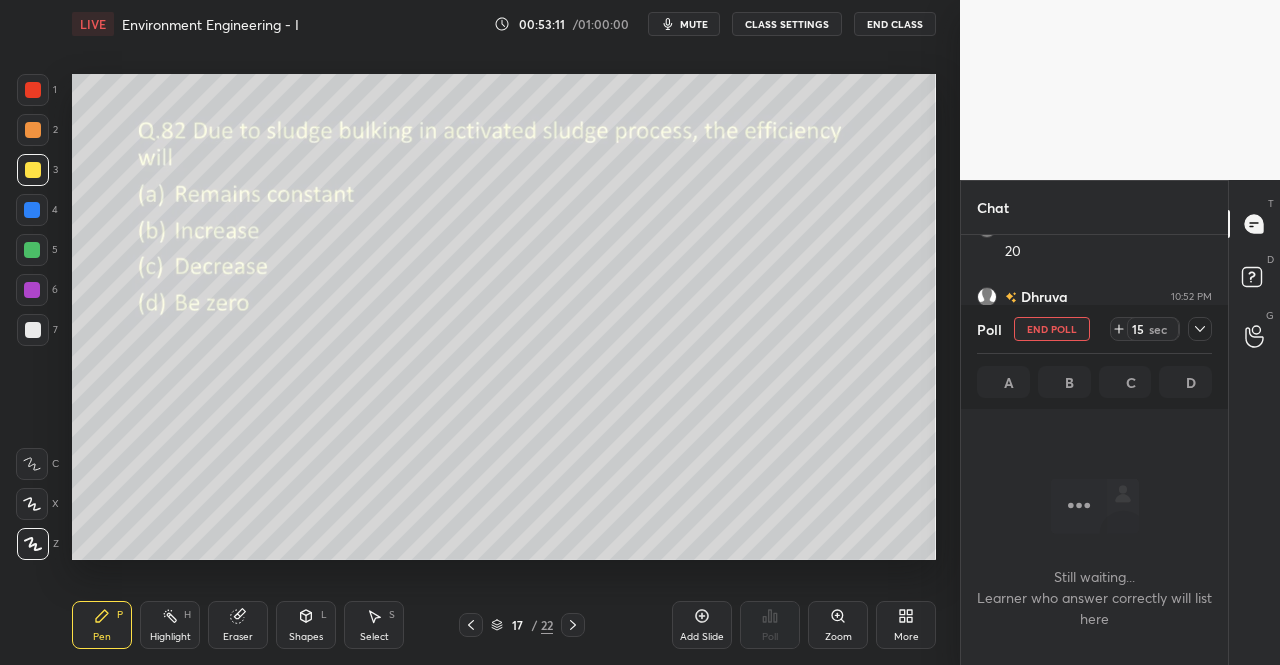 scroll, scrollTop: 289, scrollLeft: 261, axis: both 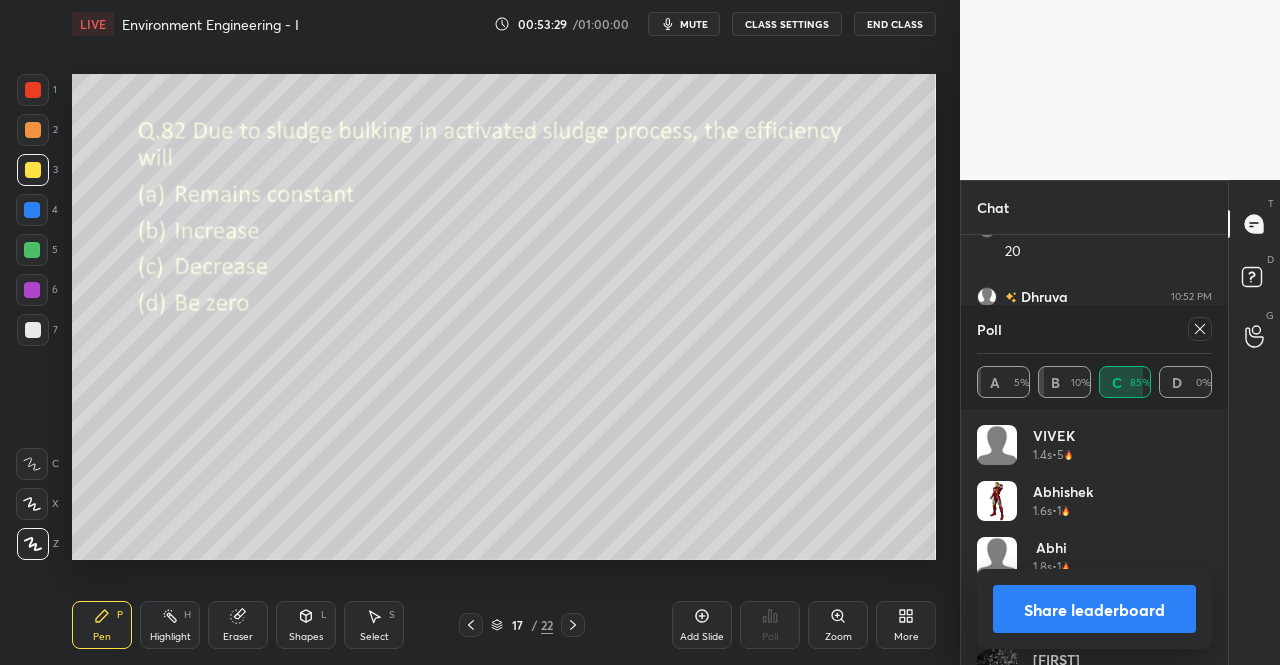 click 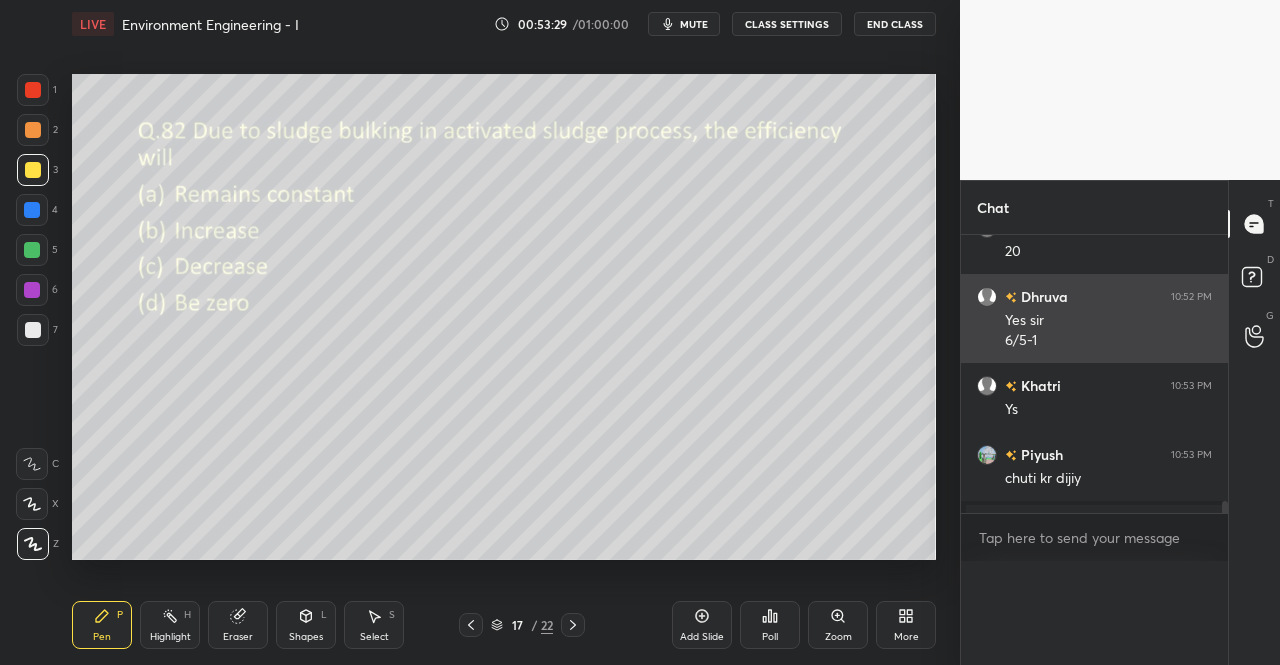 scroll, scrollTop: 120, scrollLeft: 229, axis: both 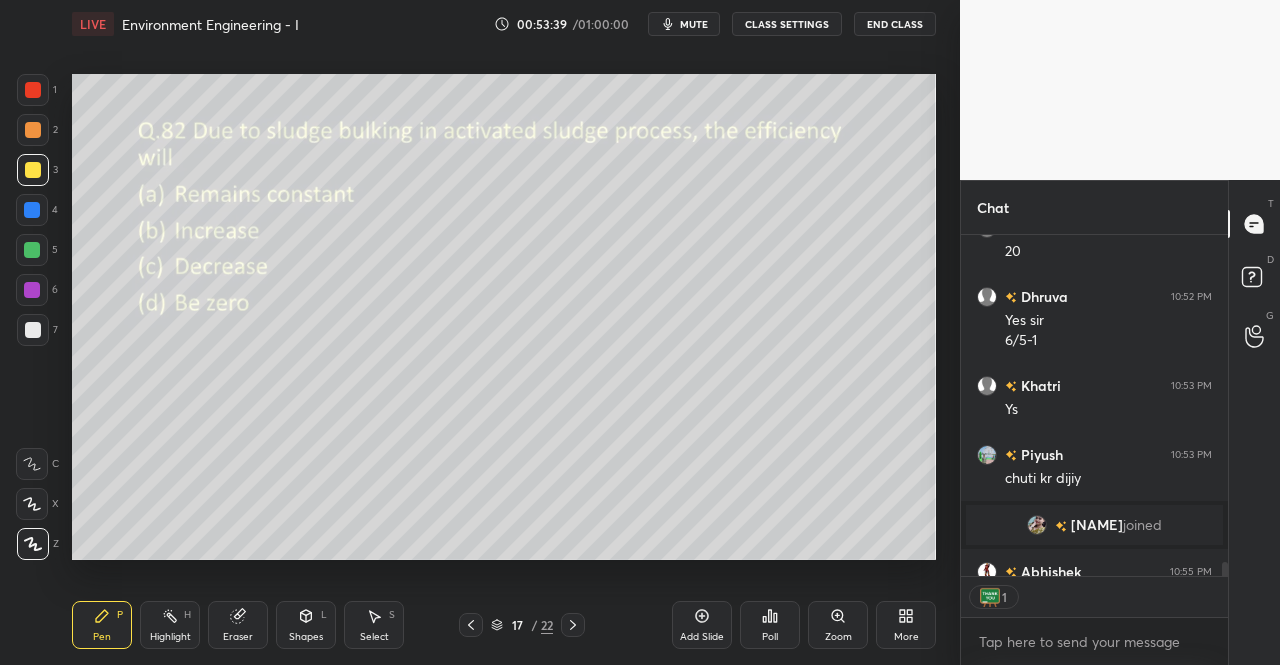 click at bounding box center [573, 625] 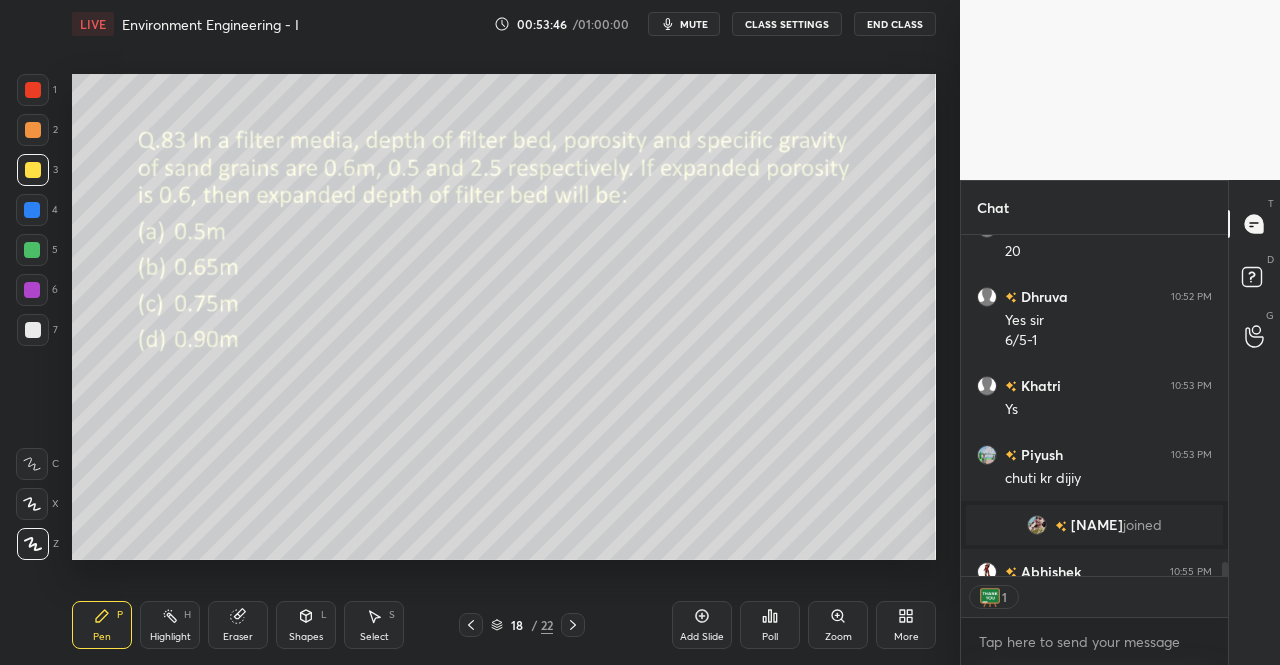 scroll, scrollTop: 7, scrollLeft: 6, axis: both 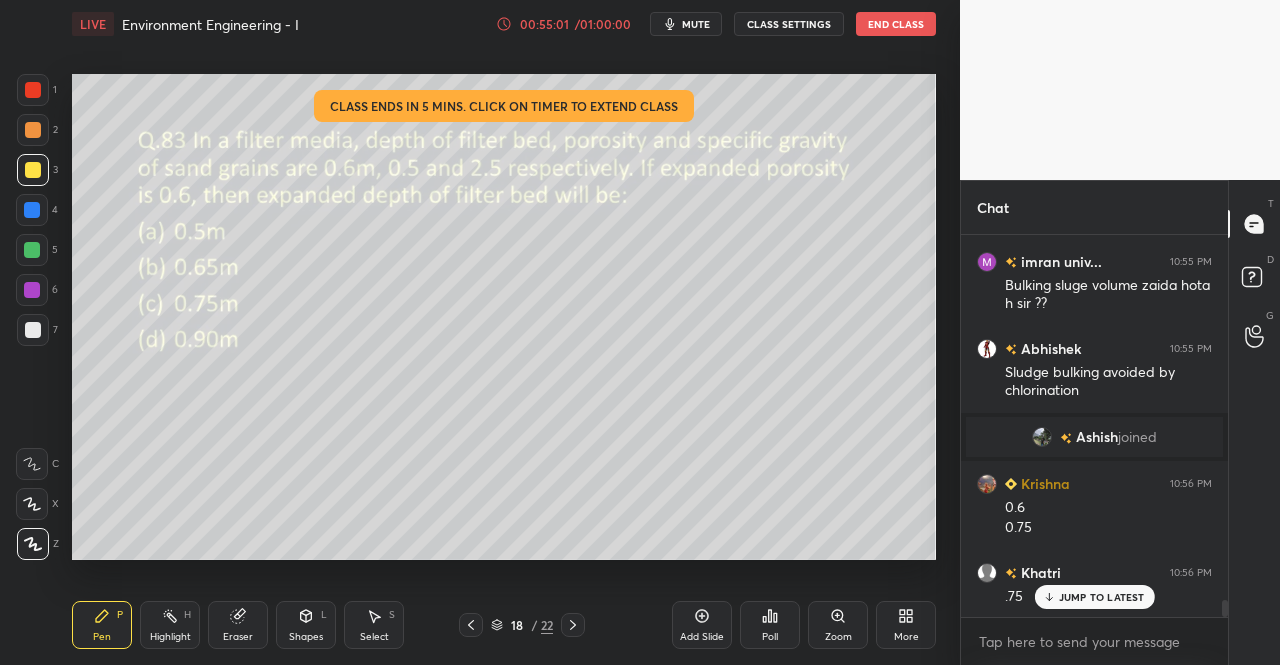click on "JUMP TO LATEST" at bounding box center (1102, 597) 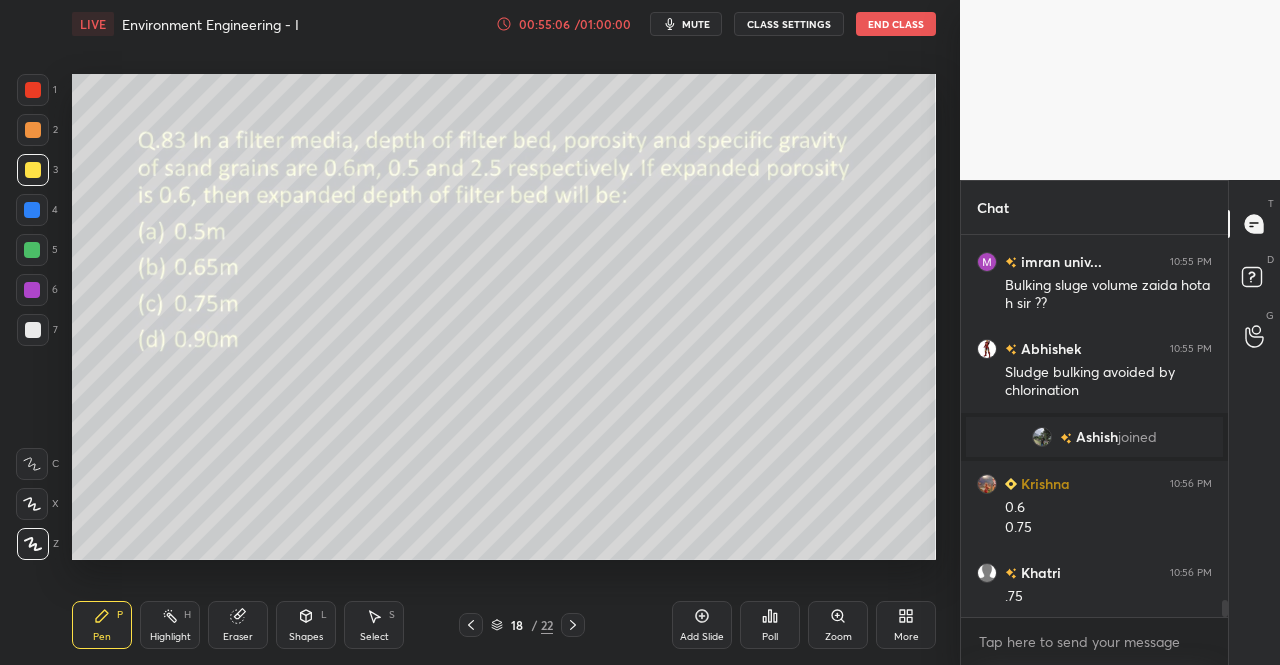 click on "Eraser" at bounding box center (238, 637) 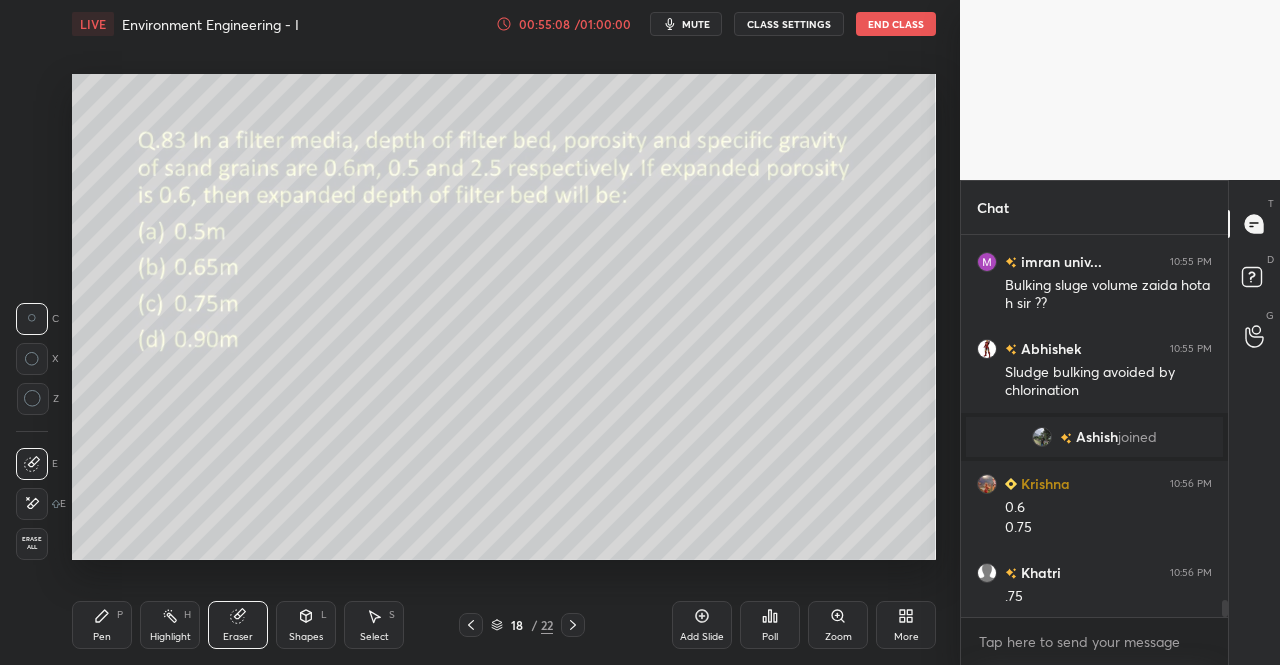 scroll, scrollTop: 8300, scrollLeft: 0, axis: vertical 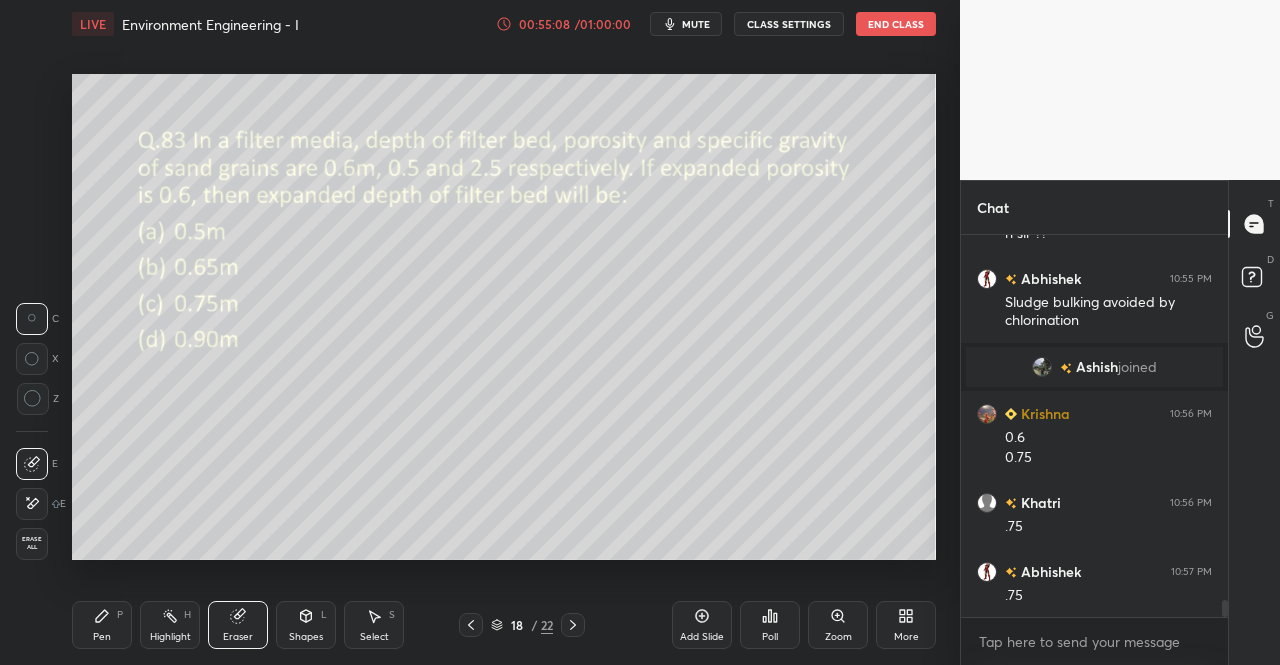 click on "Pen P Highlight H Eraser Shapes L Select S 18 / 22 Add Slide Poll Zoom More" at bounding box center (504, 625) 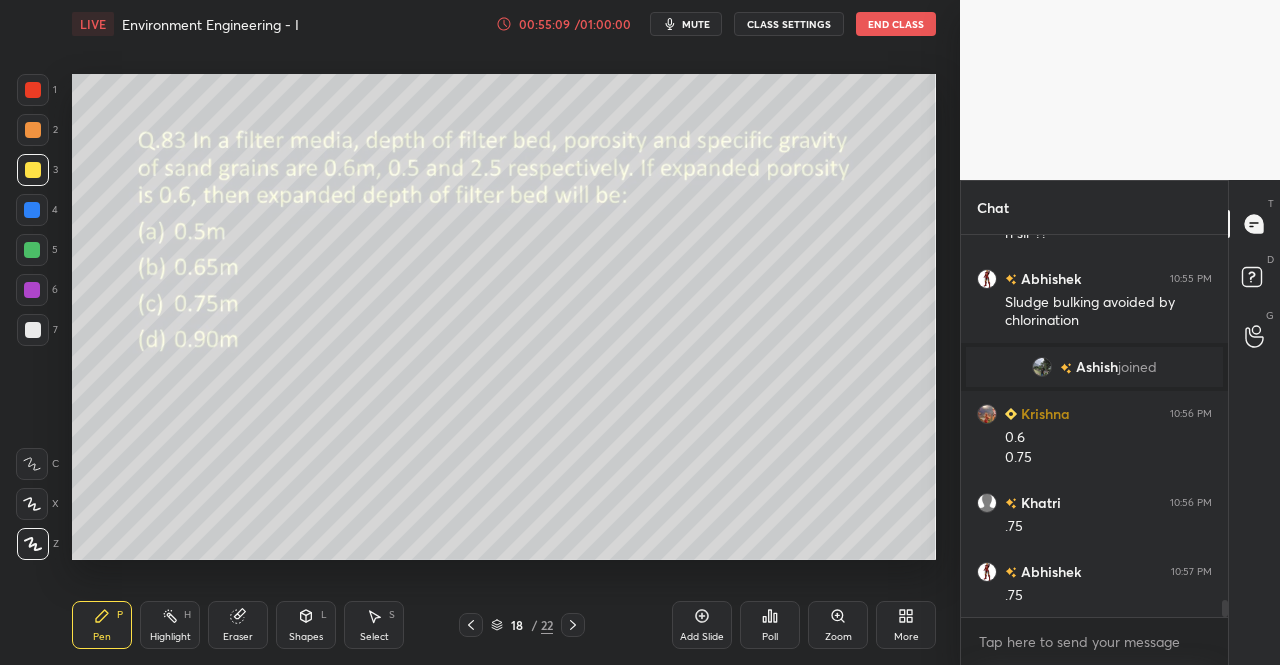 click on "Pen P" at bounding box center (102, 625) 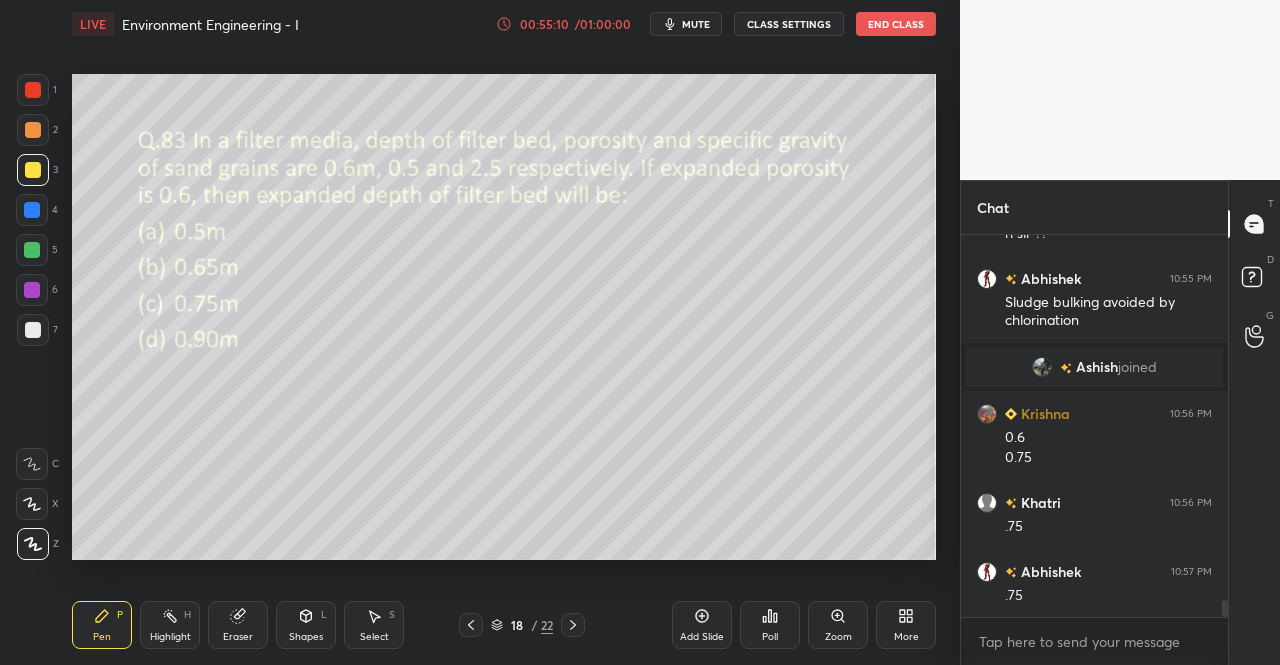 click 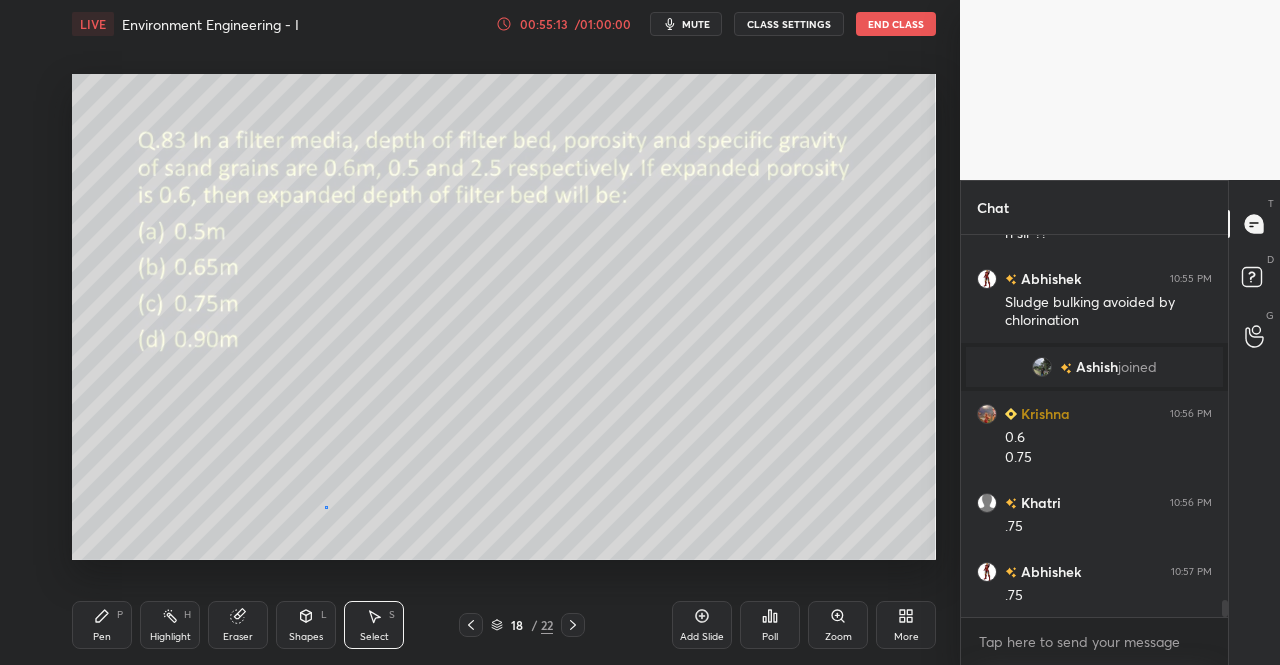 click on "0 ° Undo Copy Duplicate Duplicate to new slide Delete" at bounding box center [504, 317] 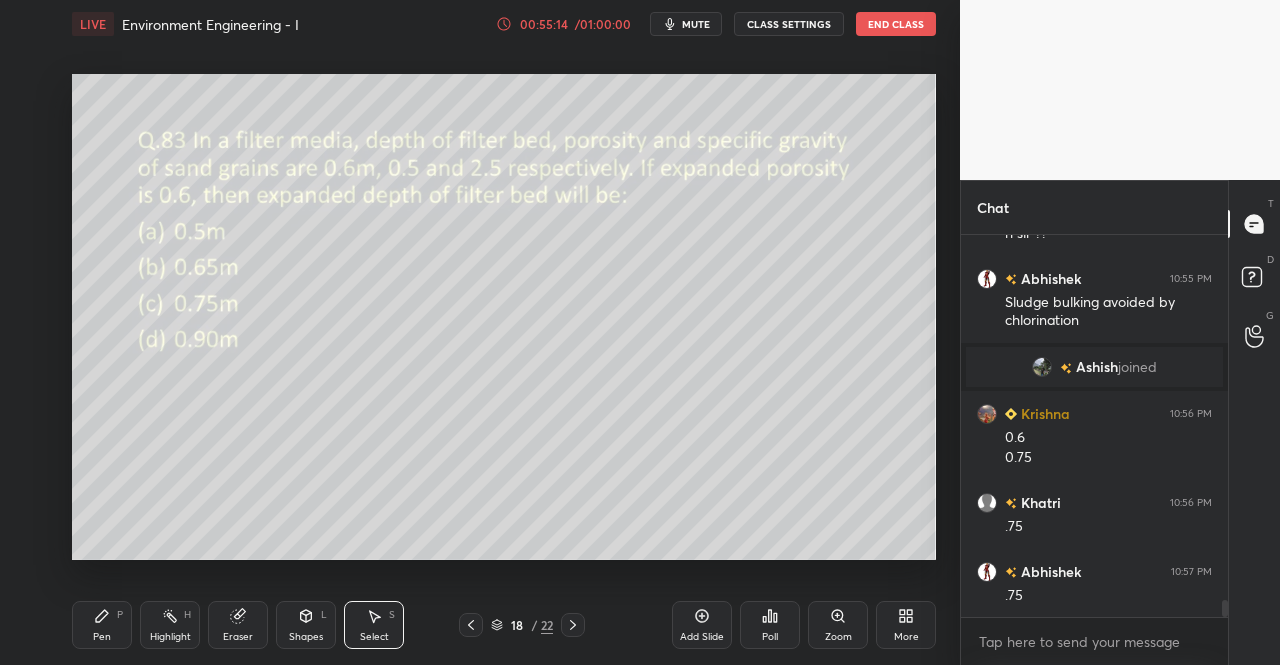click 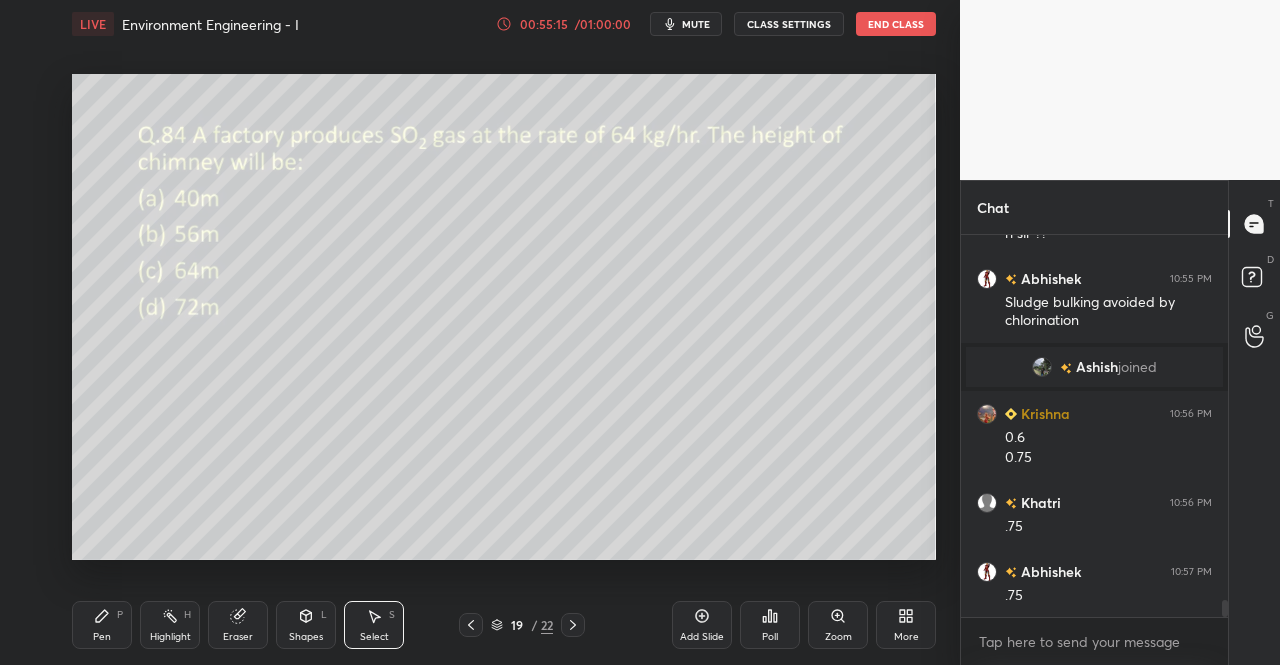 click on "Pen P" at bounding box center (102, 625) 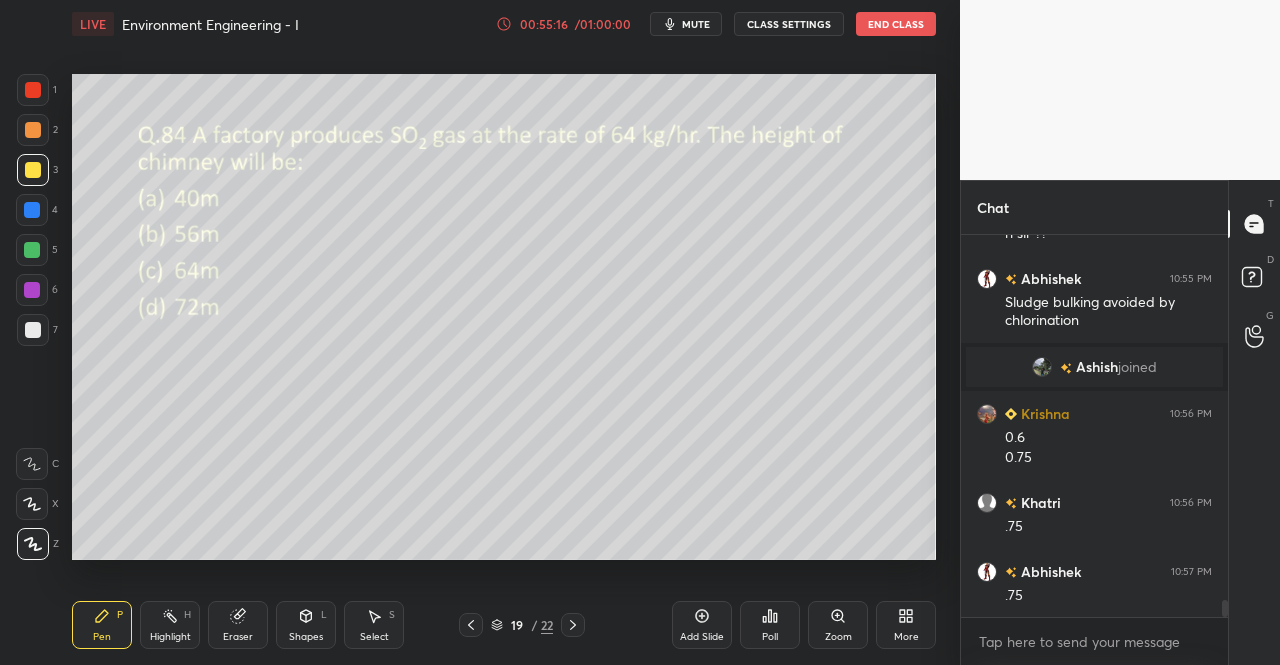 scroll, scrollTop: 335, scrollLeft: 261, axis: both 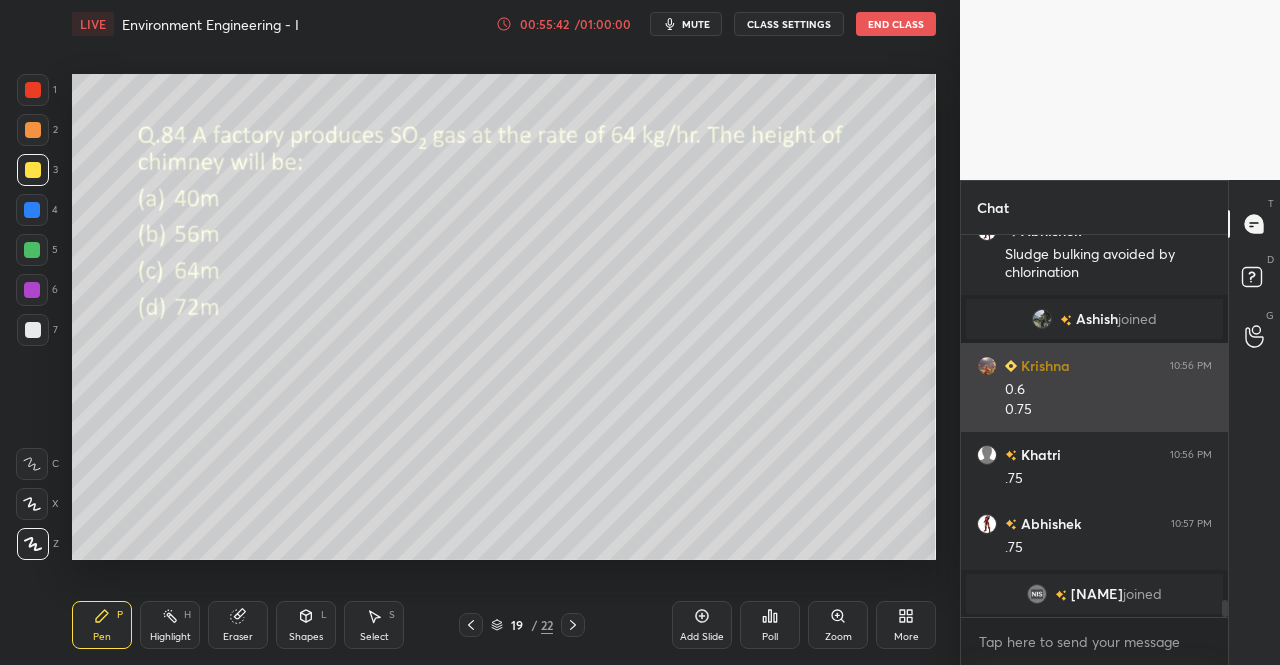 click on "Pen P" at bounding box center (102, 625) 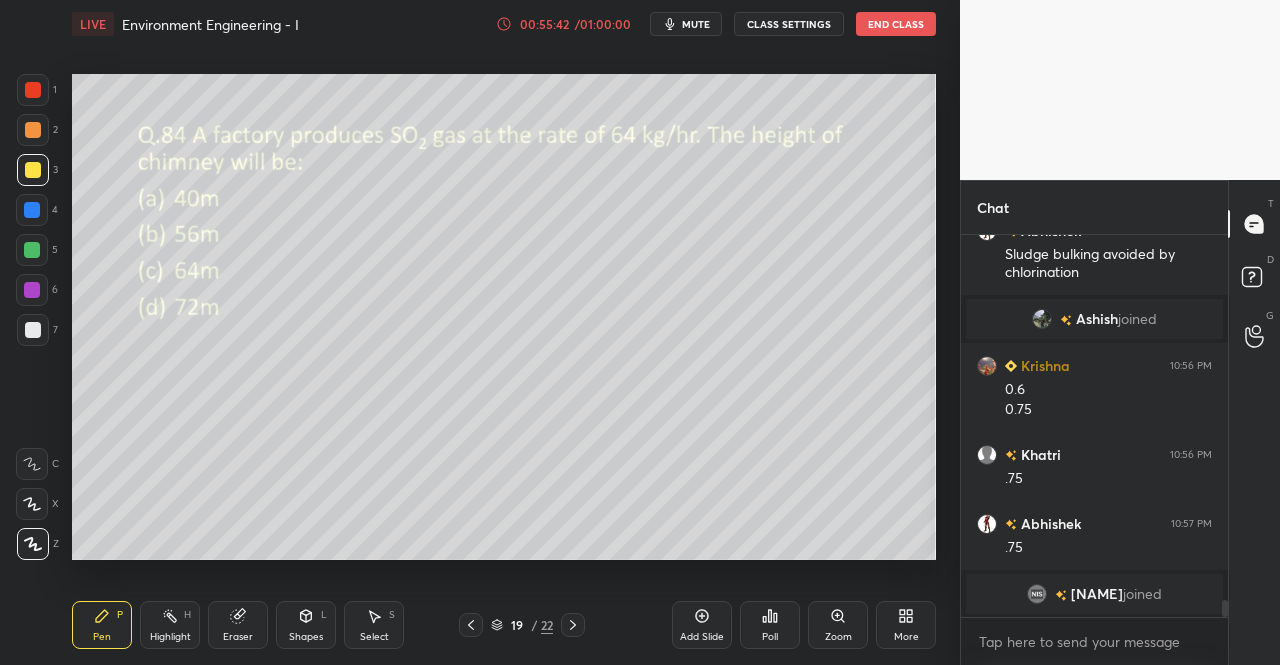 click 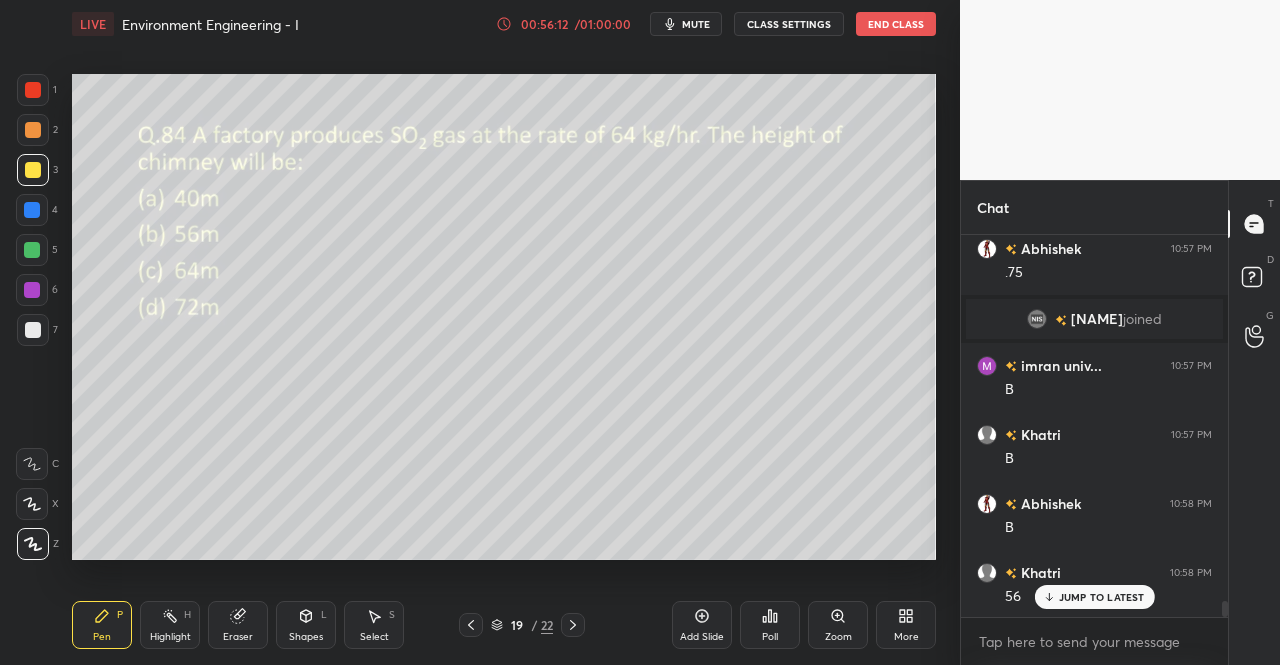 scroll, scrollTop: 8598, scrollLeft: 0, axis: vertical 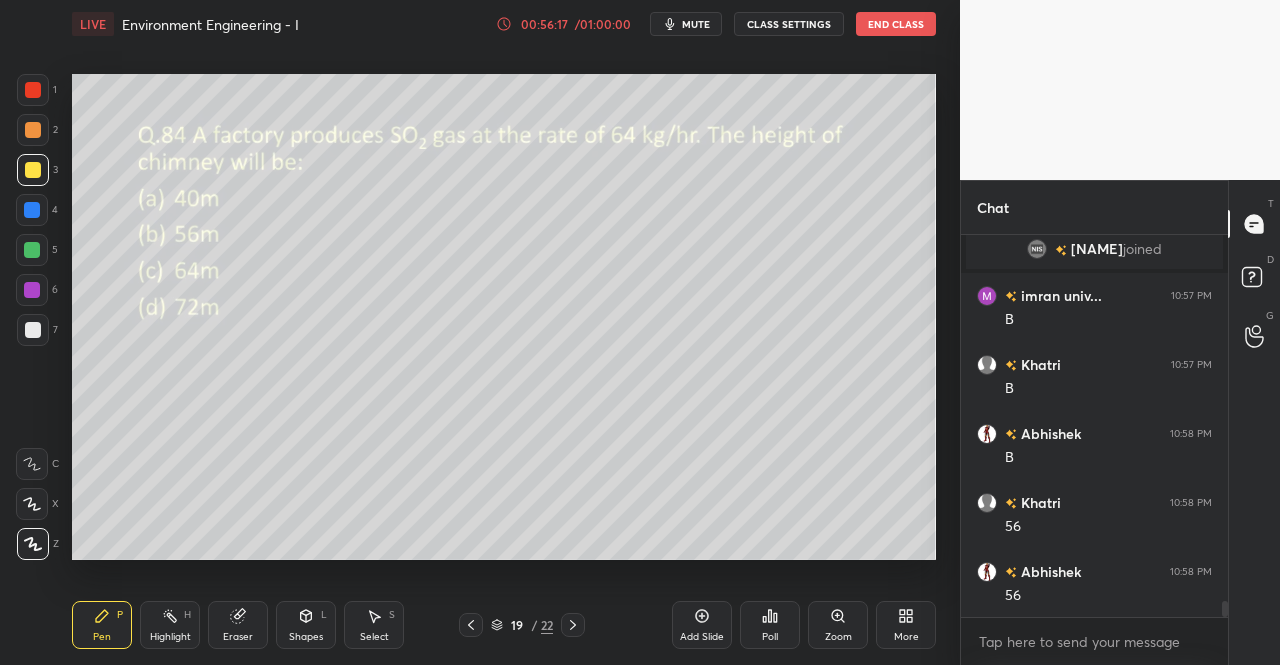 click on "Eraser" at bounding box center (238, 625) 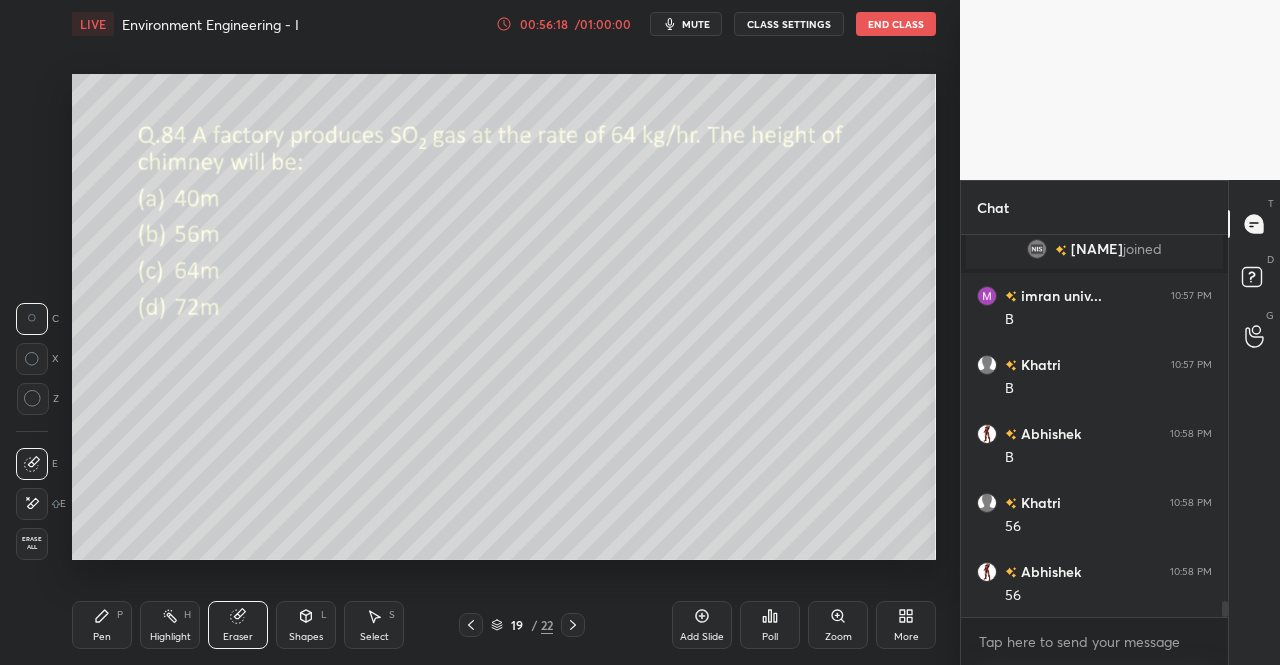 scroll, scrollTop: 8666, scrollLeft: 0, axis: vertical 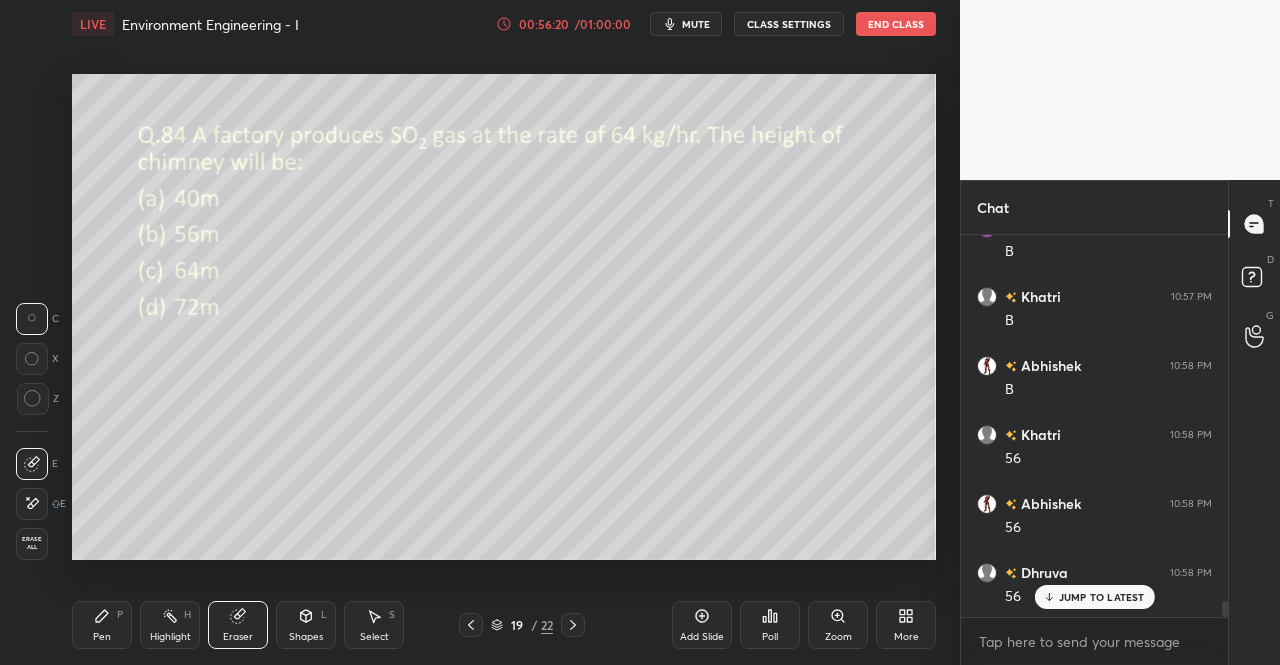 click on "Pen P" at bounding box center [102, 625] 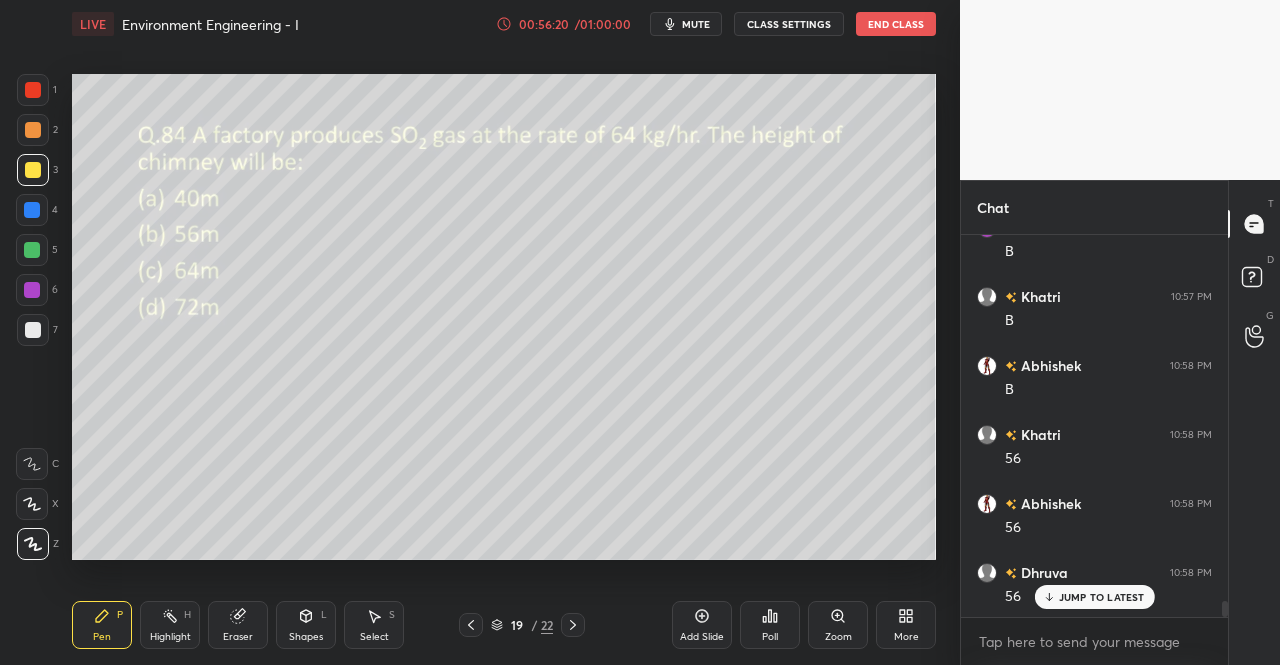 click on "Pen" at bounding box center (102, 637) 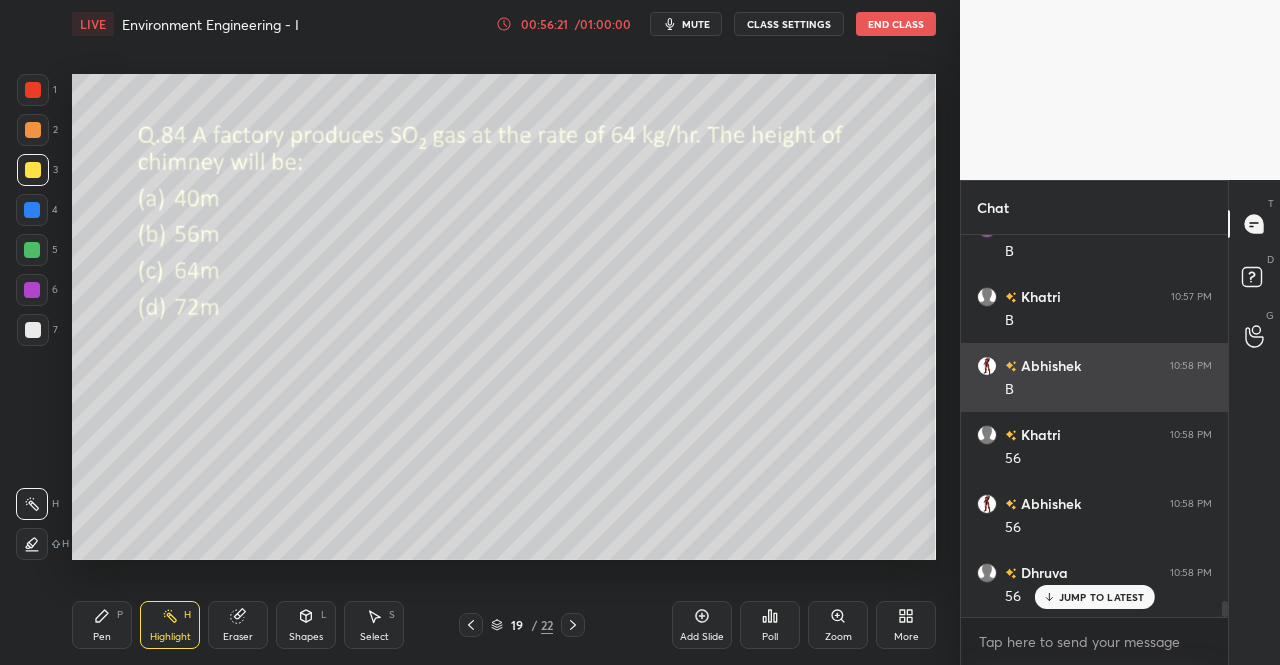 scroll, scrollTop: 8736, scrollLeft: 0, axis: vertical 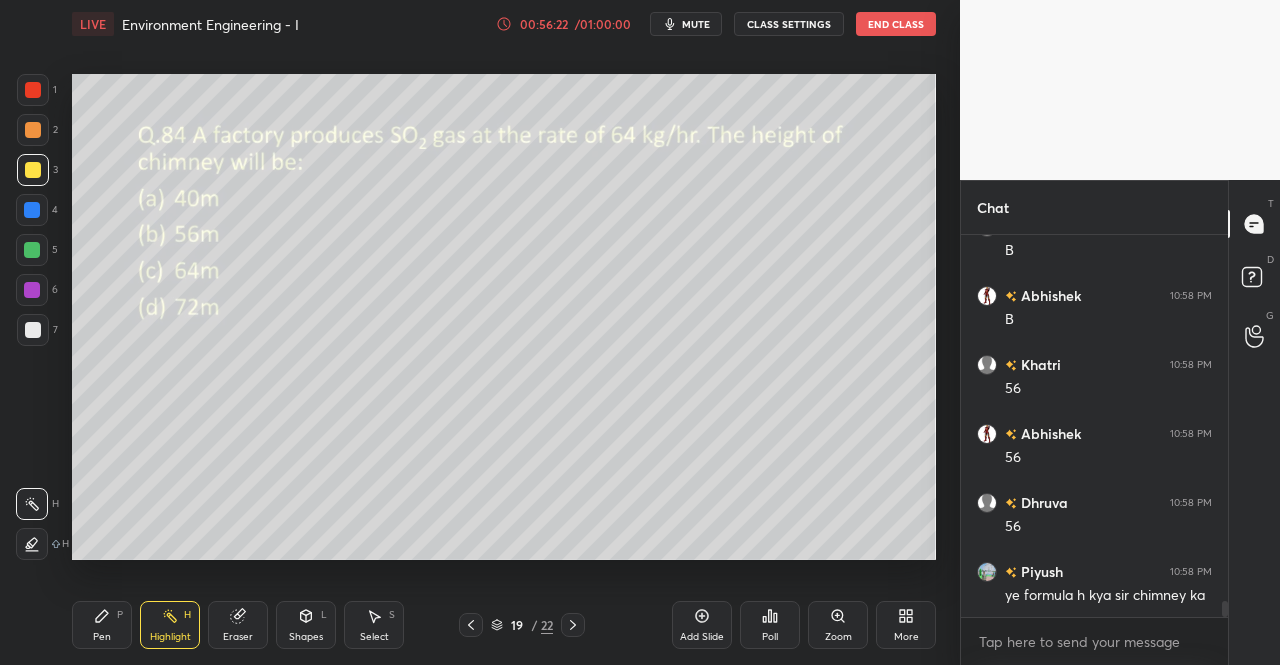 click on "Pen P" at bounding box center [102, 625] 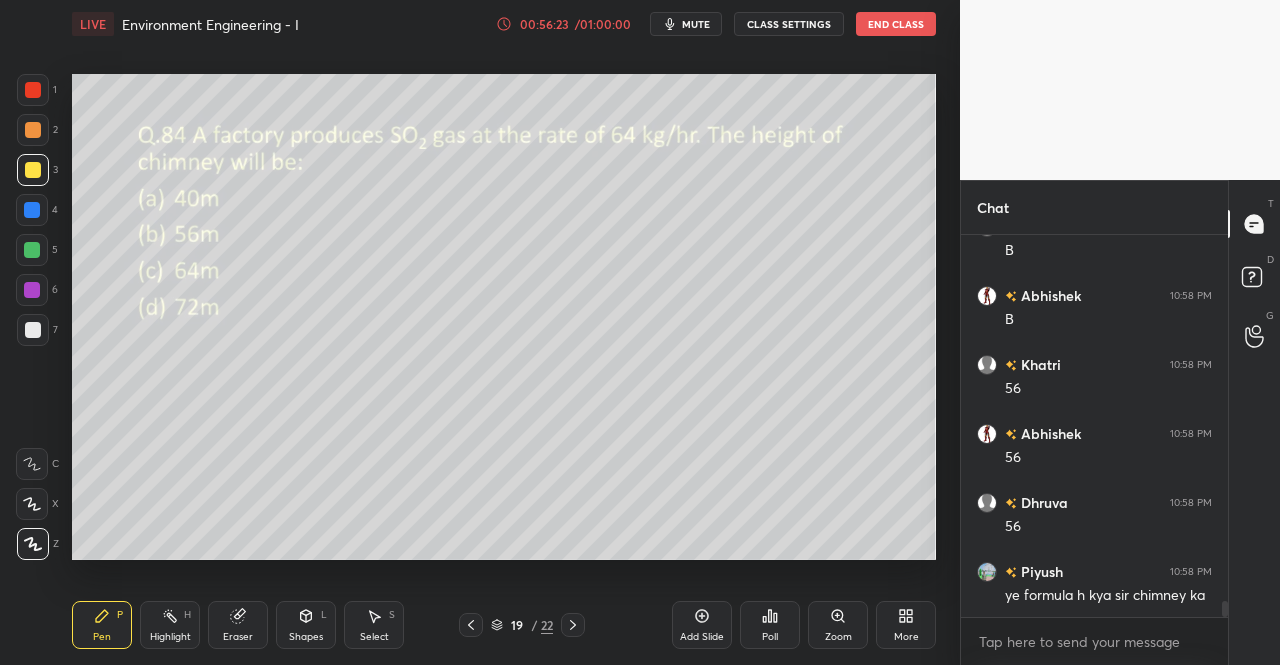 click 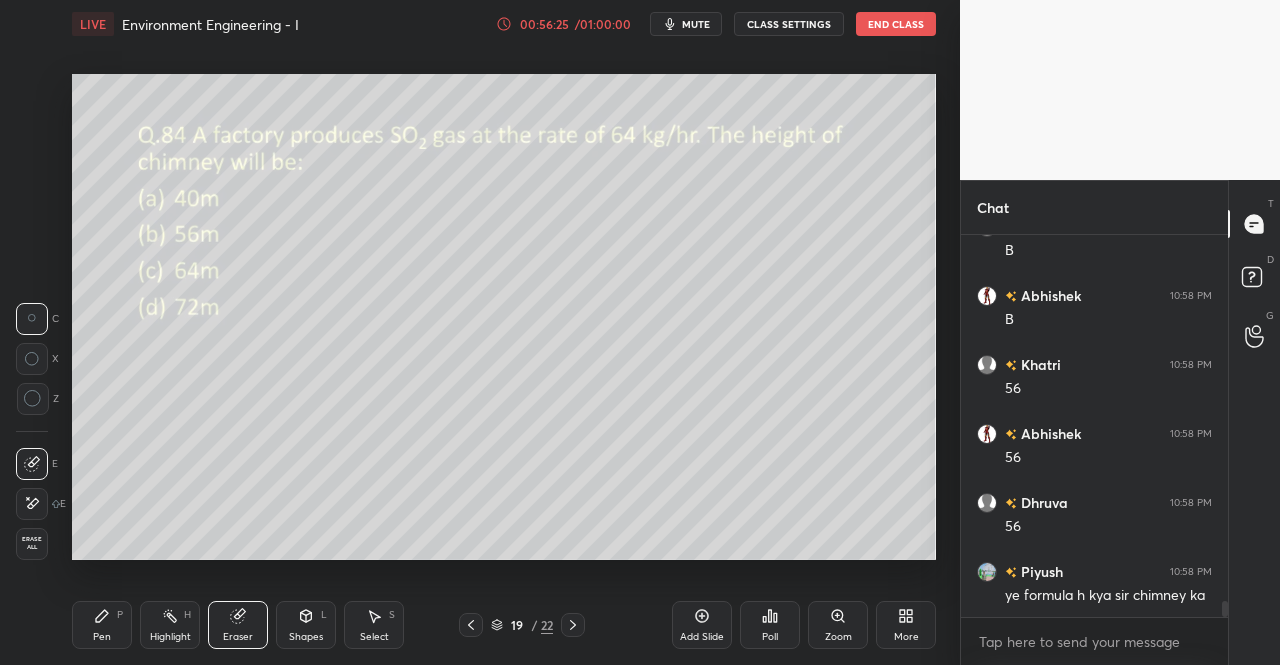click on "Pen P" at bounding box center [102, 625] 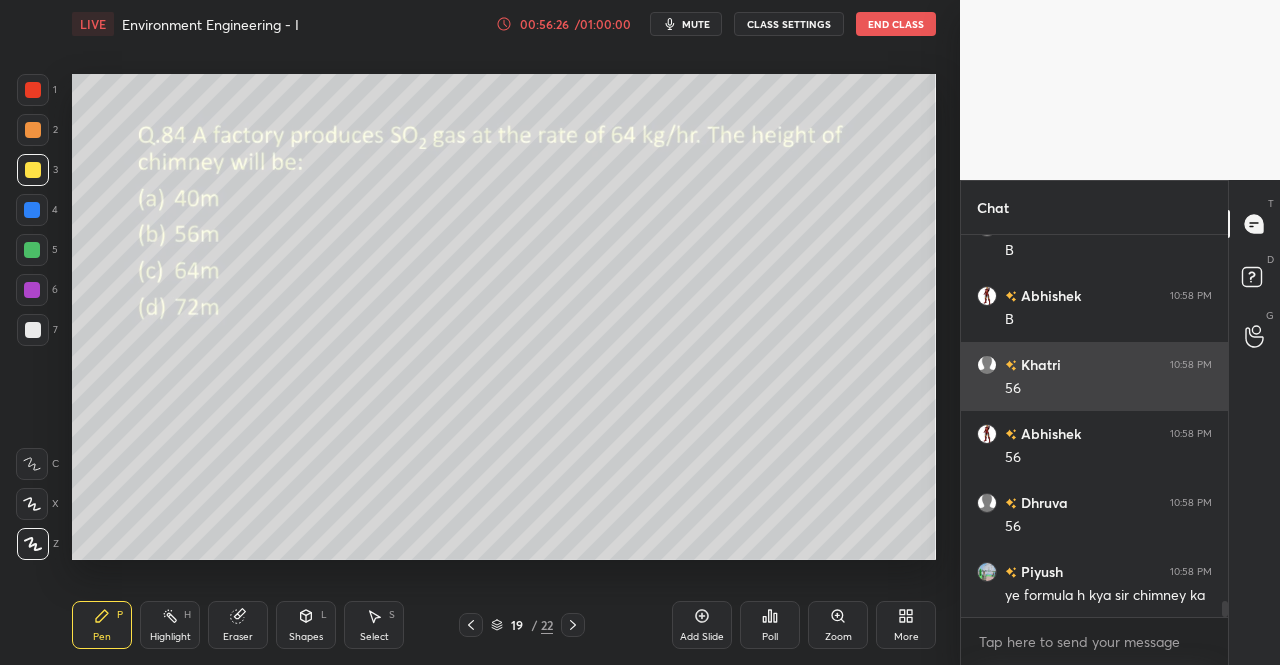 click on "Pen P Highlight H Eraser Shapes L Select S 19 / 22 Add Slide Poll Zoom More" at bounding box center [504, 625] 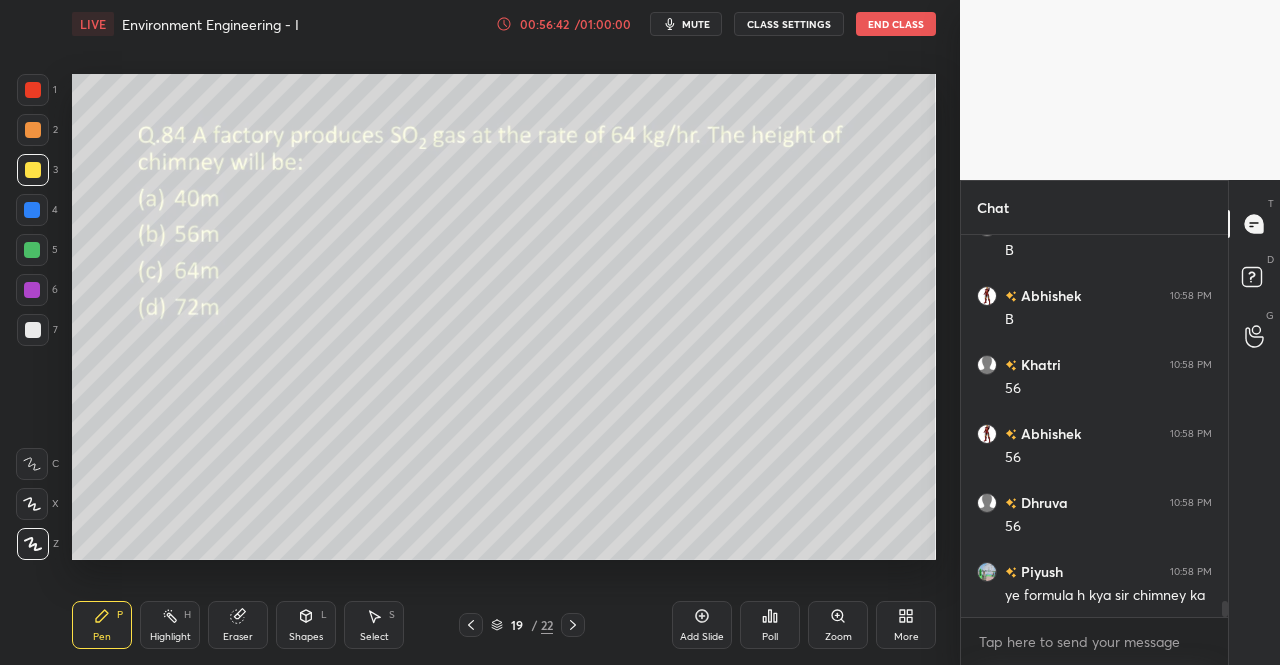 scroll, scrollTop: 8784, scrollLeft: 0, axis: vertical 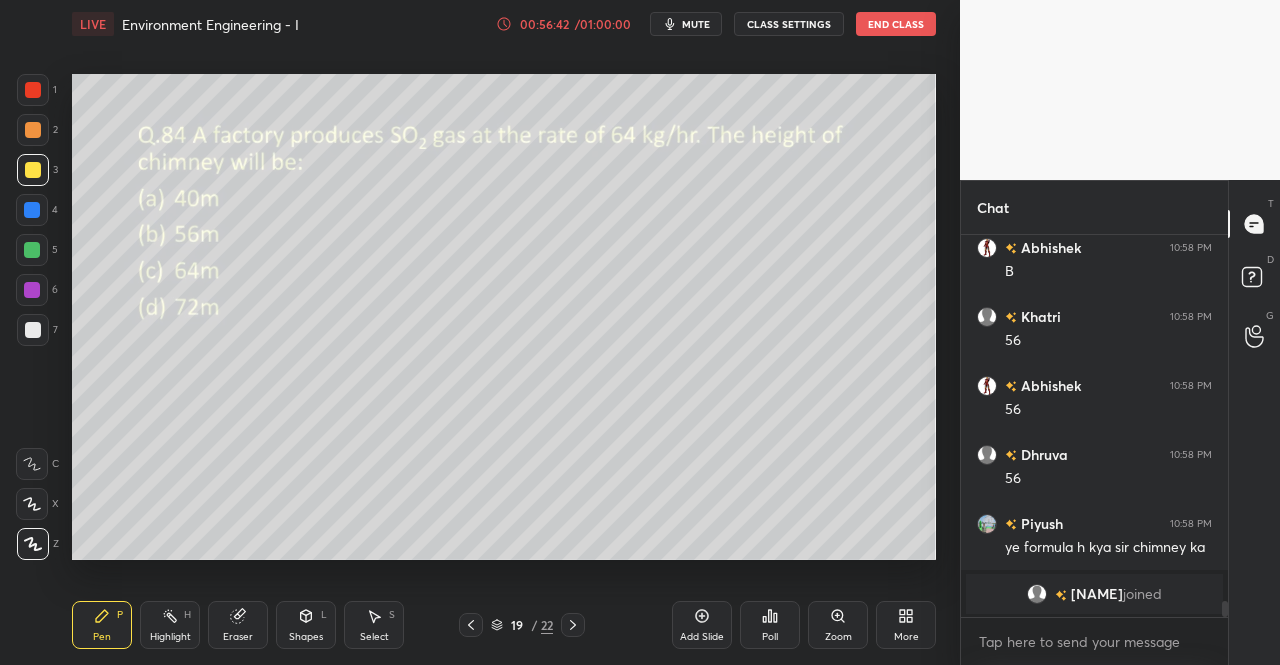click 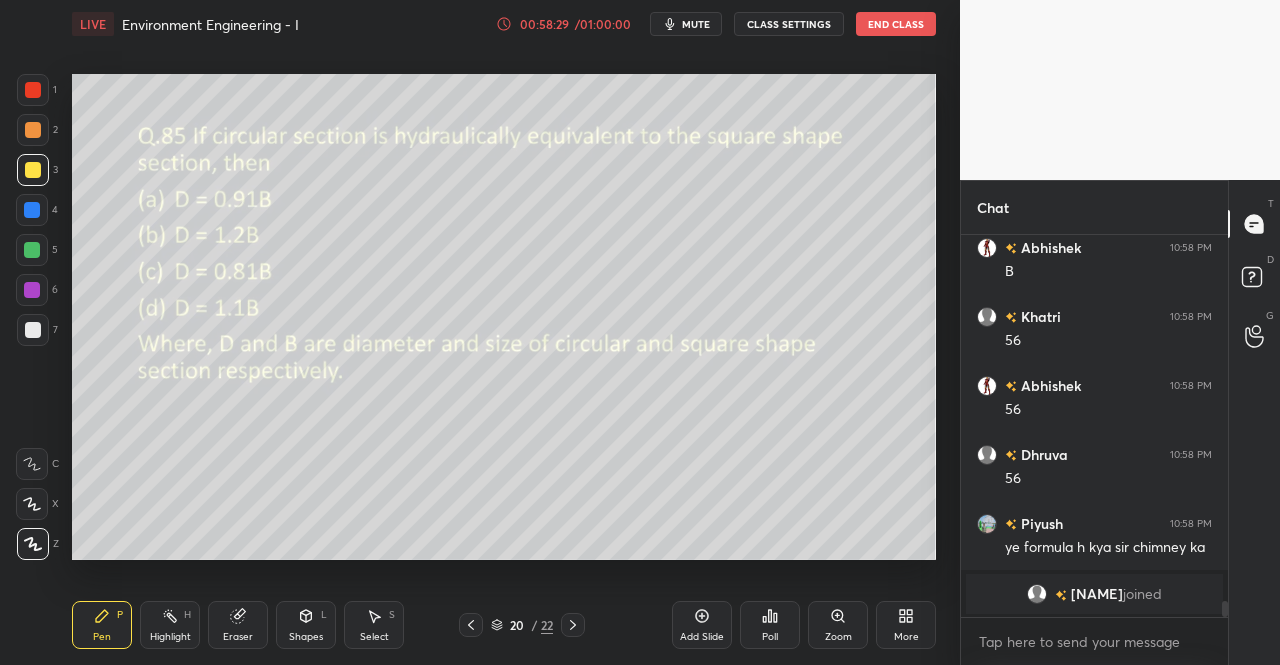 click on "Eraser" at bounding box center (238, 625) 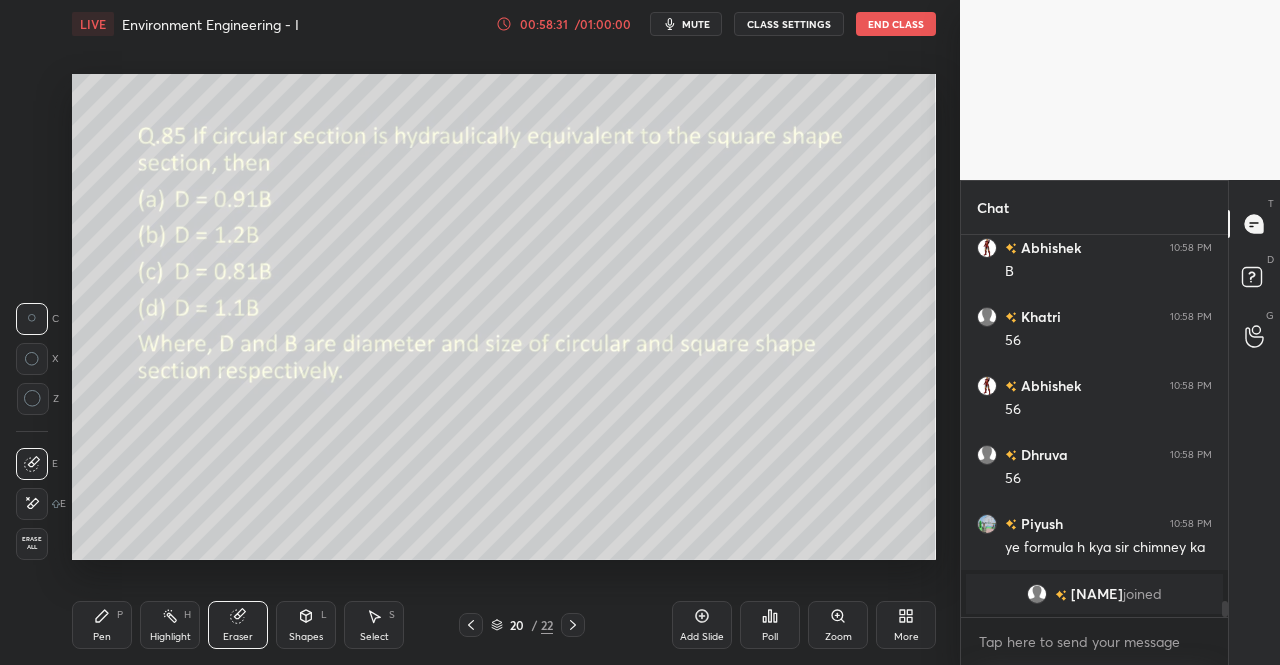 click on "P" at bounding box center (120, 615) 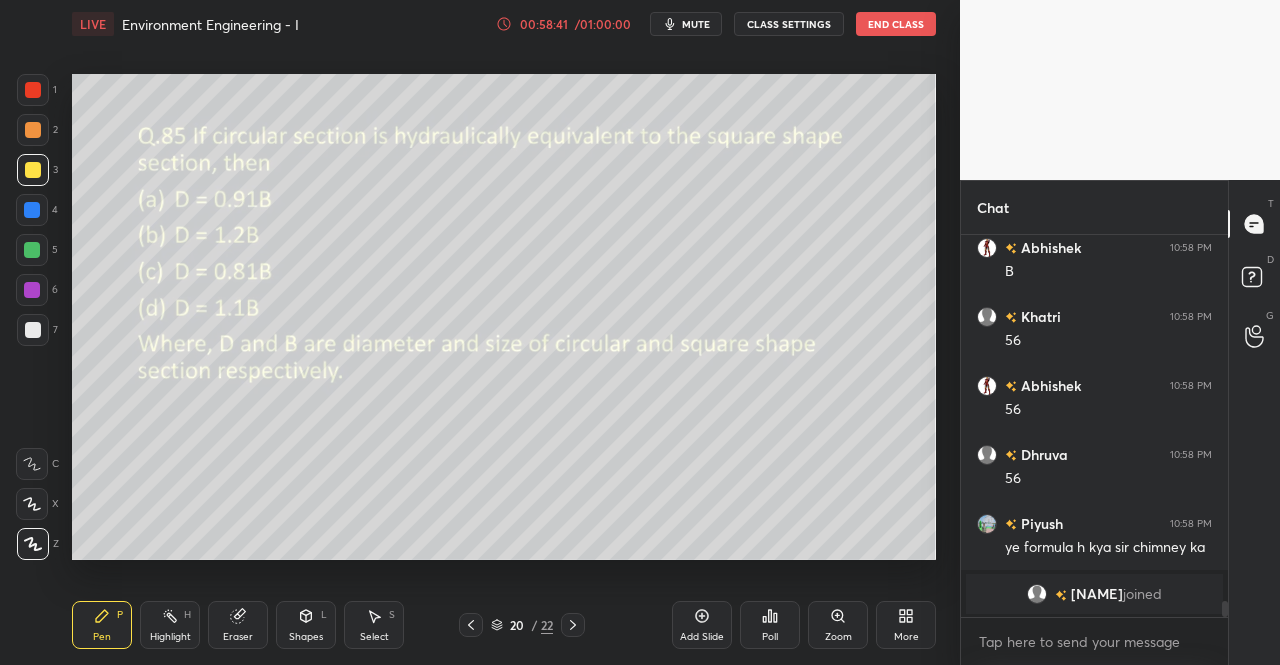 click on "Eraser" at bounding box center (238, 625) 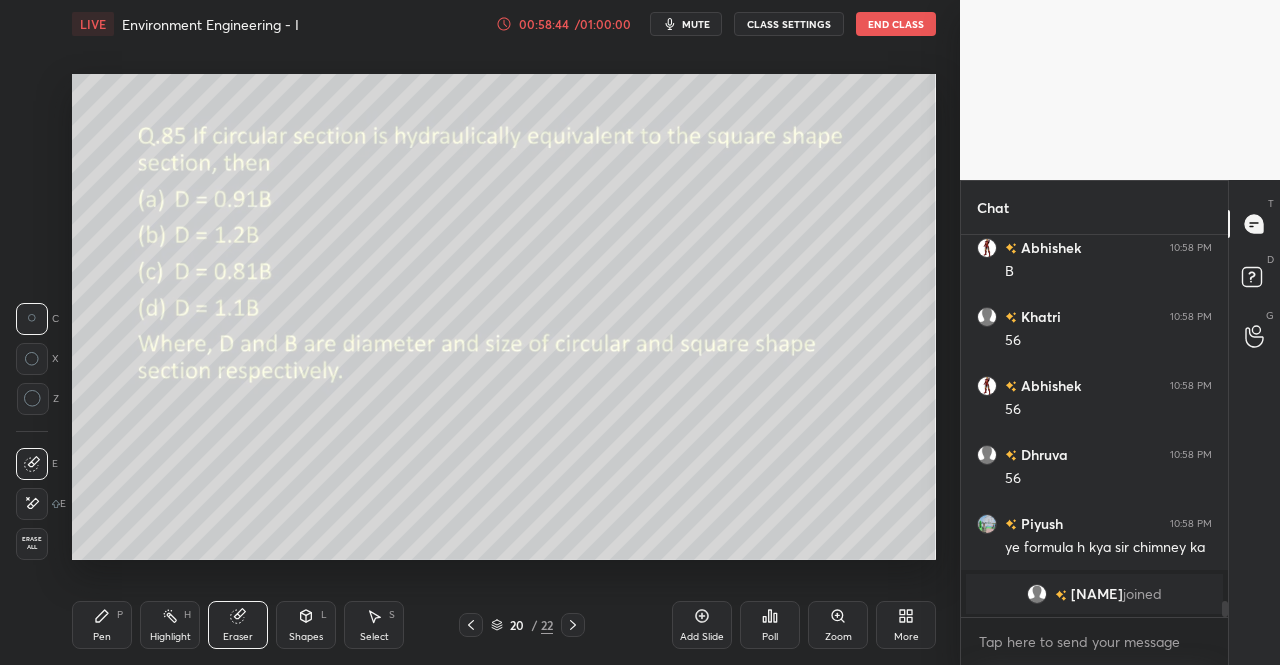 click on "Pen" at bounding box center [102, 637] 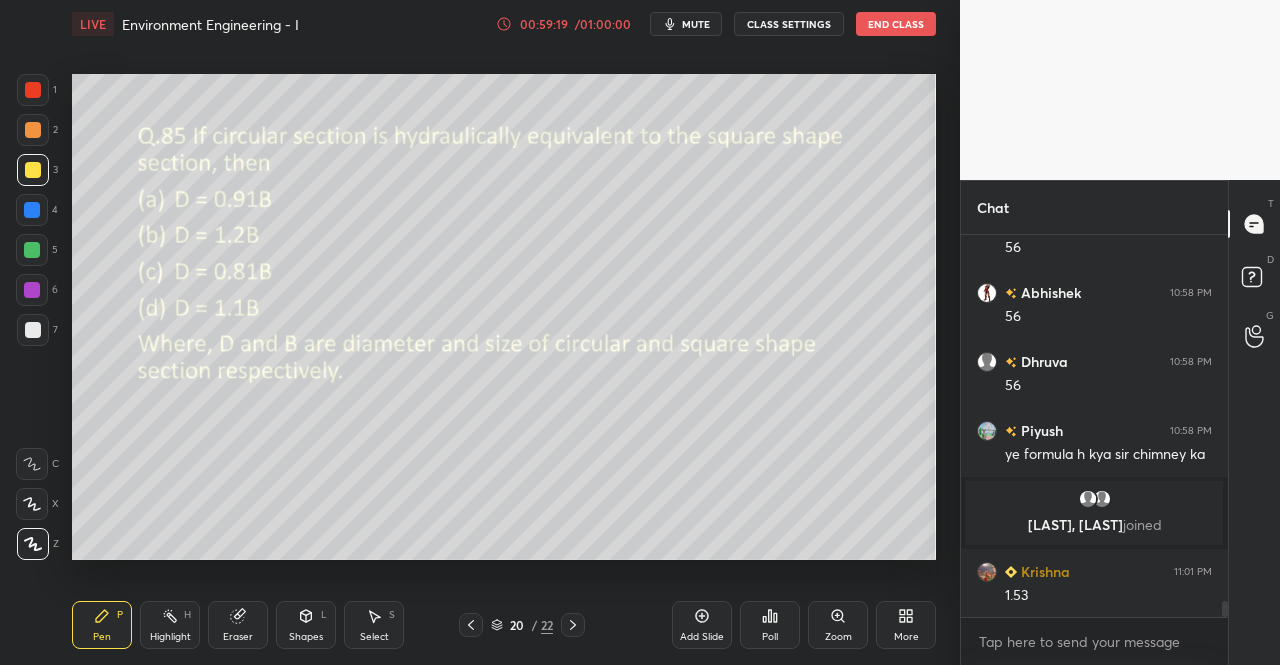 scroll, scrollTop: 8792, scrollLeft: 0, axis: vertical 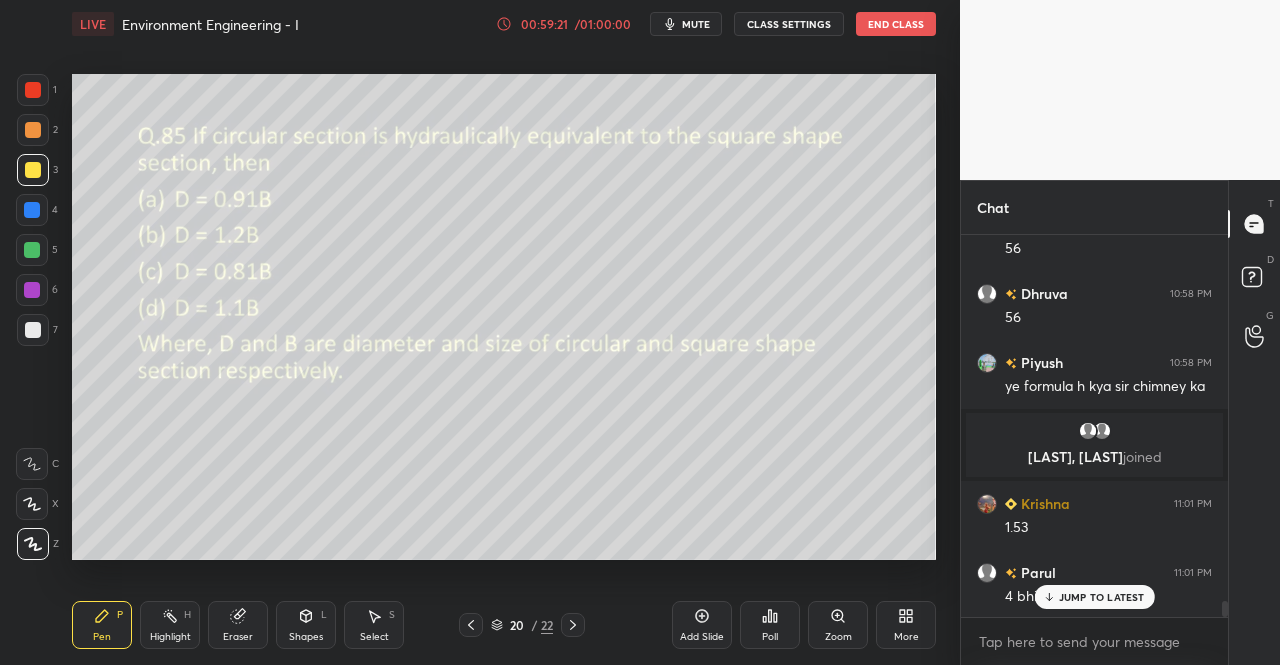click on "JUMP TO LATEST" at bounding box center (1102, 597) 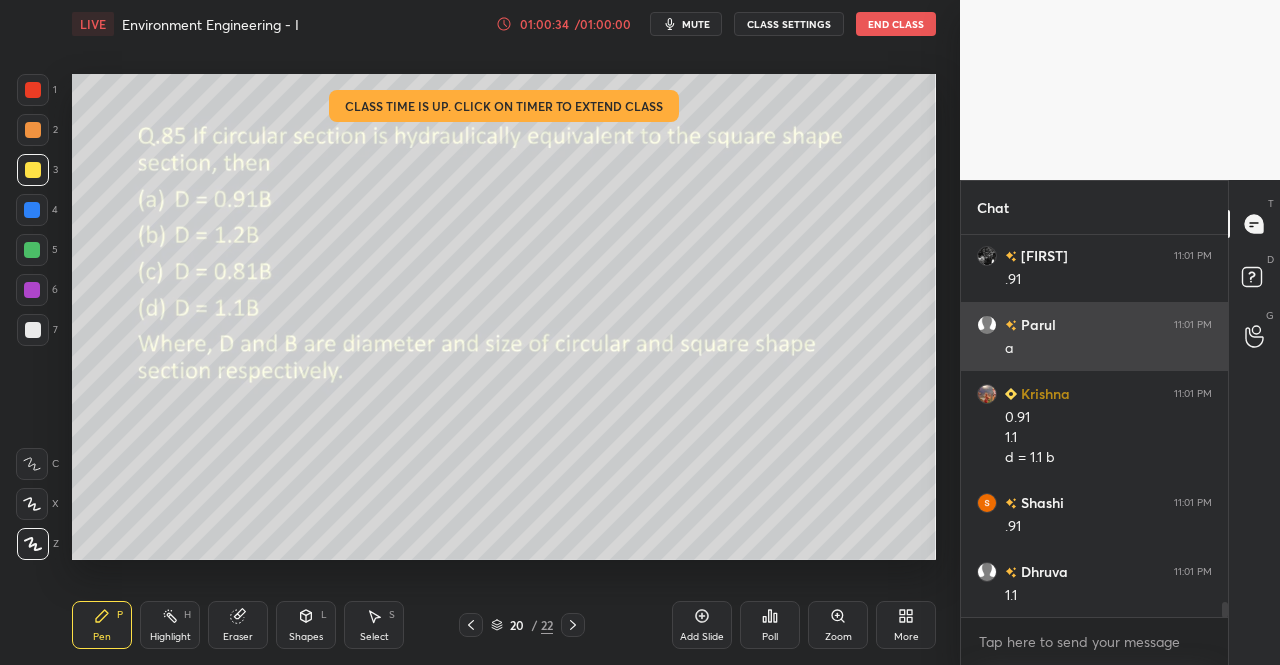scroll, scrollTop: 9226, scrollLeft: 0, axis: vertical 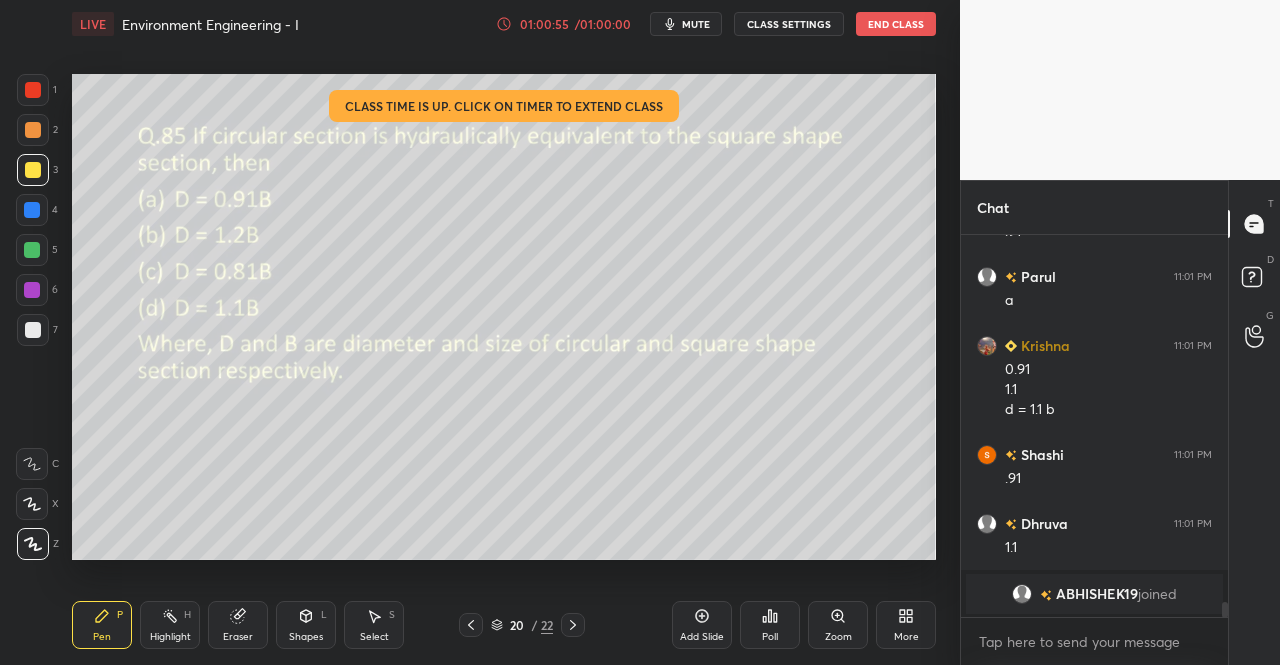 click 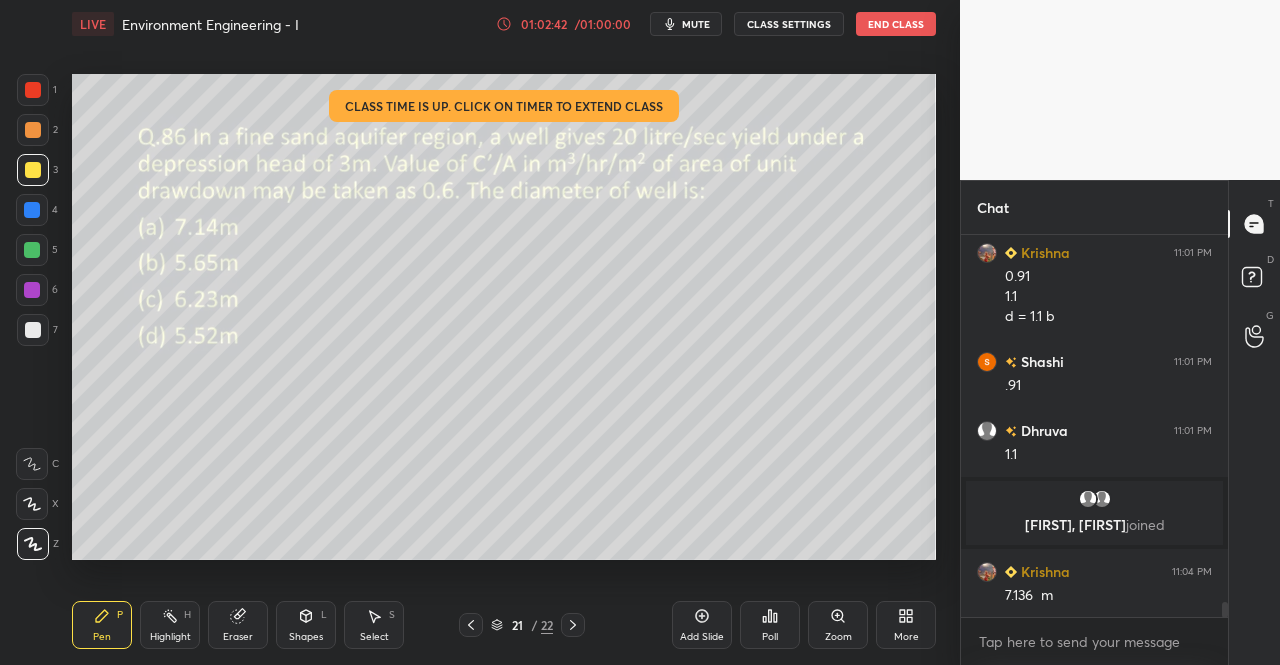 scroll, scrollTop: 9202, scrollLeft: 0, axis: vertical 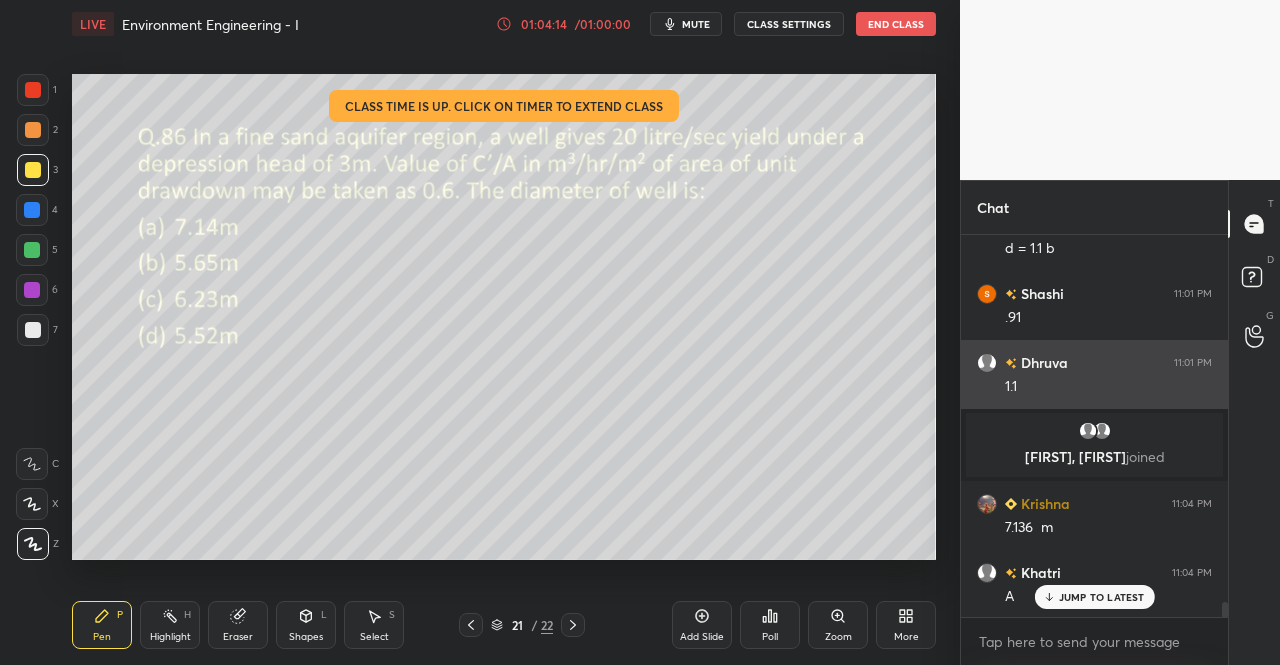 click 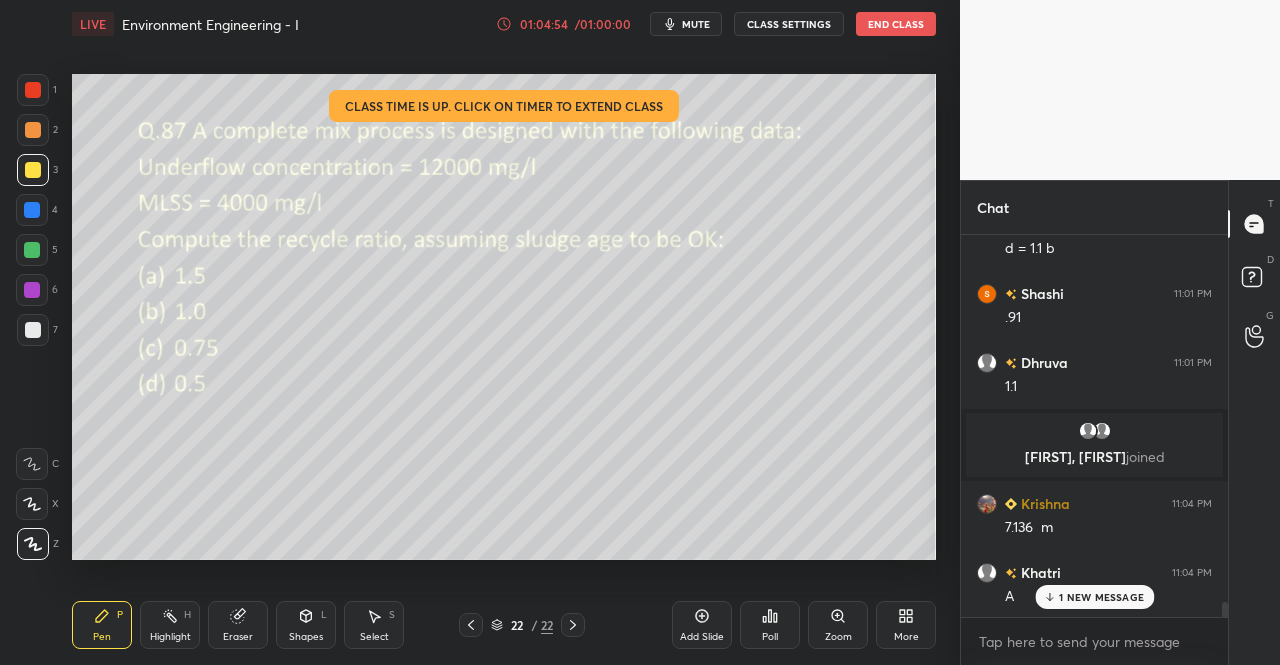scroll, scrollTop: 9272, scrollLeft: 0, axis: vertical 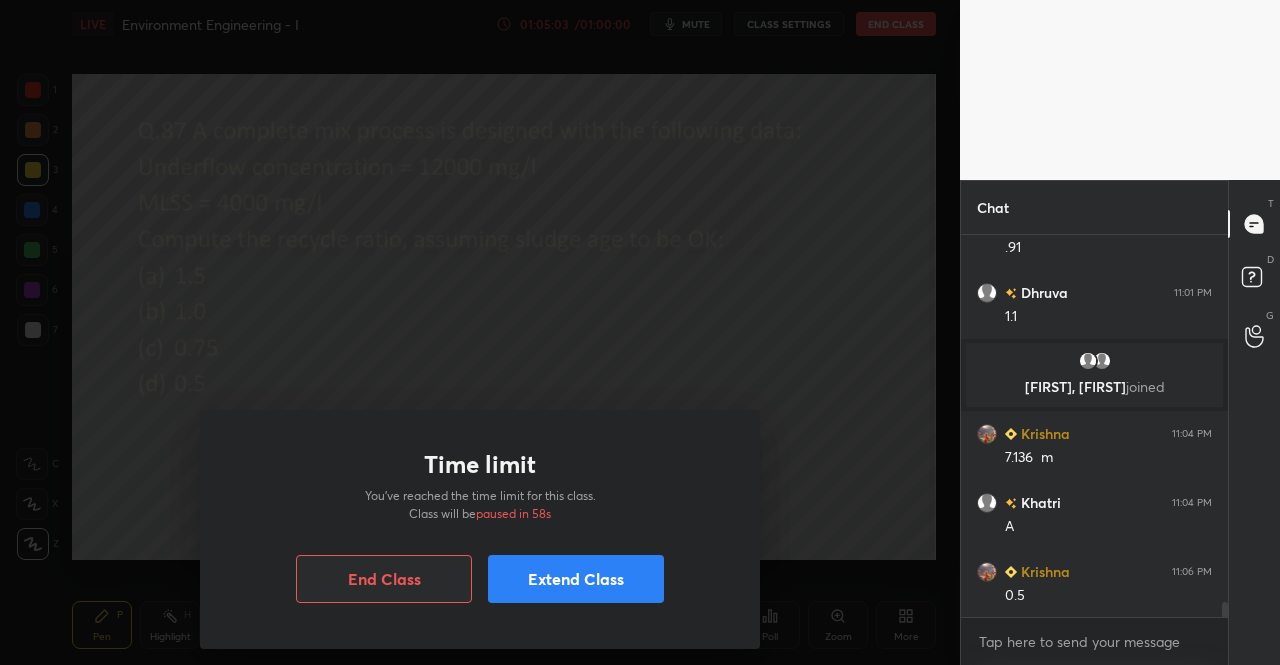 click on "Extend Class" at bounding box center [576, 579] 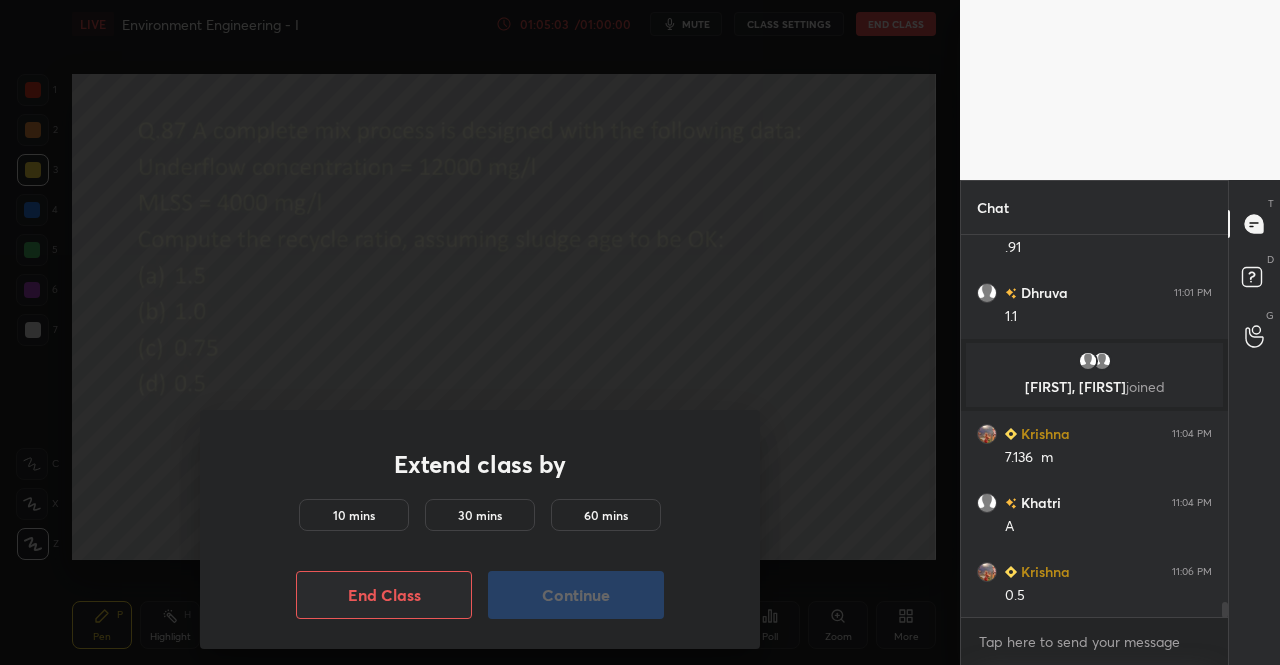 click on "10 mins" at bounding box center (354, 515) 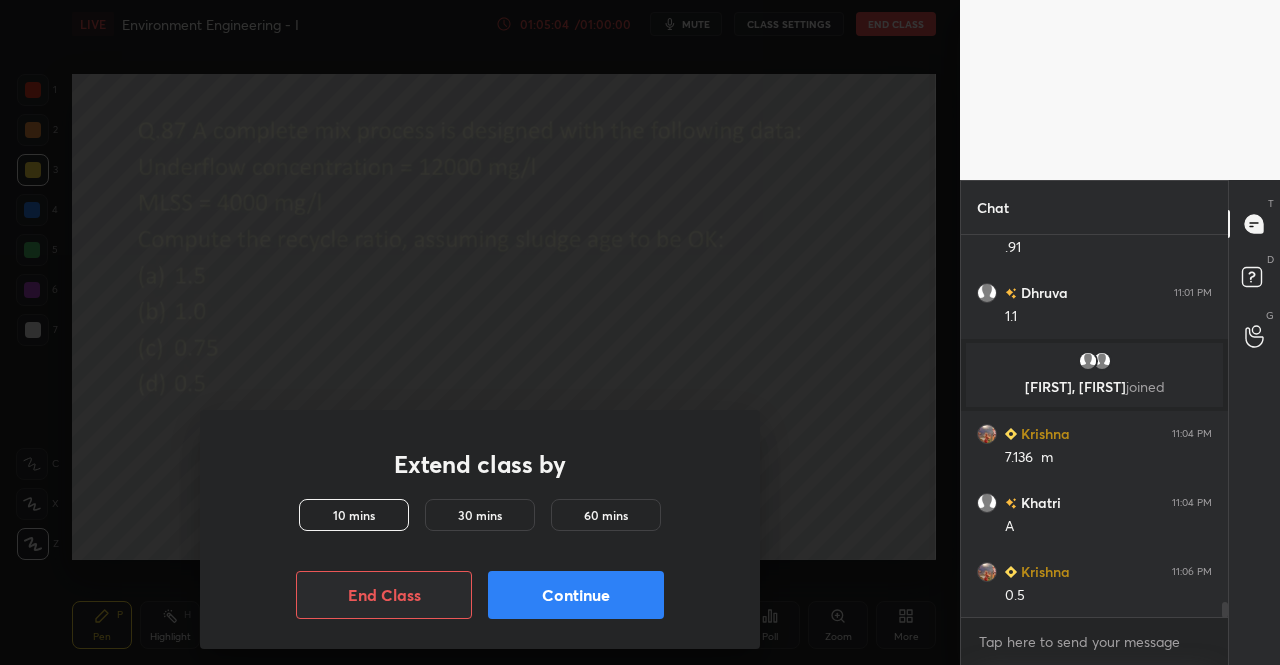 click on "Continue" at bounding box center [576, 595] 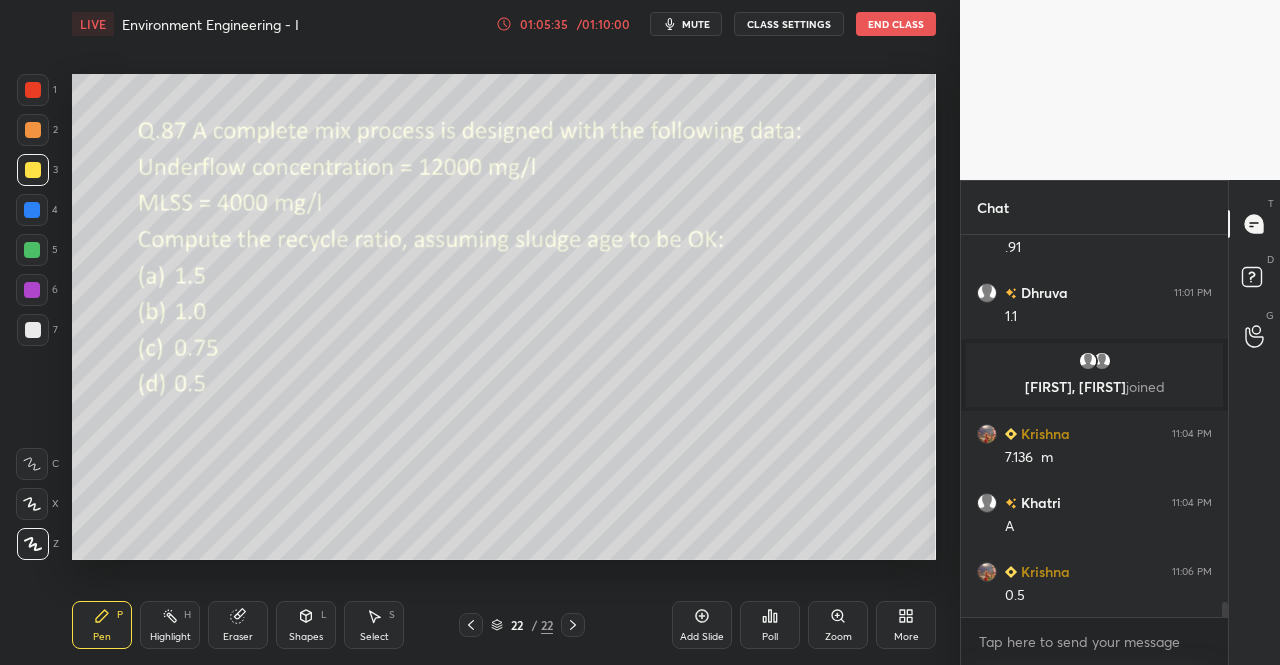 scroll, scrollTop: 9394, scrollLeft: 0, axis: vertical 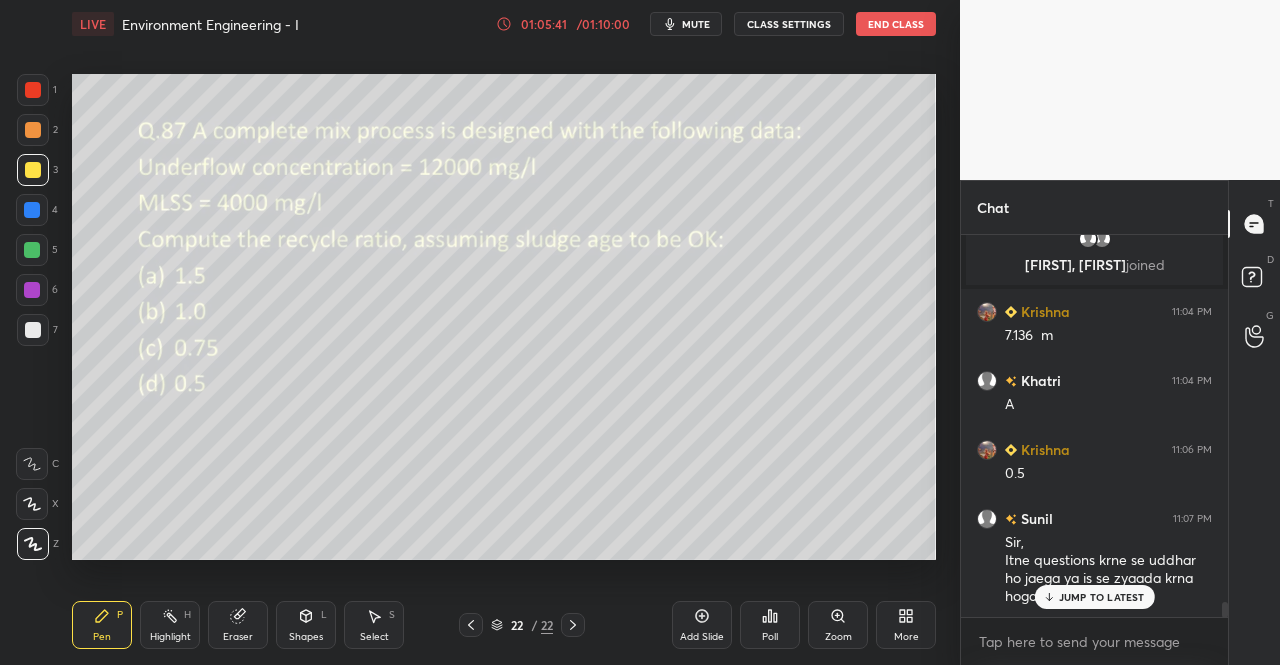 click on "JUMP TO LATEST" at bounding box center [1102, 597] 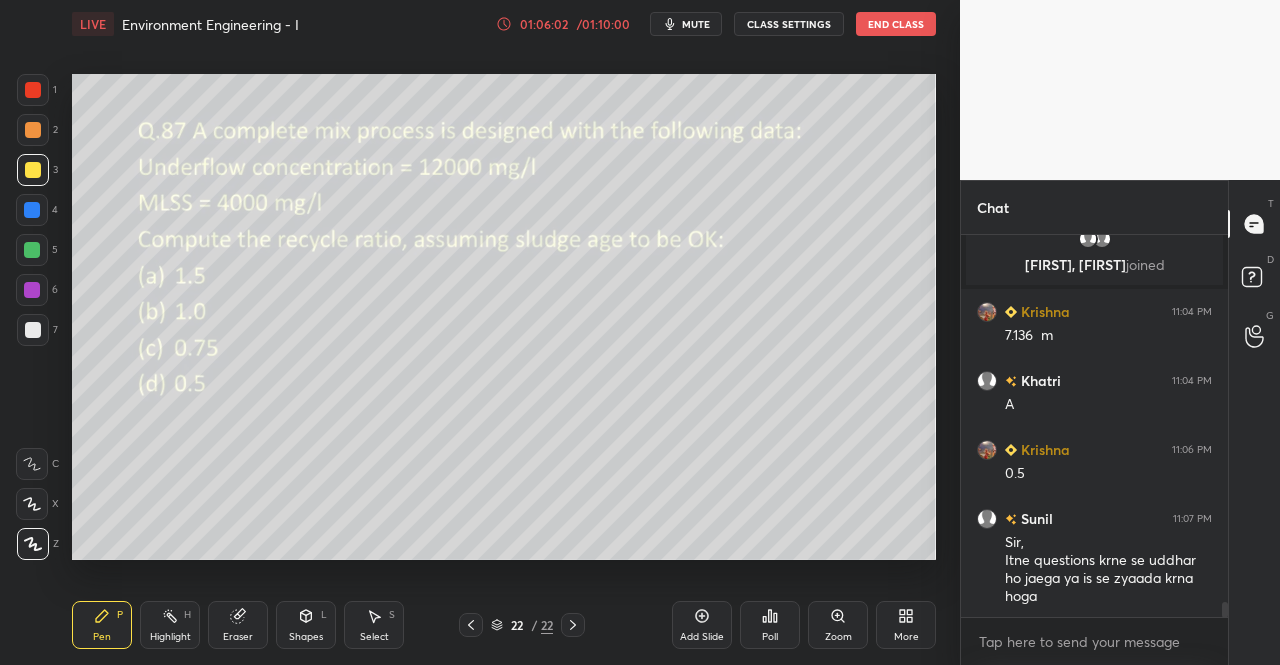 click on "Pen P" at bounding box center (102, 625) 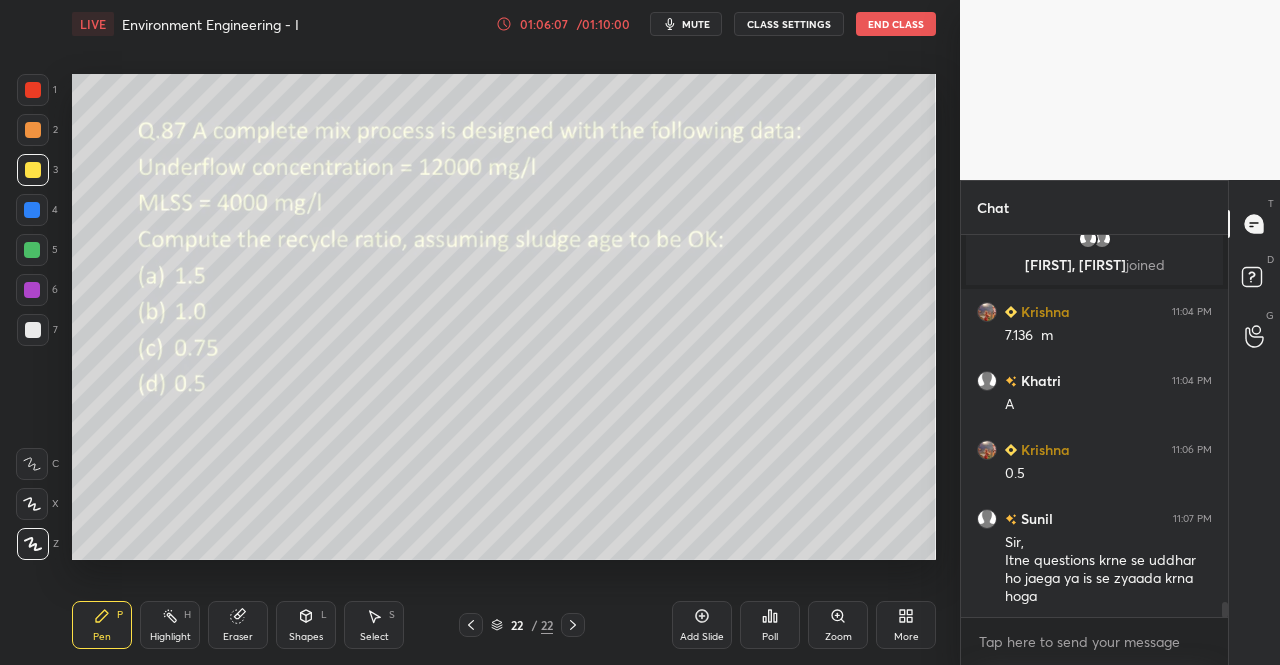 click on "Eraser" at bounding box center [238, 637] 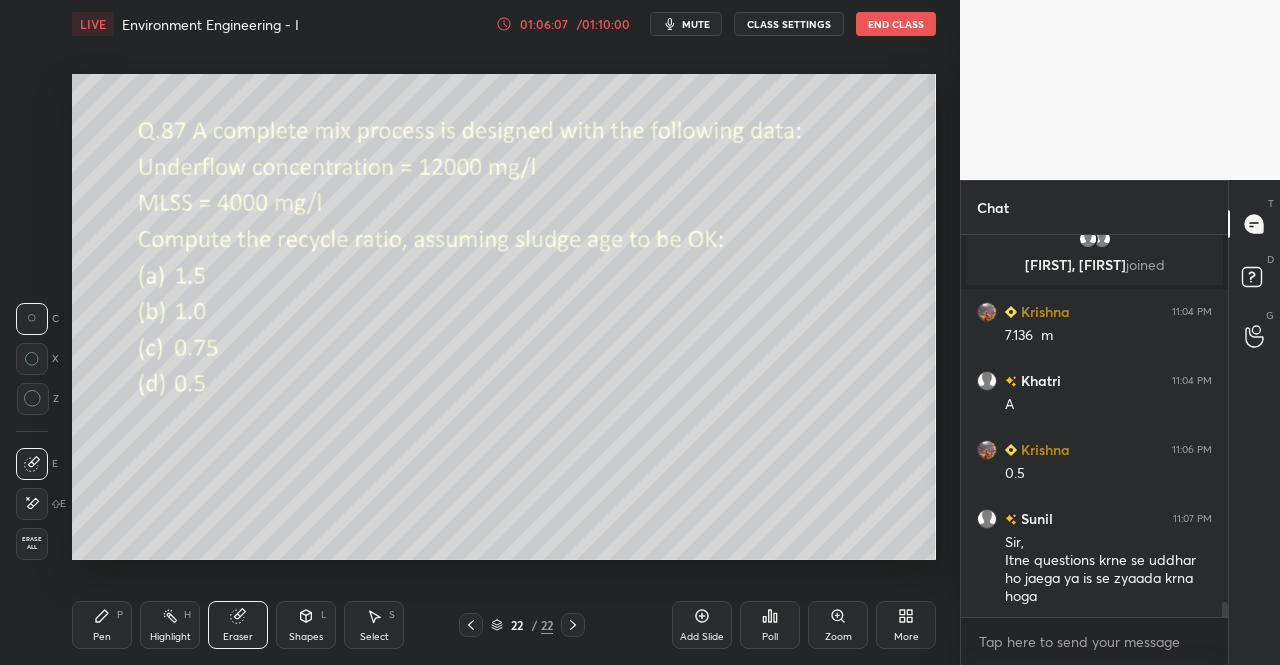 scroll, scrollTop: 9464, scrollLeft: 0, axis: vertical 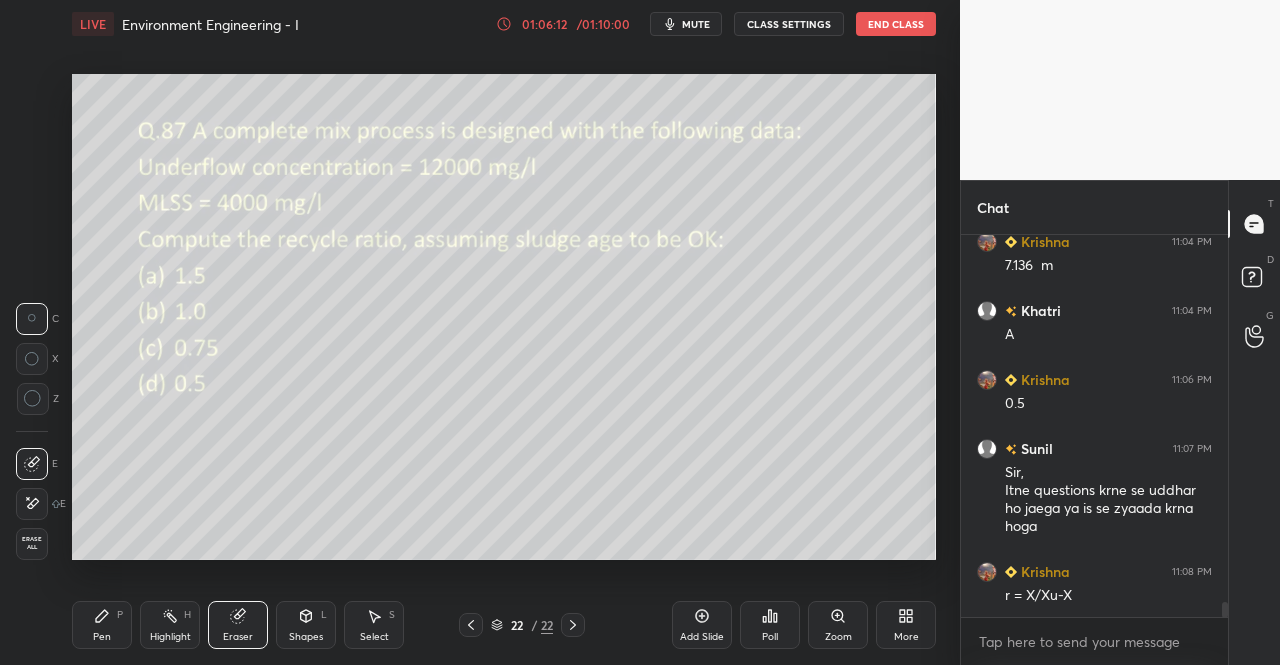 click on "Pen P" at bounding box center (102, 625) 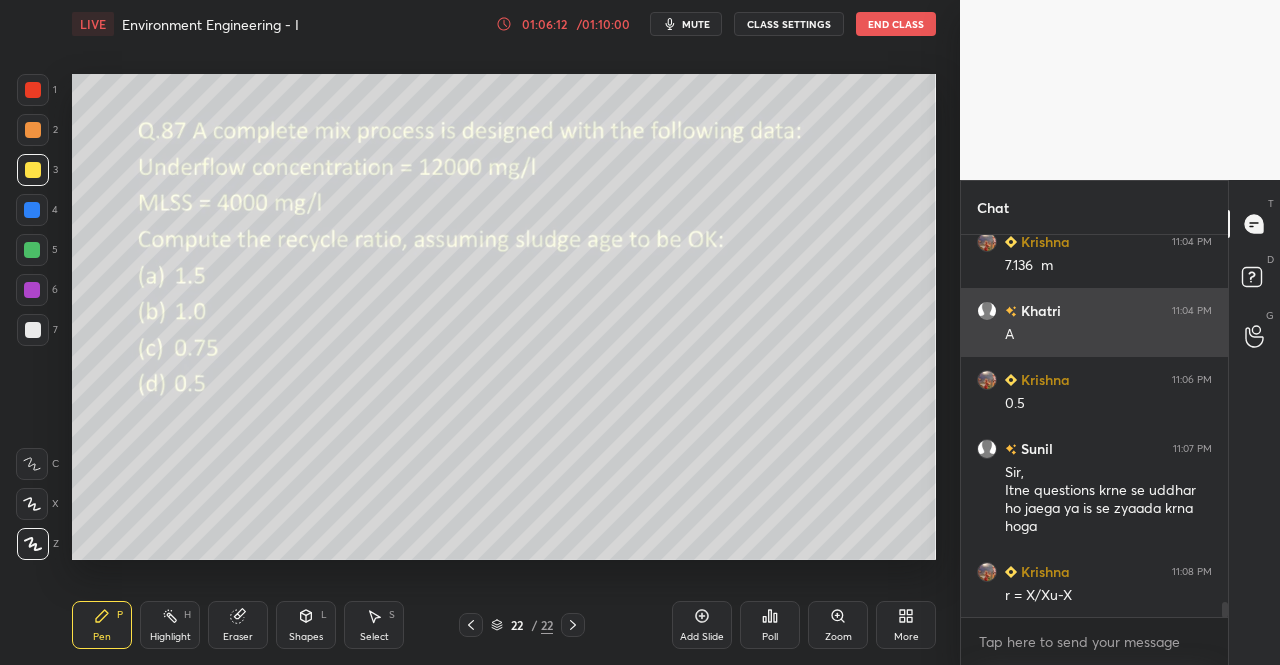 click on "Pen" at bounding box center [102, 637] 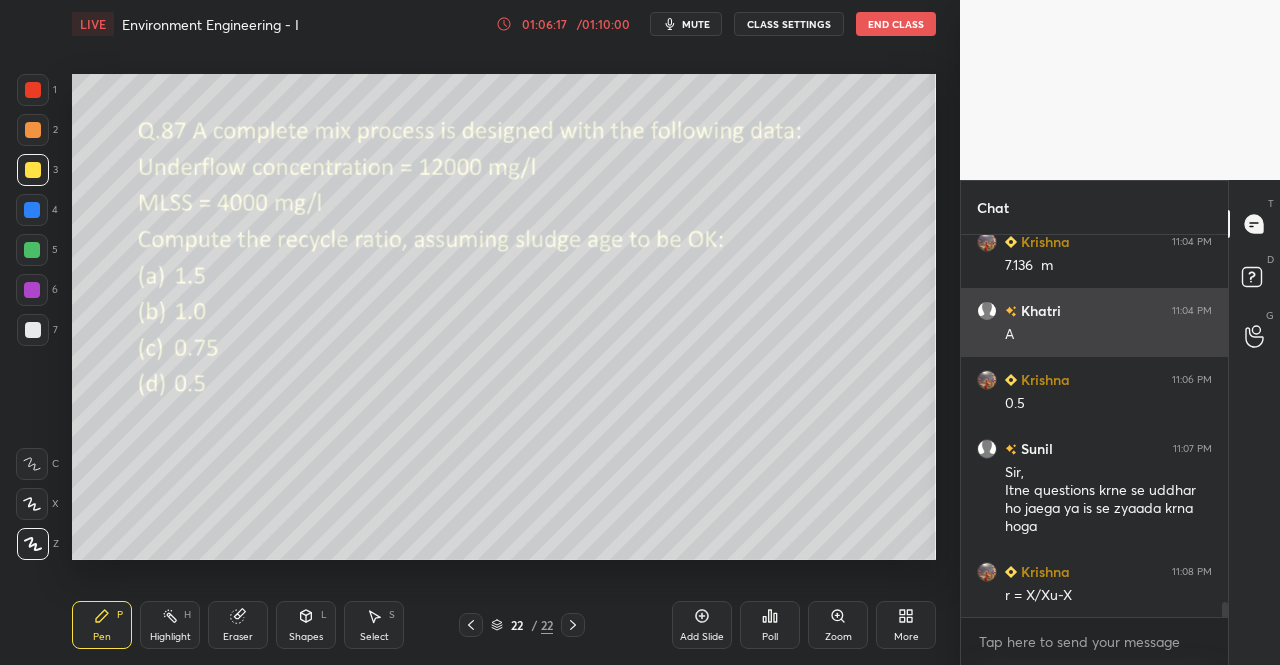 scroll, scrollTop: 9568, scrollLeft: 0, axis: vertical 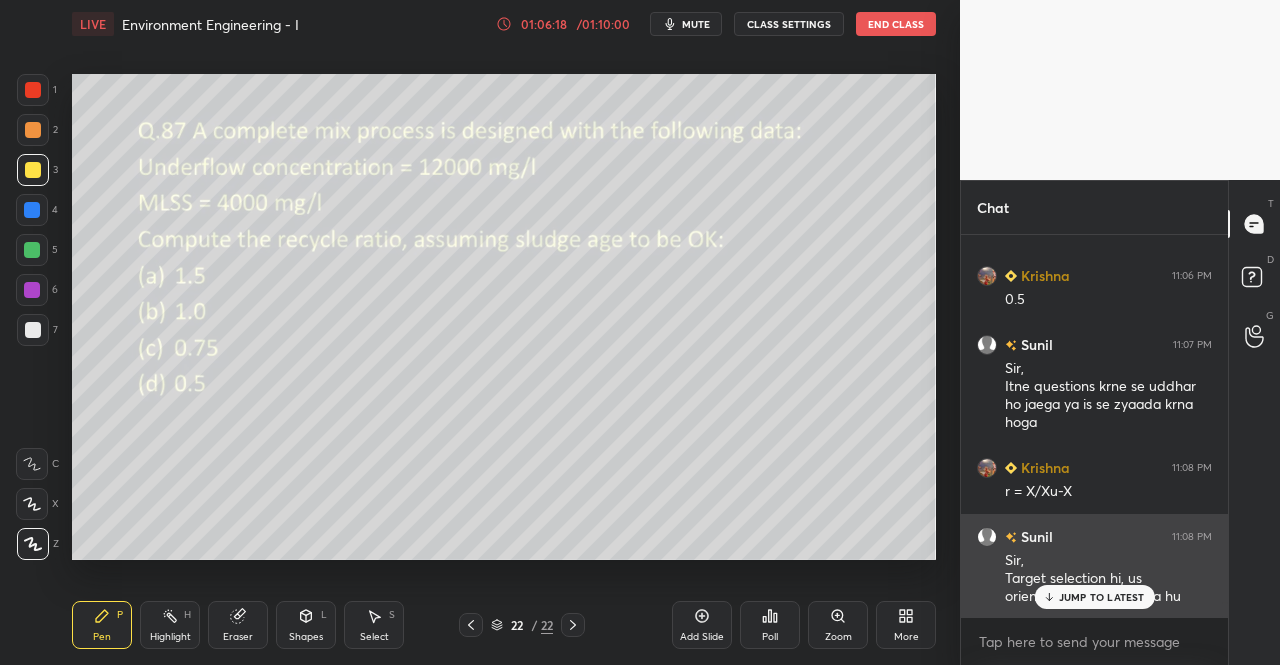 click on "JUMP TO LATEST" at bounding box center [1102, 597] 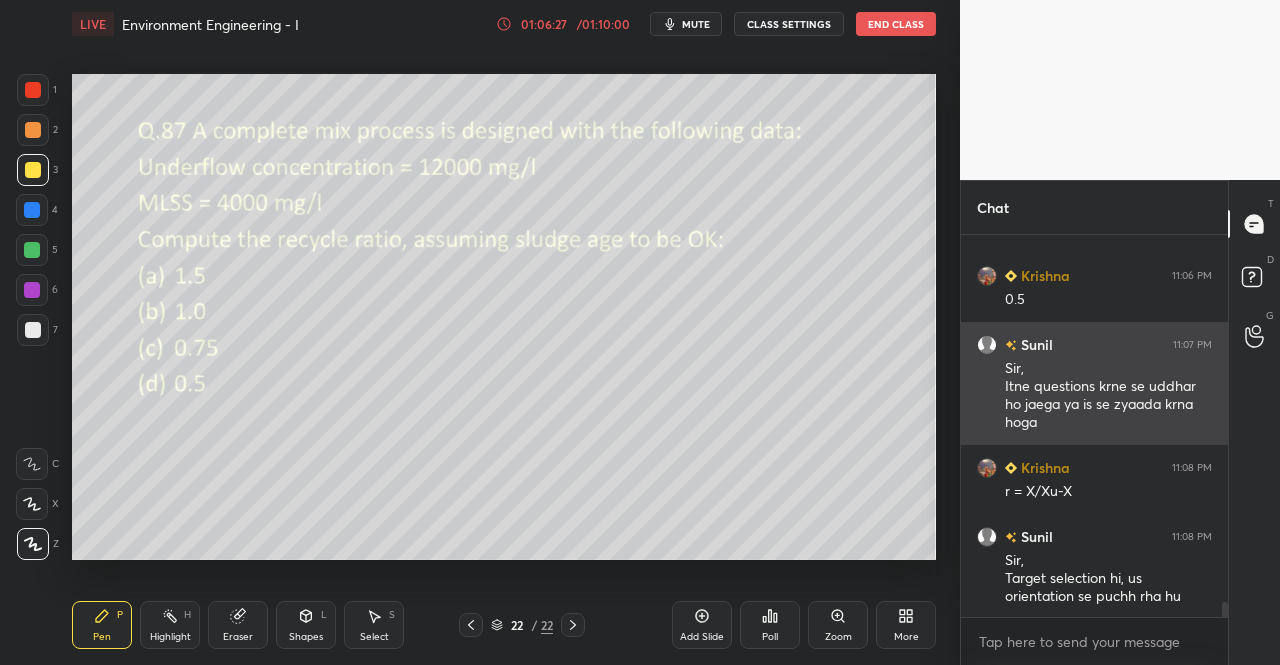 scroll, scrollTop: 9638, scrollLeft: 0, axis: vertical 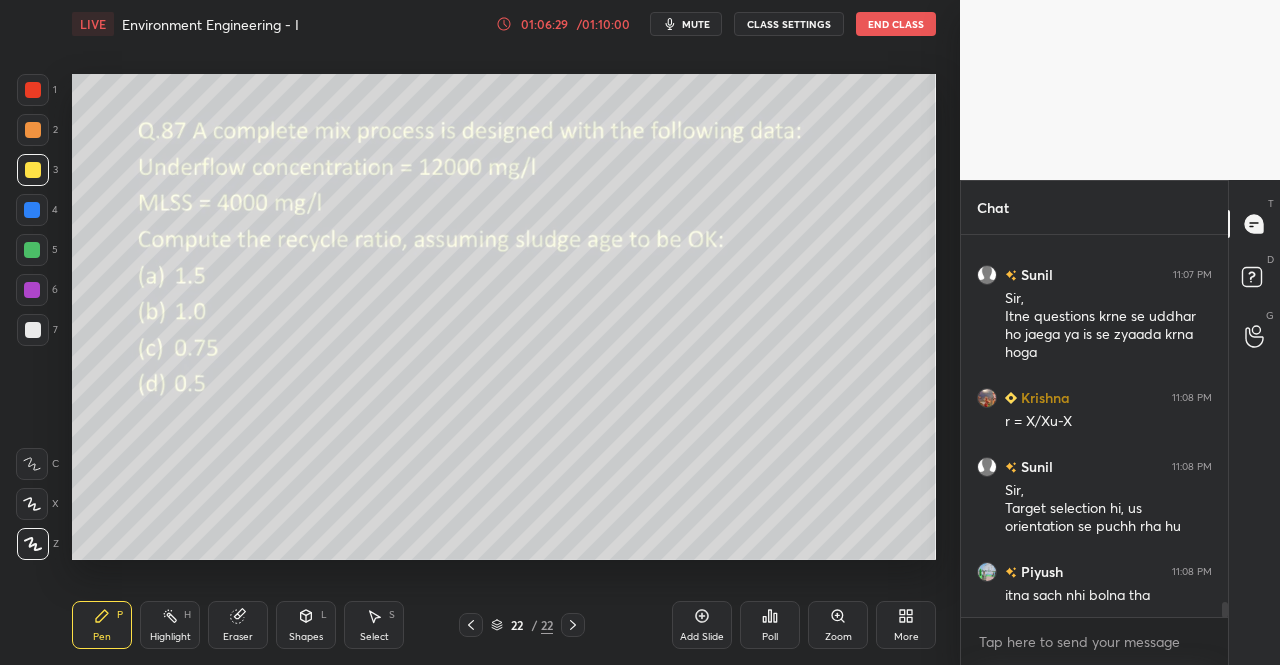 click on "Pen P" at bounding box center (102, 625) 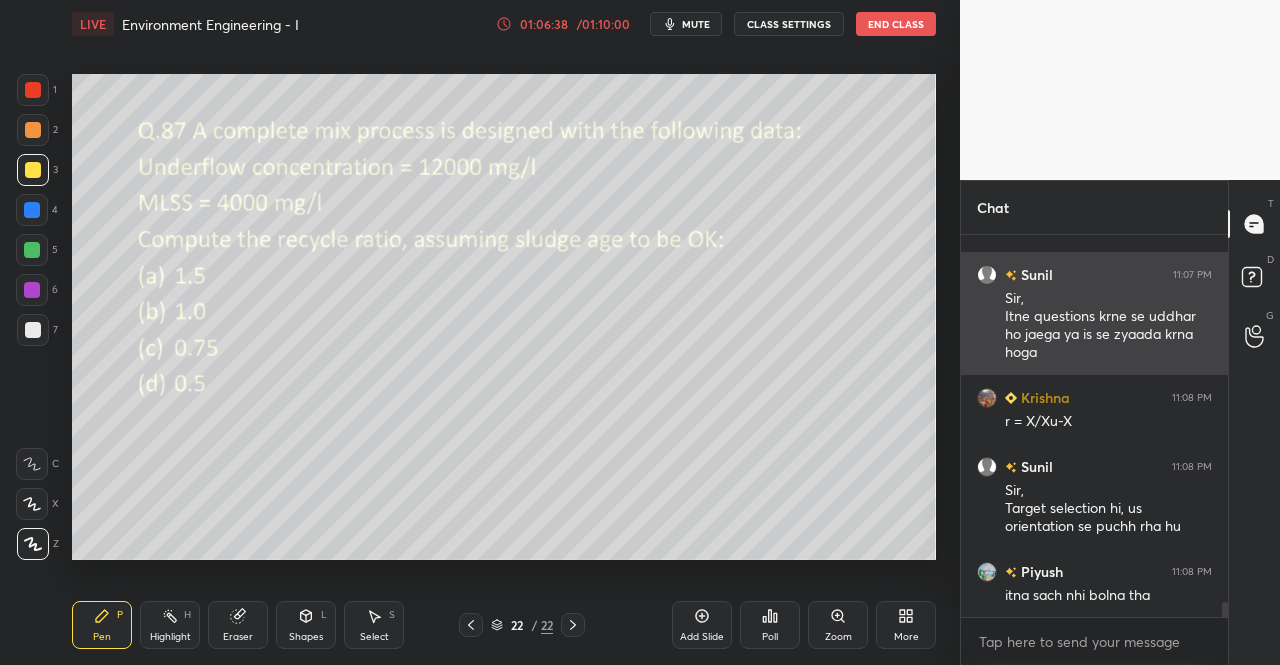 click on "Eraser" at bounding box center (238, 637) 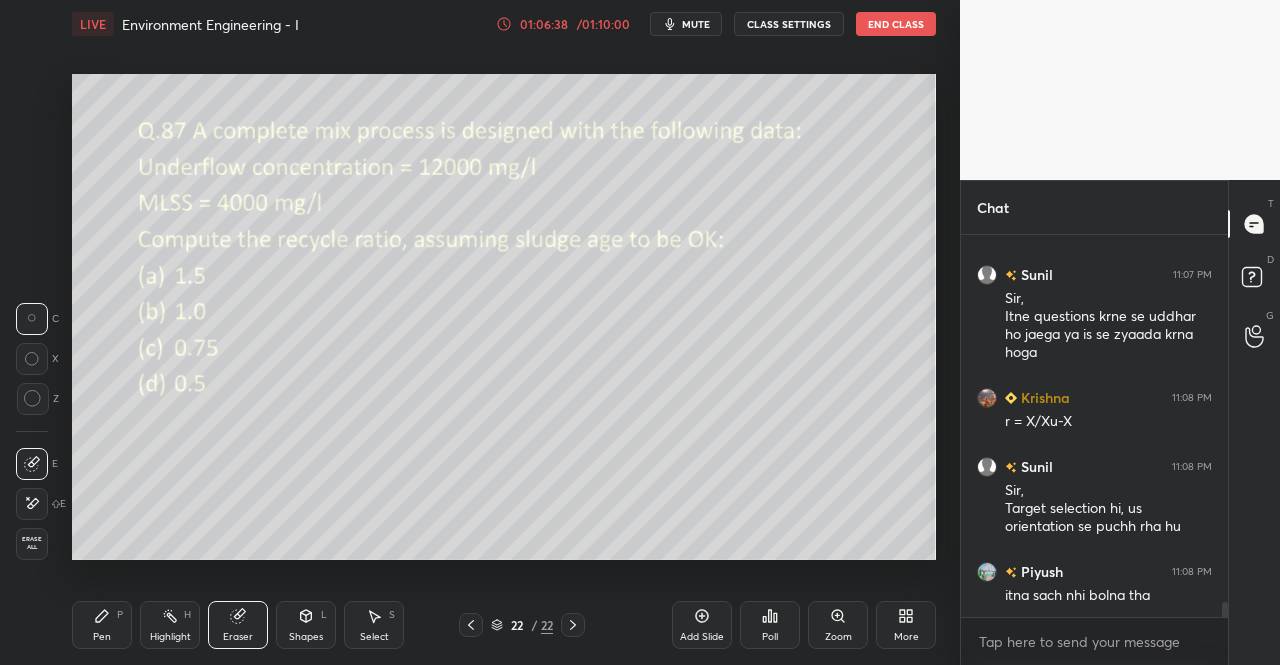 click on "Eraser" at bounding box center [238, 625] 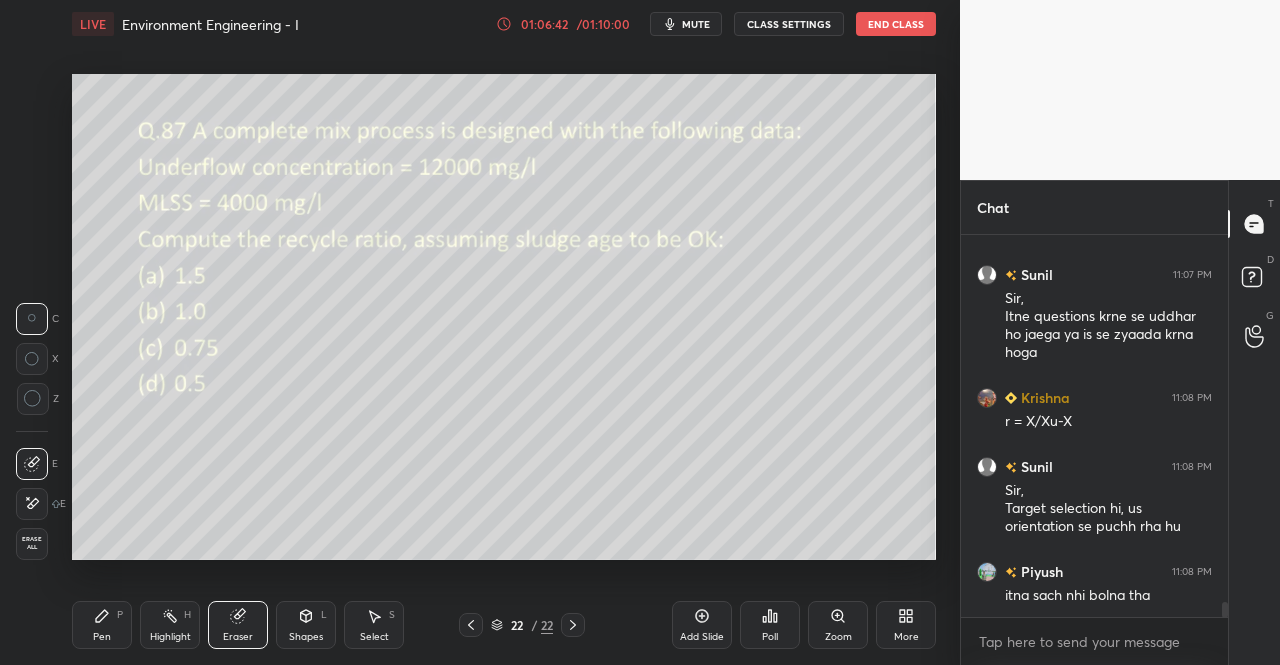 click on "Pen" at bounding box center [102, 637] 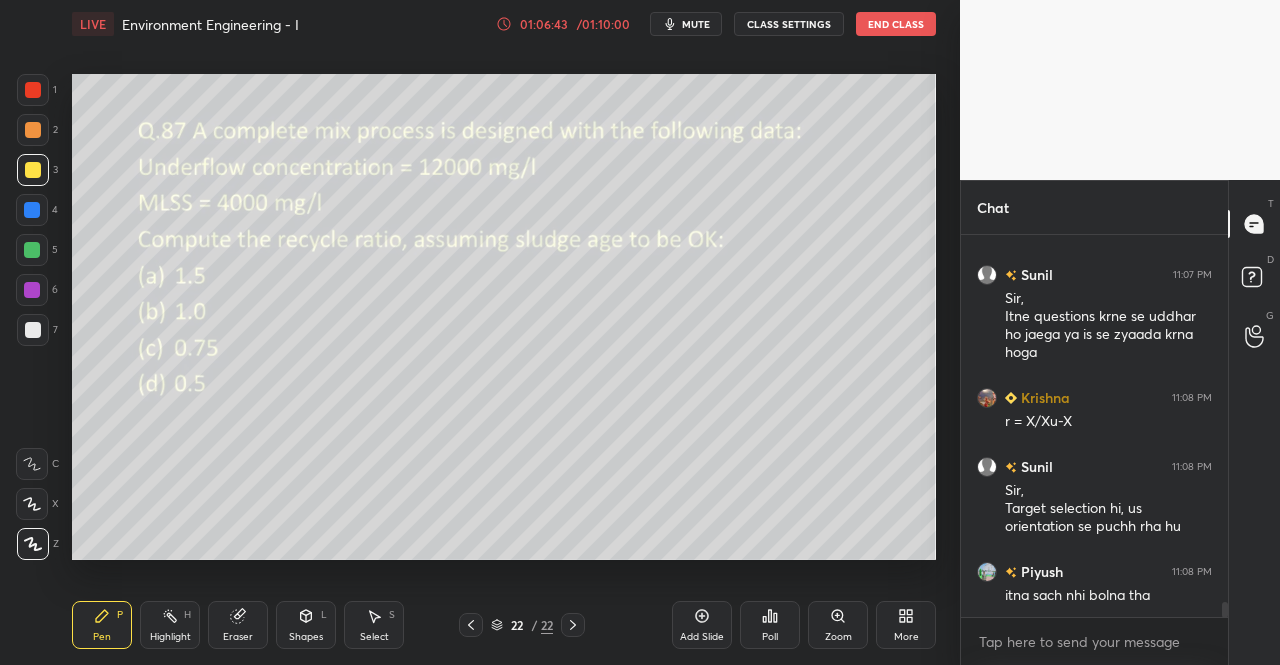 click on "Pen P" at bounding box center [102, 625] 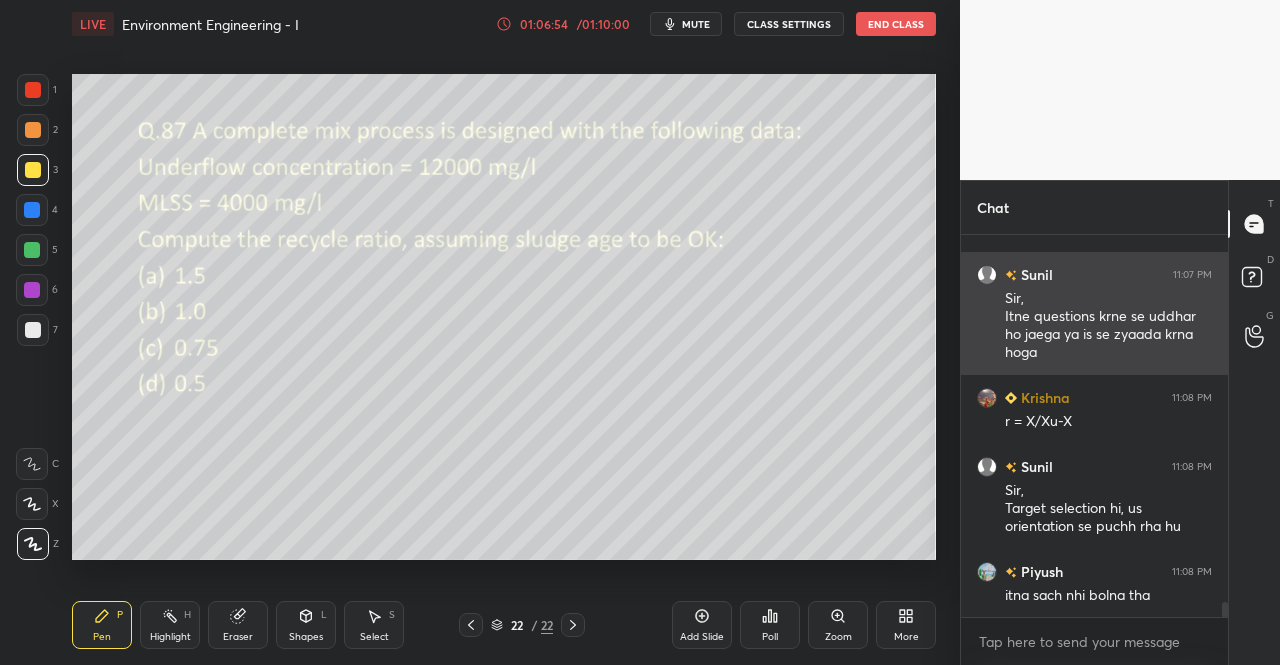 scroll, scrollTop: 9686, scrollLeft: 0, axis: vertical 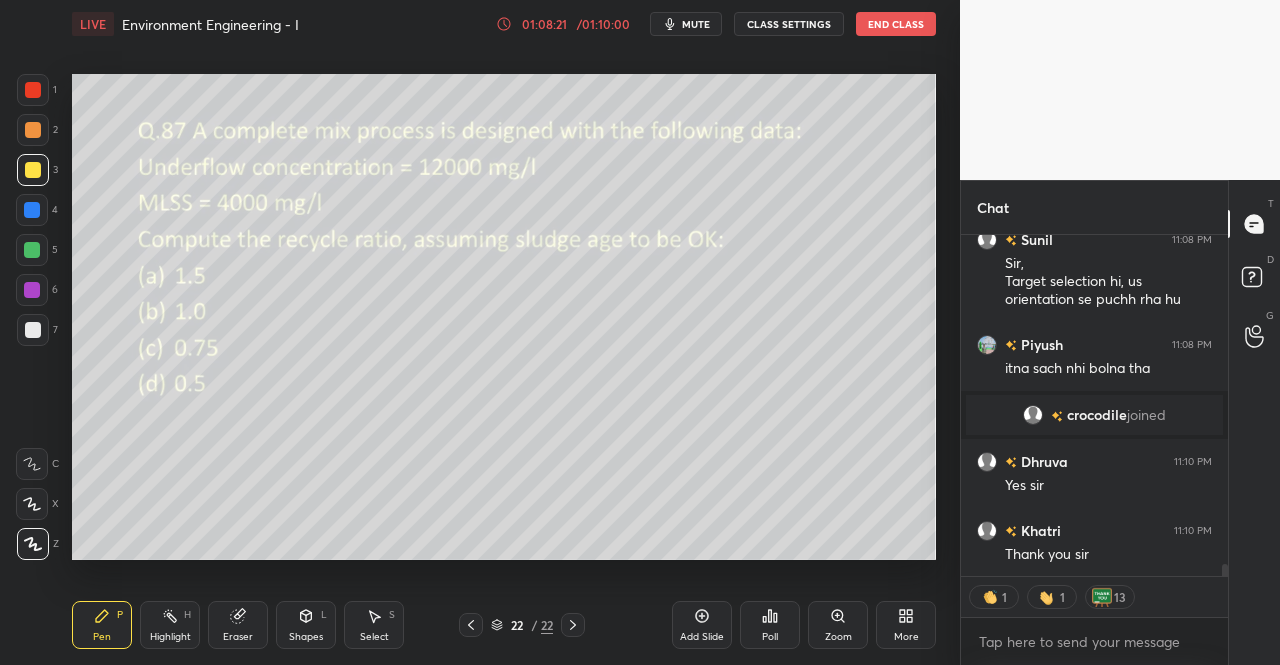 click on "mute" at bounding box center (696, 24) 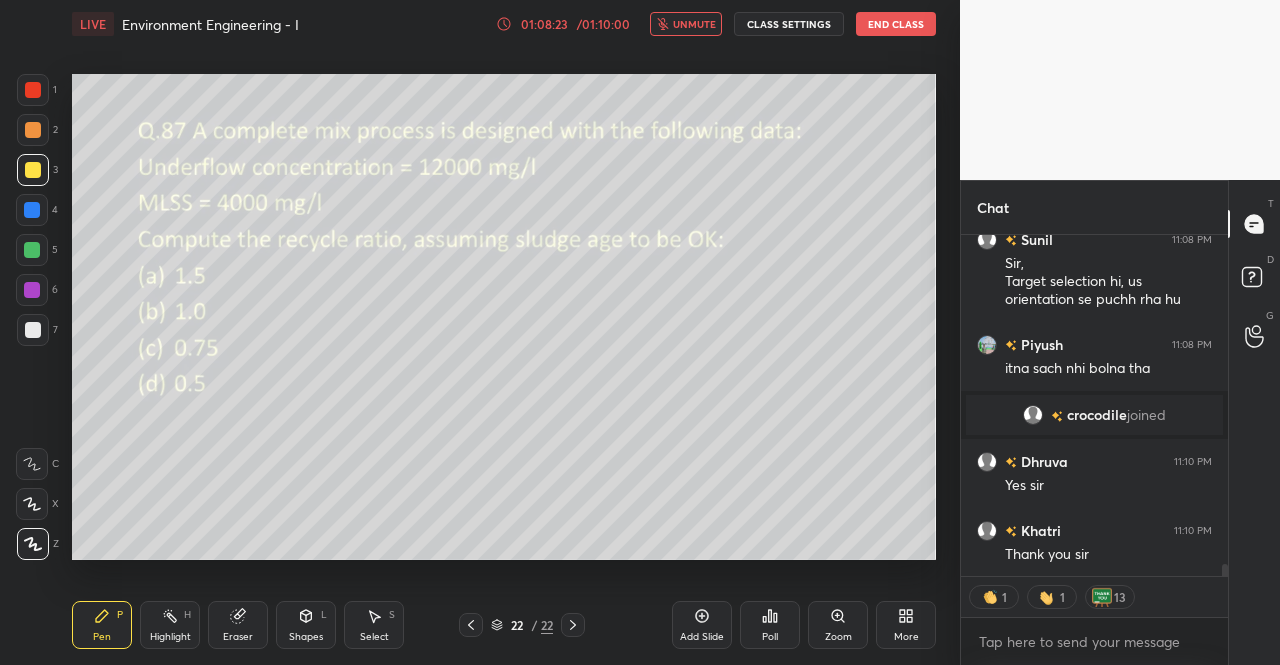 scroll, scrollTop: 9803, scrollLeft: 0, axis: vertical 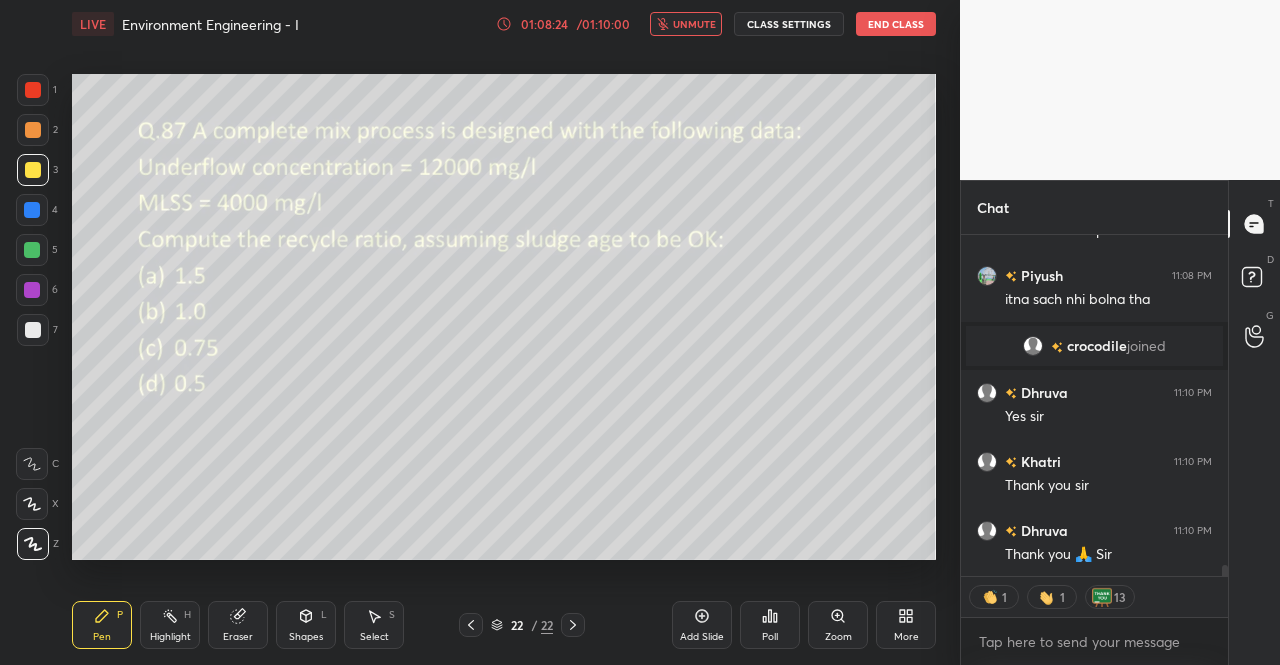 click on "End Class" at bounding box center (896, 24) 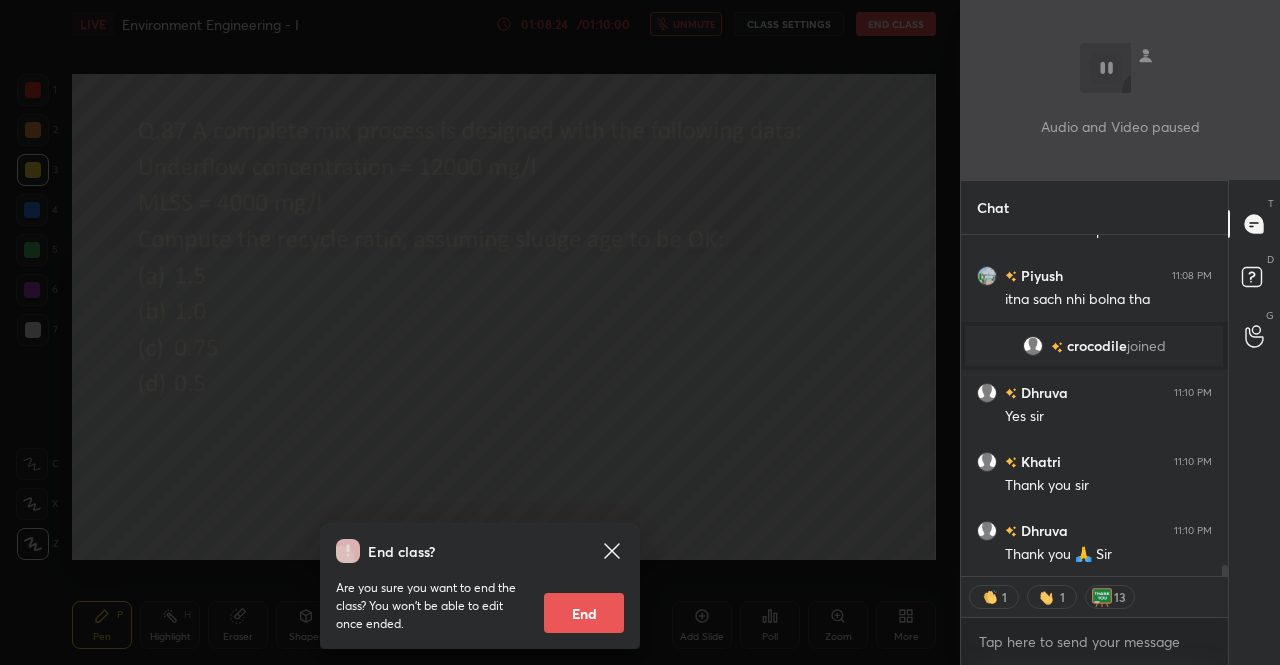 scroll, scrollTop: 9872, scrollLeft: 0, axis: vertical 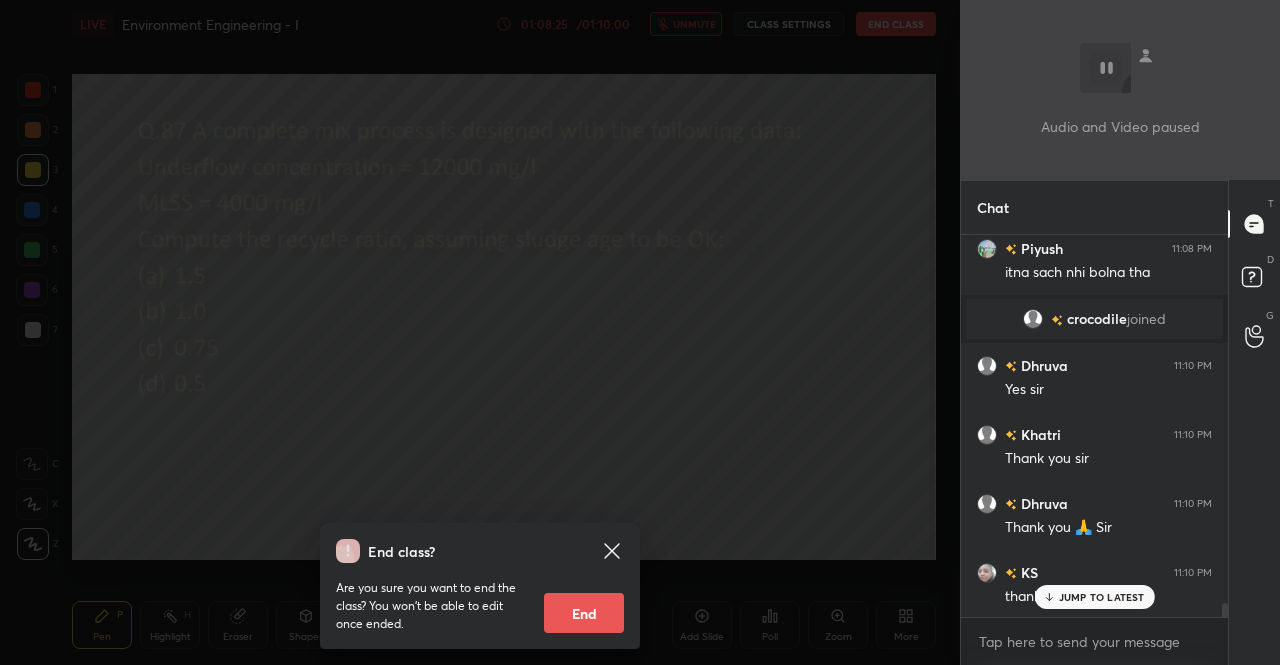click on "End class? Are you sure you want to end the class? You won’t be able to edit once ended. End" at bounding box center (480, 586) 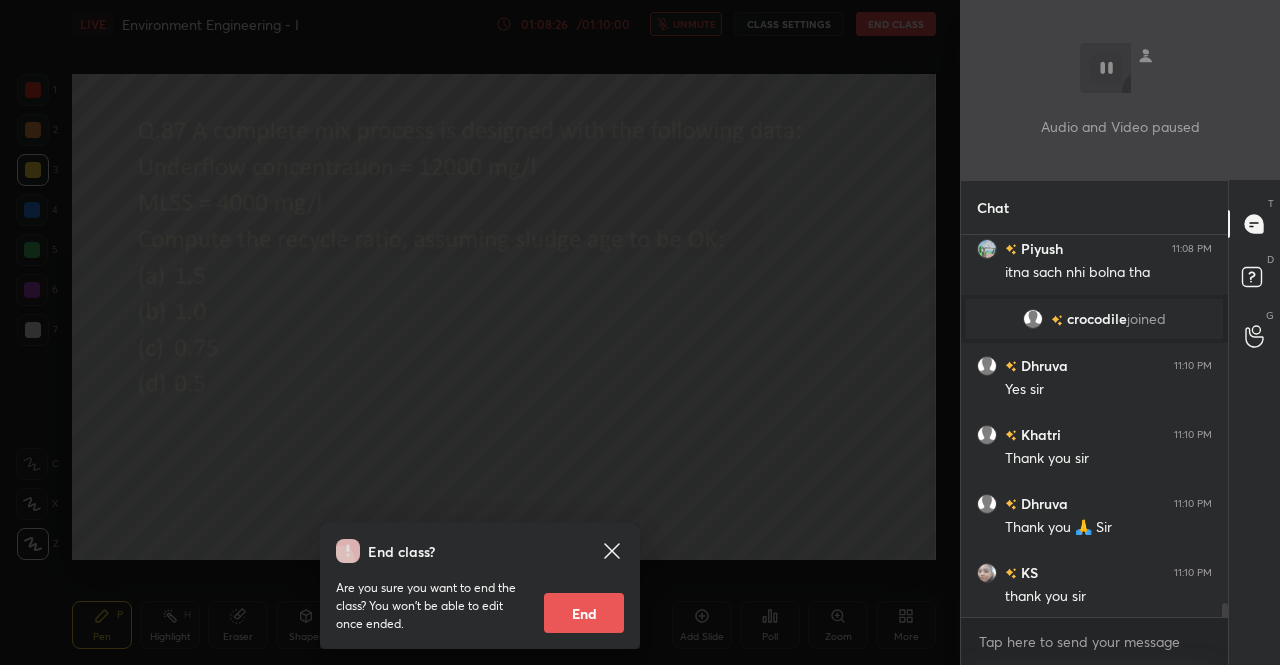 click on "End" at bounding box center [584, 613] 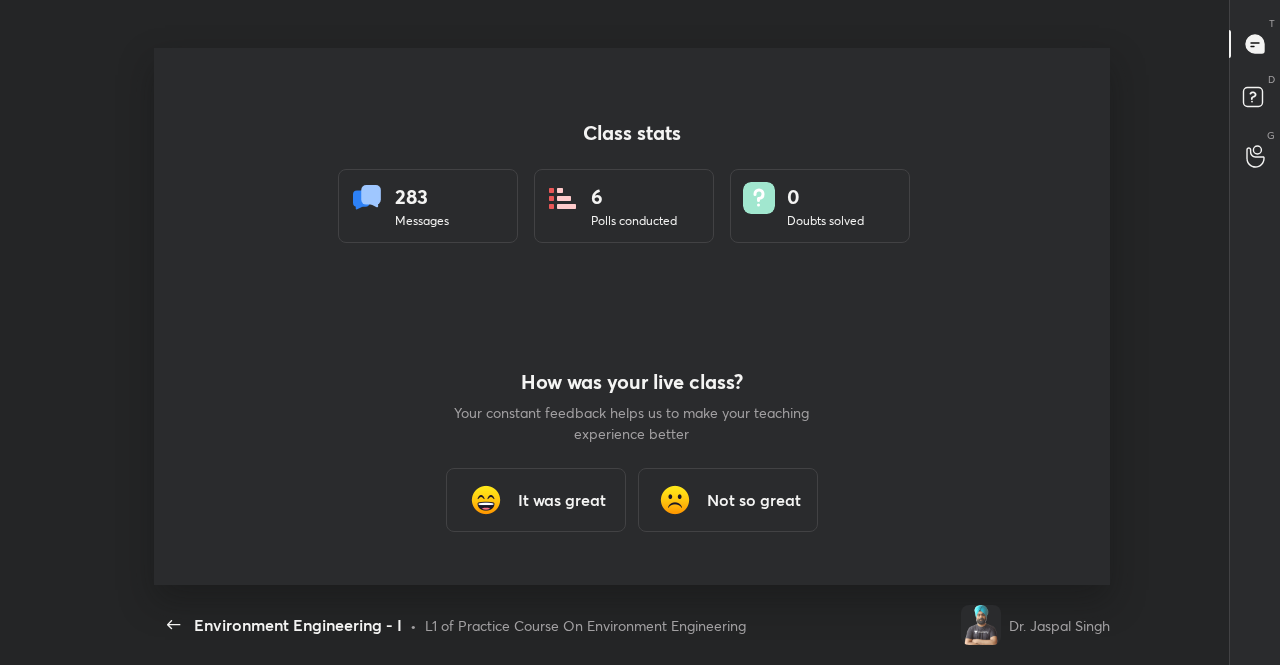 scroll, scrollTop: 99462, scrollLeft: 98842, axis: both 